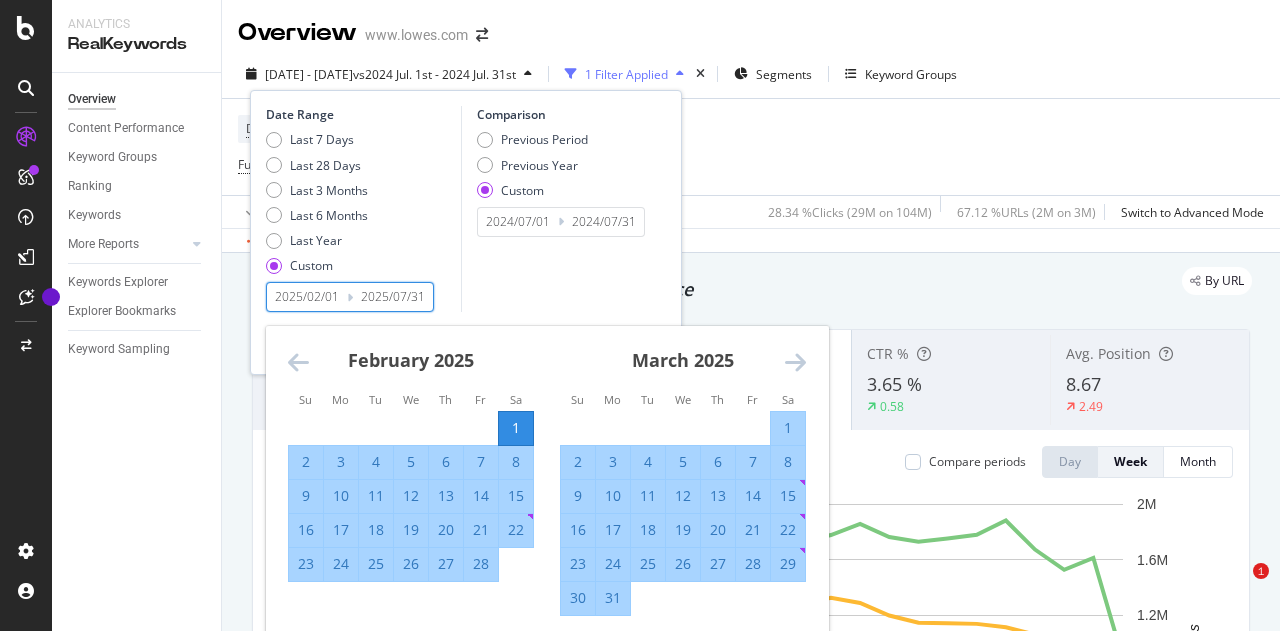 scroll, scrollTop: 0, scrollLeft: 0, axis: both 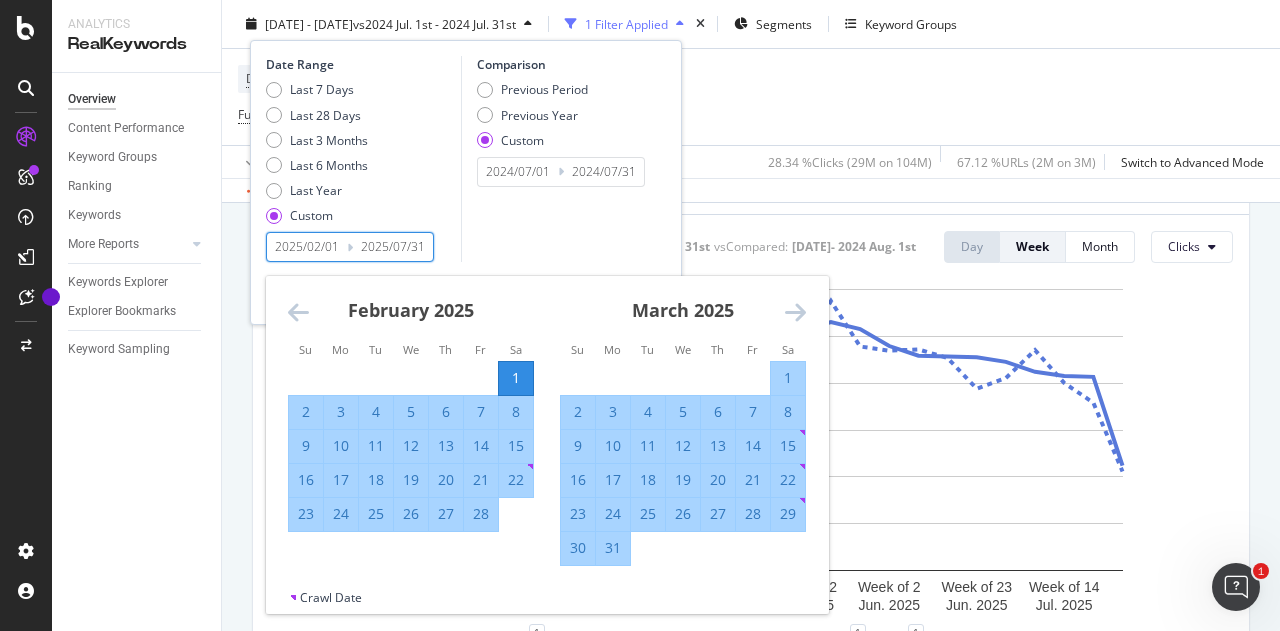 click on "2025/02/01" at bounding box center [307, 247] 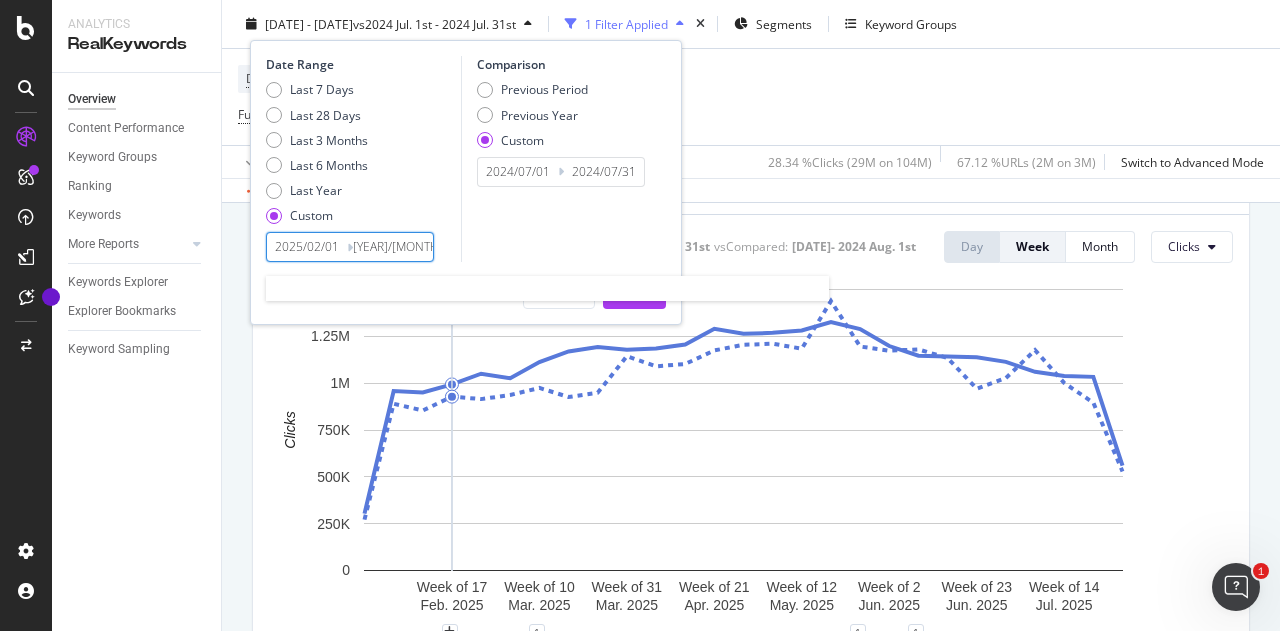 click on "2025/02/01" at bounding box center (307, 247) 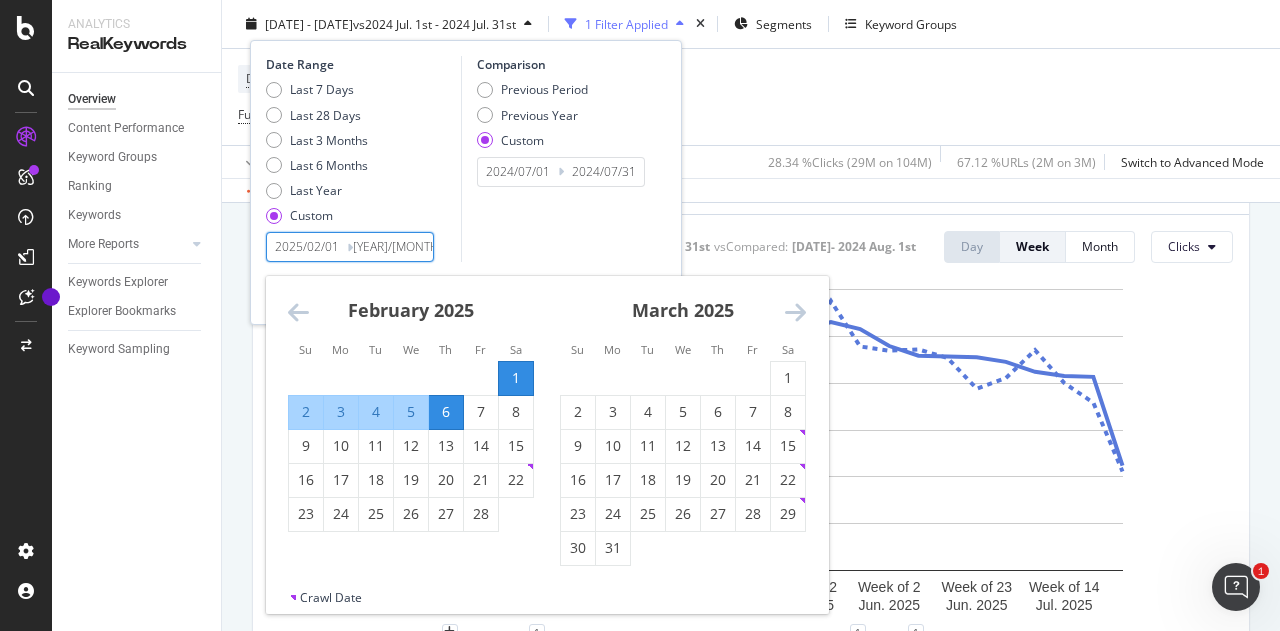 click on "1" at bounding box center [516, 378] 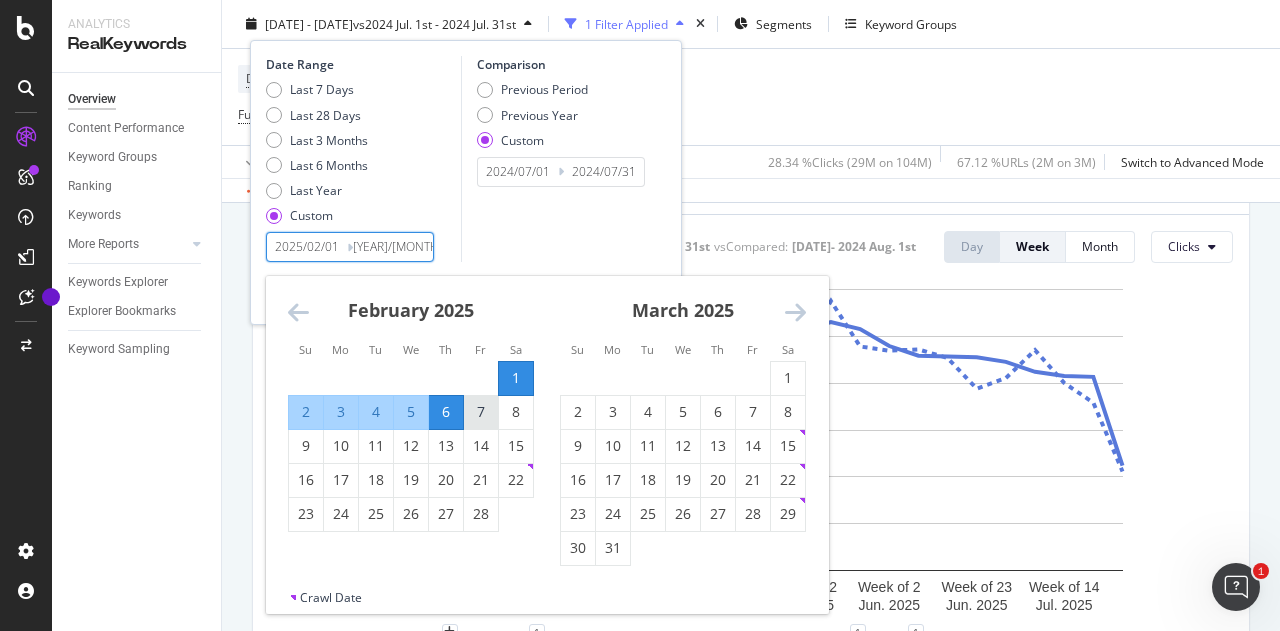 click on "7" at bounding box center [481, 412] 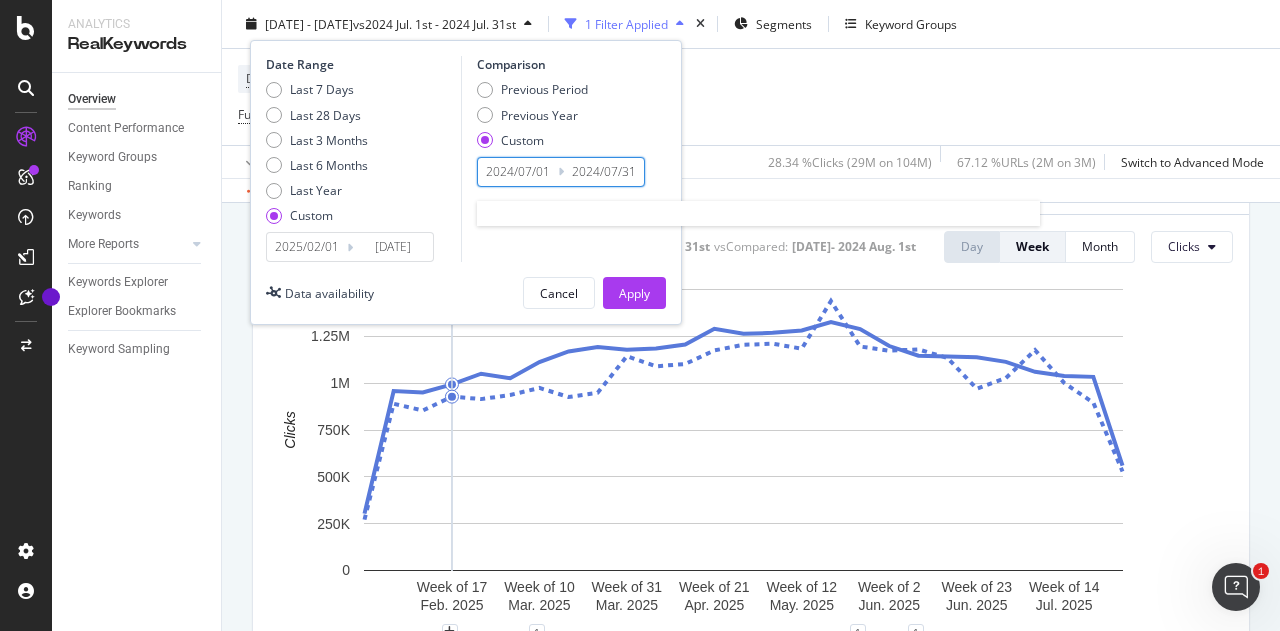 click on "2024/07/01" at bounding box center [518, 172] 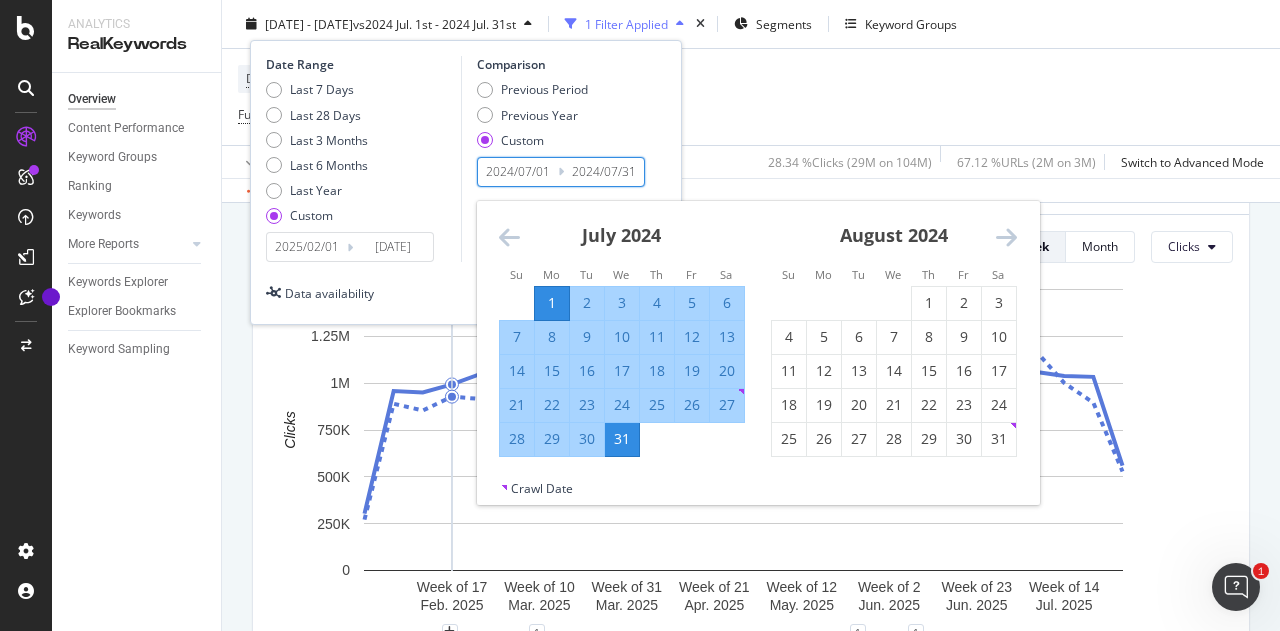 click on "[MONTH] [YEAR] [DAY] [DAY] [DAY] [DAY] [DAY] [DAY] [DAY] [DAY] [DAY] [DAY] [DAY] [DAY] [DAY] [DAY] [DAY] [DAY] [DAY] [DAY] [DAY] [DAY] [DAY] [DAY] [DAY] [DAY] [DAY] [DAY] [DAY] [DAY] [DAY] [DAY]" at bounding box center [622, 329] 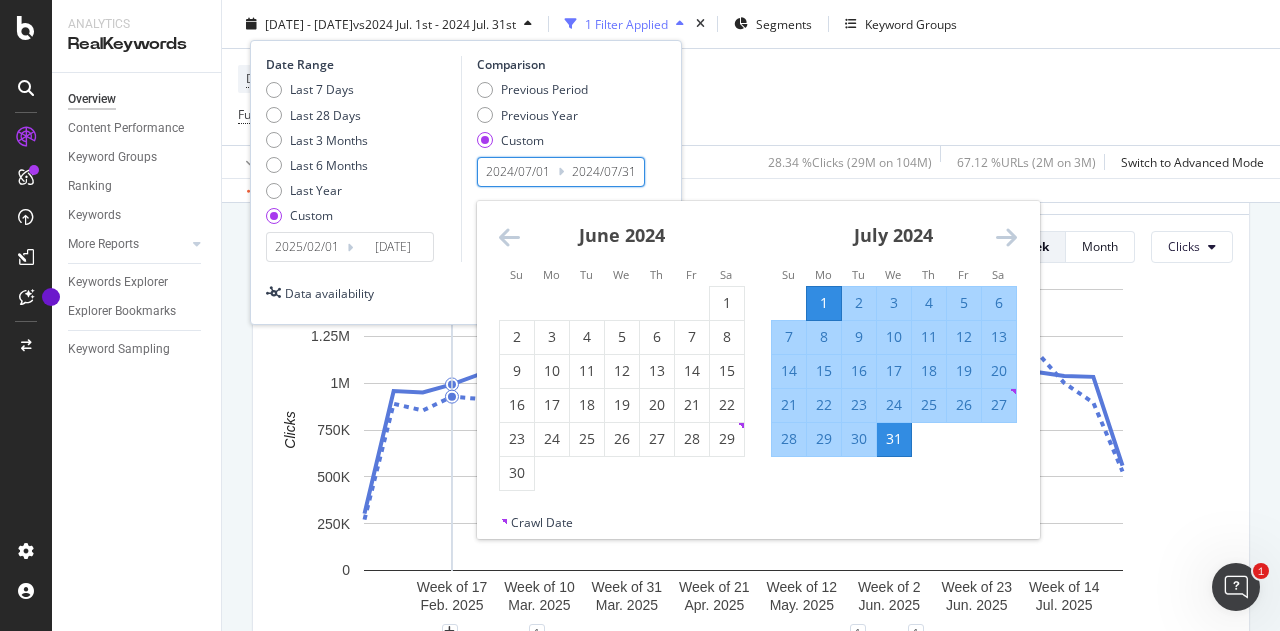 click at bounding box center [509, 237] 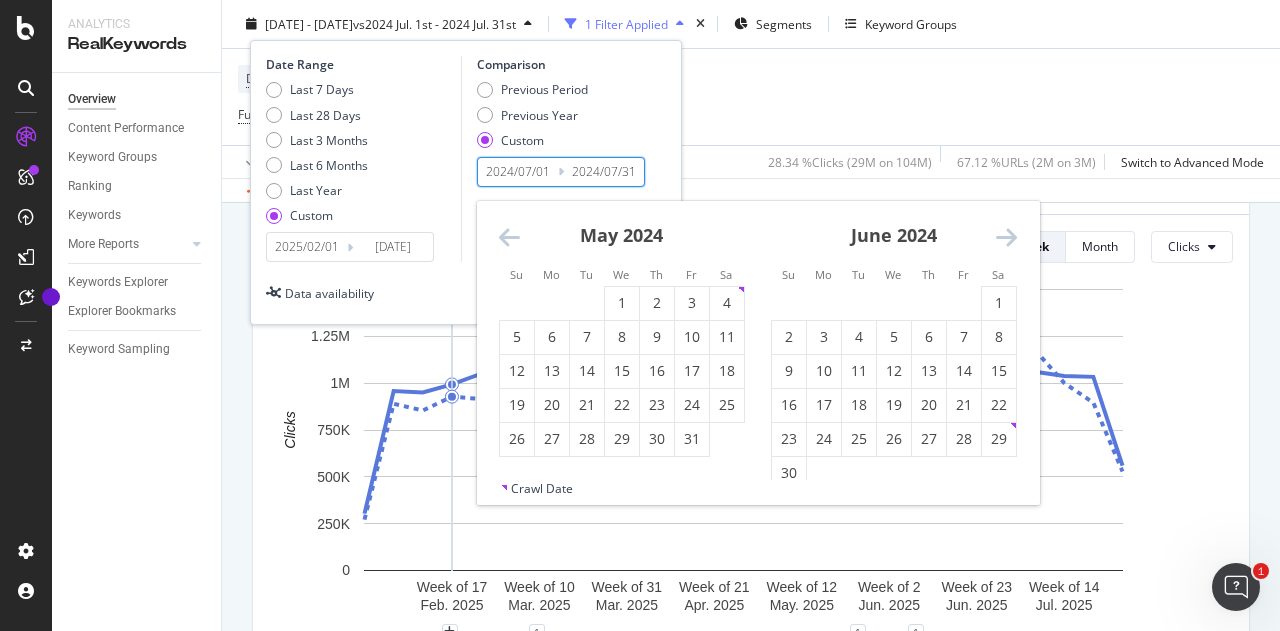 click at bounding box center [509, 237] 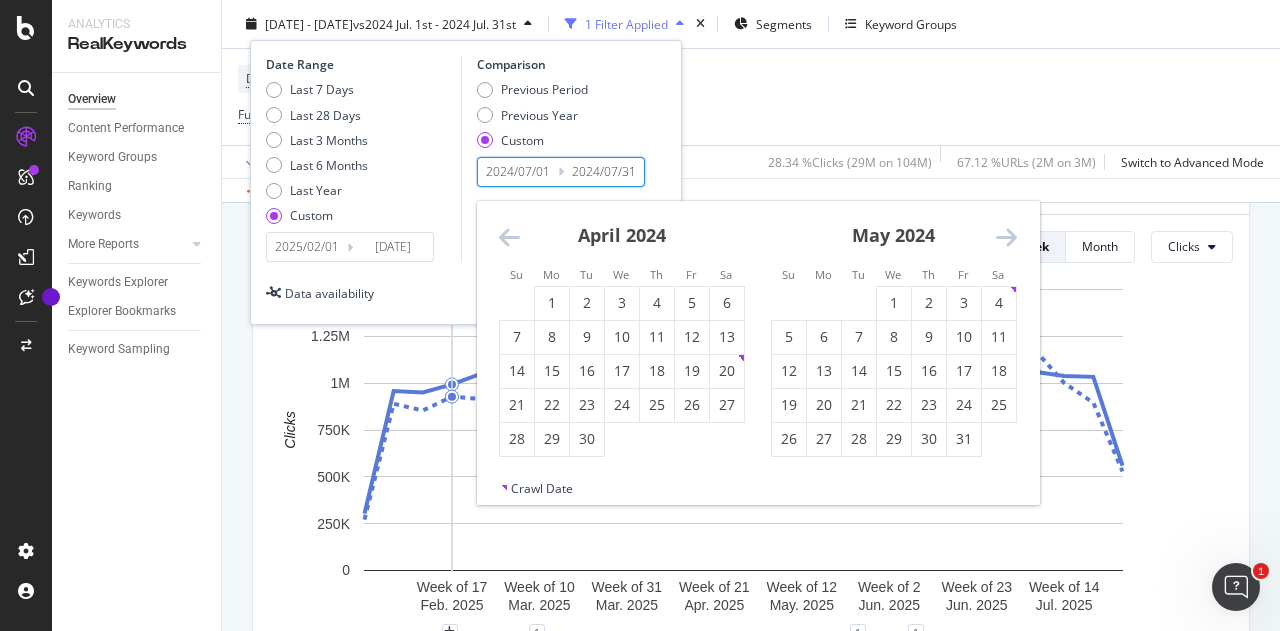 click at bounding box center [509, 237] 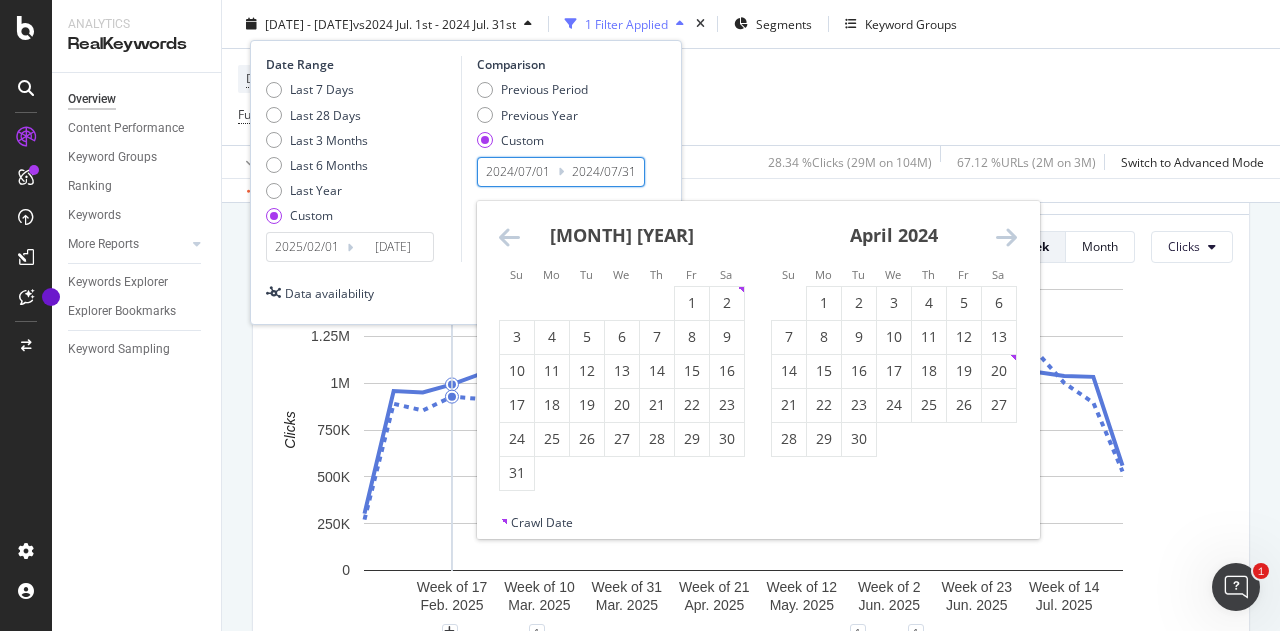 click at bounding box center [509, 237] 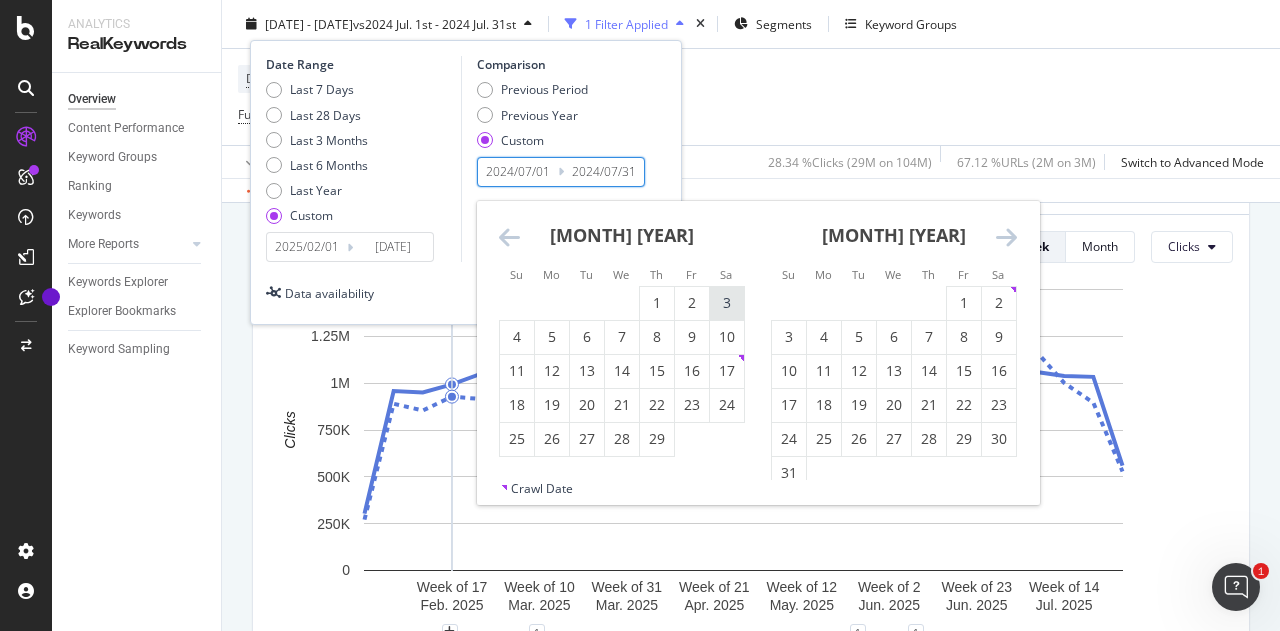 click on "3" at bounding box center [727, 303] 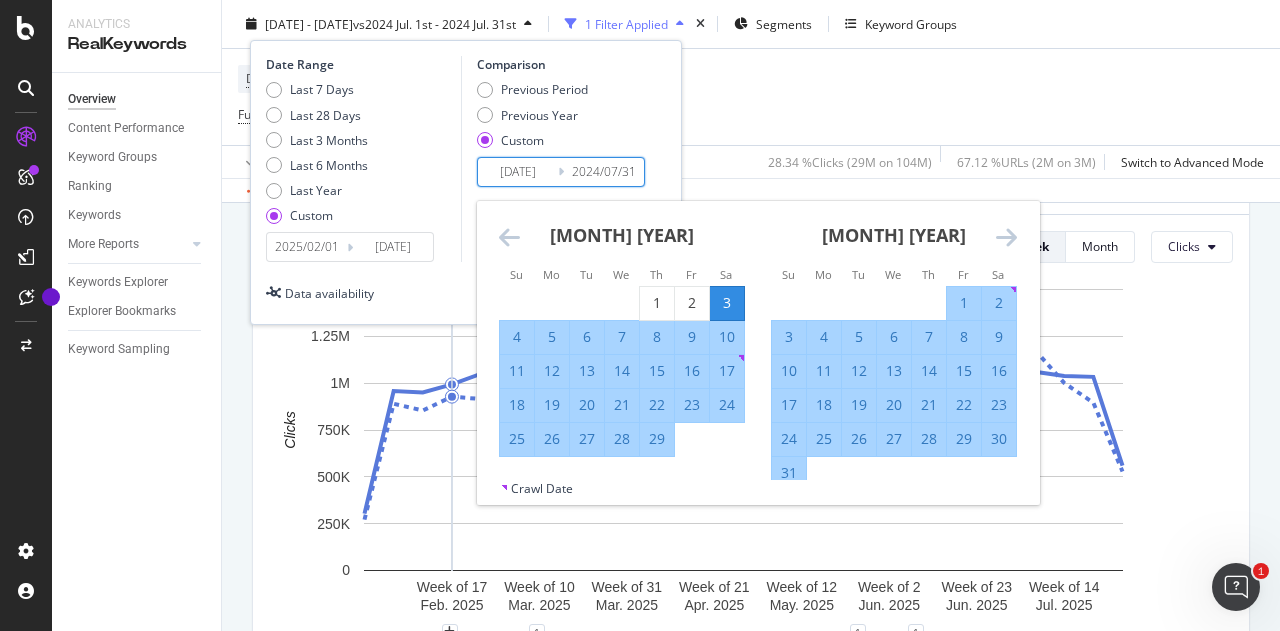 click on "9" at bounding box center [692, 337] 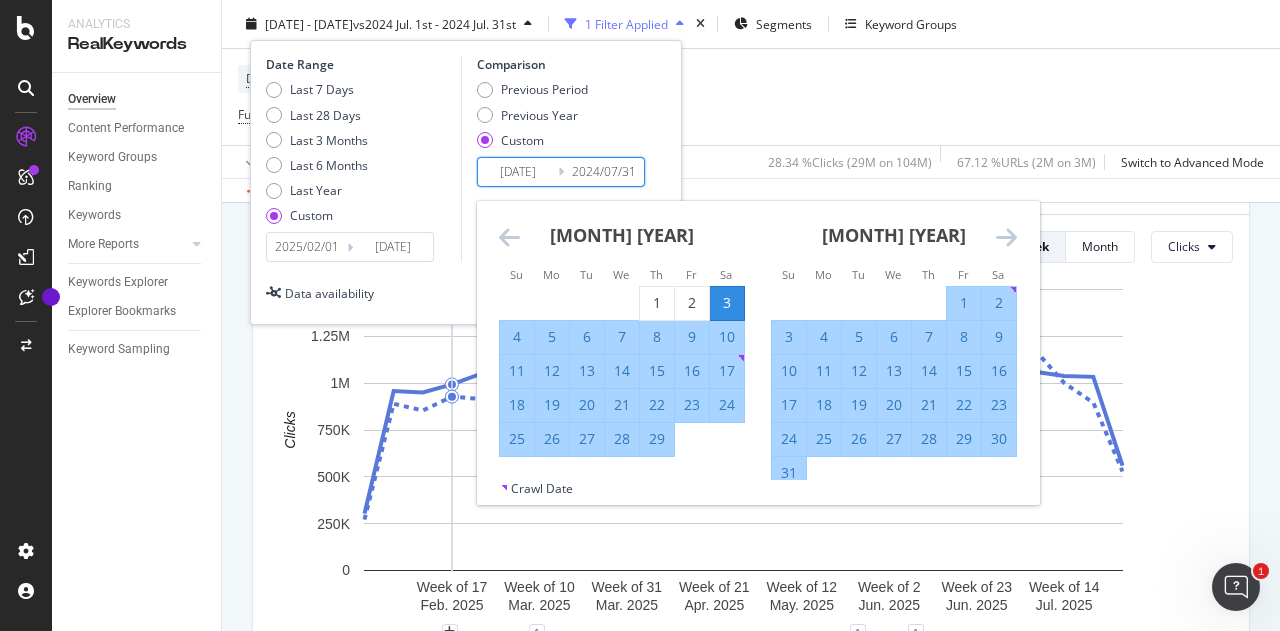 type on "[DATE]" 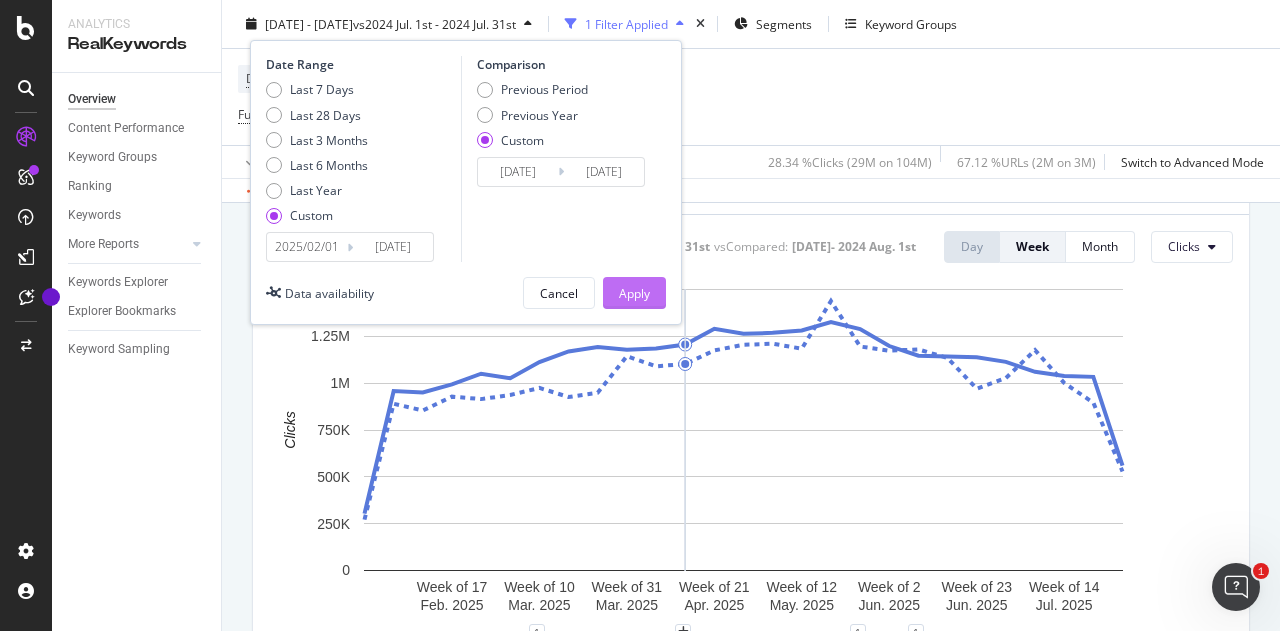 click on "Apply" at bounding box center (634, 293) 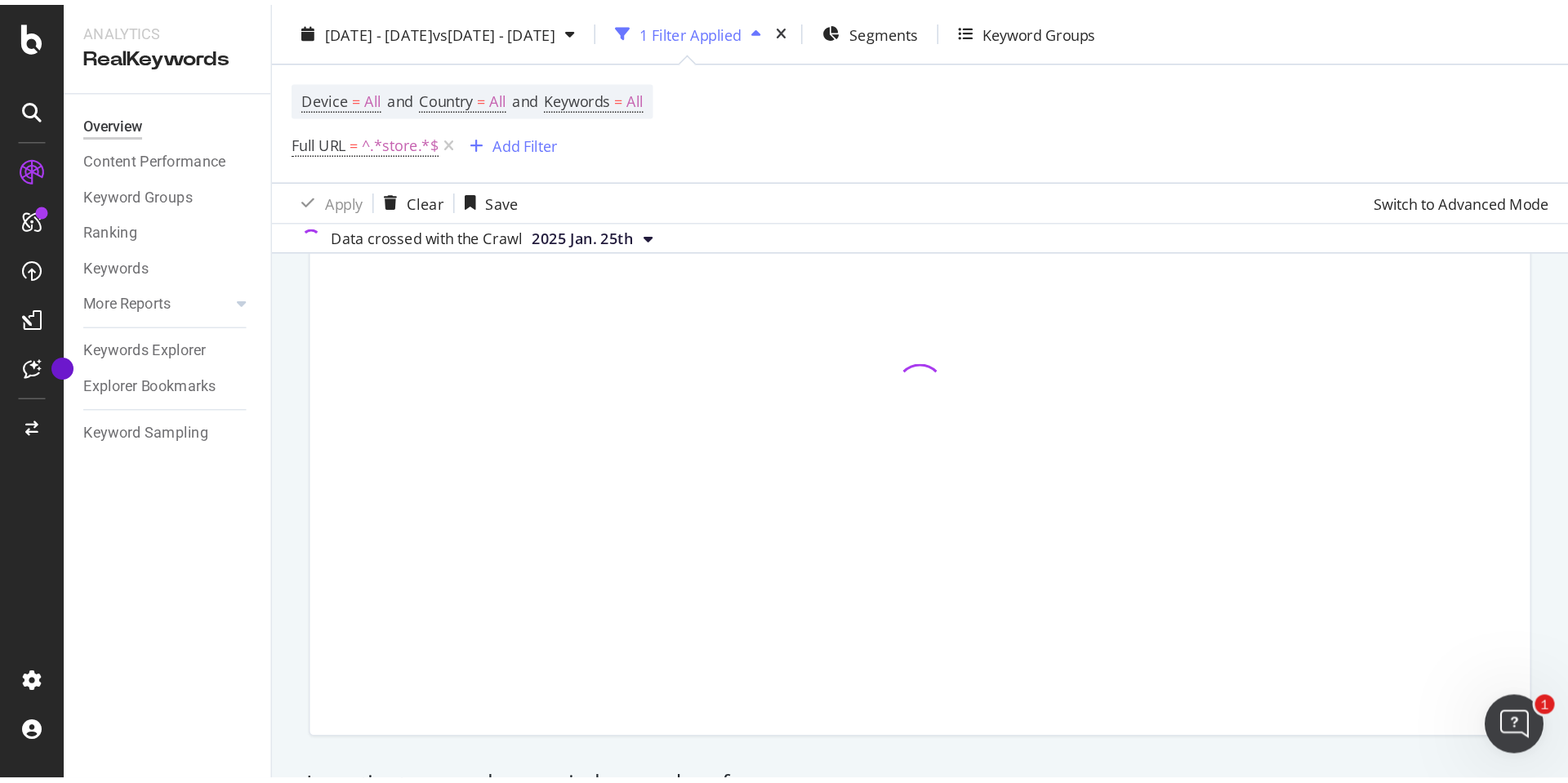 scroll, scrollTop: 0, scrollLeft: 0, axis: both 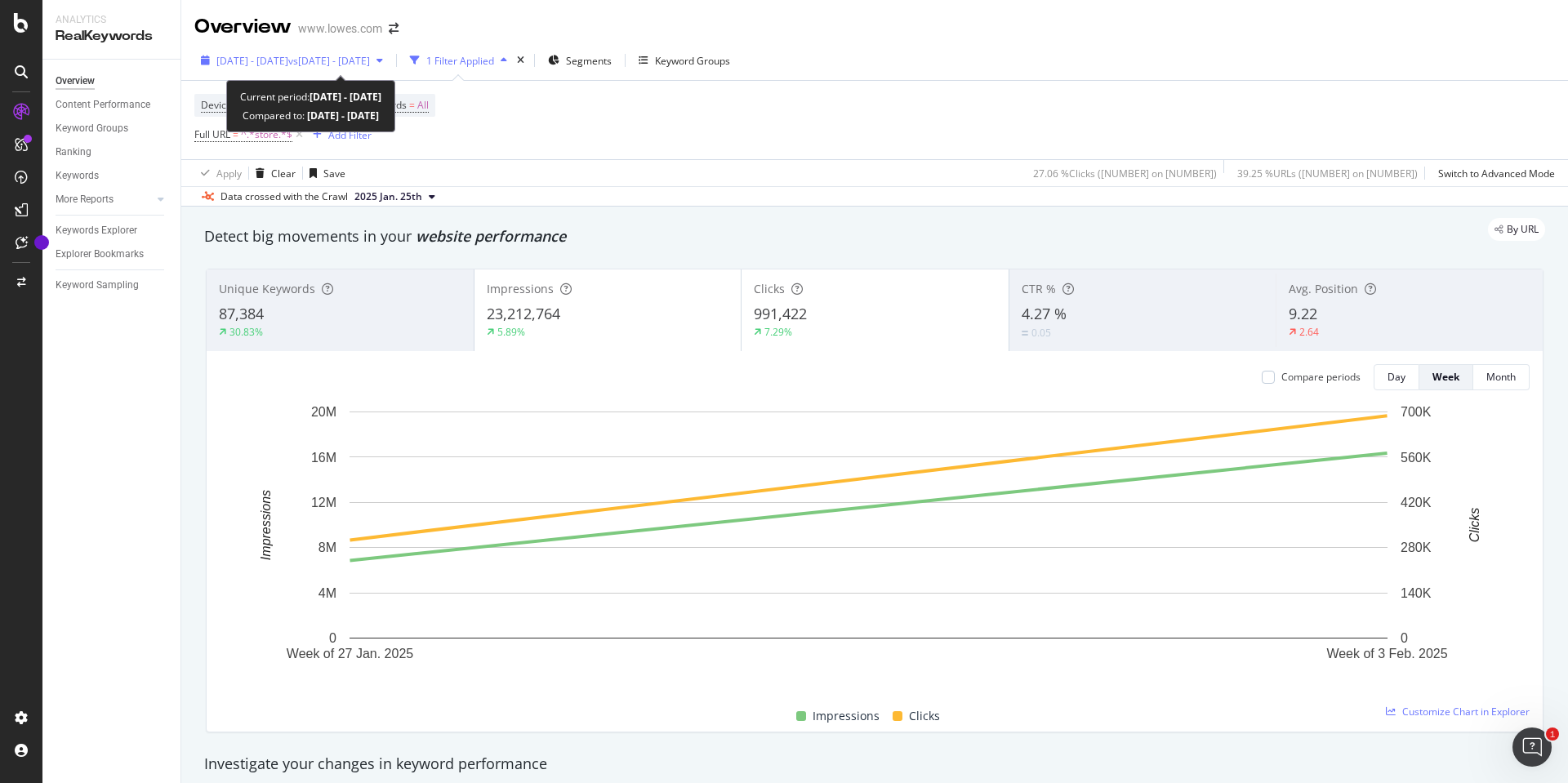 click on "[DATE] - [DATE]" at bounding box center [252, 60] 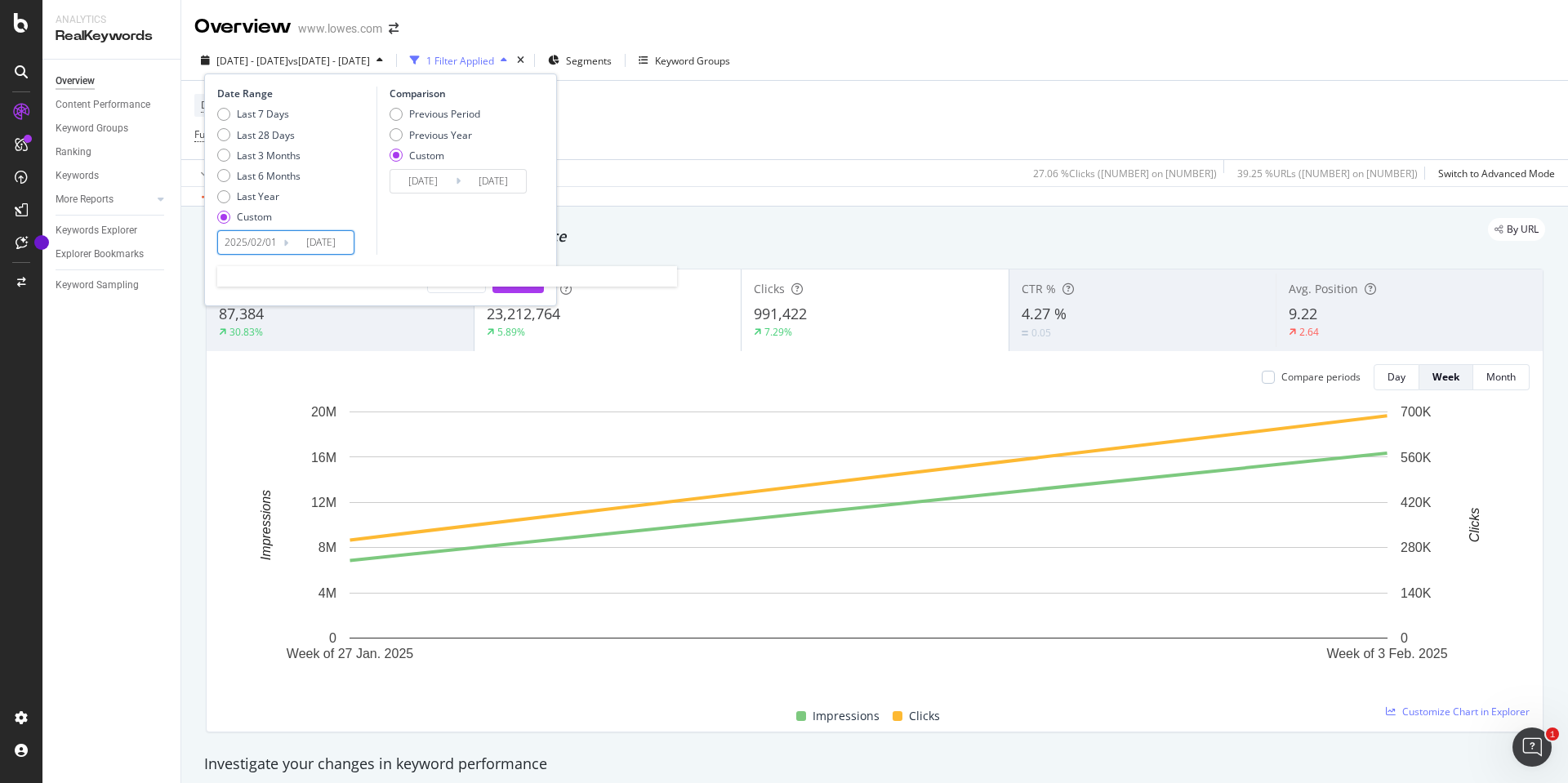 click on "2025/02/01" at bounding box center (251, 242) 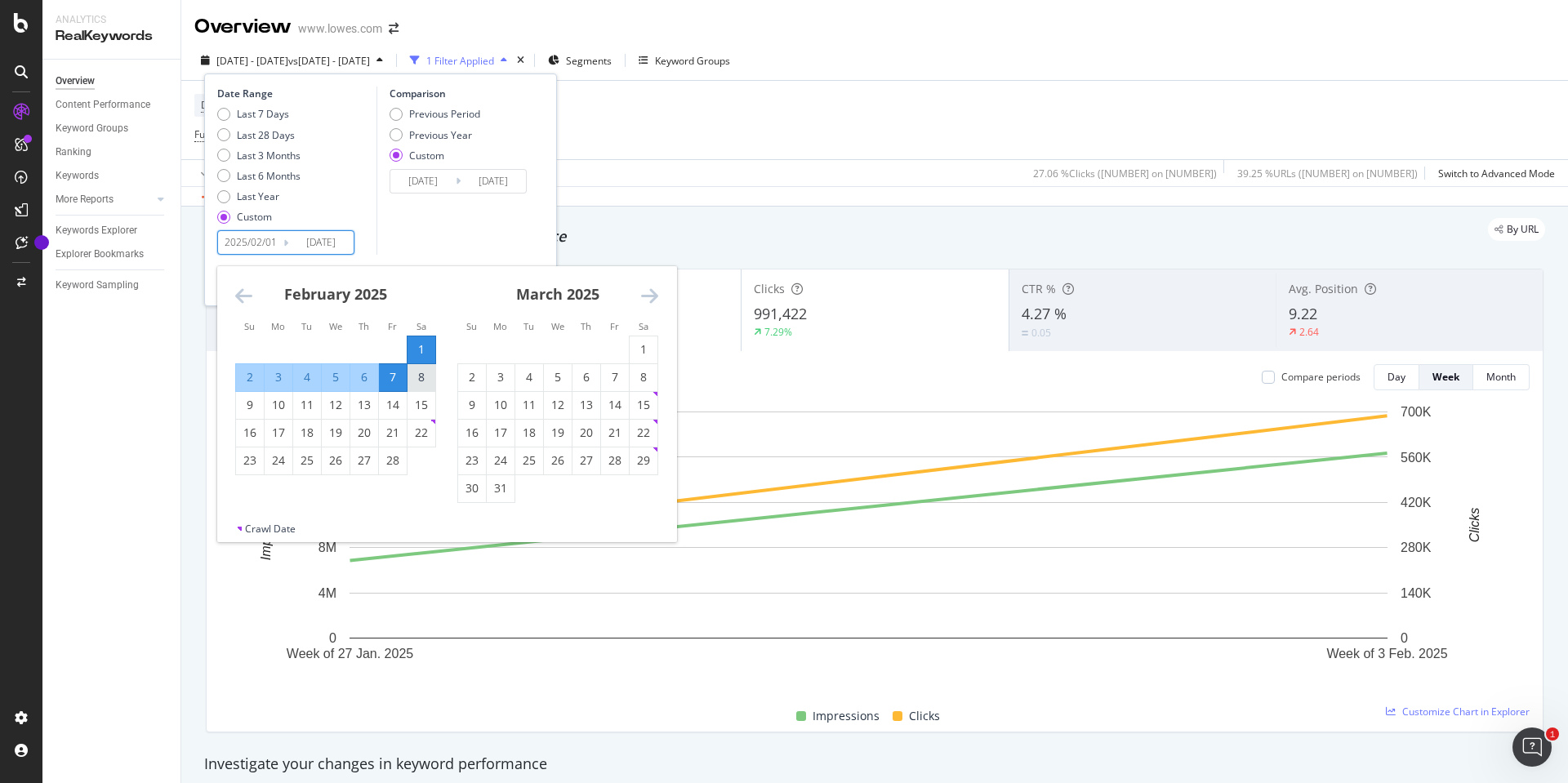 click on "8" at bounding box center (421, 377) 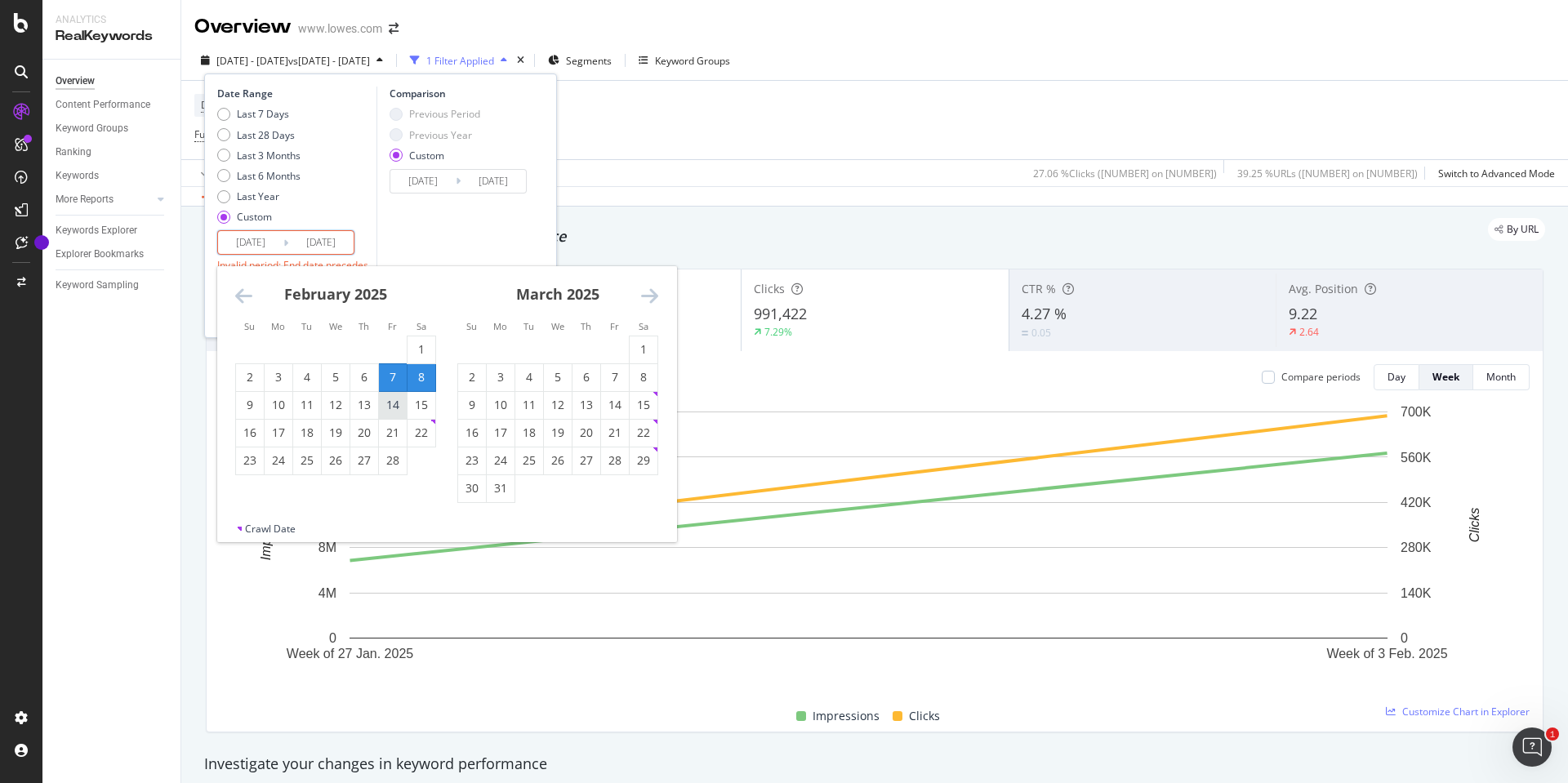 click on "14" at bounding box center (393, 405) 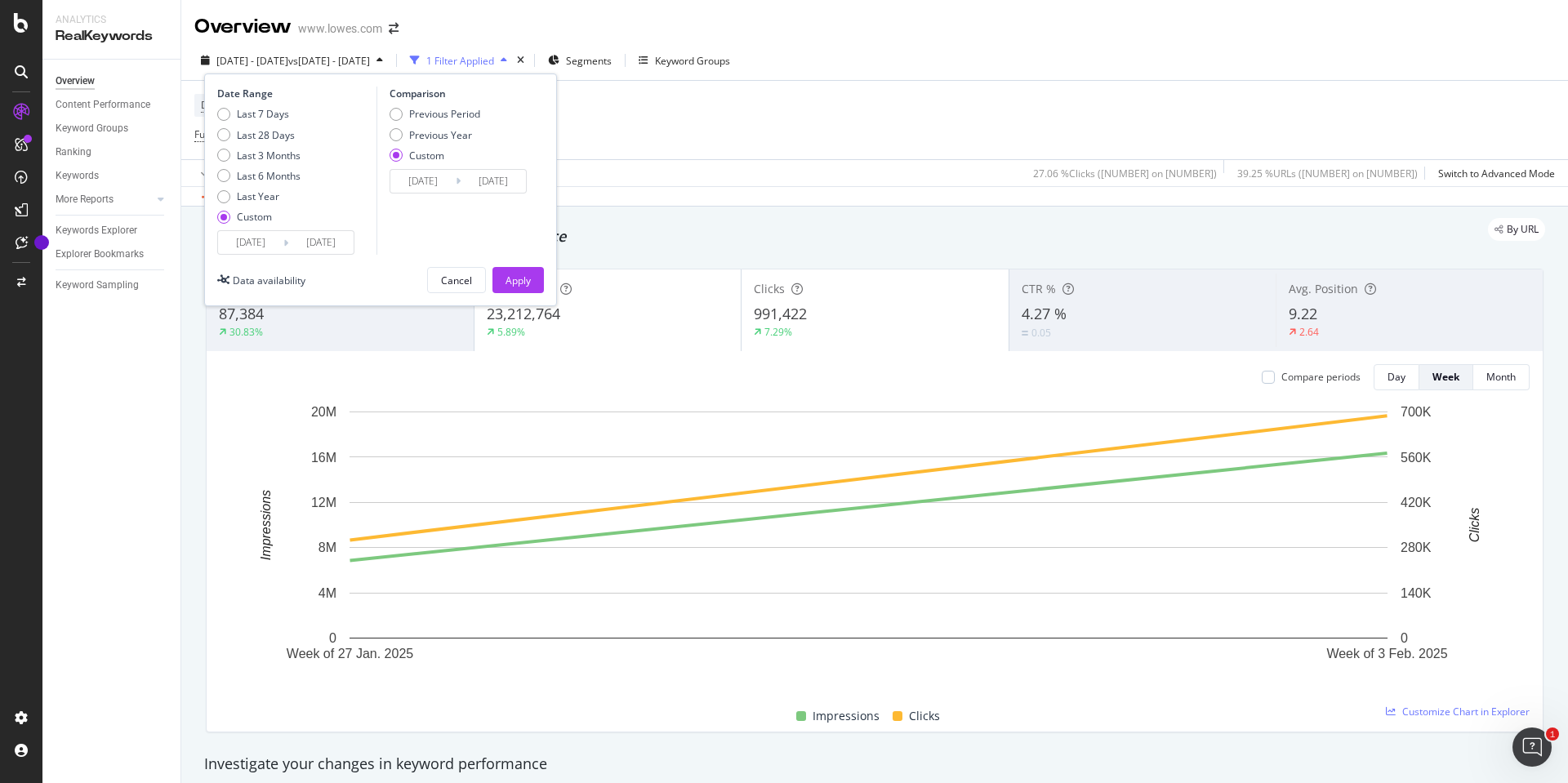 type on "[DATE]" 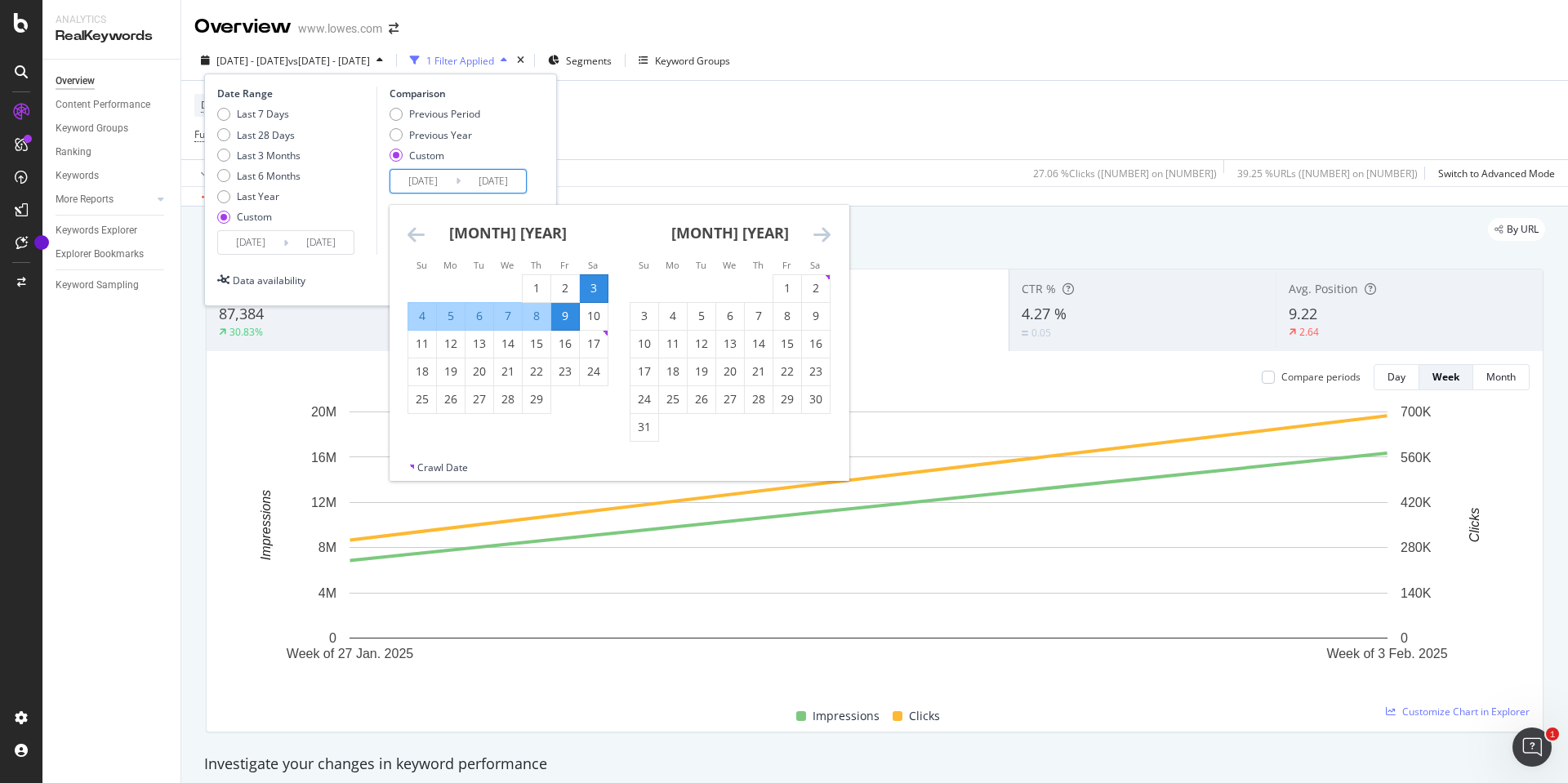 click on "[DATE]" at bounding box center (493, 181) 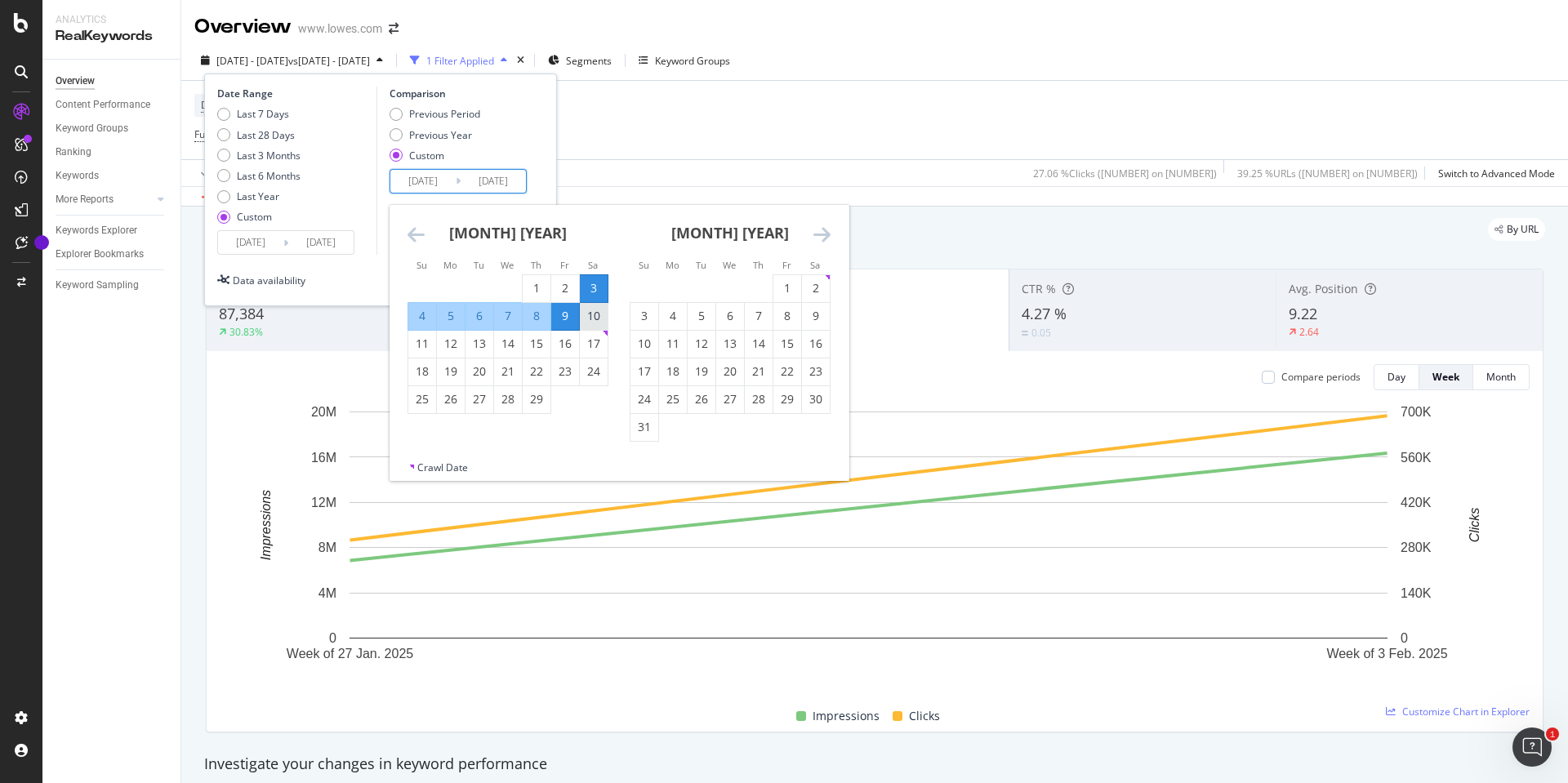 click on "10" at bounding box center [594, 316] 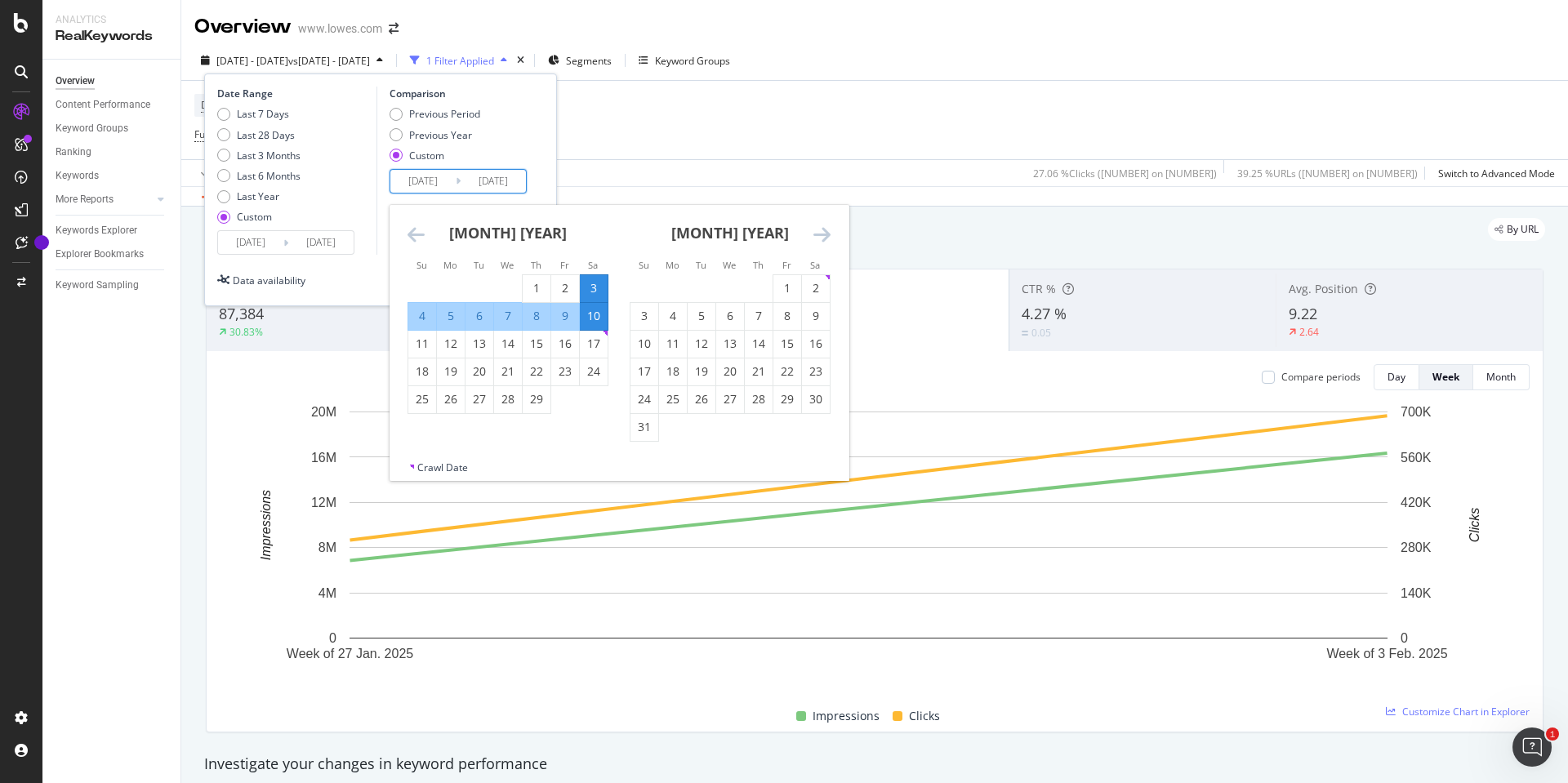 click on "[DATE]" at bounding box center (423, 181) 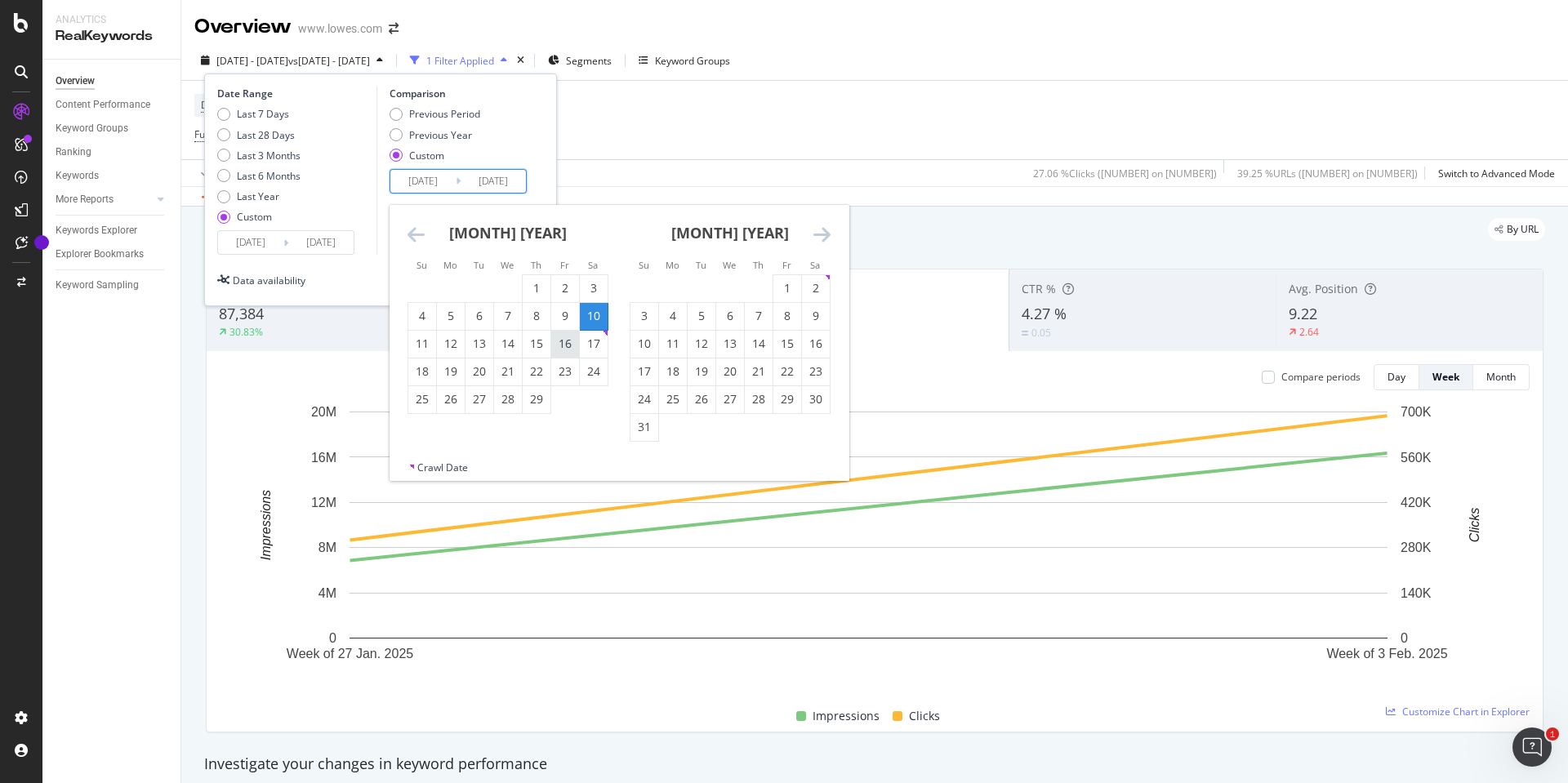 click on "16" at bounding box center [565, 344] 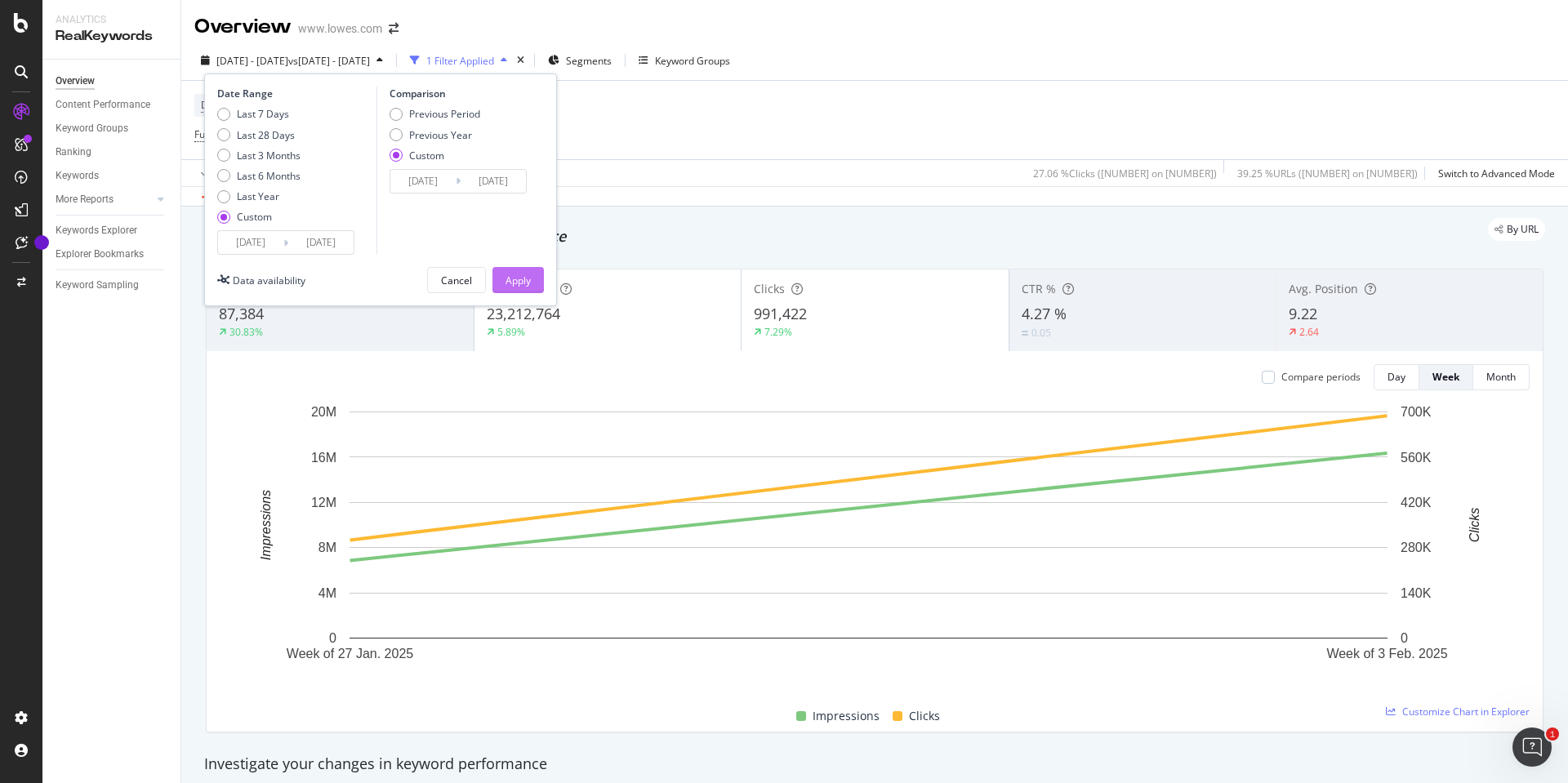 click on "Apply" at bounding box center (518, 280) 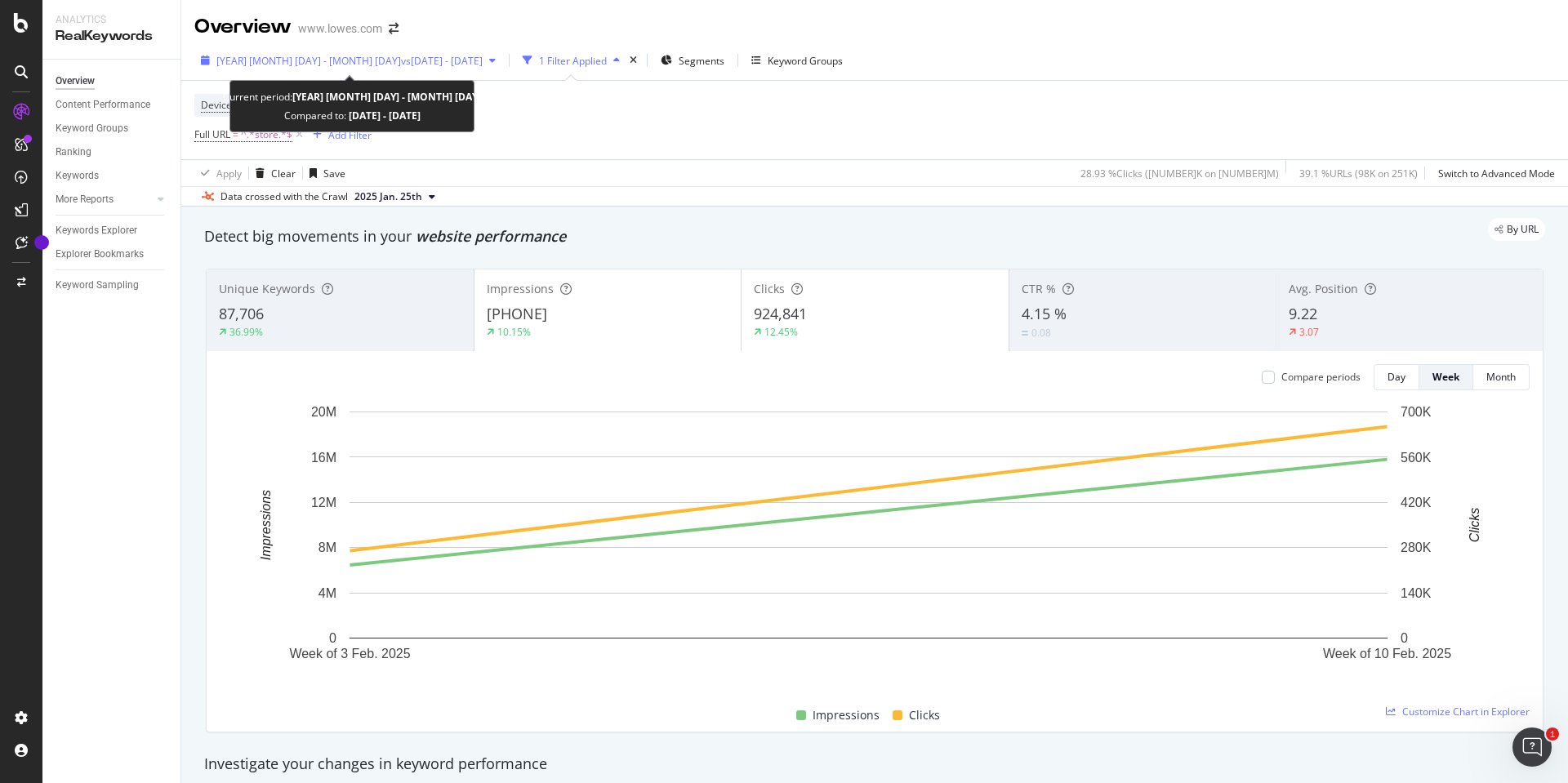 click on "[DATE] - [DATE]  vs  [DATE] - [DATE]" at bounding box center [348, 60] 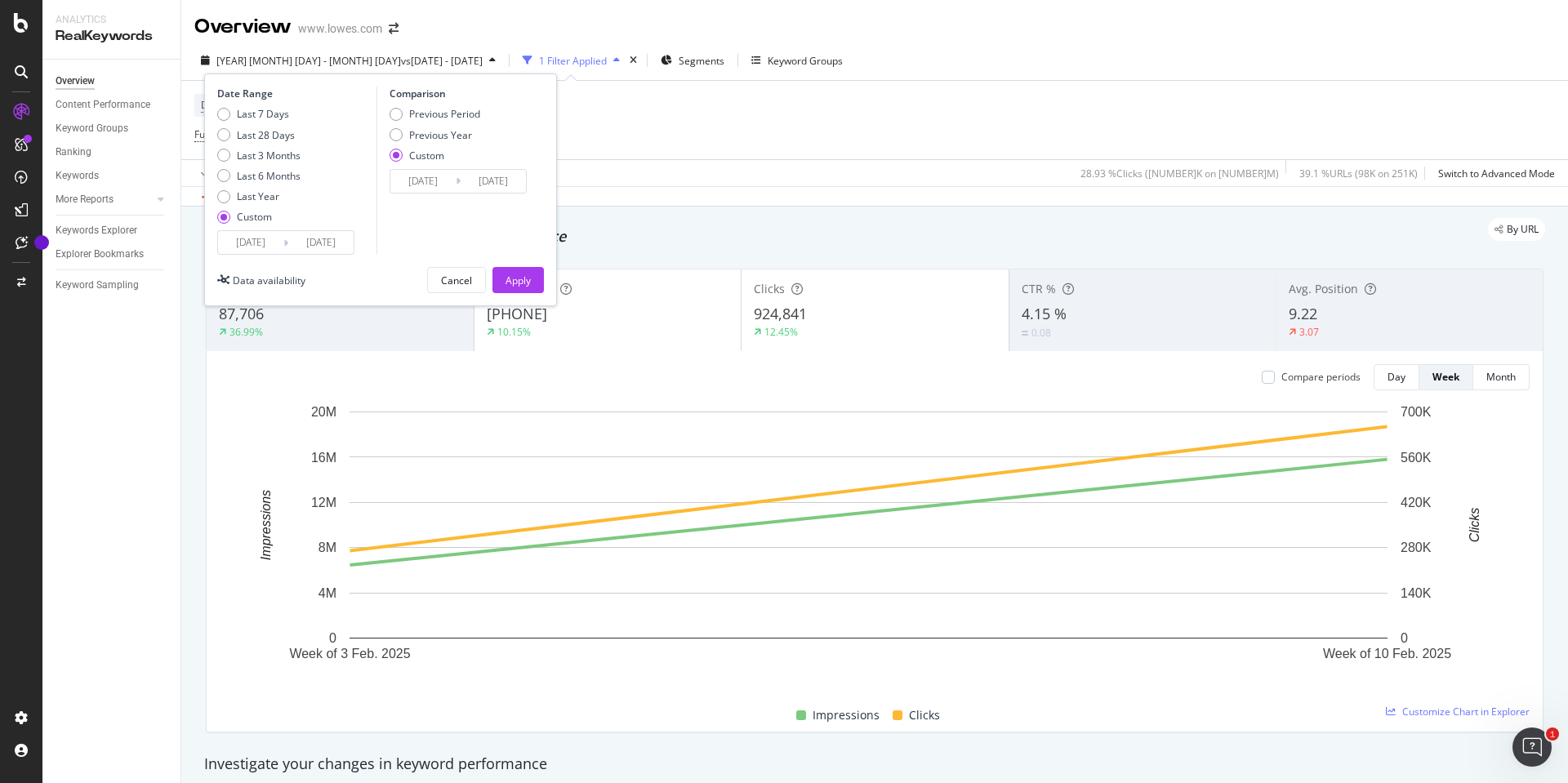 click on "Last 7 Days Last 28 Days Last 3 Months Last 6 Months Last Year Custom" at bounding box center [259, 168] 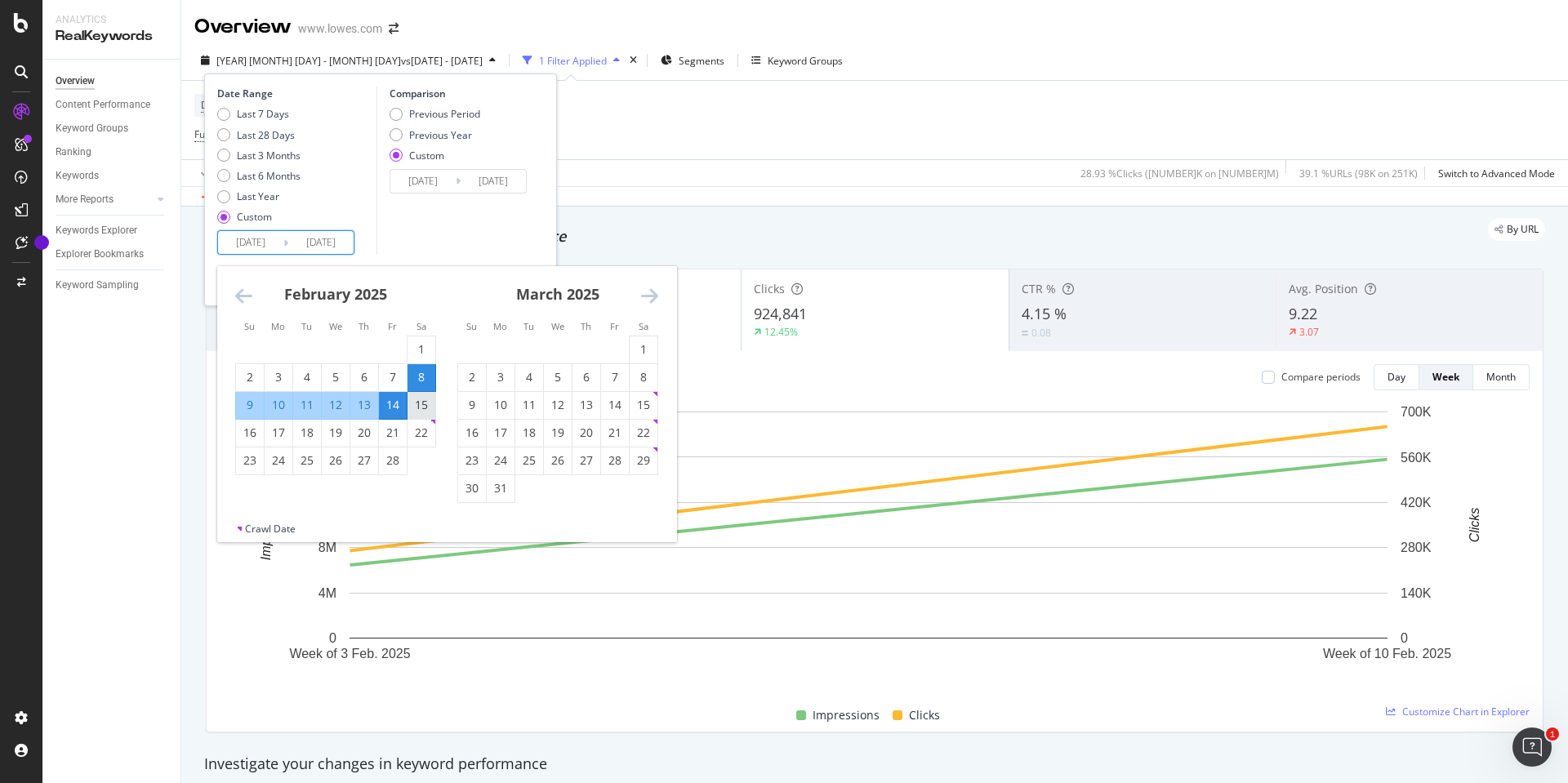 click on "15" at bounding box center (421, 405) 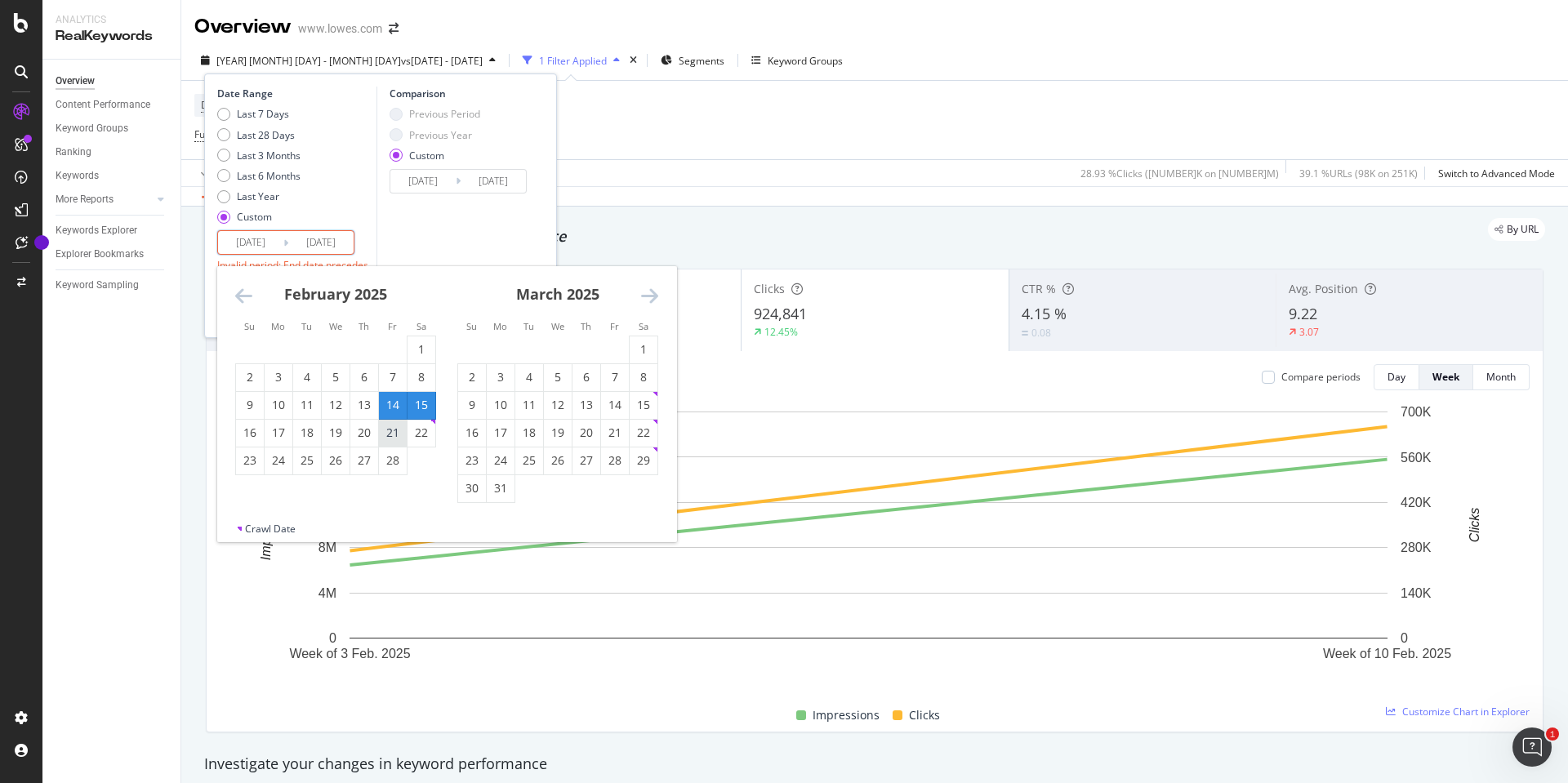click on "21" at bounding box center [393, 433] 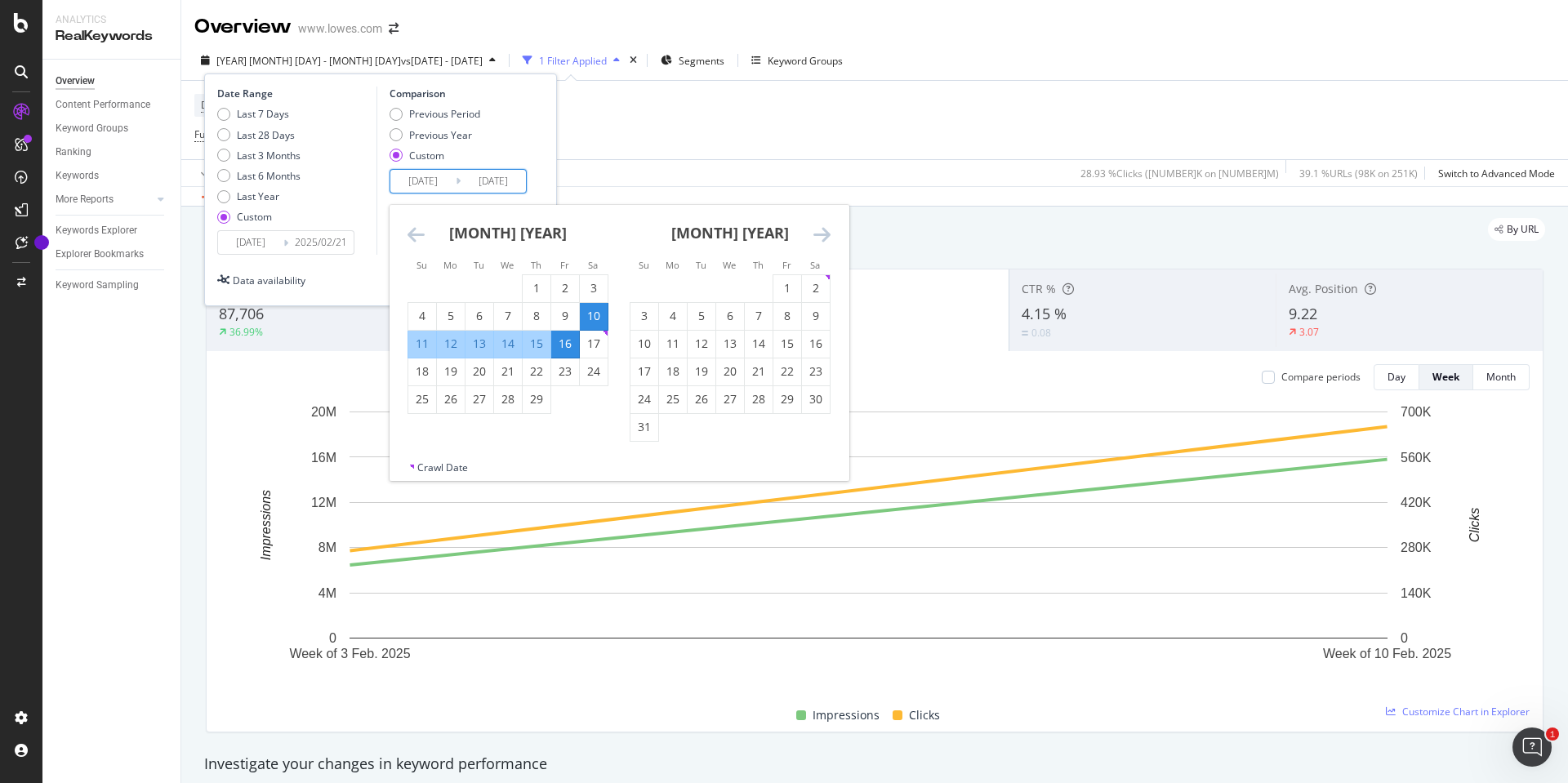 click on "[DATE]" at bounding box center [423, 181] 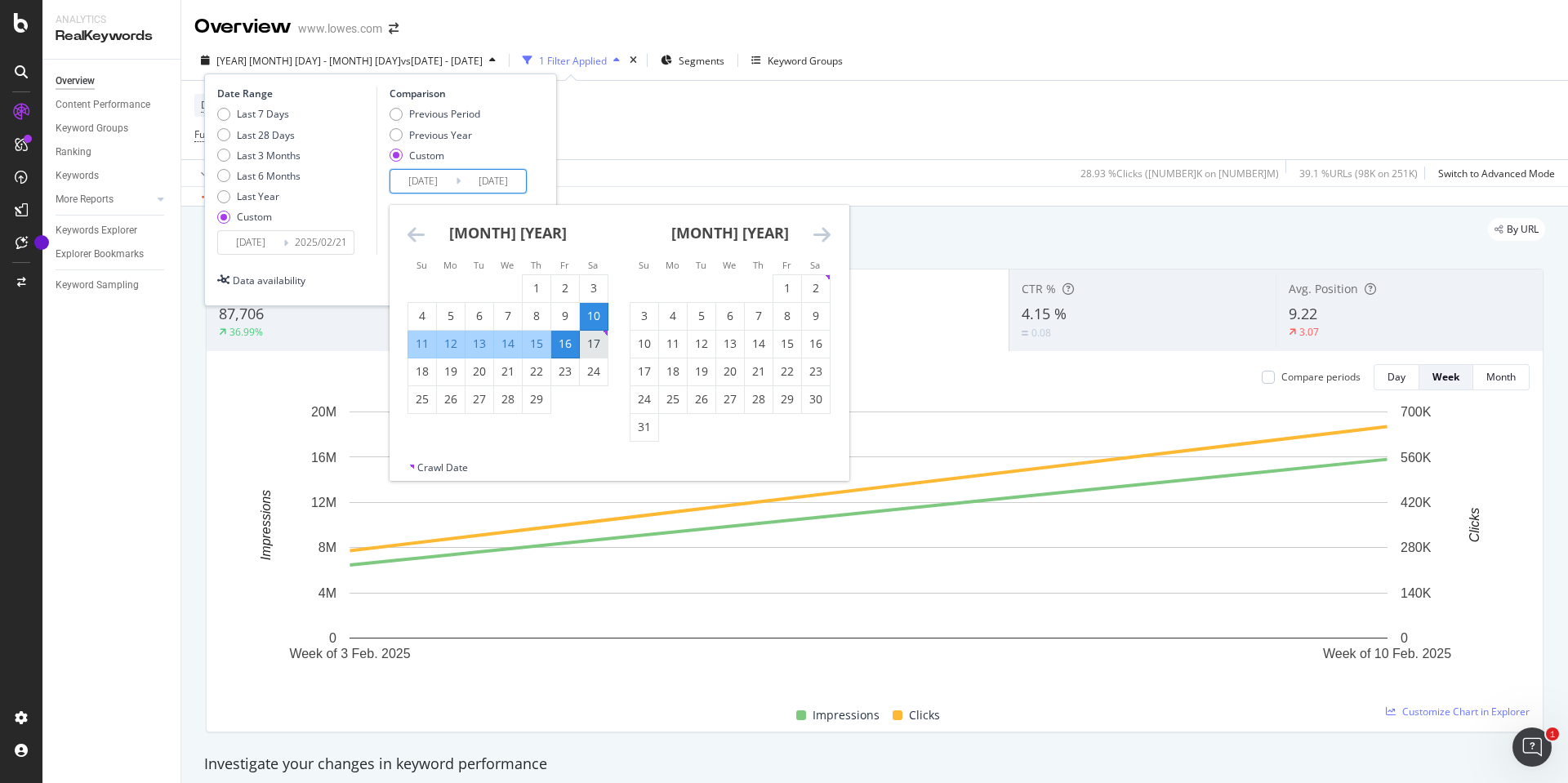 click on "17" at bounding box center (594, 344) 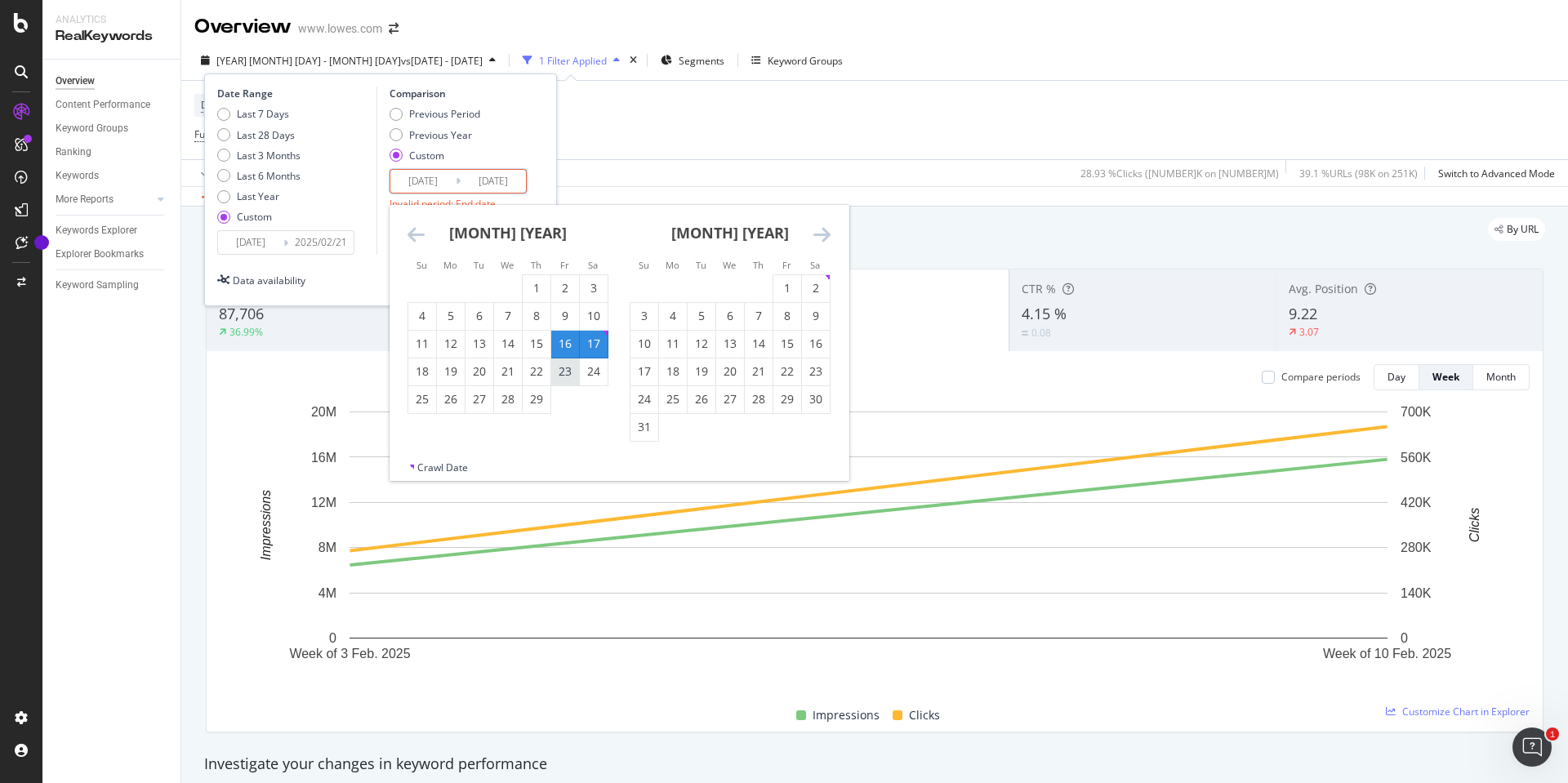click on "23" at bounding box center [565, 371] 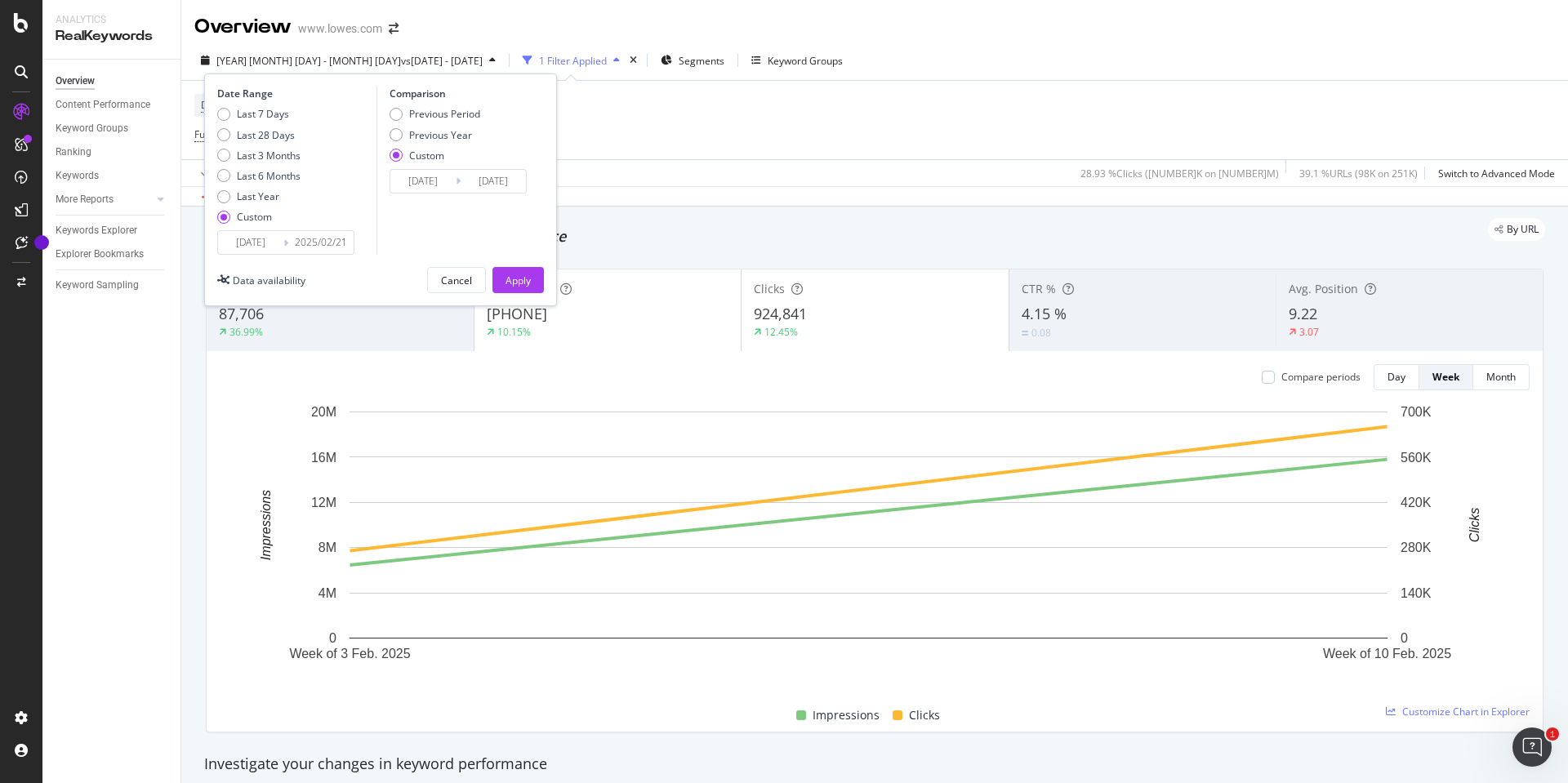 click on "[DATE]" at bounding box center (423, 181) 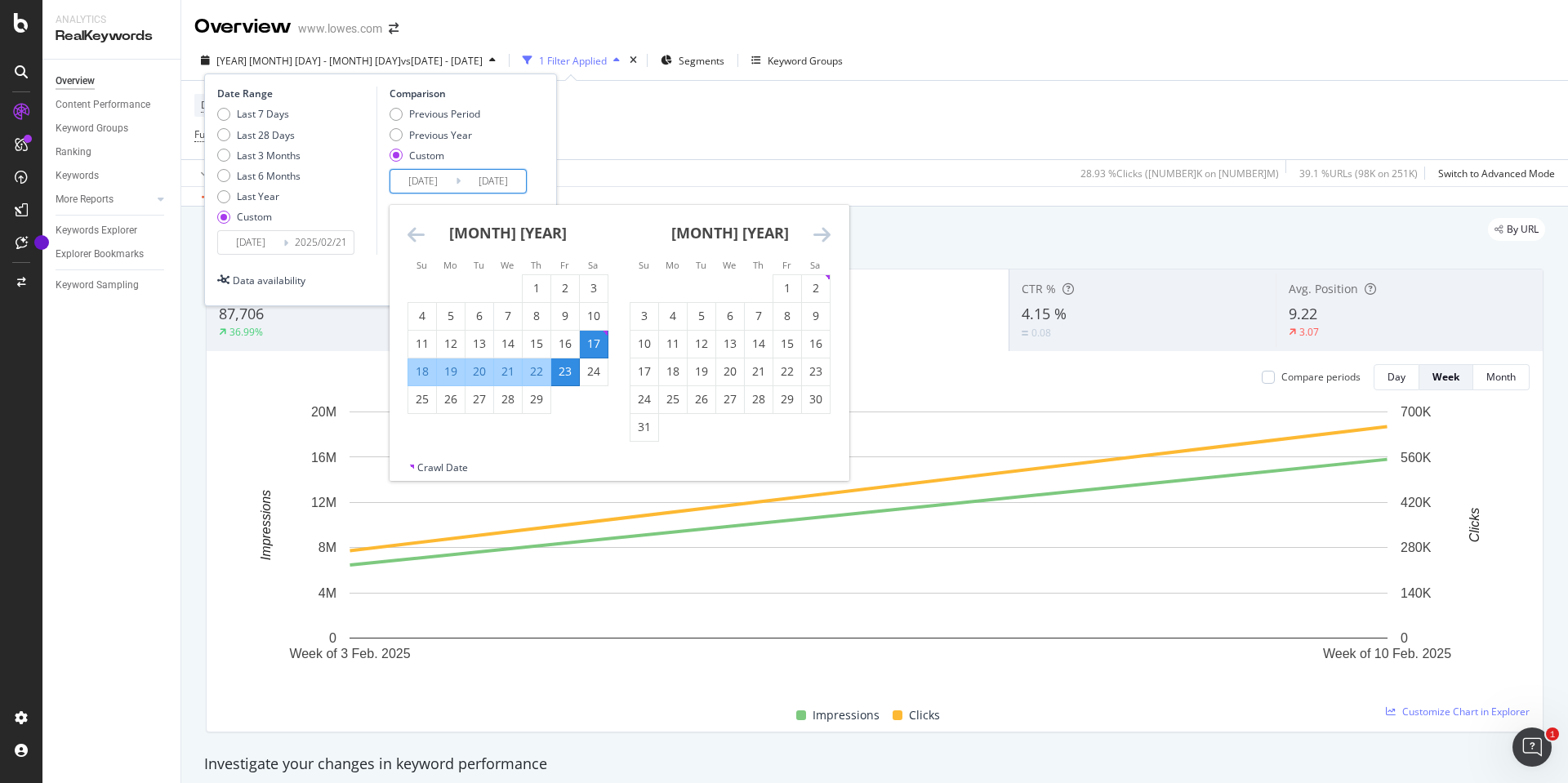 click on "[DATE]" at bounding box center (251, 242) 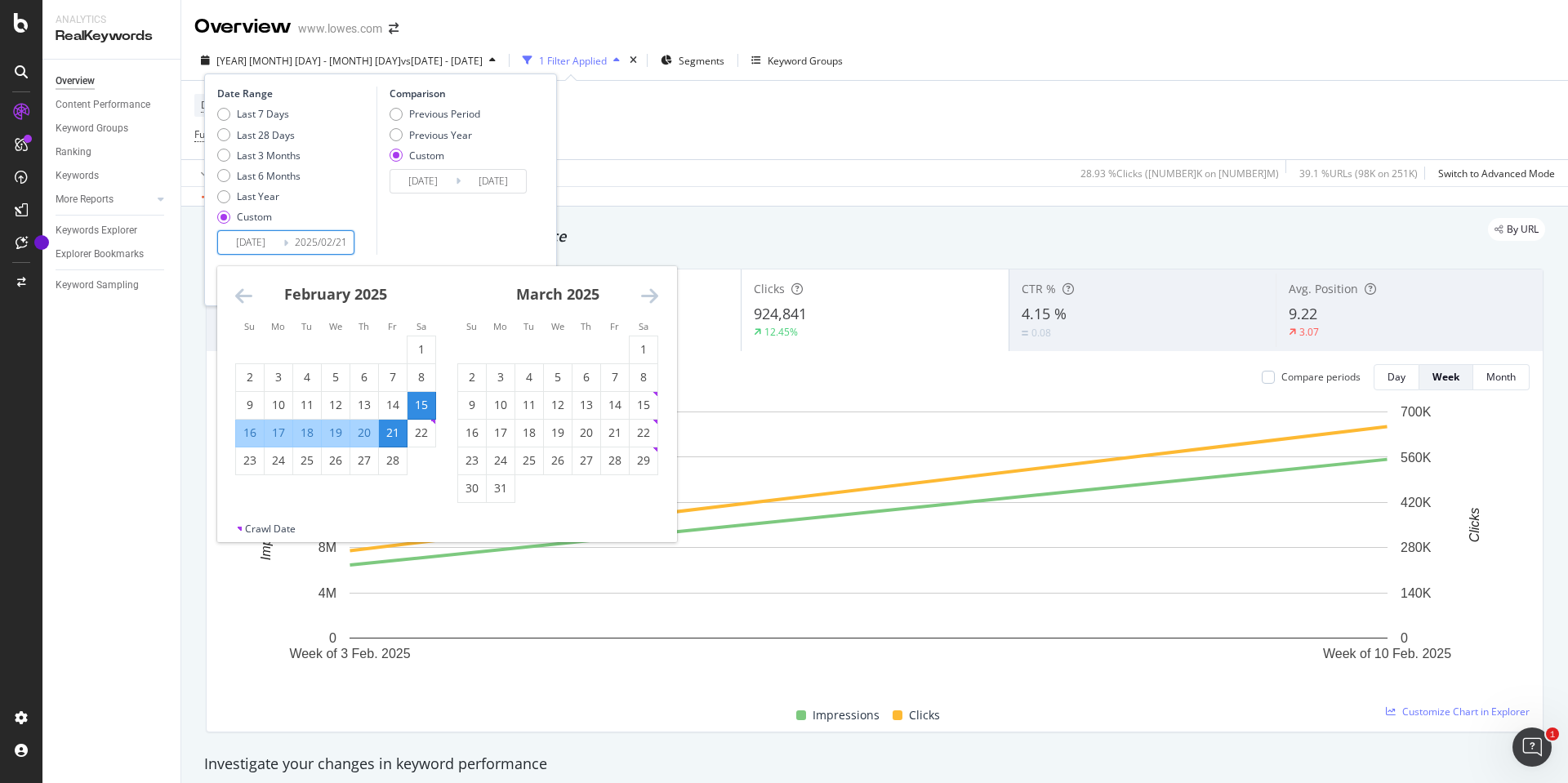 click on "Comparison Previous Period Previous Year Custom [YEAR]/[MONTH]/[DAY] Navigate forward to interact with the calendar and select a date. Press the question mark key to get the keyboard shortcuts for changing dates. [YEAR]/[MONTH]/[DAY] Navigate backward to interact with the calendar and select a date. Press the question mark key to get the keyboard shortcuts for changing dates. [YEAR]/[MONTH]/[DAY] Navigate forward to interact with the calendar and select a date. Press the question mark key to get the keyboard shortcuts for changing dates. [YEAR]/[MONTH]/[DAY] Navigate backward to interact with the calendar and select a date. Press the question mark key to get the keyboard shortcuts for changing dates." at bounding box center (454, 171) 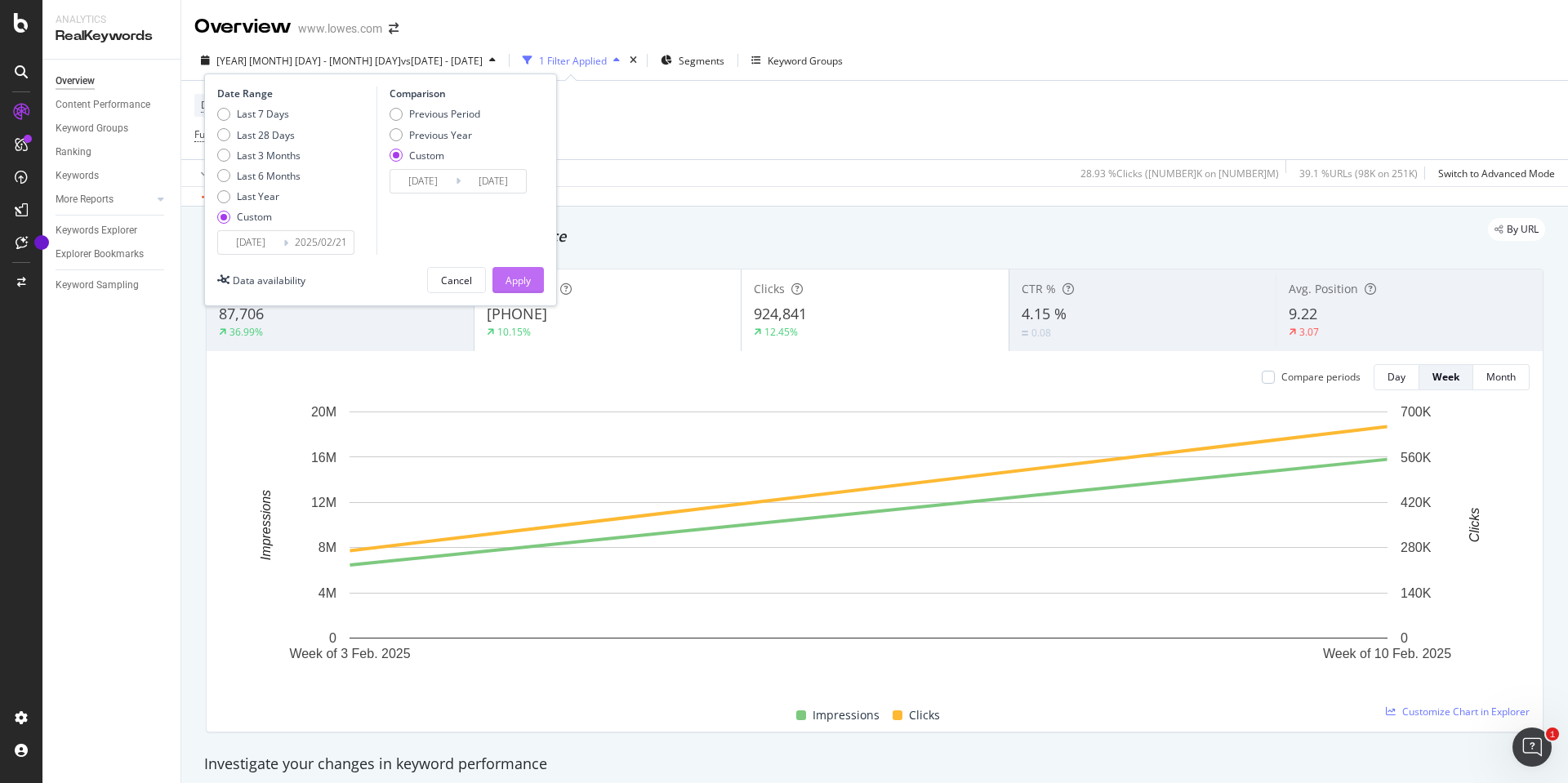 click on "Apply" at bounding box center [518, 280] 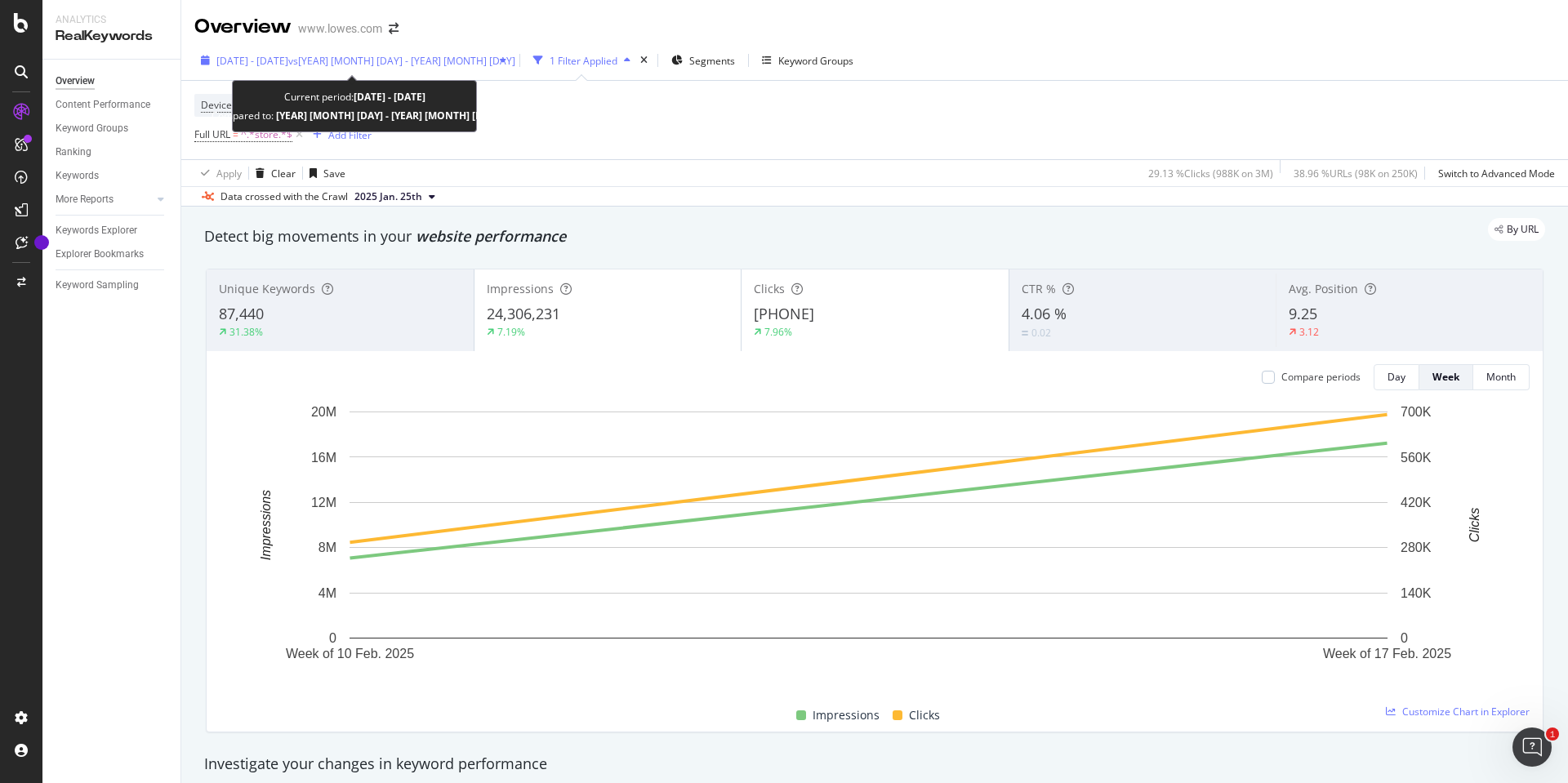 click on "[DATE] - [DATE]" at bounding box center (252, 60) 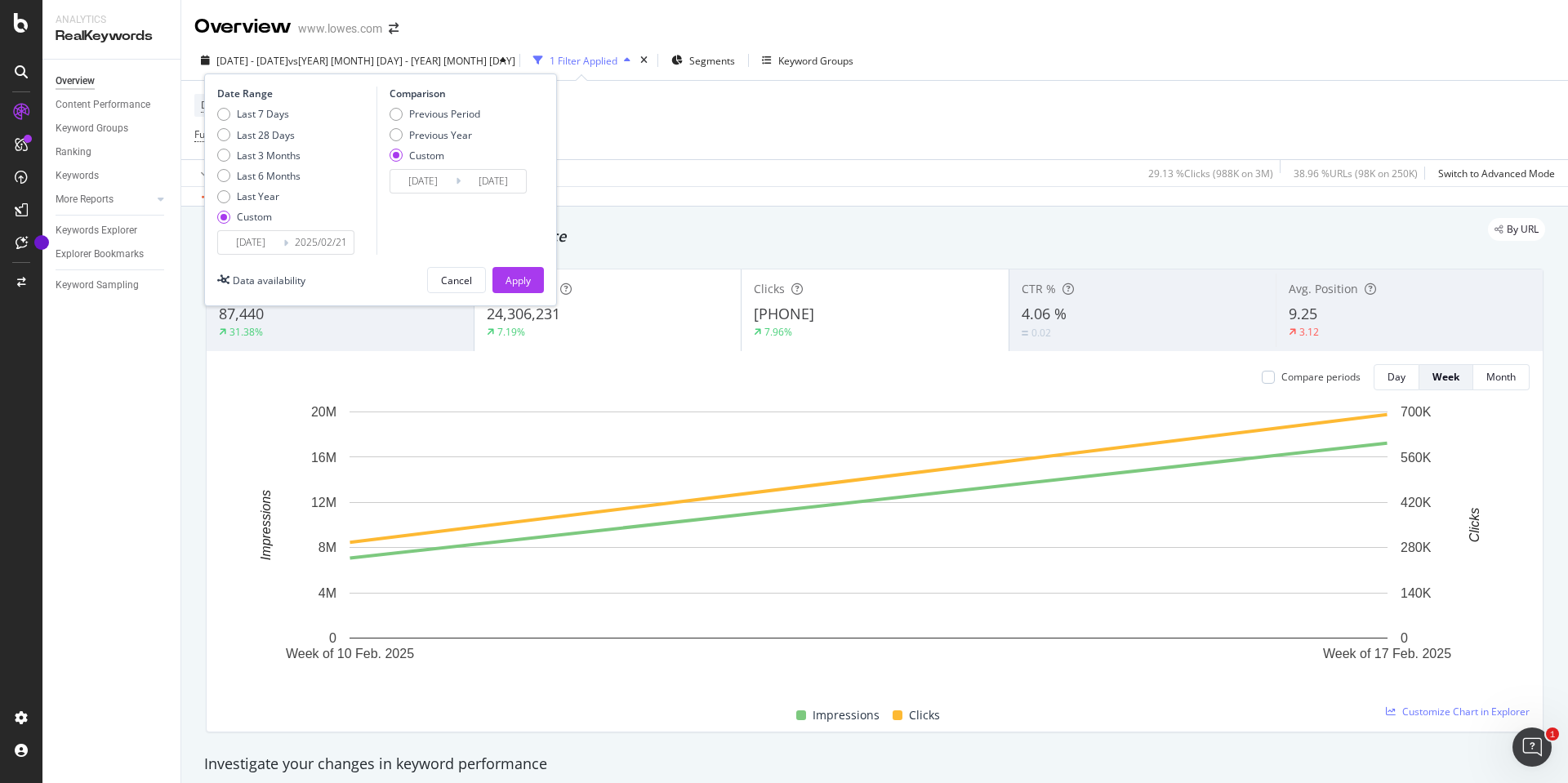 click on "[DATE]" at bounding box center (251, 242) 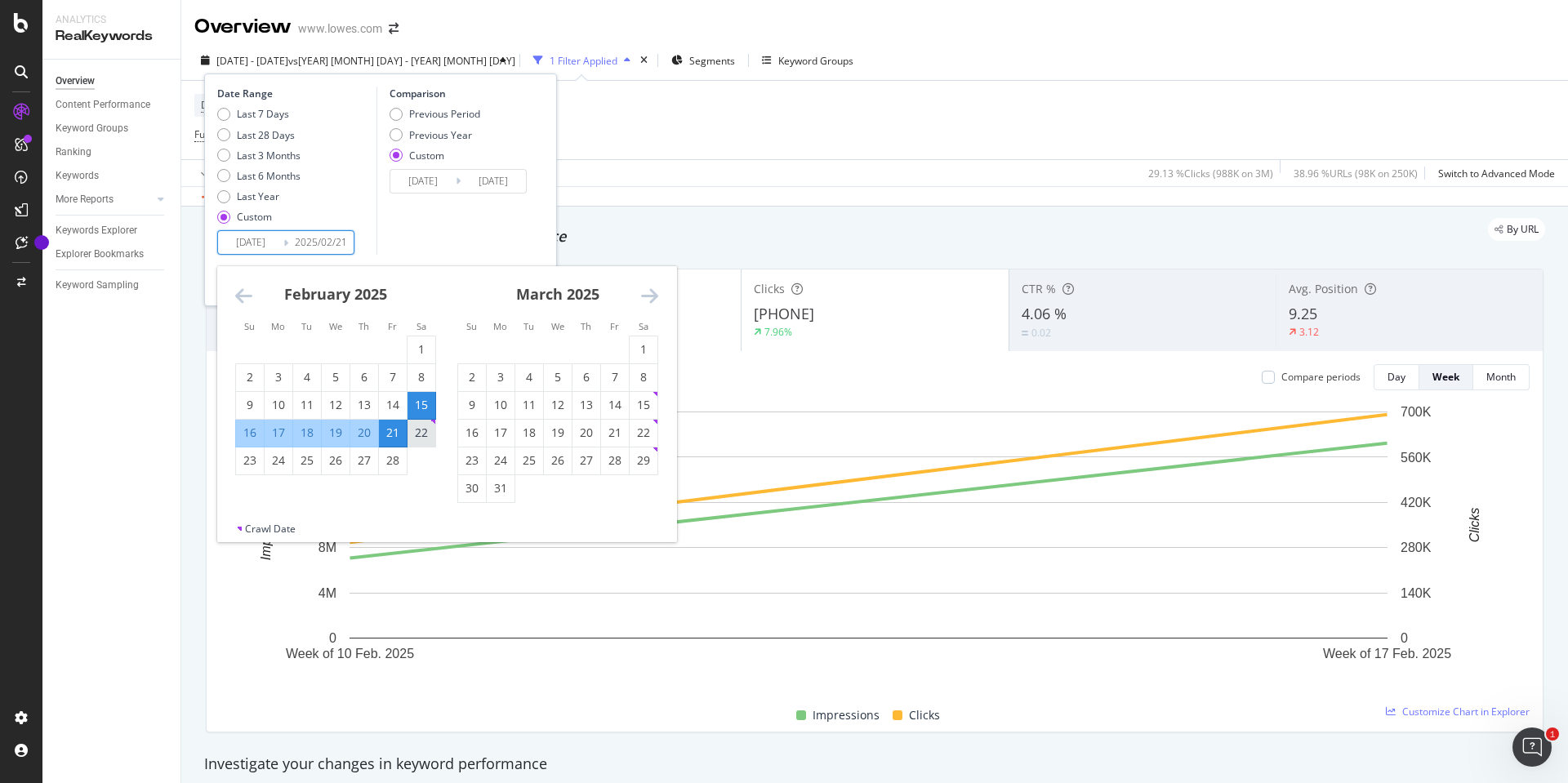 click on "22" at bounding box center [421, 433] 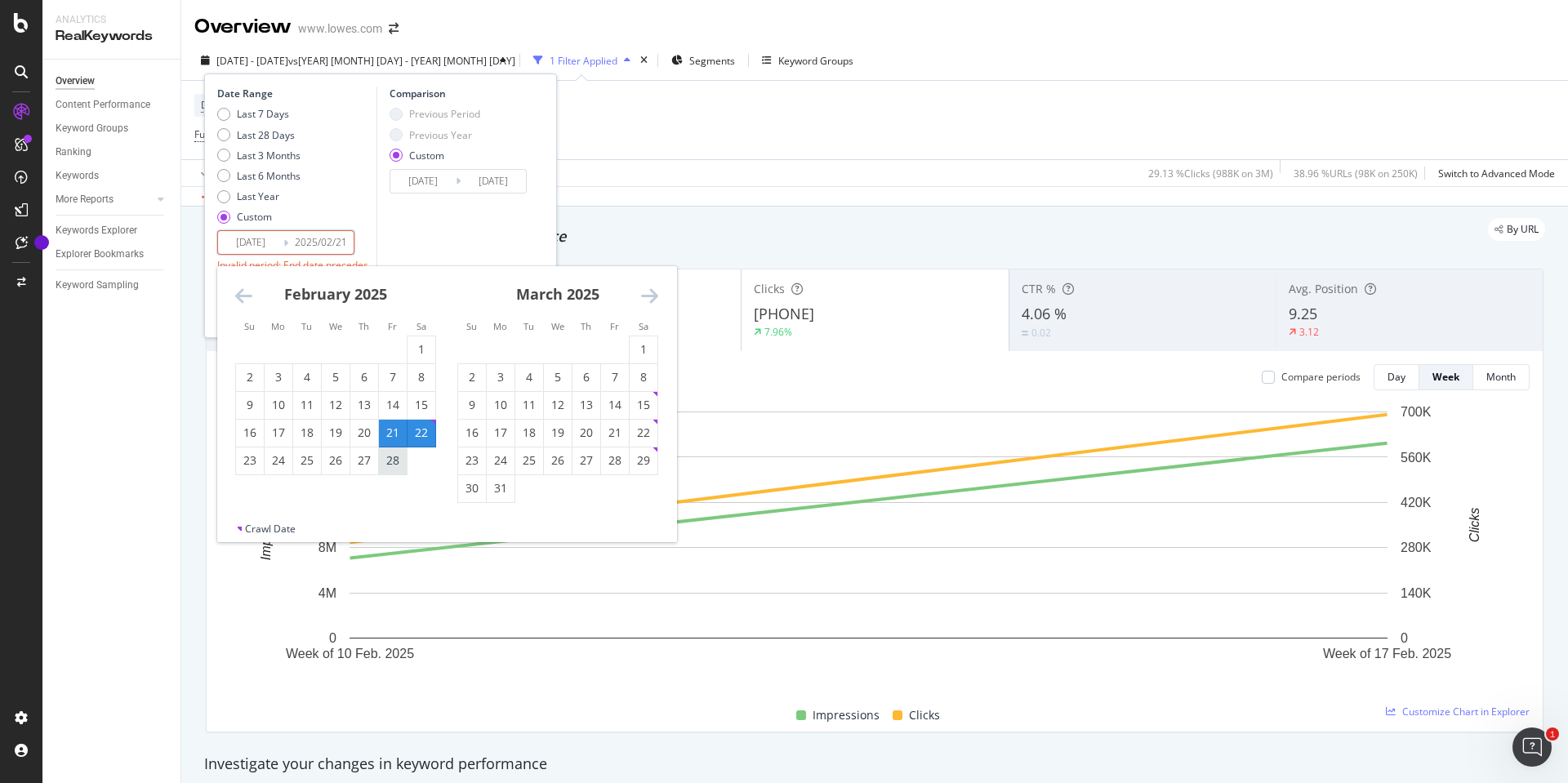 click on "28" at bounding box center [393, 460] 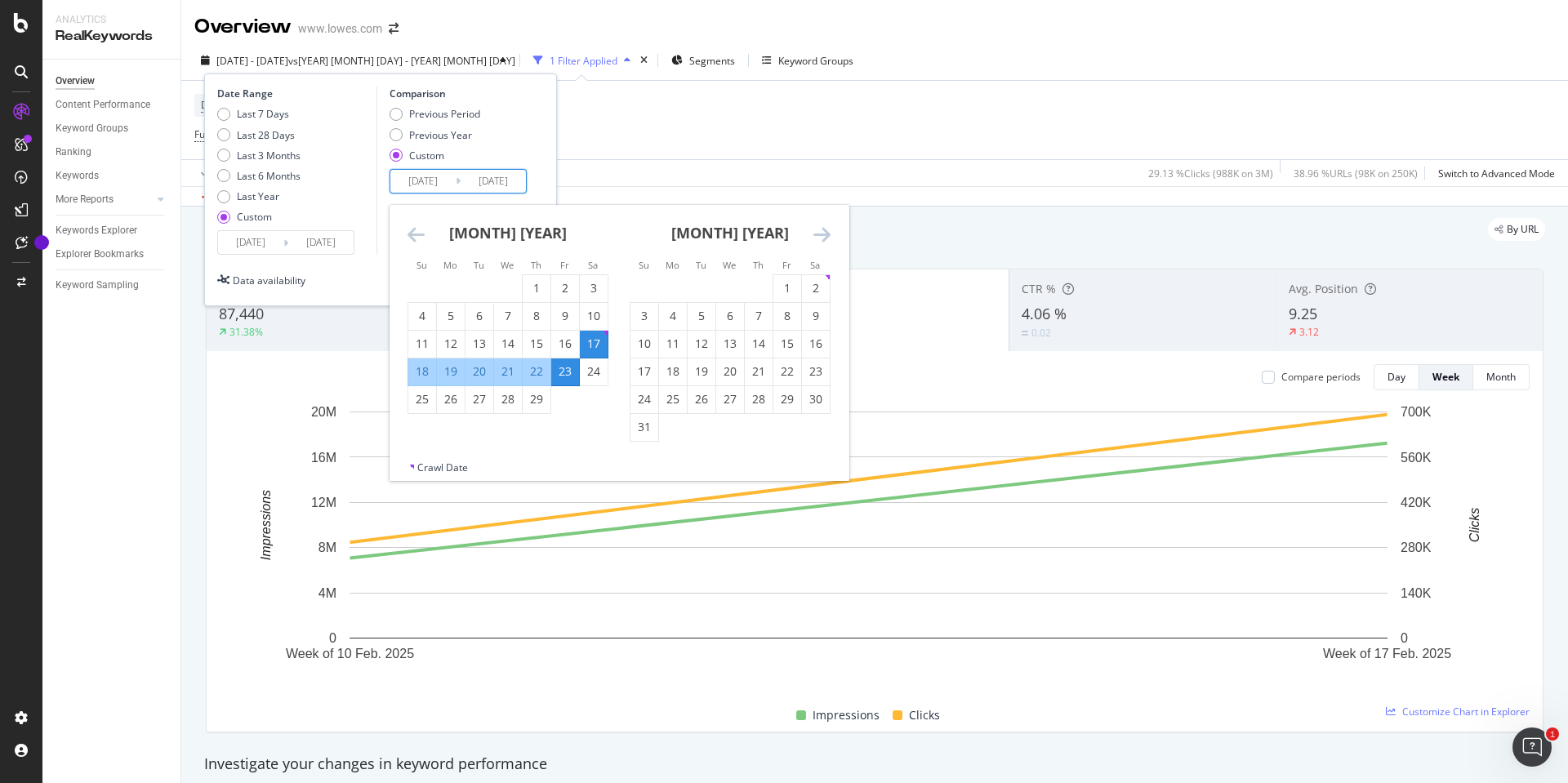 click on "[DATE]" at bounding box center [423, 181] 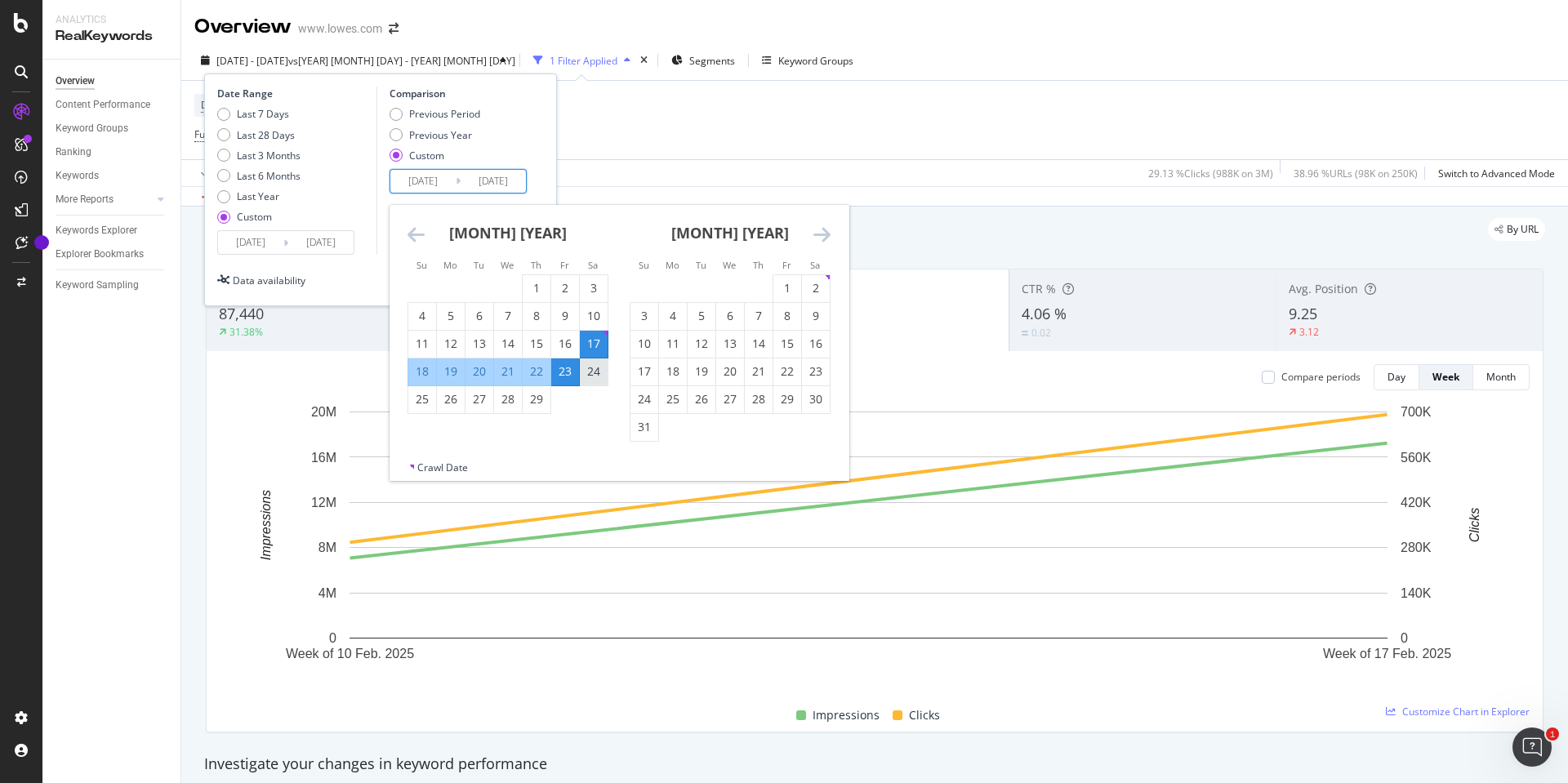 click on "24" at bounding box center [594, 371] 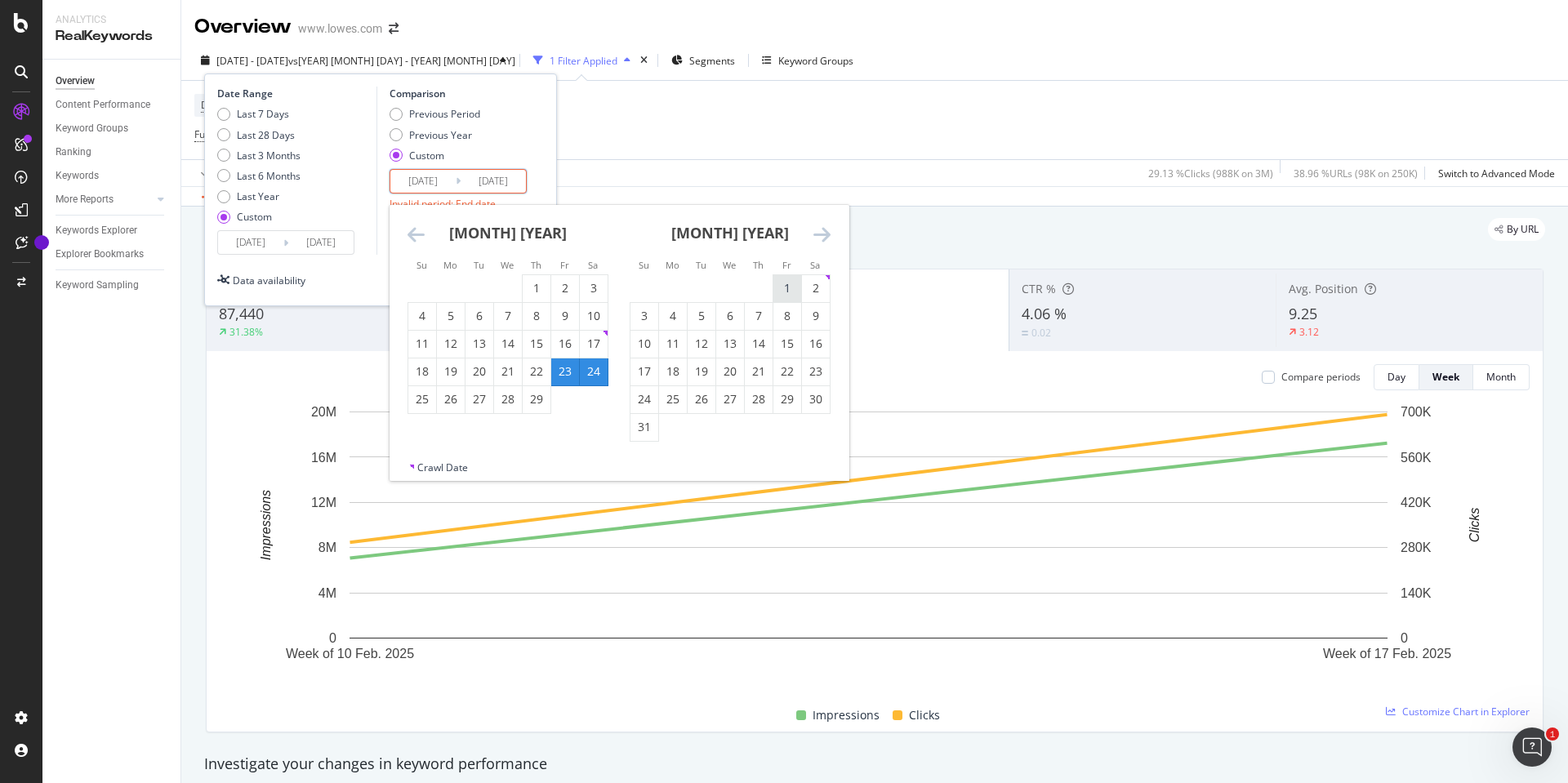 click on "1" at bounding box center (787, 288) 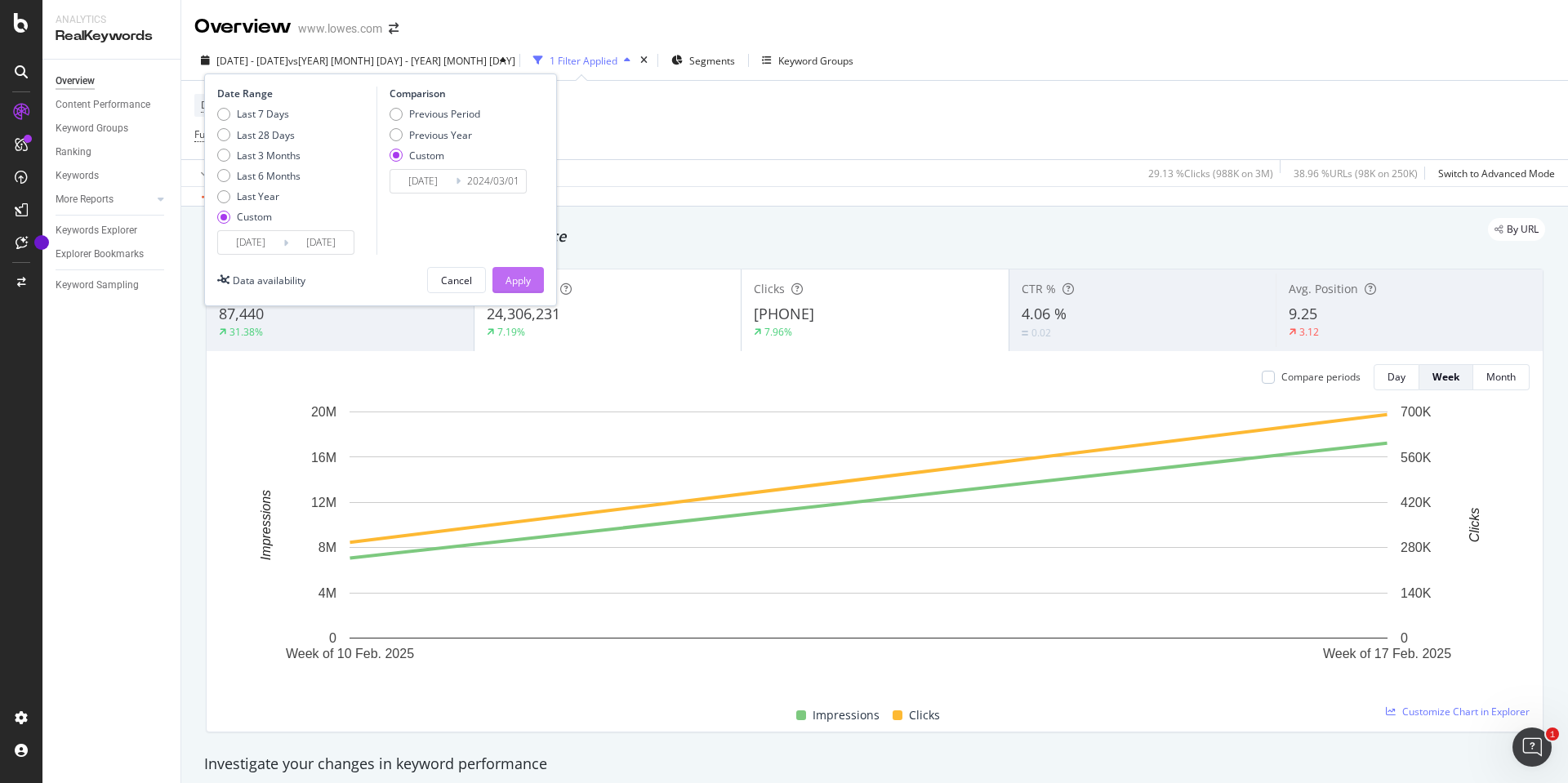 click on "Apply" at bounding box center [518, 280] 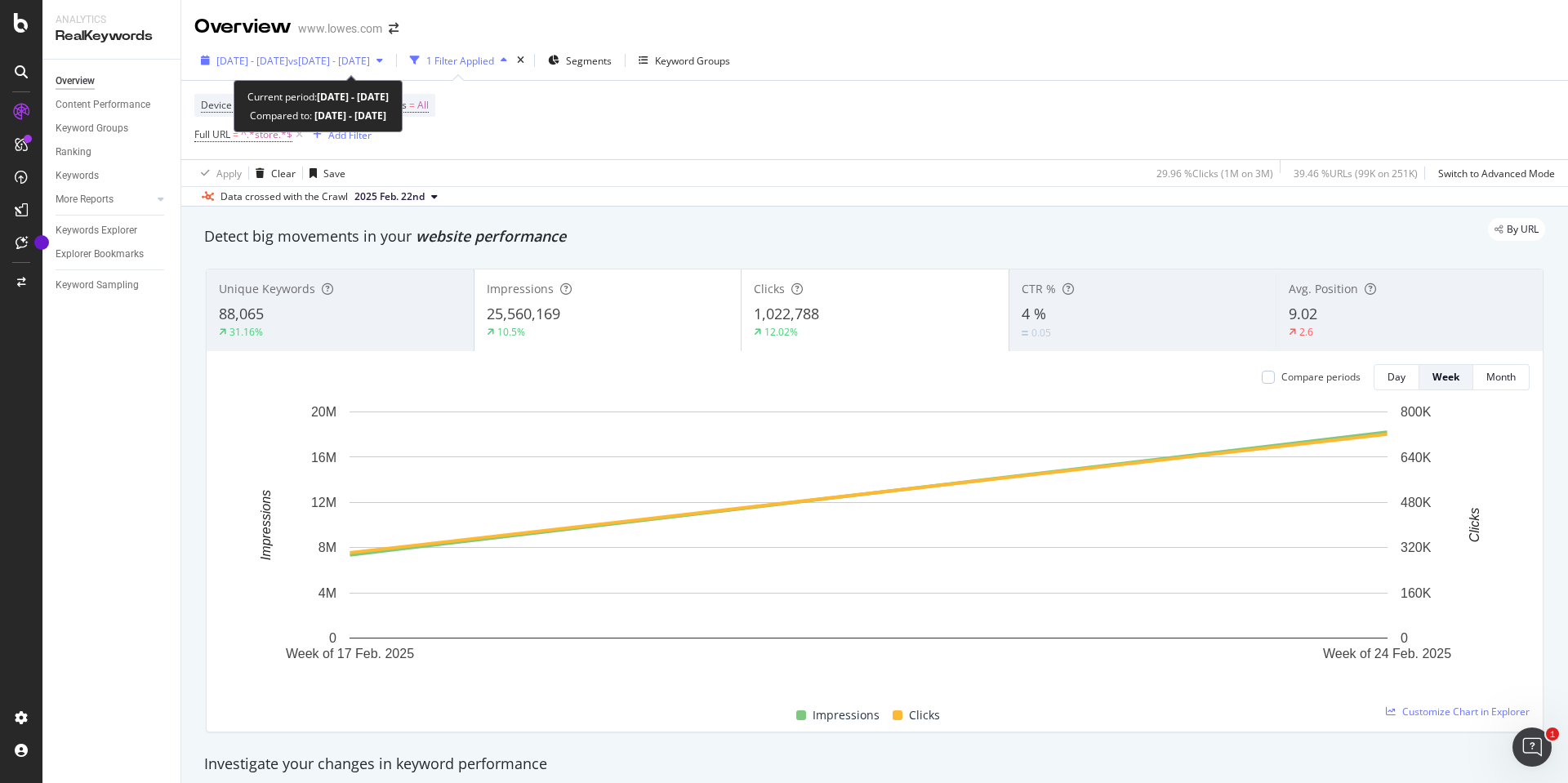 click on "[DATE] - [DATE]" at bounding box center (252, 60) 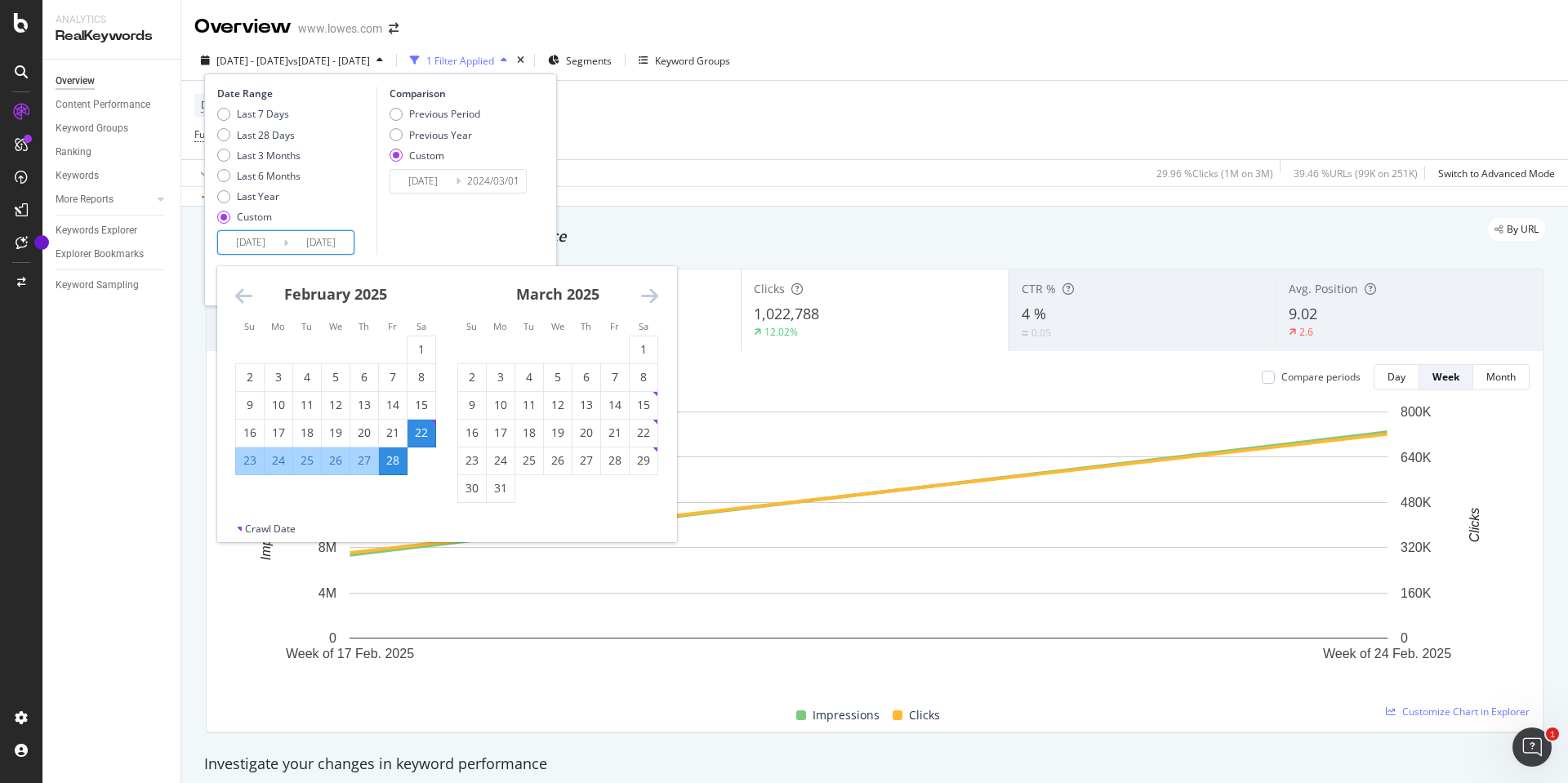 click on "[DATE]" at bounding box center (251, 242) 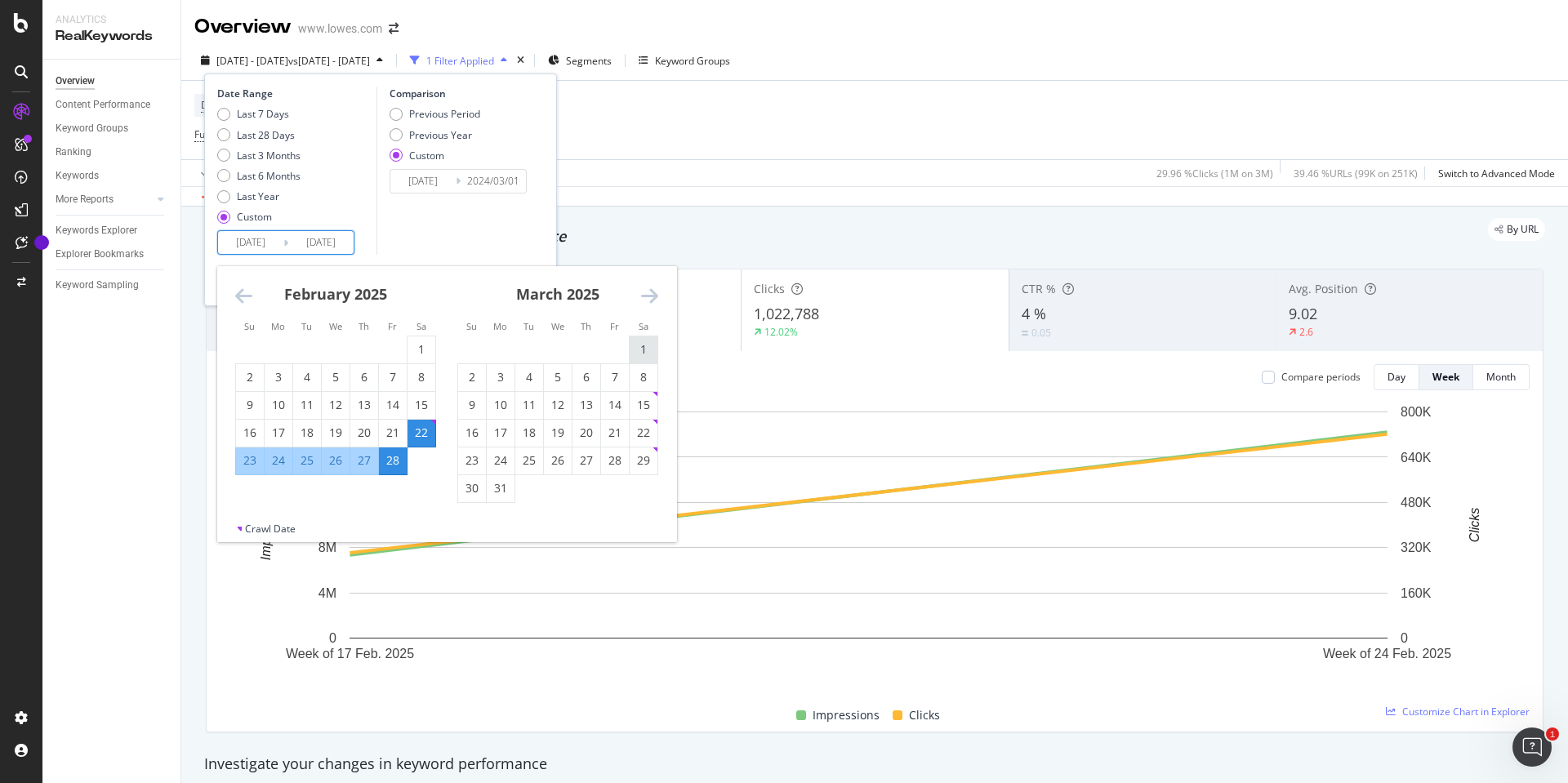 click on "1" at bounding box center (644, 349) 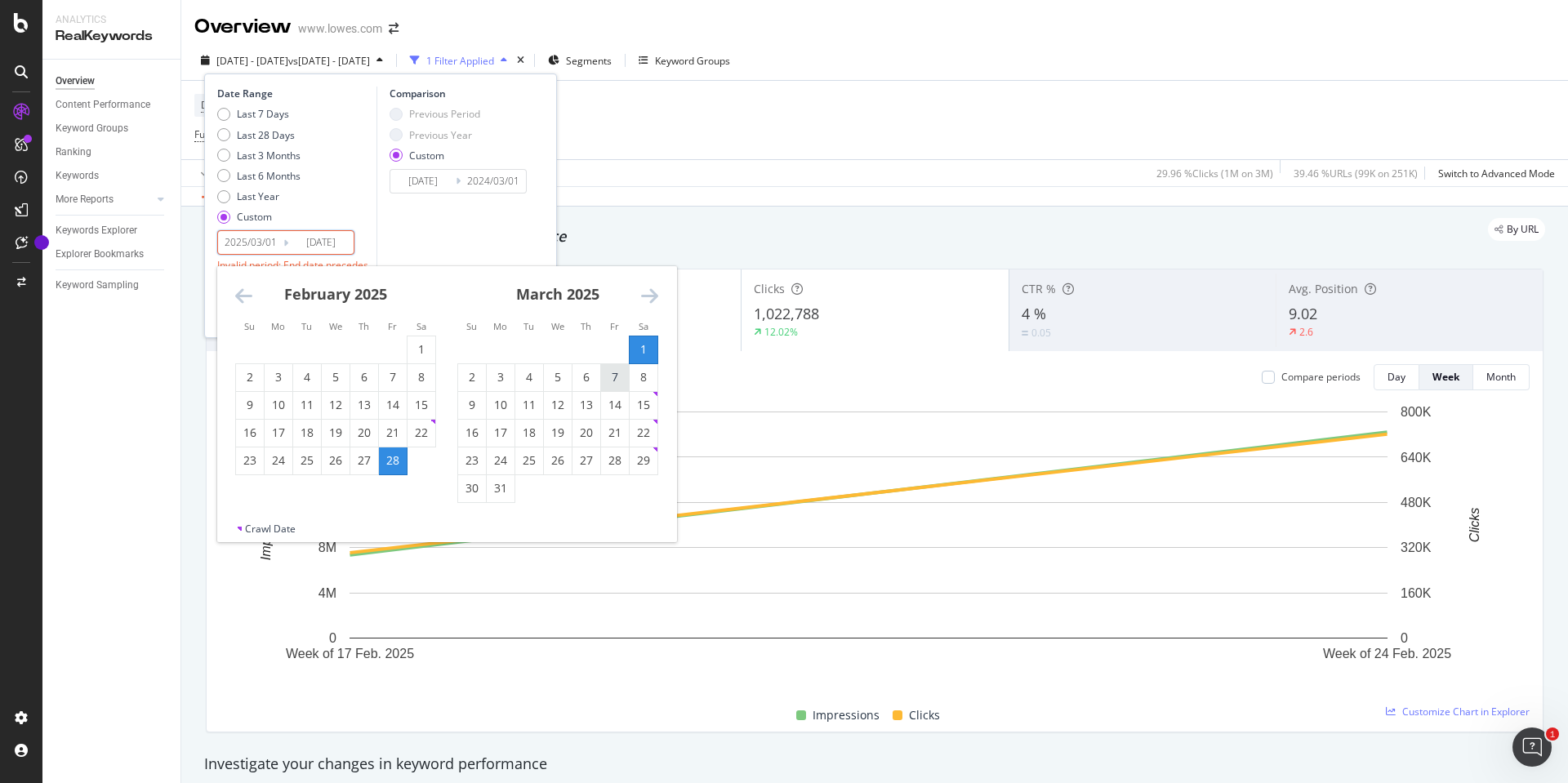 click on "7" at bounding box center [615, 377] 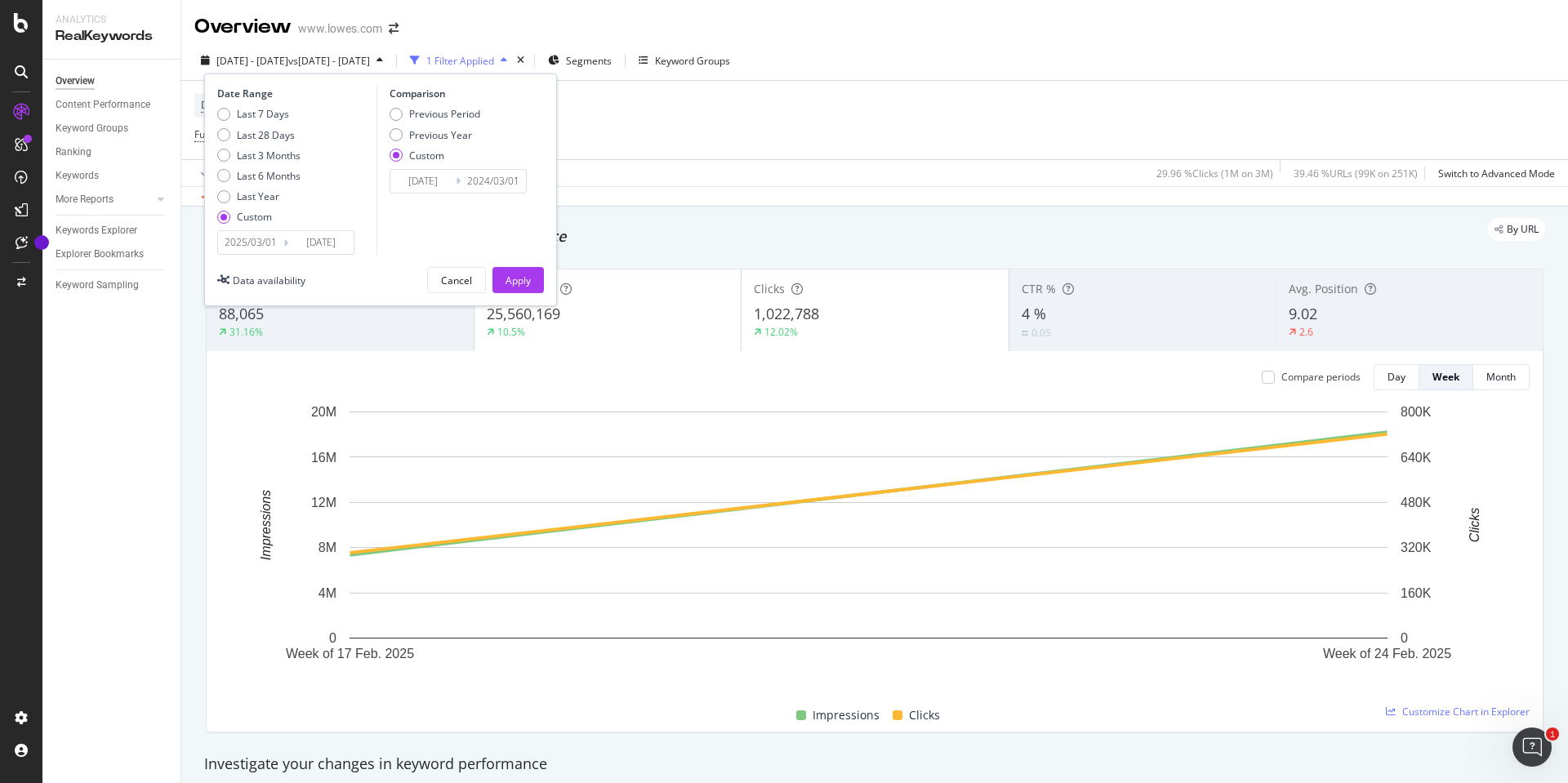 click on "[DATE]" at bounding box center (423, 181) 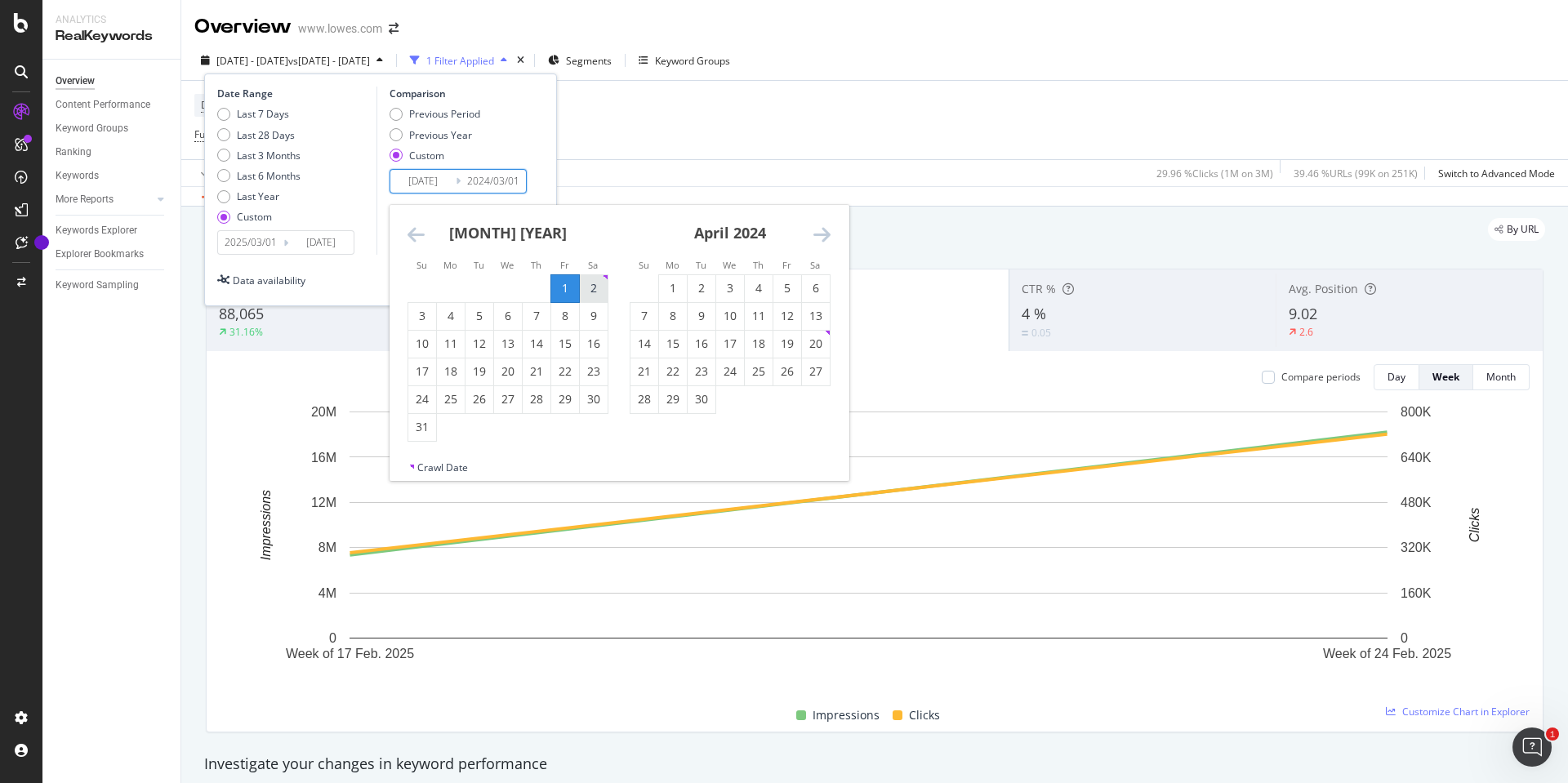 click on "2" at bounding box center (594, 288) 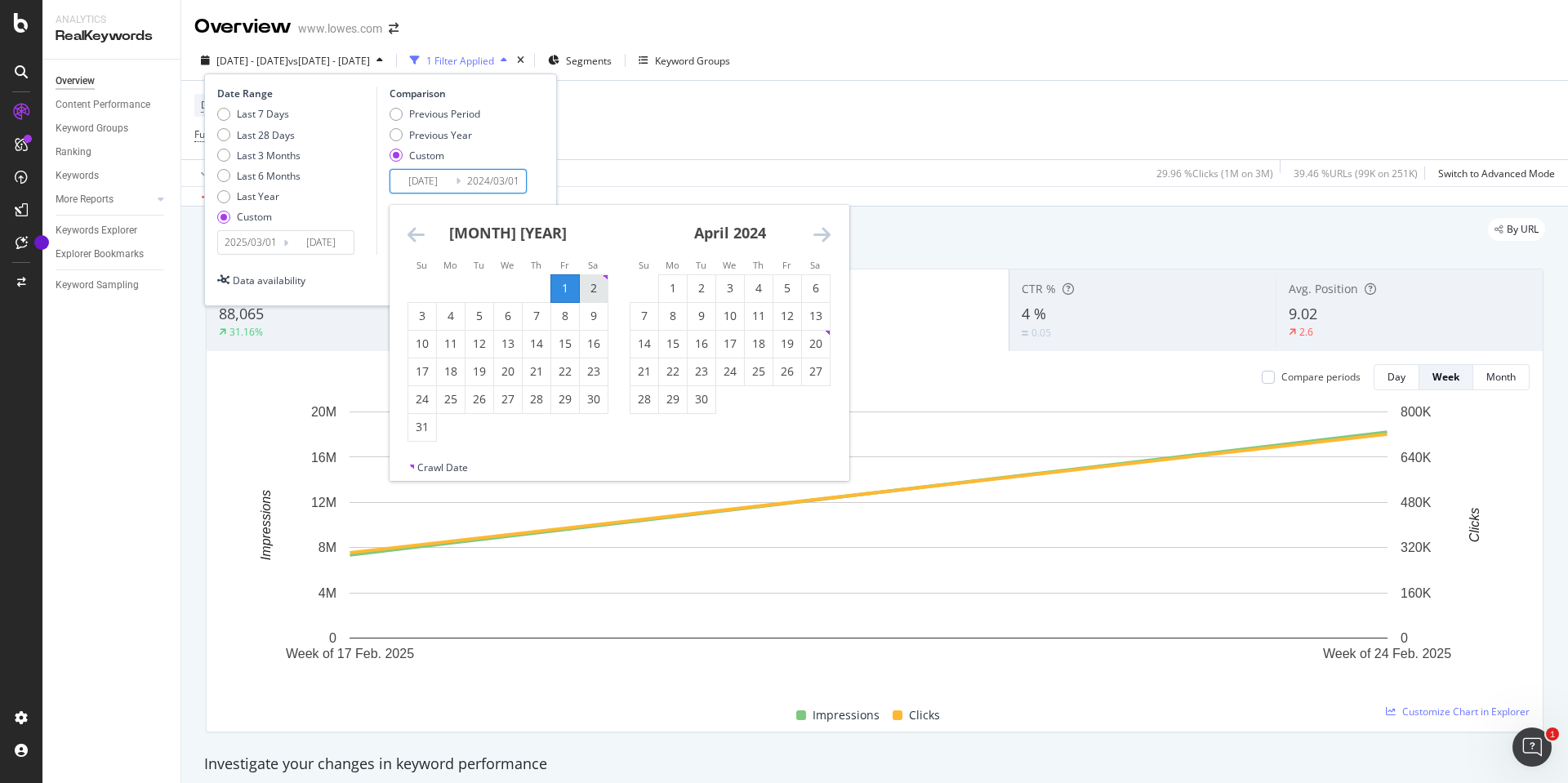 type on "[DATE]" 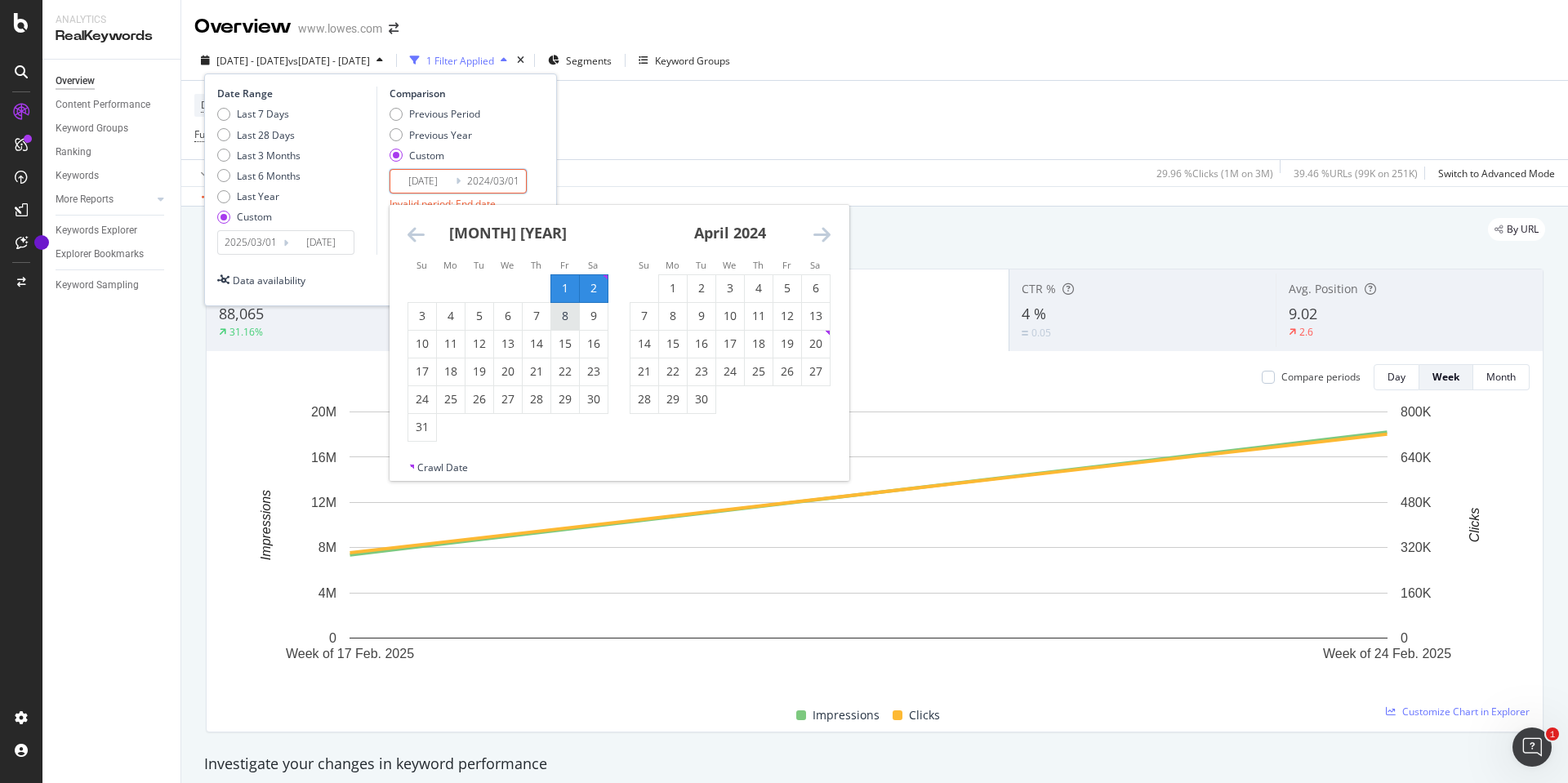 click on "8" at bounding box center [565, 316] 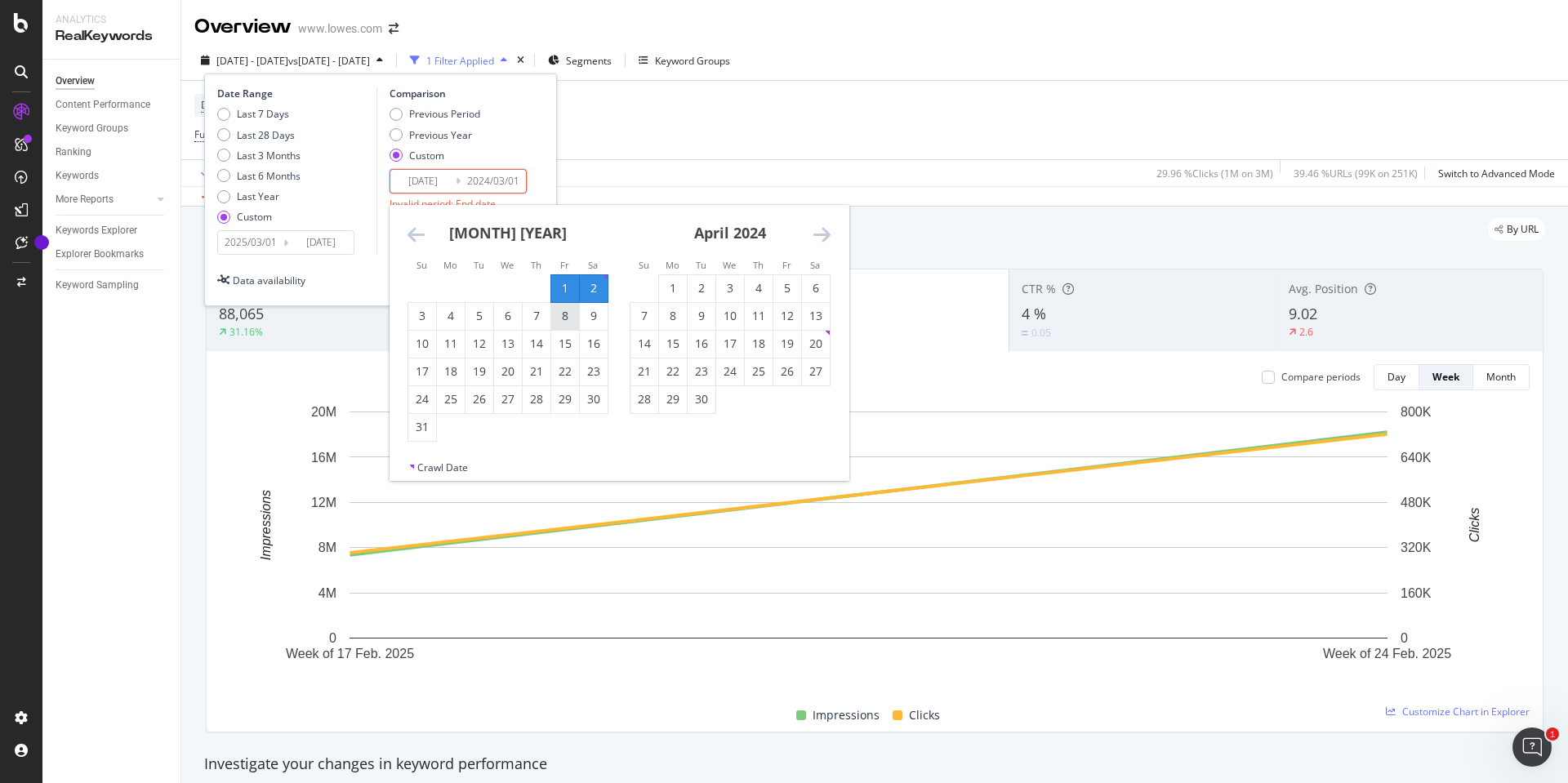 type on "[YEAR]/[MONTH]/[DAY]" 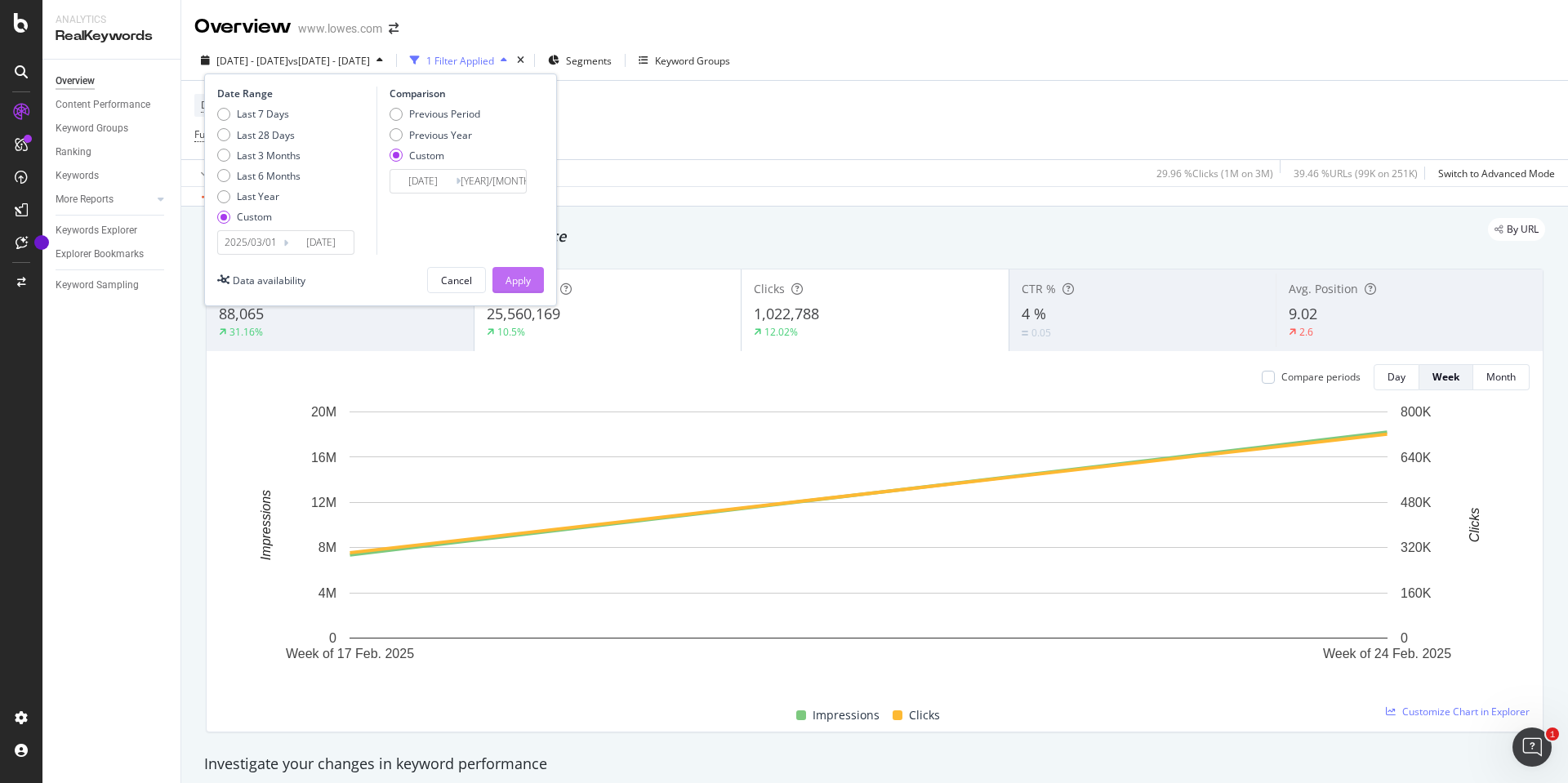 click on "Apply" at bounding box center (518, 280) 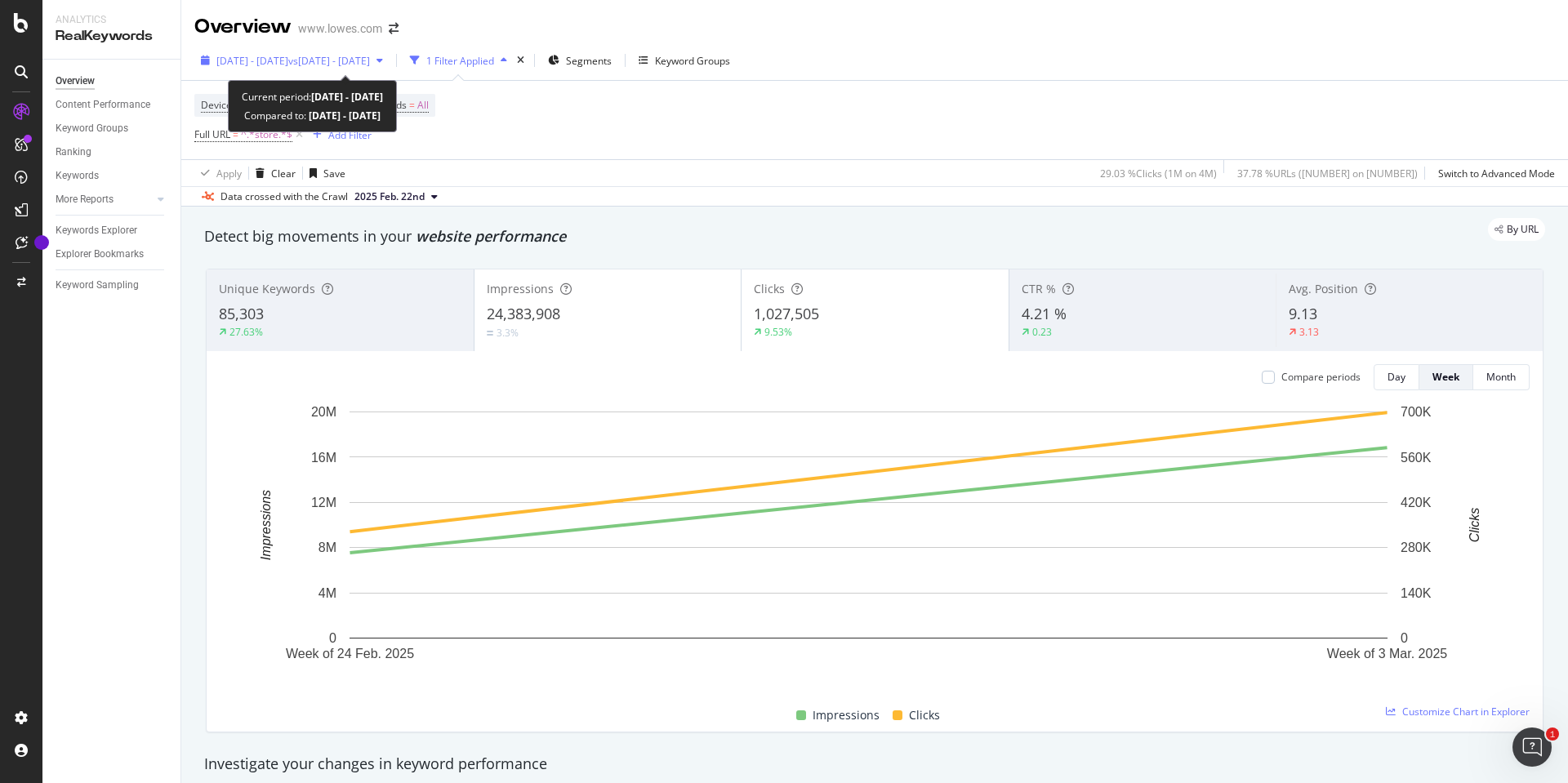 click on "[DATE] - [DATE]" at bounding box center (252, 60) 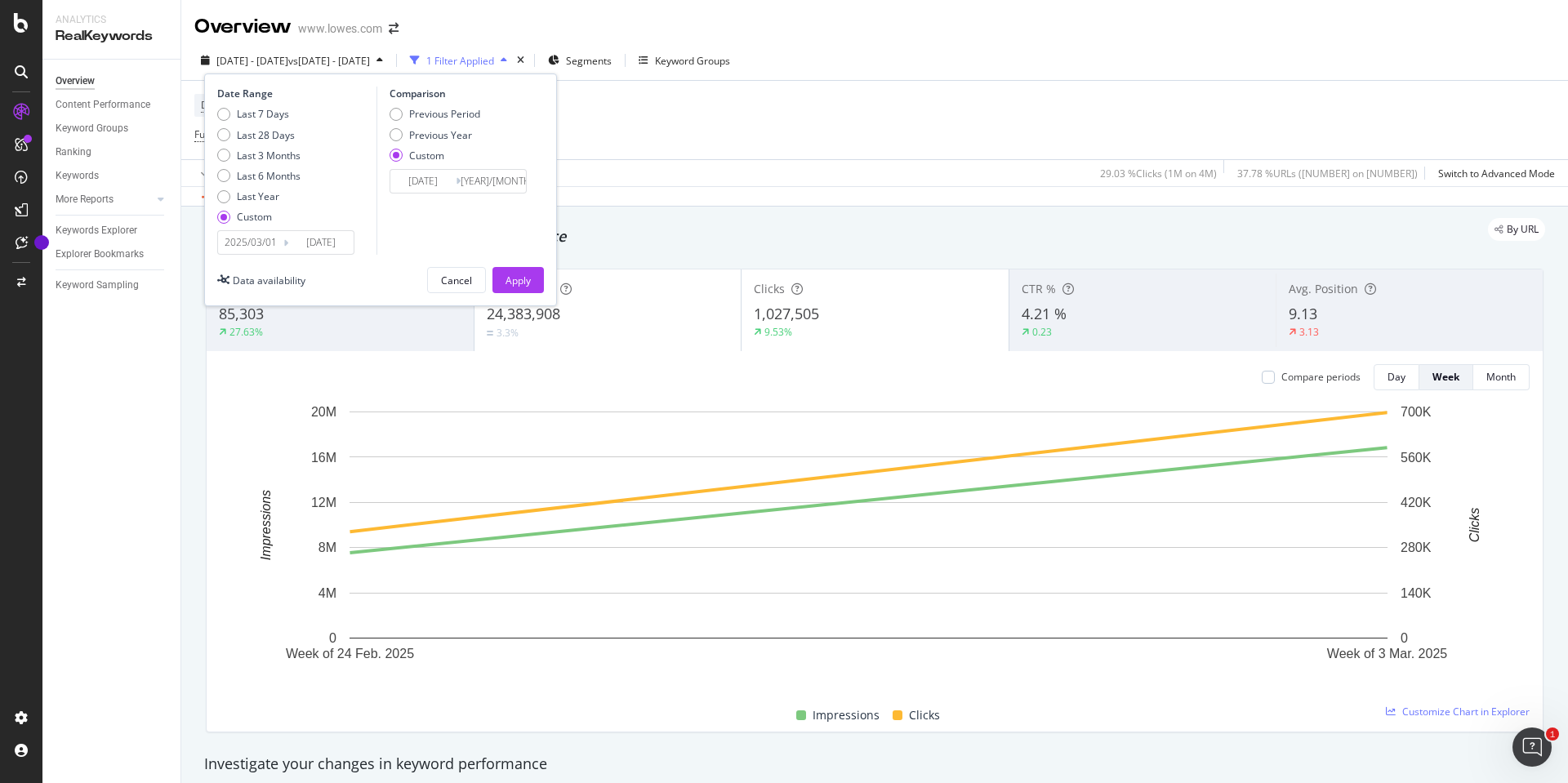 click on "2025/03/01" at bounding box center (251, 242) 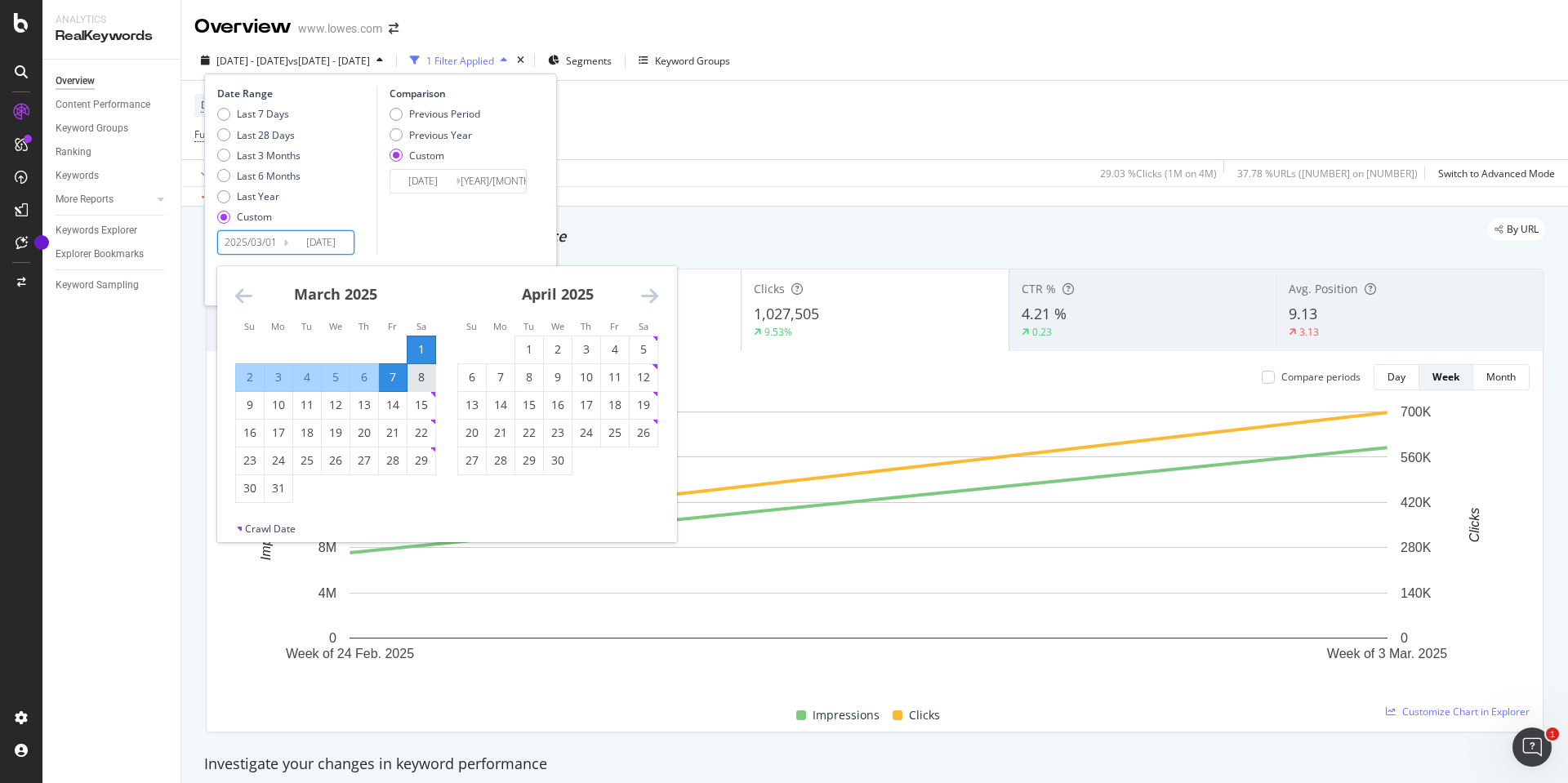 click on "8" at bounding box center (421, 377) 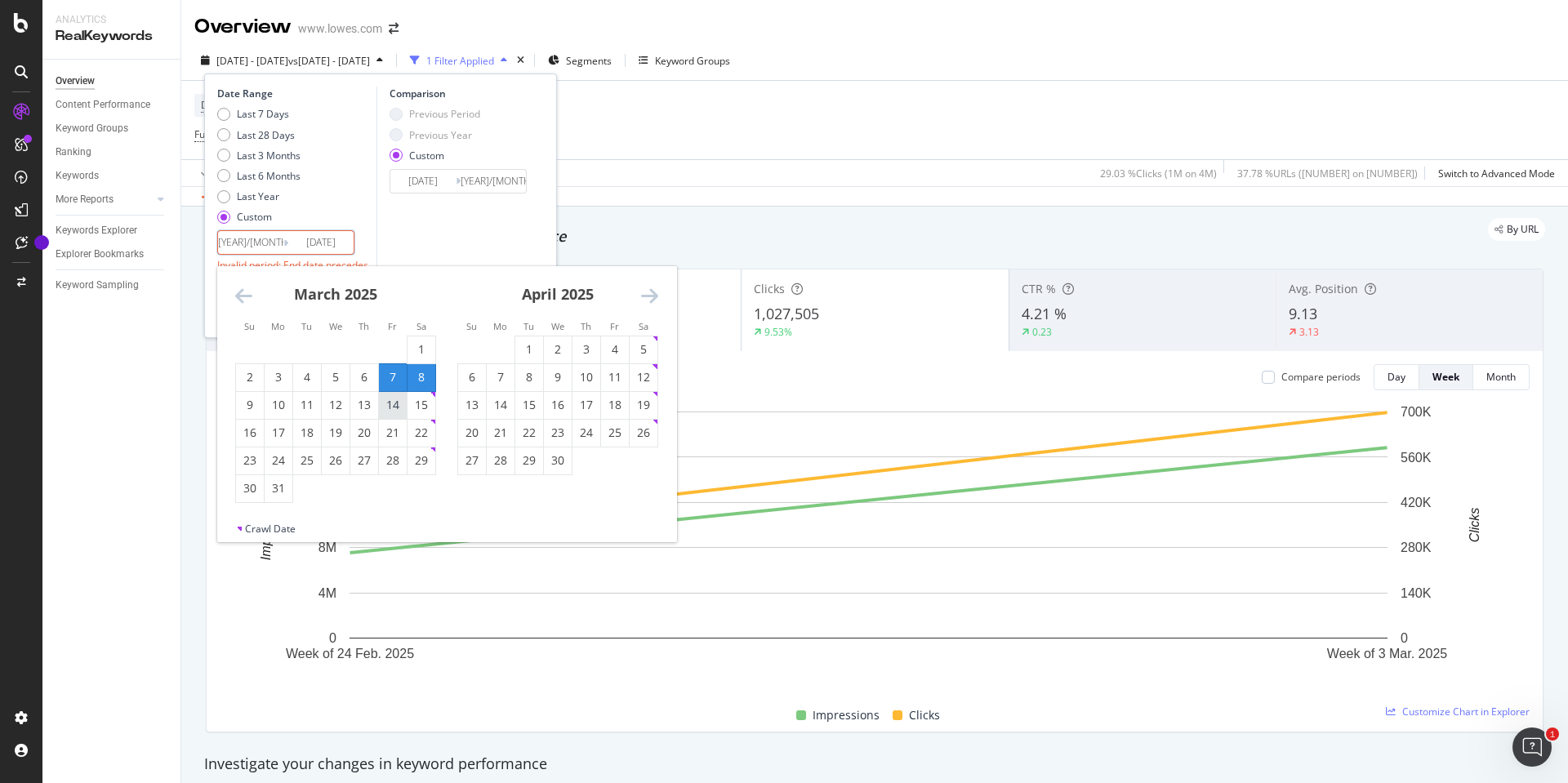 click on "14" at bounding box center (393, 405) 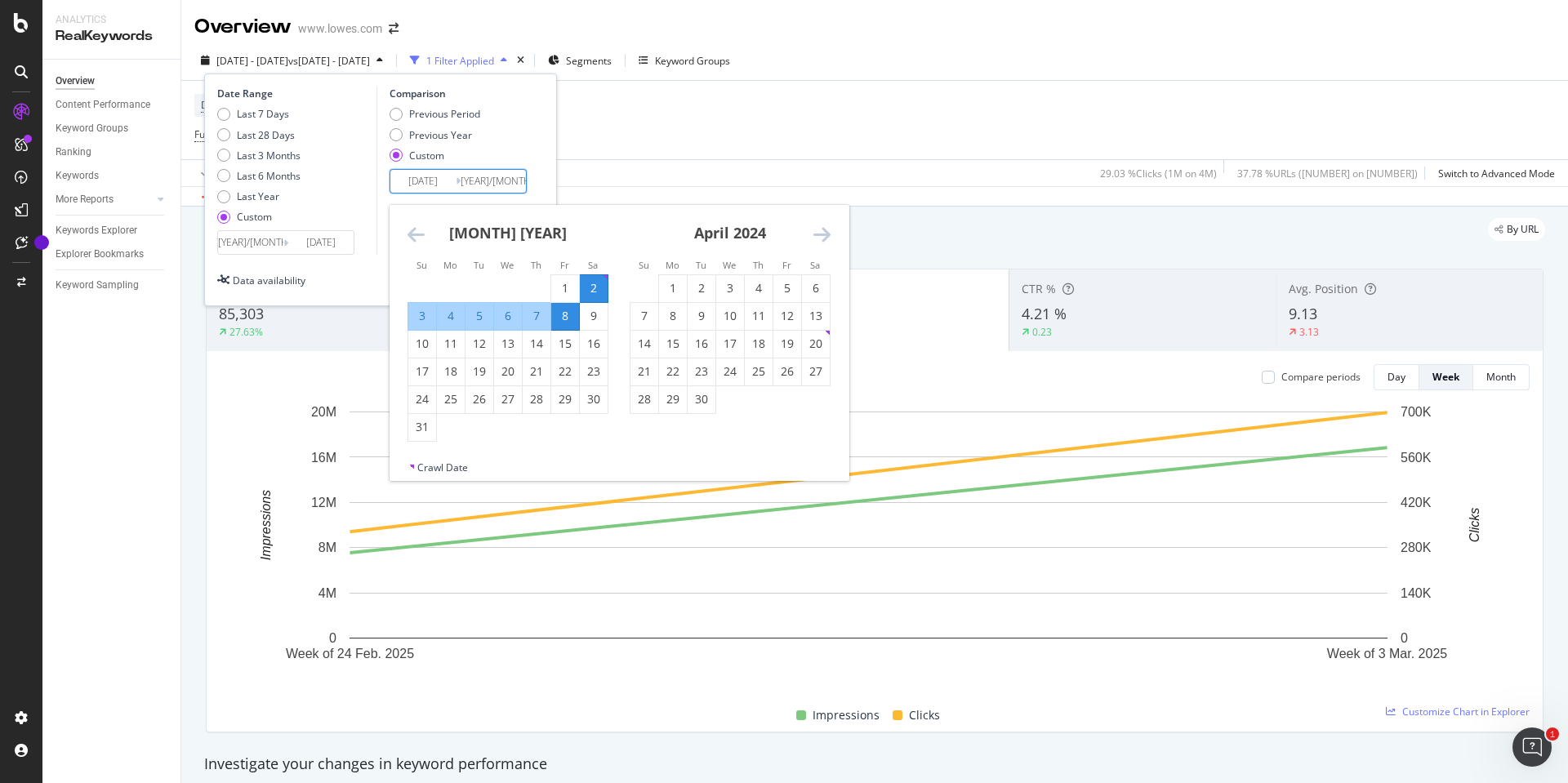 click on "[DATE]" at bounding box center [423, 181] 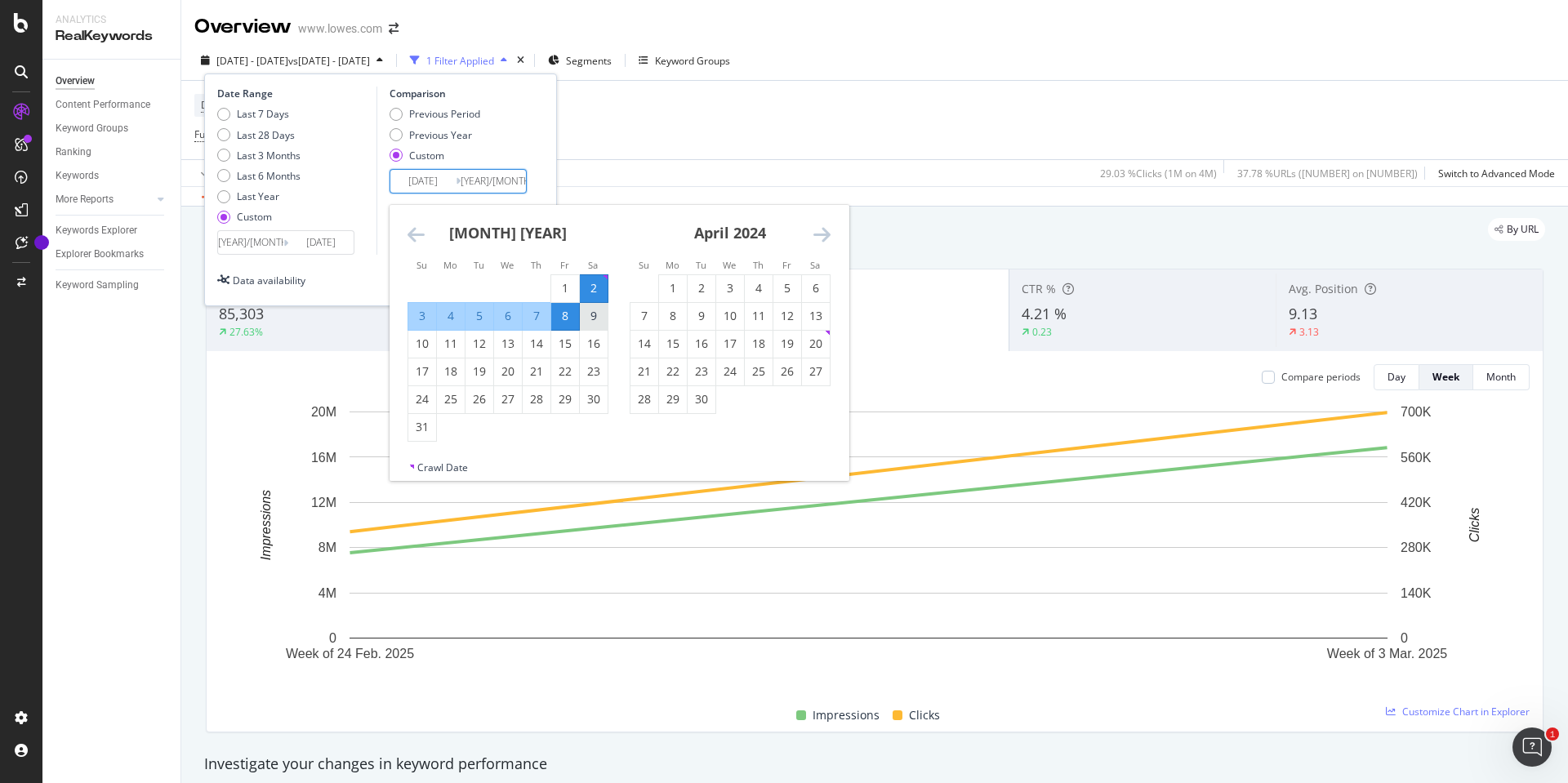 click on "9" at bounding box center (594, 316) 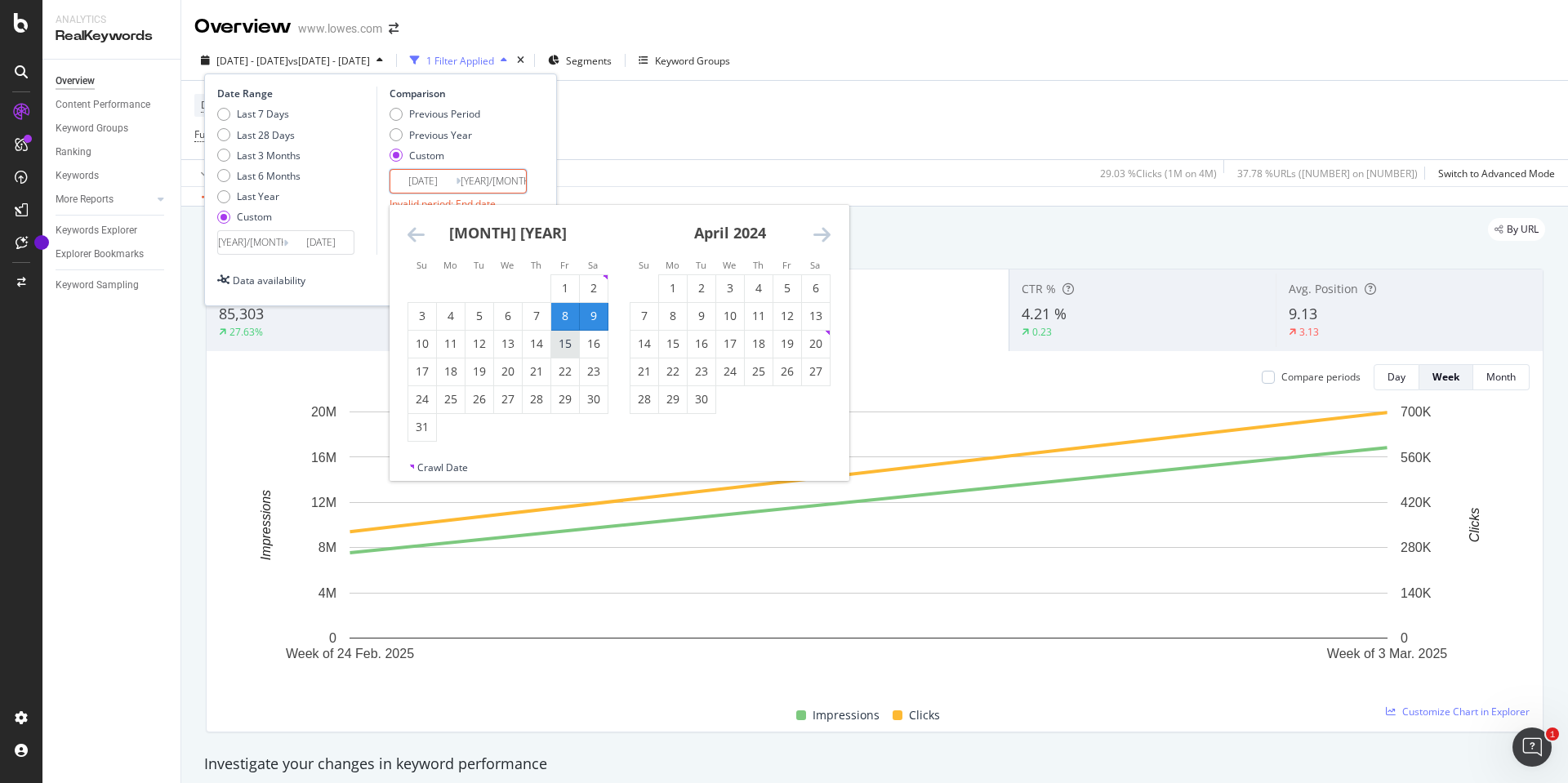 click on "15" at bounding box center (565, 344) 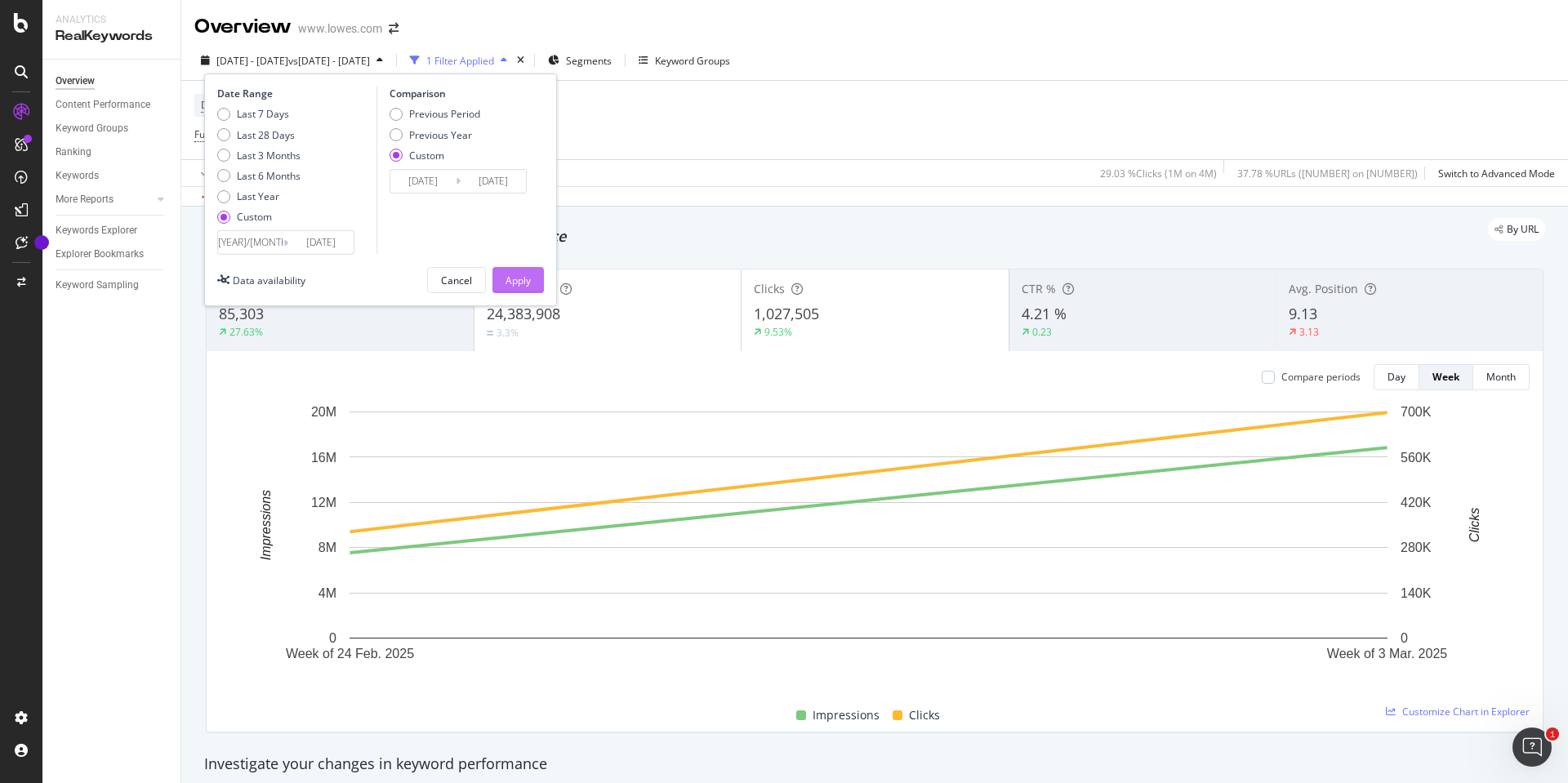 click on "Apply" at bounding box center (518, 280) 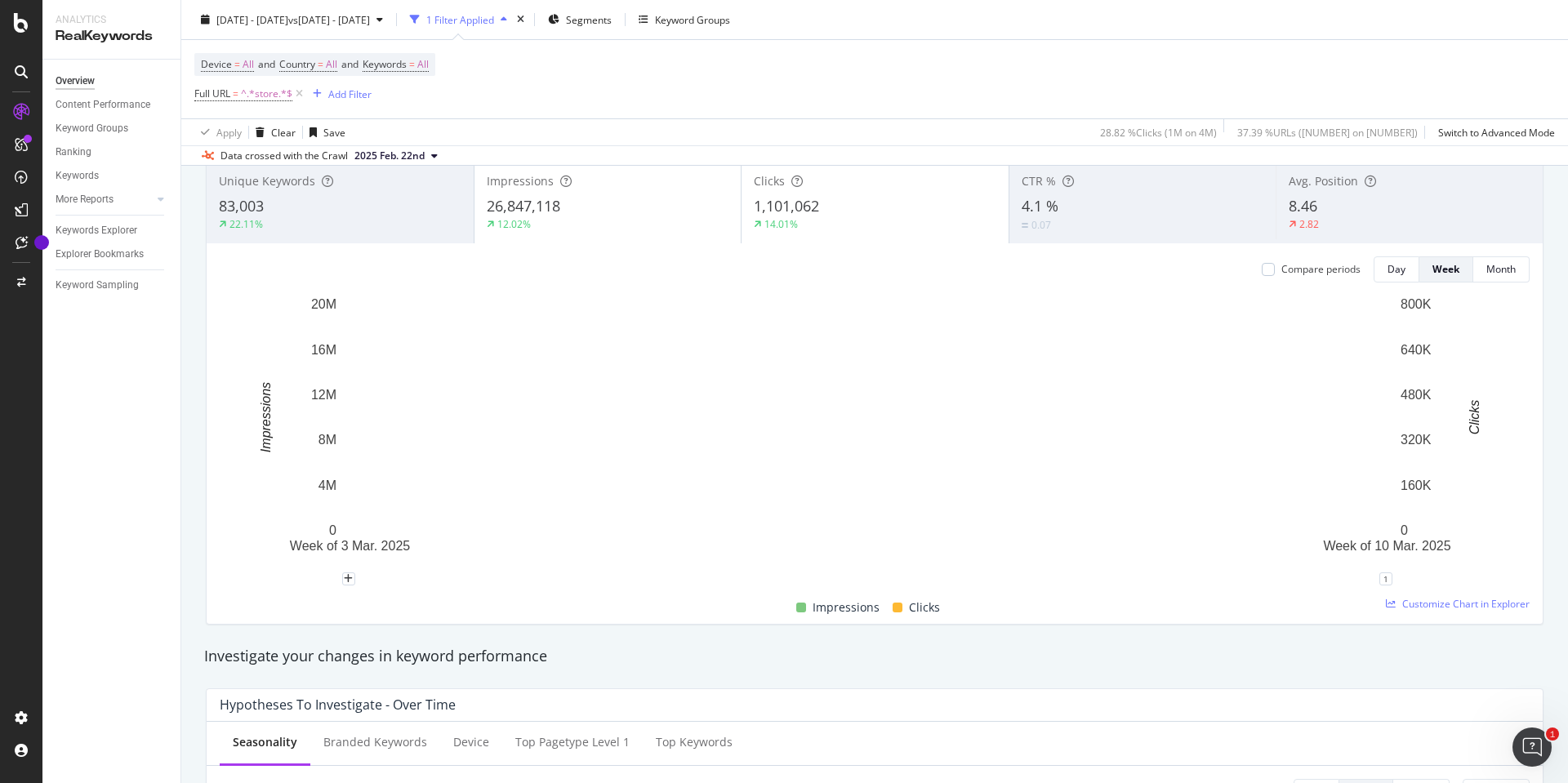 scroll, scrollTop: 0, scrollLeft: 0, axis: both 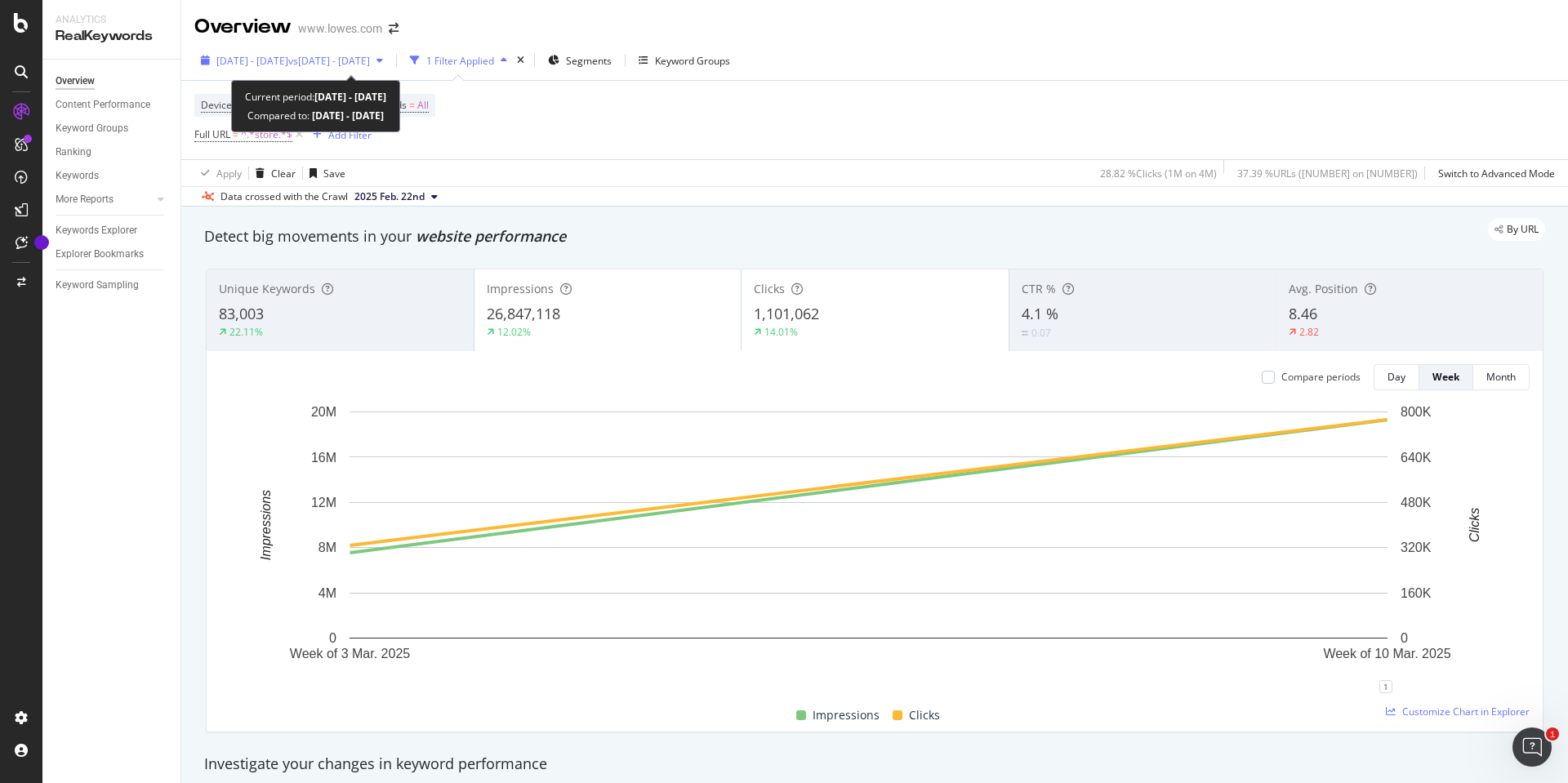 click on "[DATE] - [DATE]" at bounding box center (252, 60) 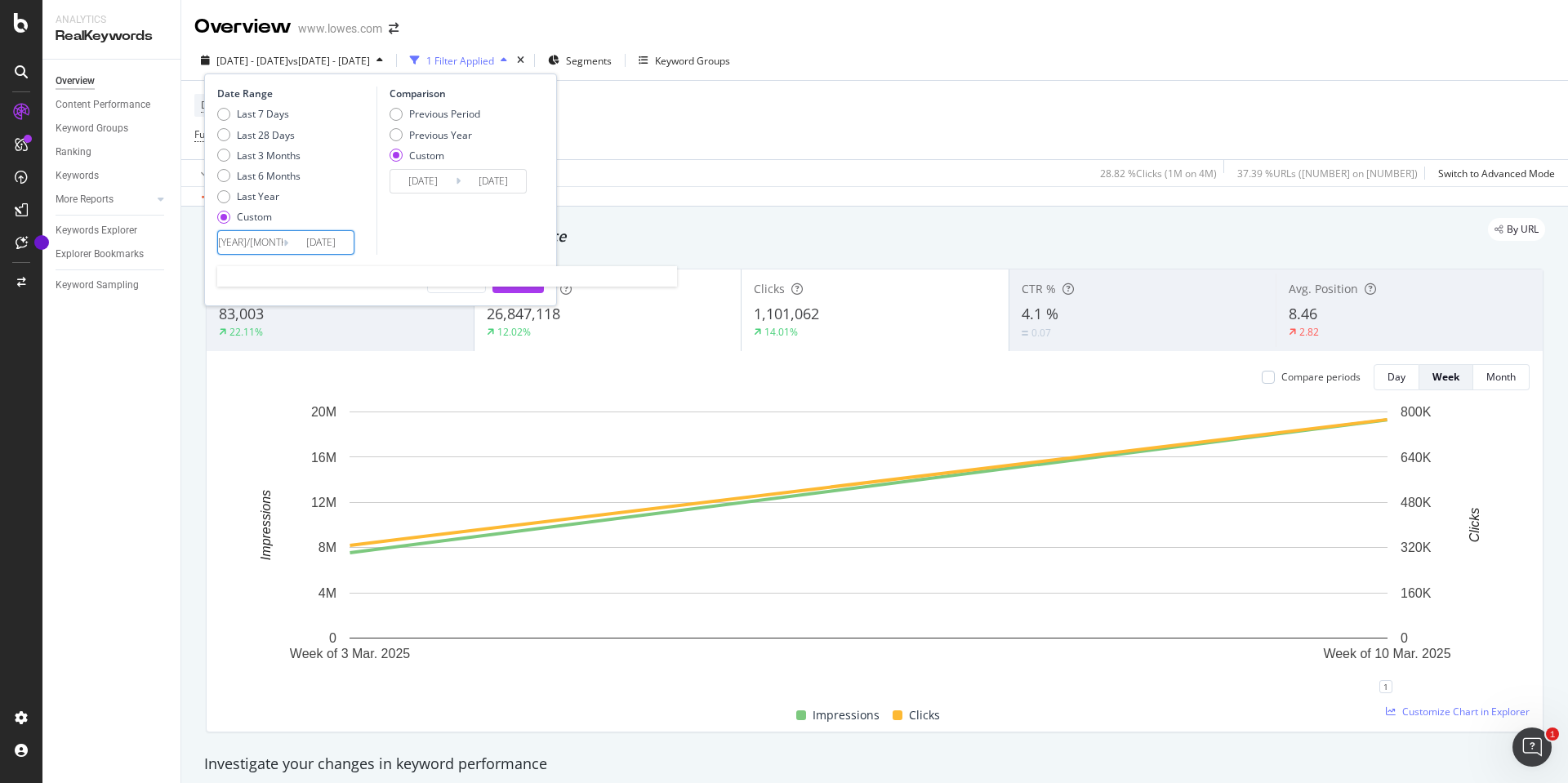 click on "[YEAR]/[MONTH]/[DAY]" at bounding box center [251, 242] 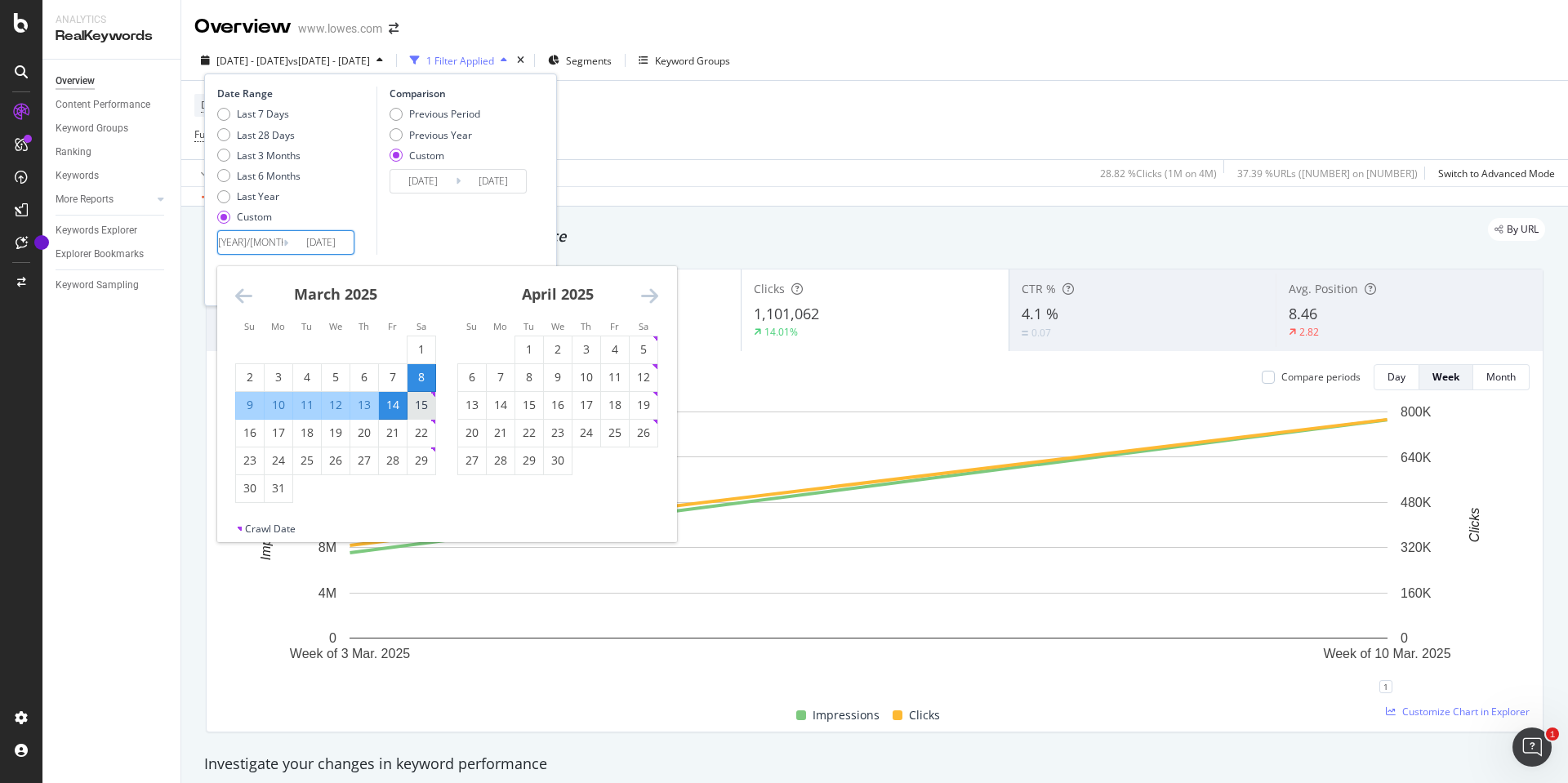 click on "15" at bounding box center (421, 405) 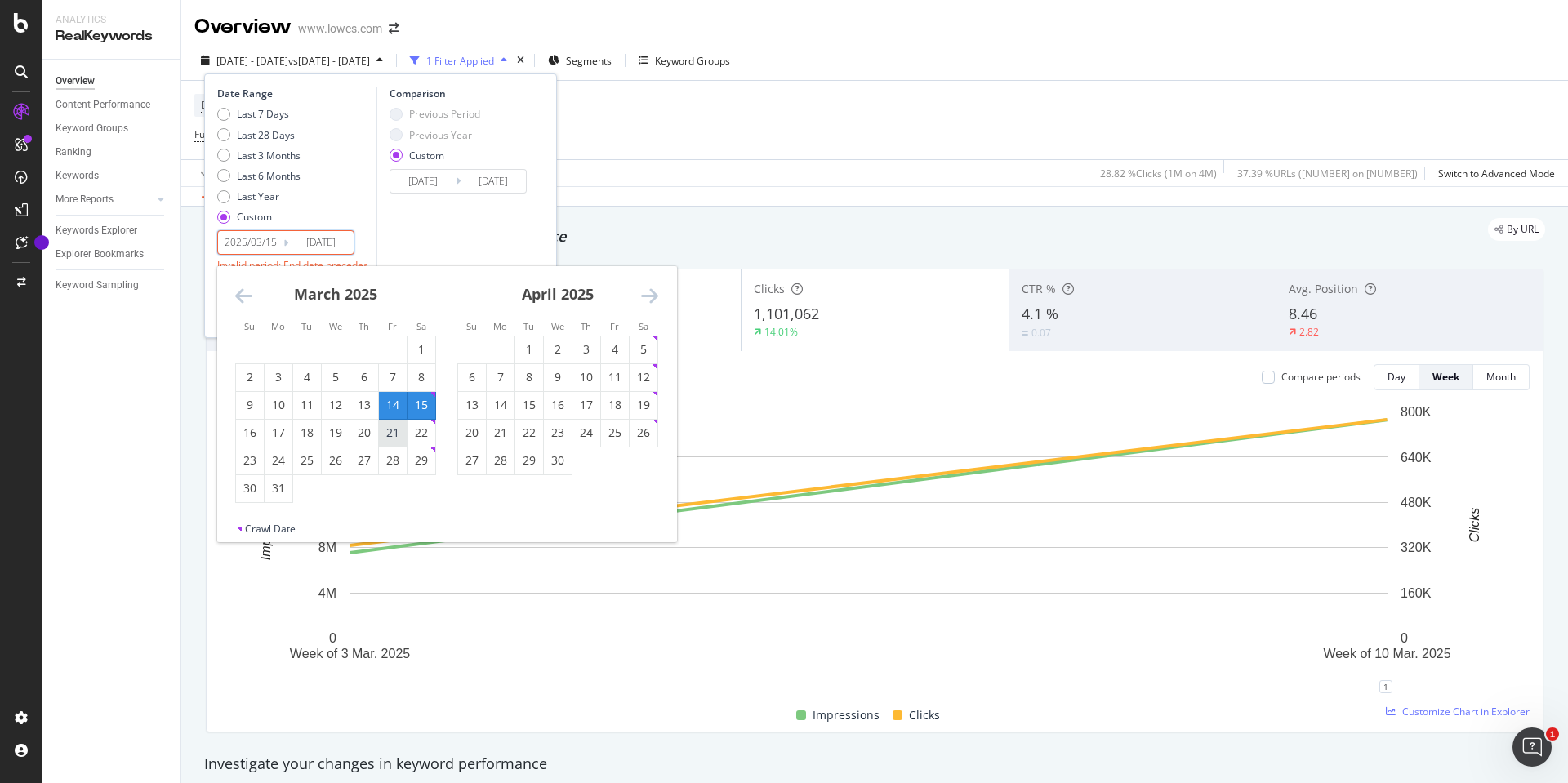 click on "21" at bounding box center [393, 433] 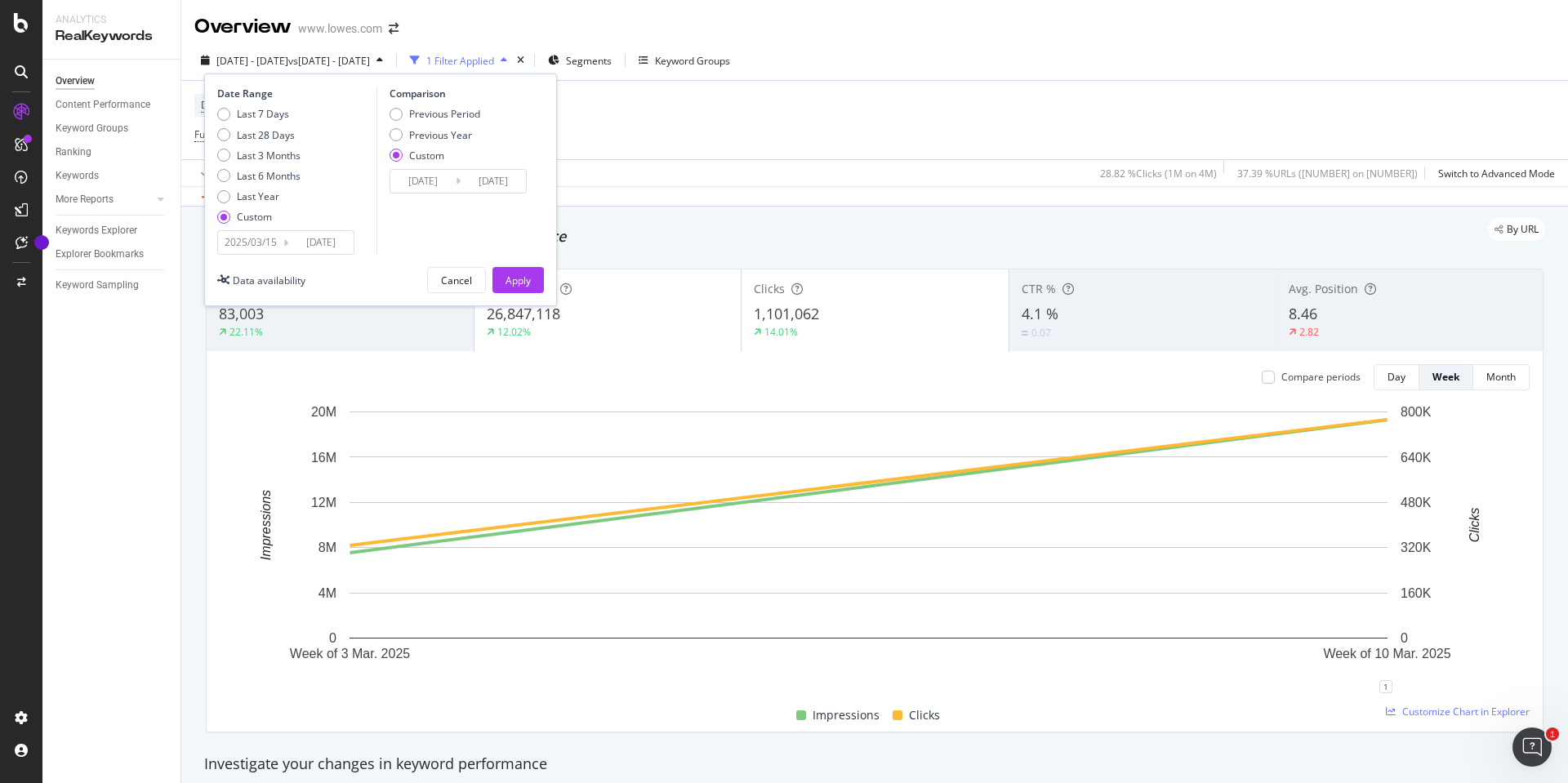 click on "[DATE]" at bounding box center (423, 181) 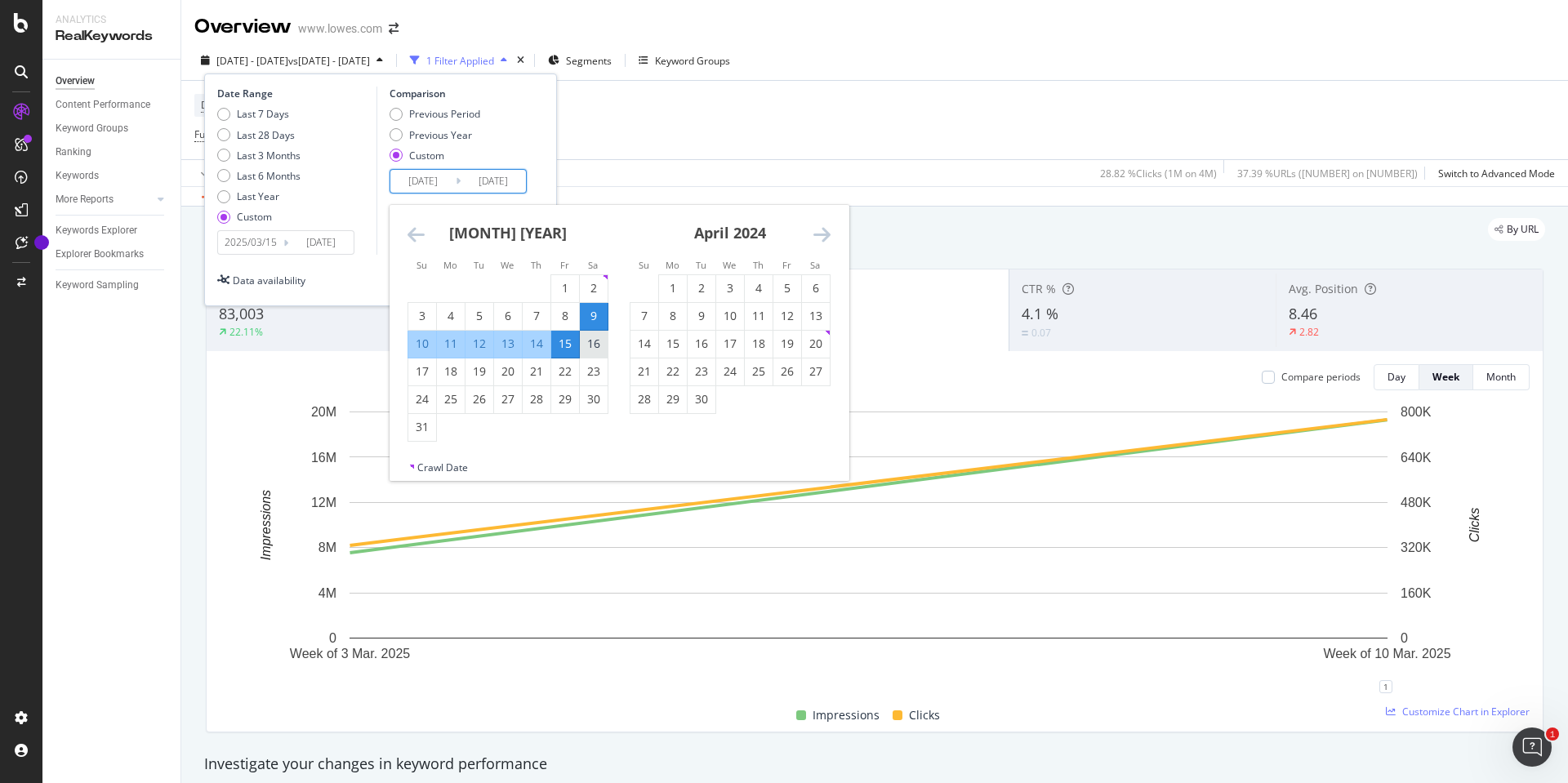 click on "16" at bounding box center (594, 344) 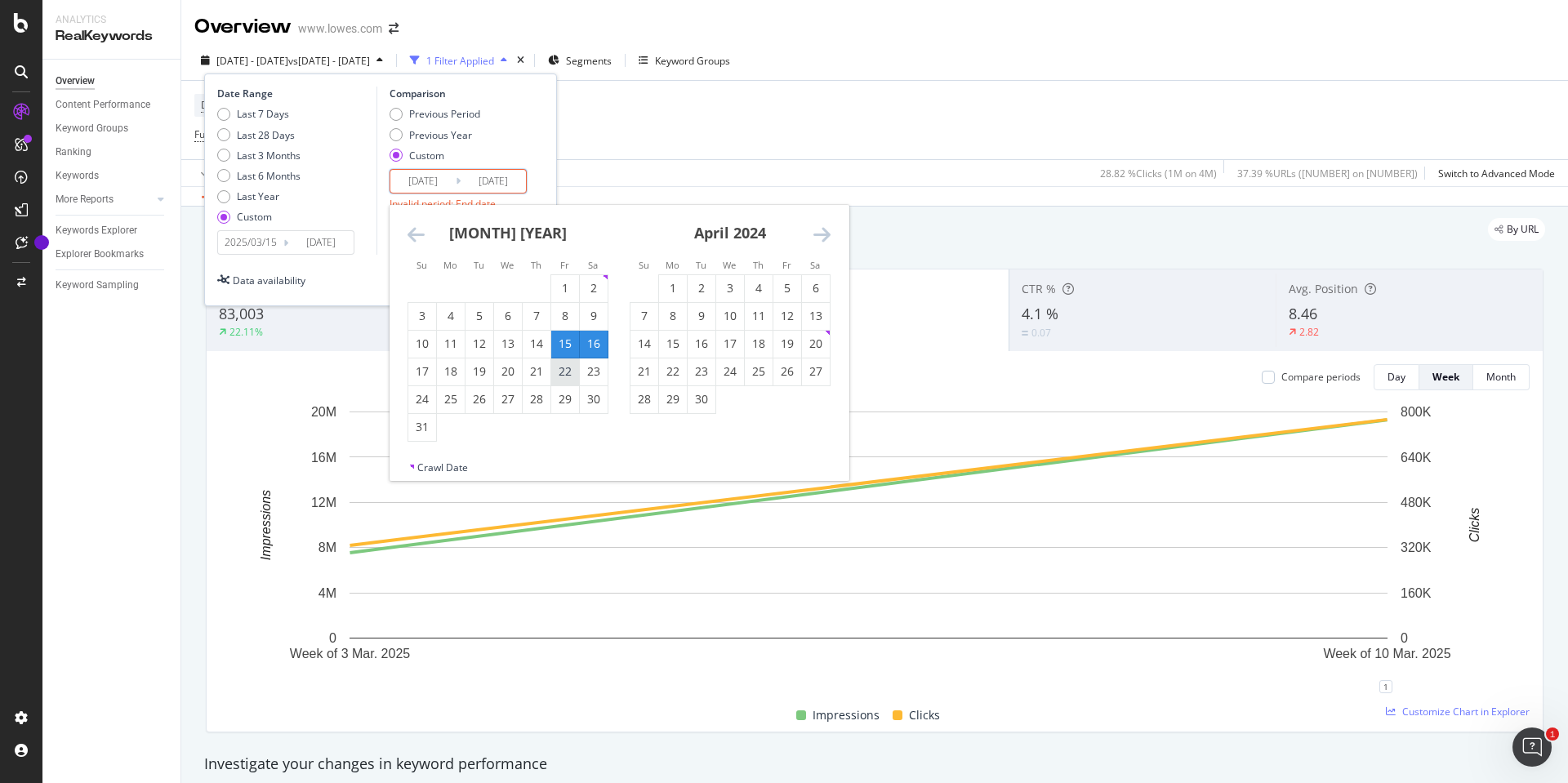 click on "22" at bounding box center (565, 371) 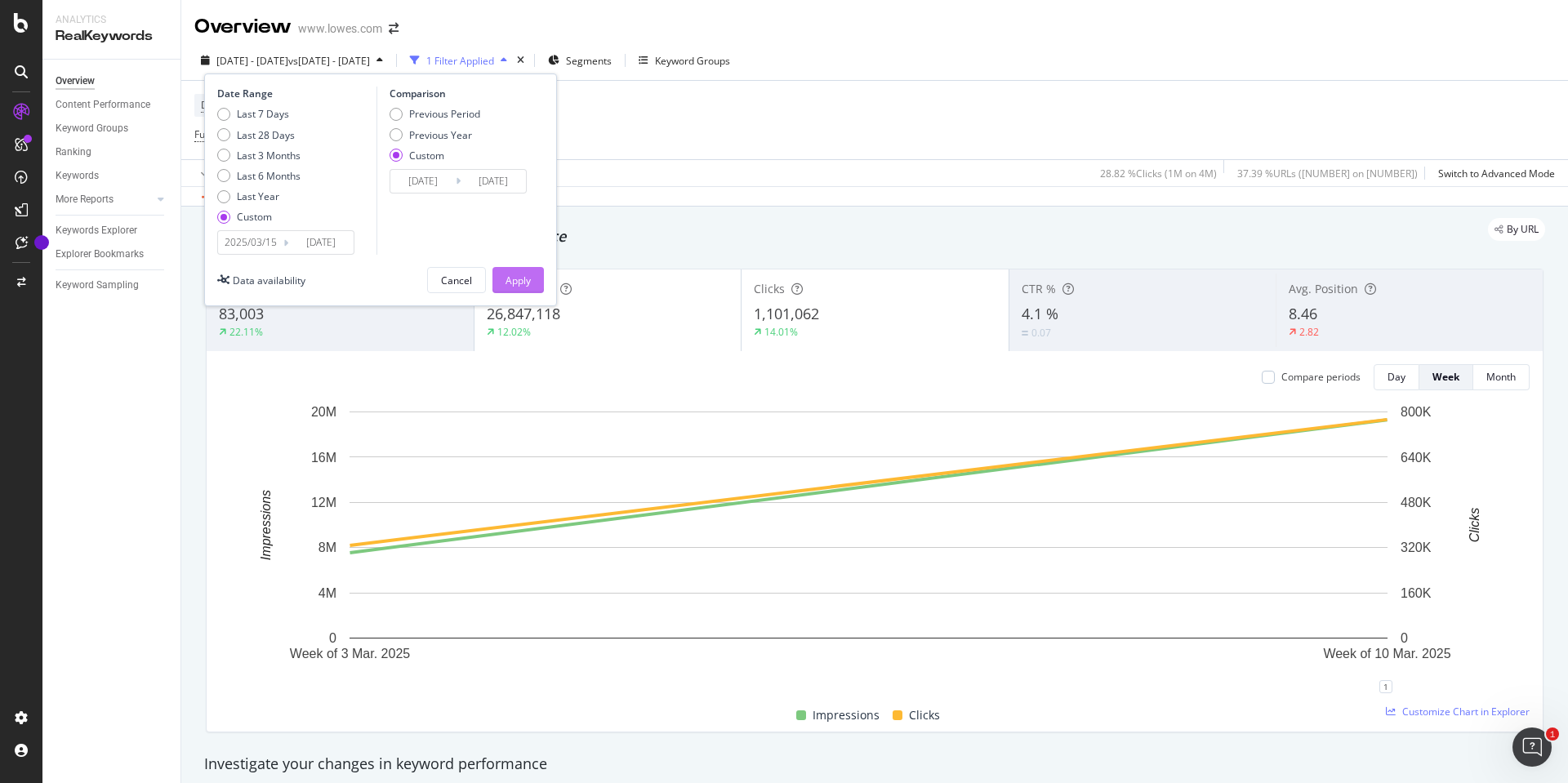 click on "Apply" at bounding box center [518, 280] 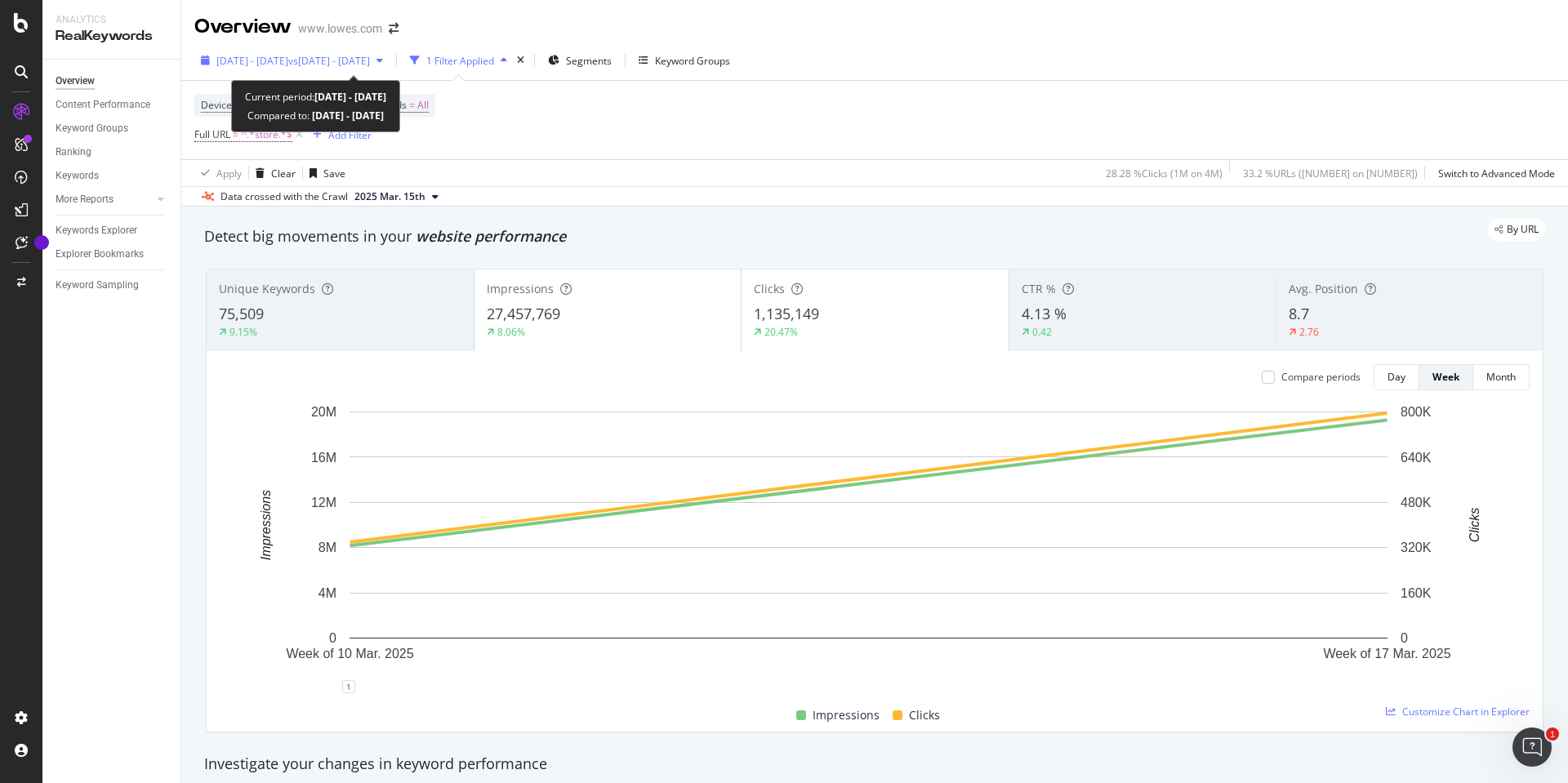 click on "[DATE] - [DATE]" at bounding box center [252, 60] 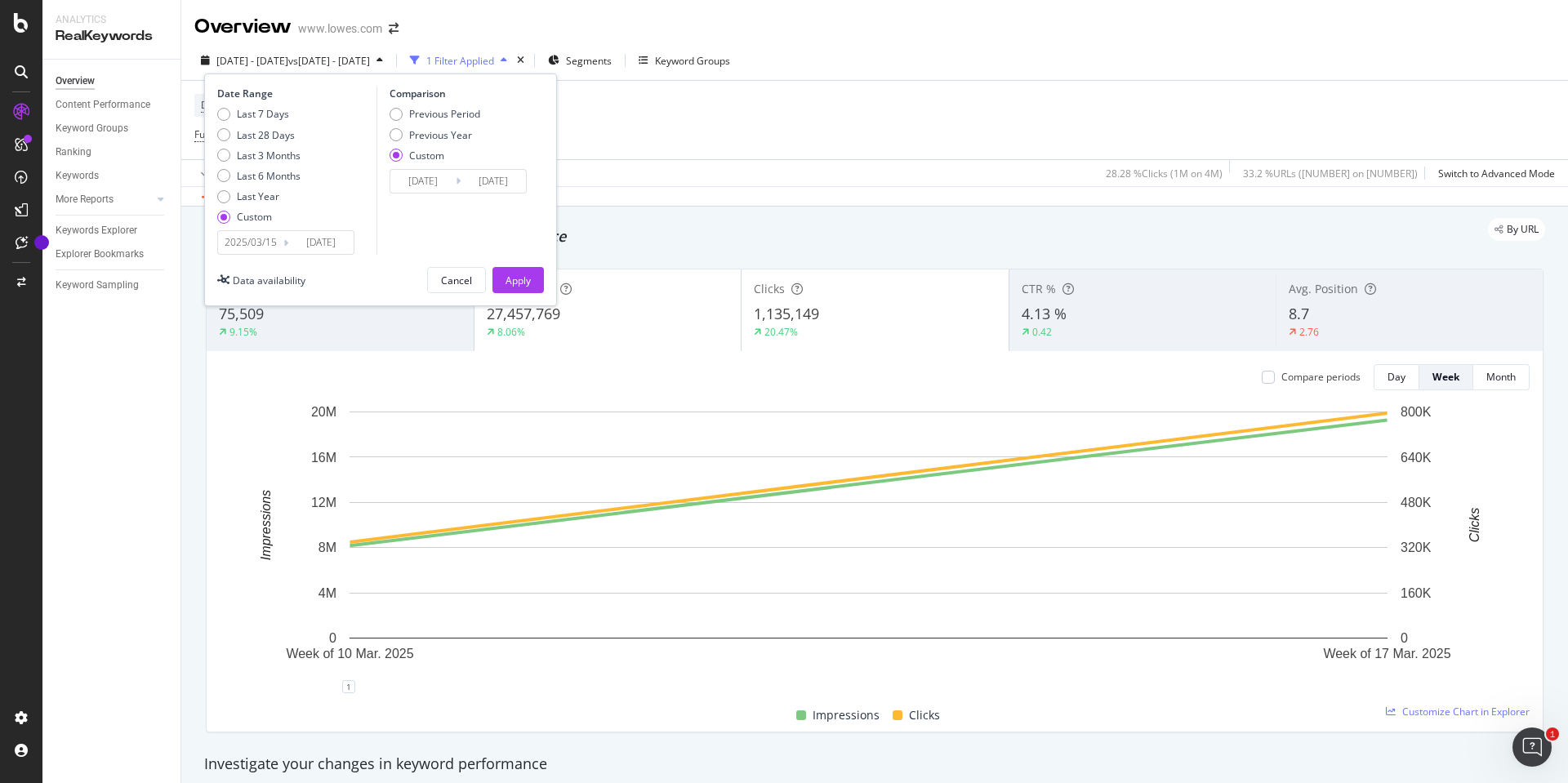 click on "2025/03/15" at bounding box center (251, 242) 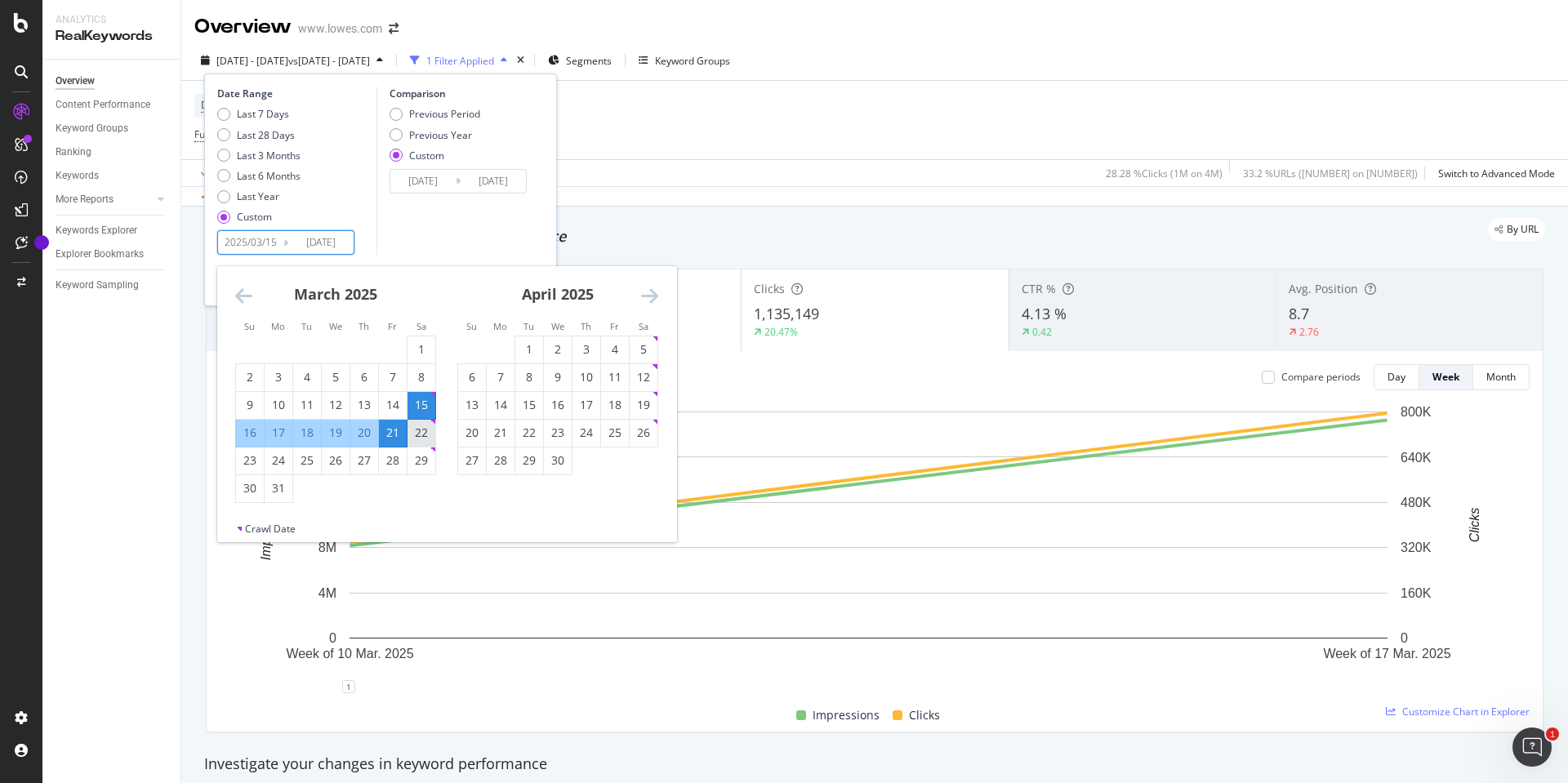 click on "22" at bounding box center [421, 433] 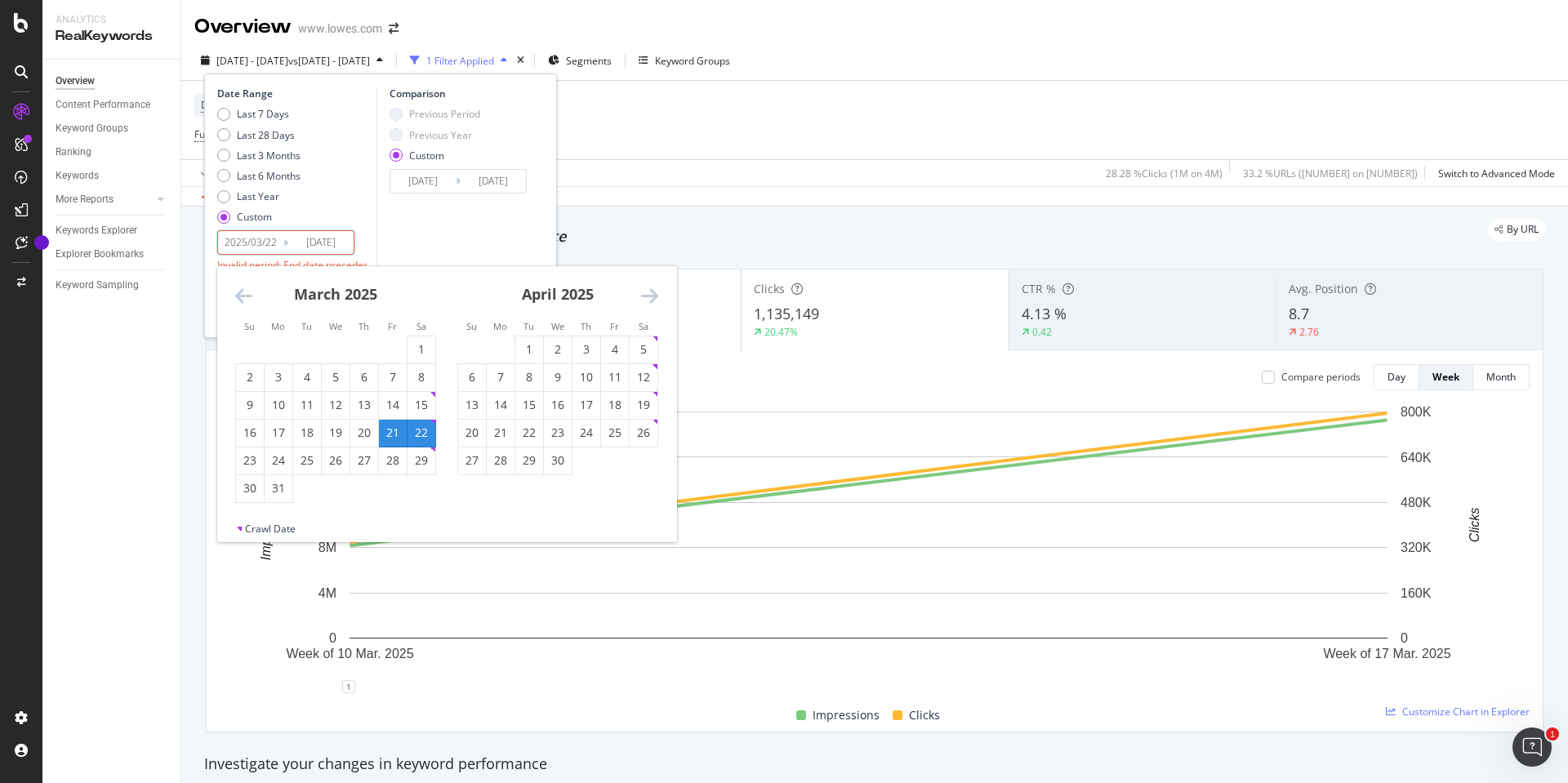 click on "28" at bounding box center (393, 460) 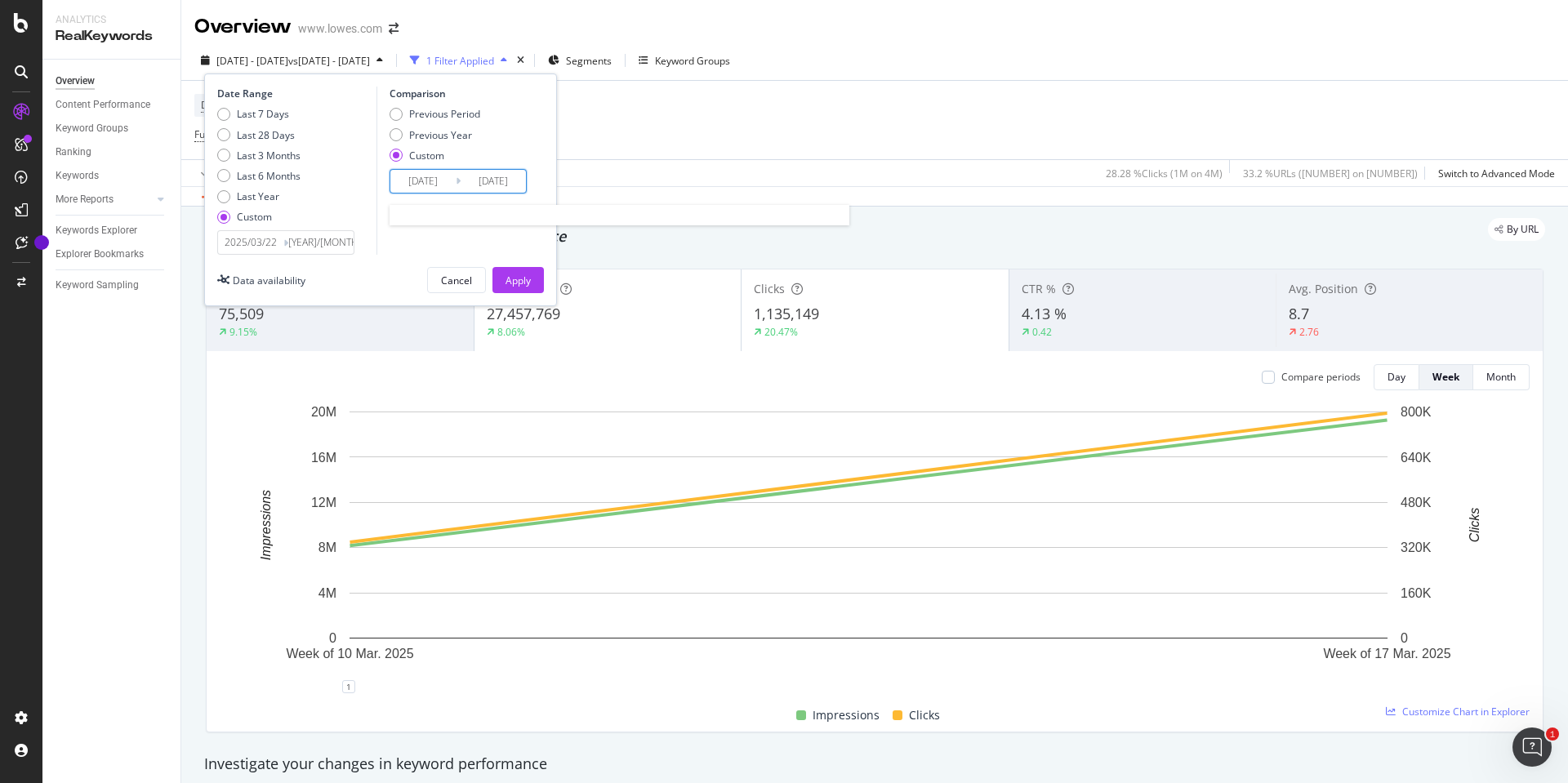 click on "[DATE]" at bounding box center [423, 181] 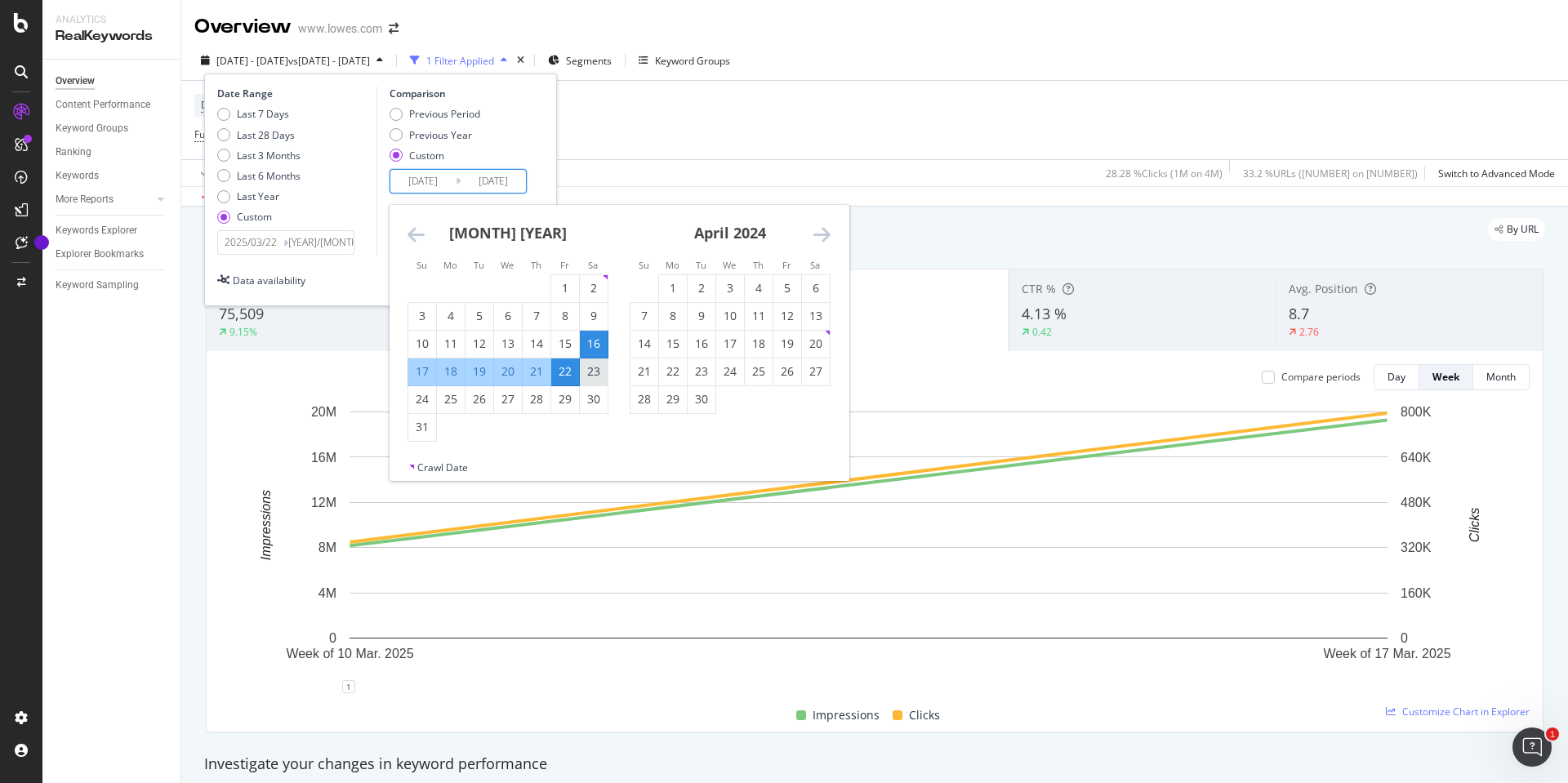 click on "23" at bounding box center [594, 371] 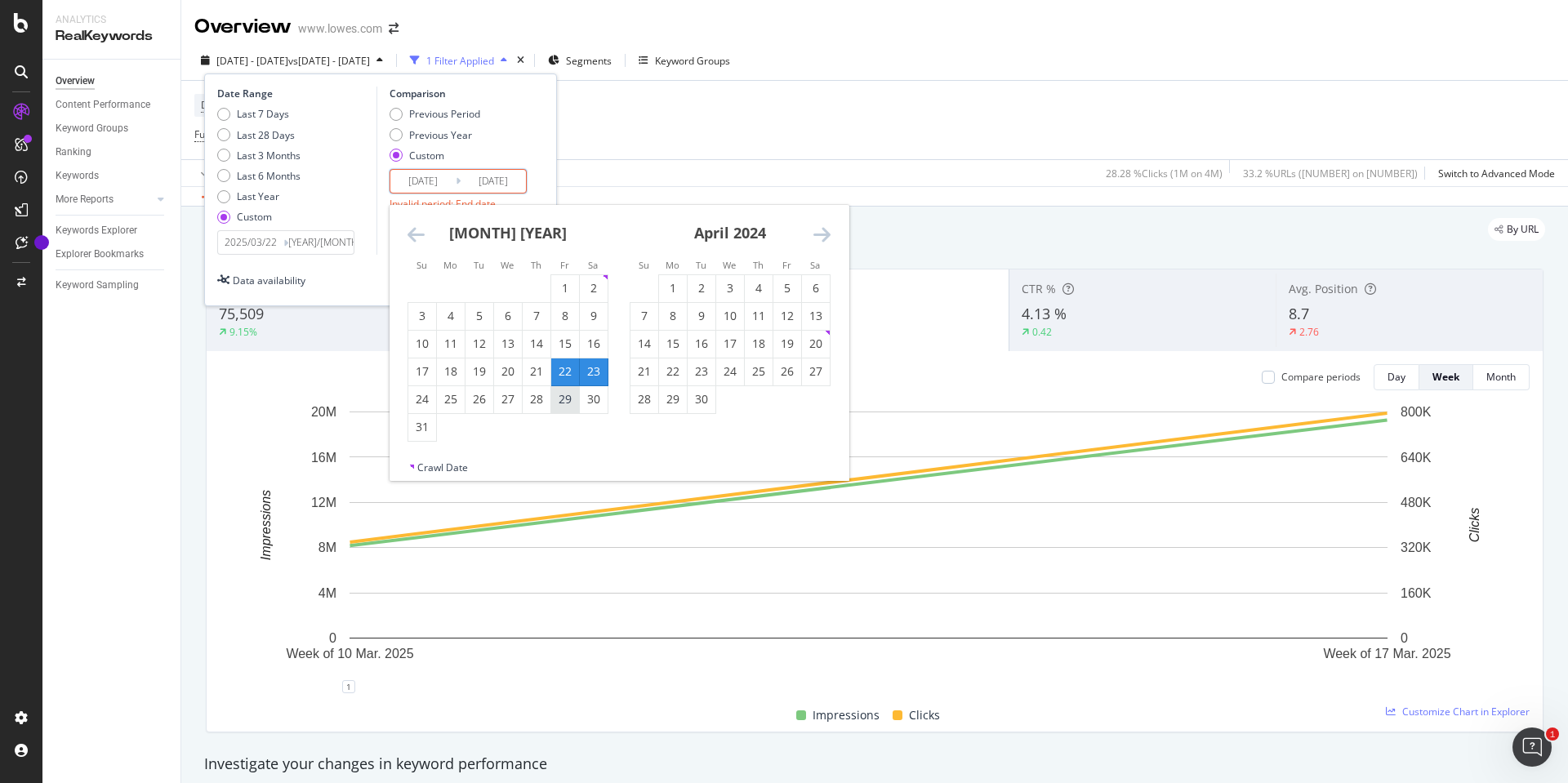 click on "29" at bounding box center [565, 399] 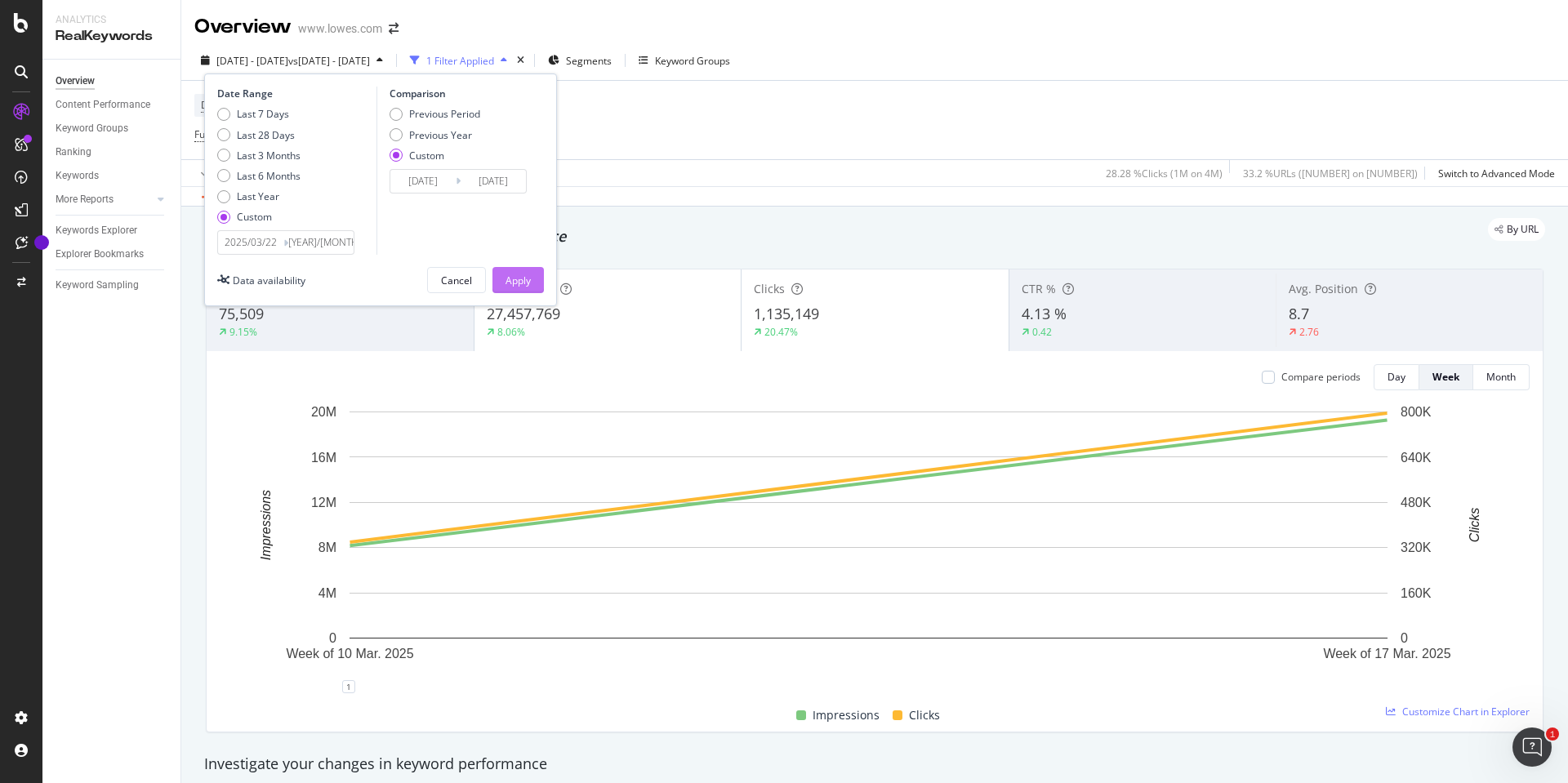 click on "Apply" at bounding box center (518, 280) 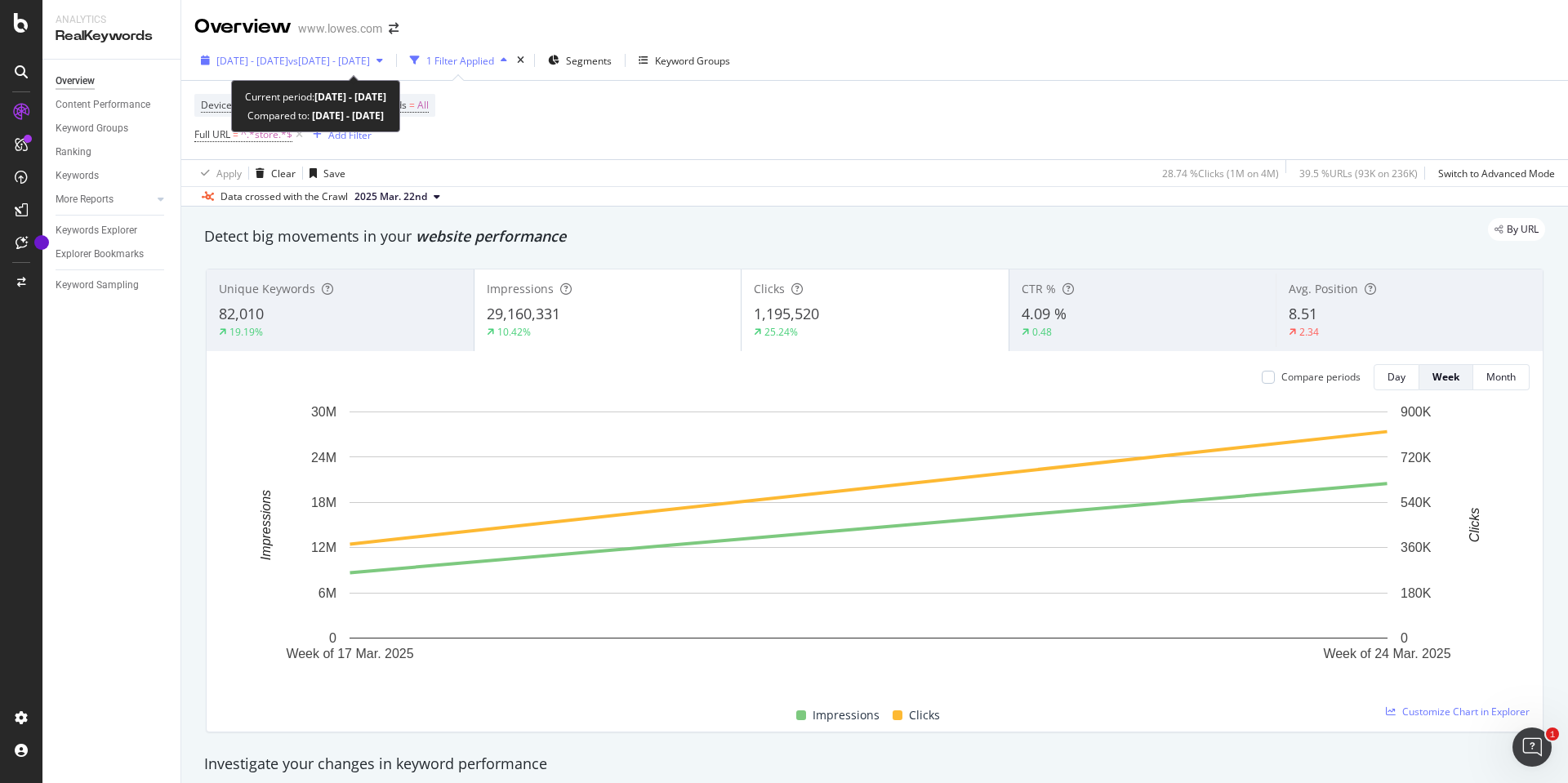 click on "[DATE] - [DATE]" at bounding box center [252, 60] 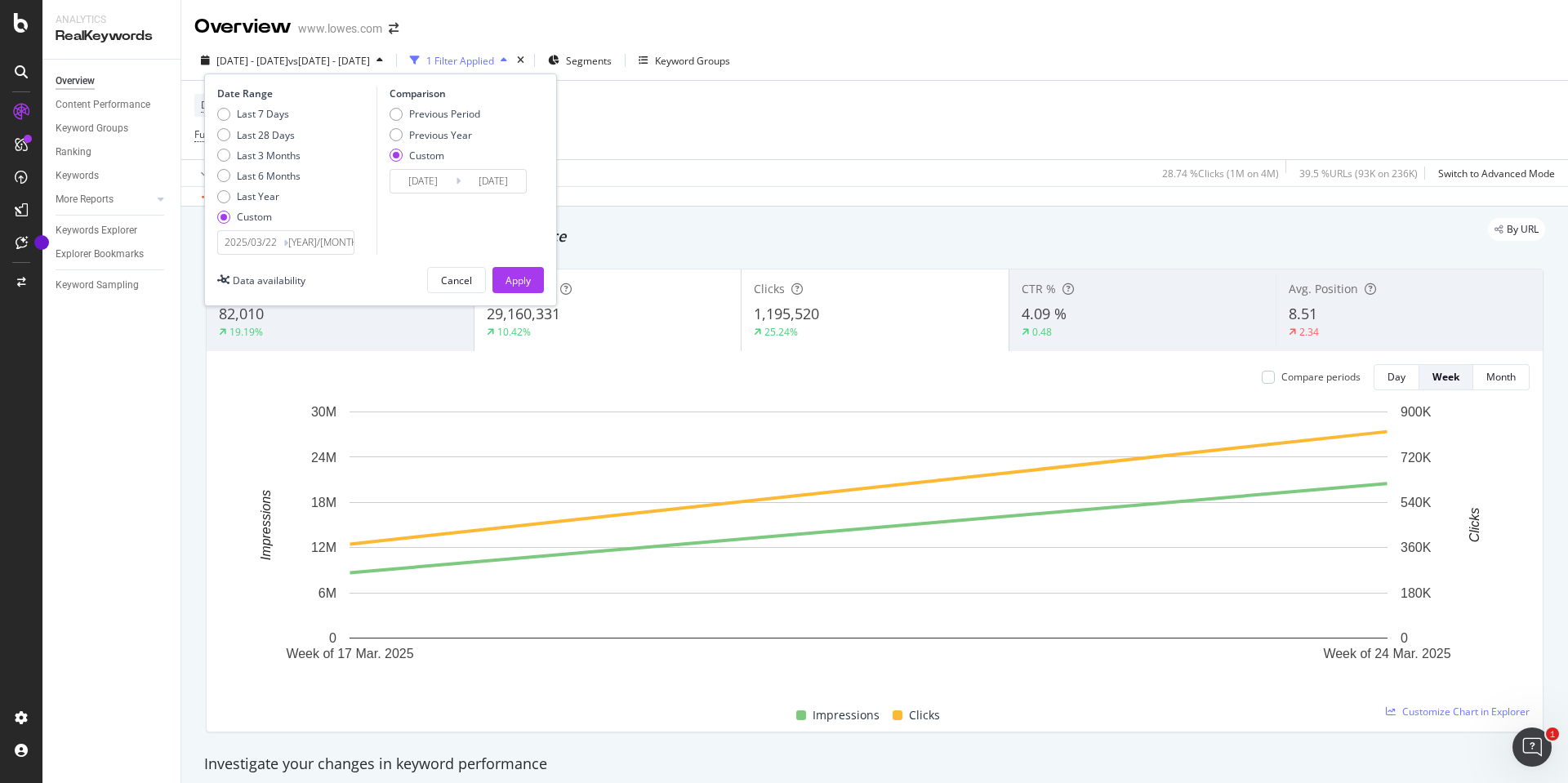 click on "2025/03/22" at bounding box center (251, 242) 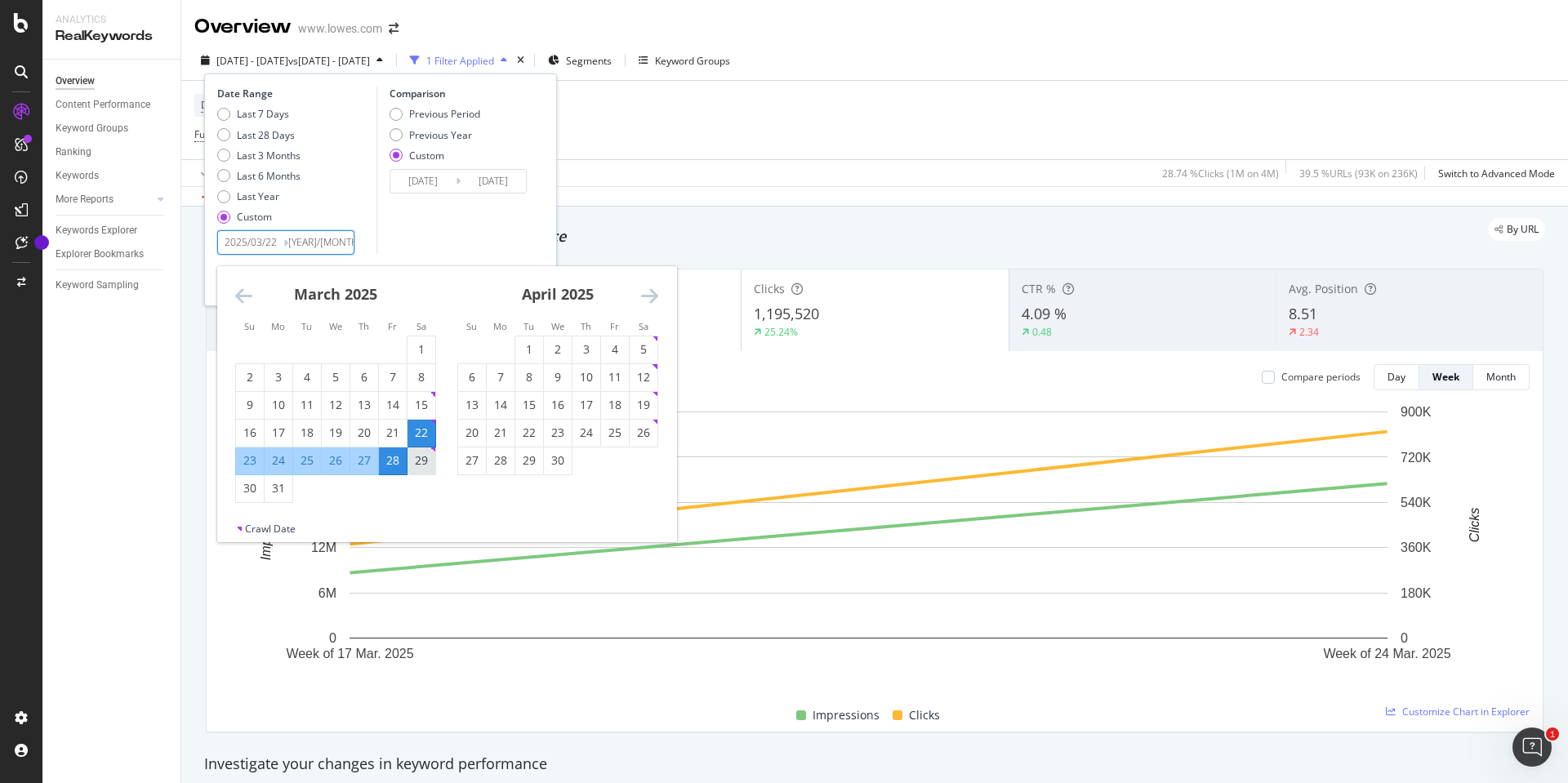 click on "29" at bounding box center (421, 460) 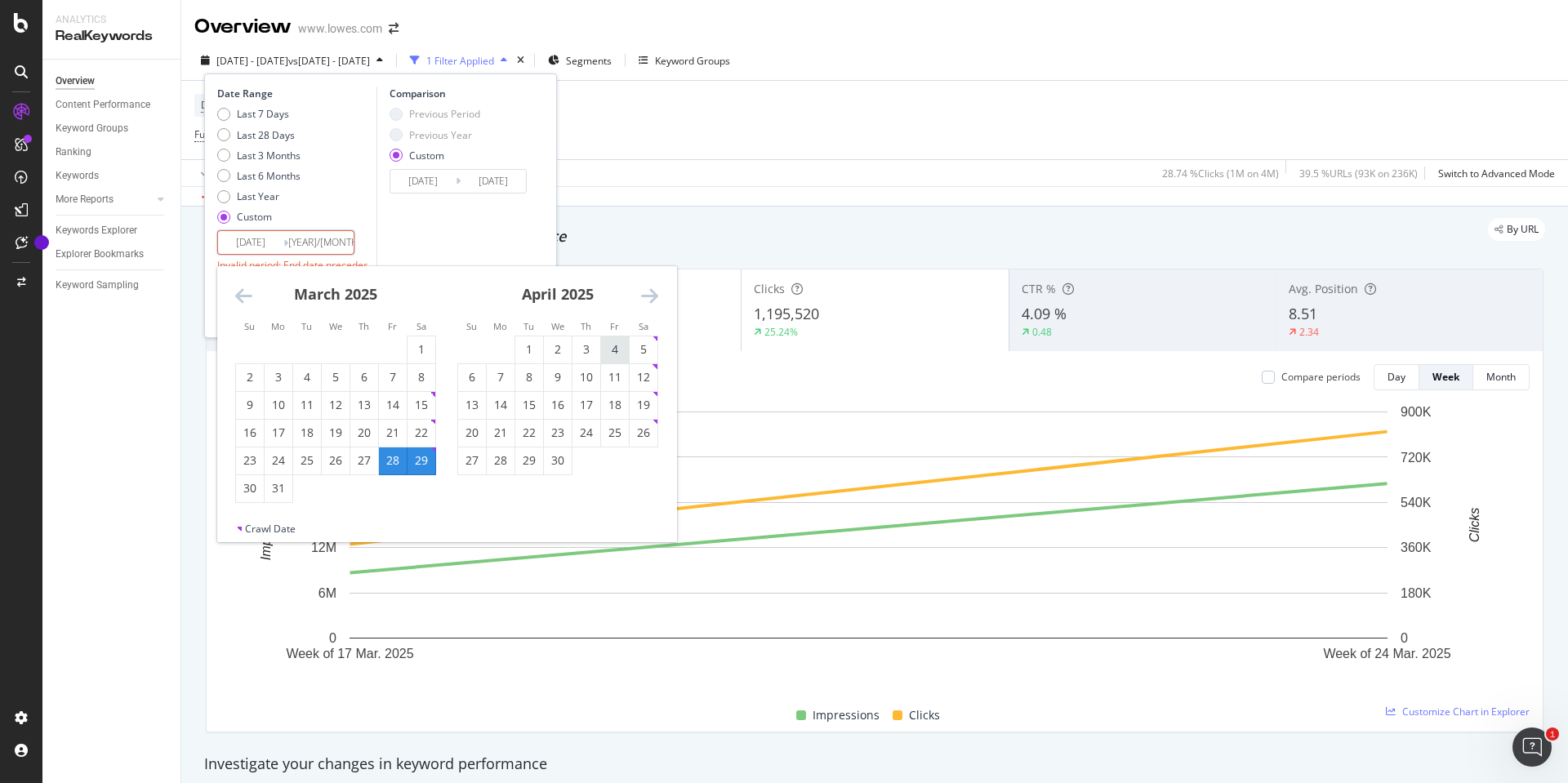 click on "4" at bounding box center [615, 349] 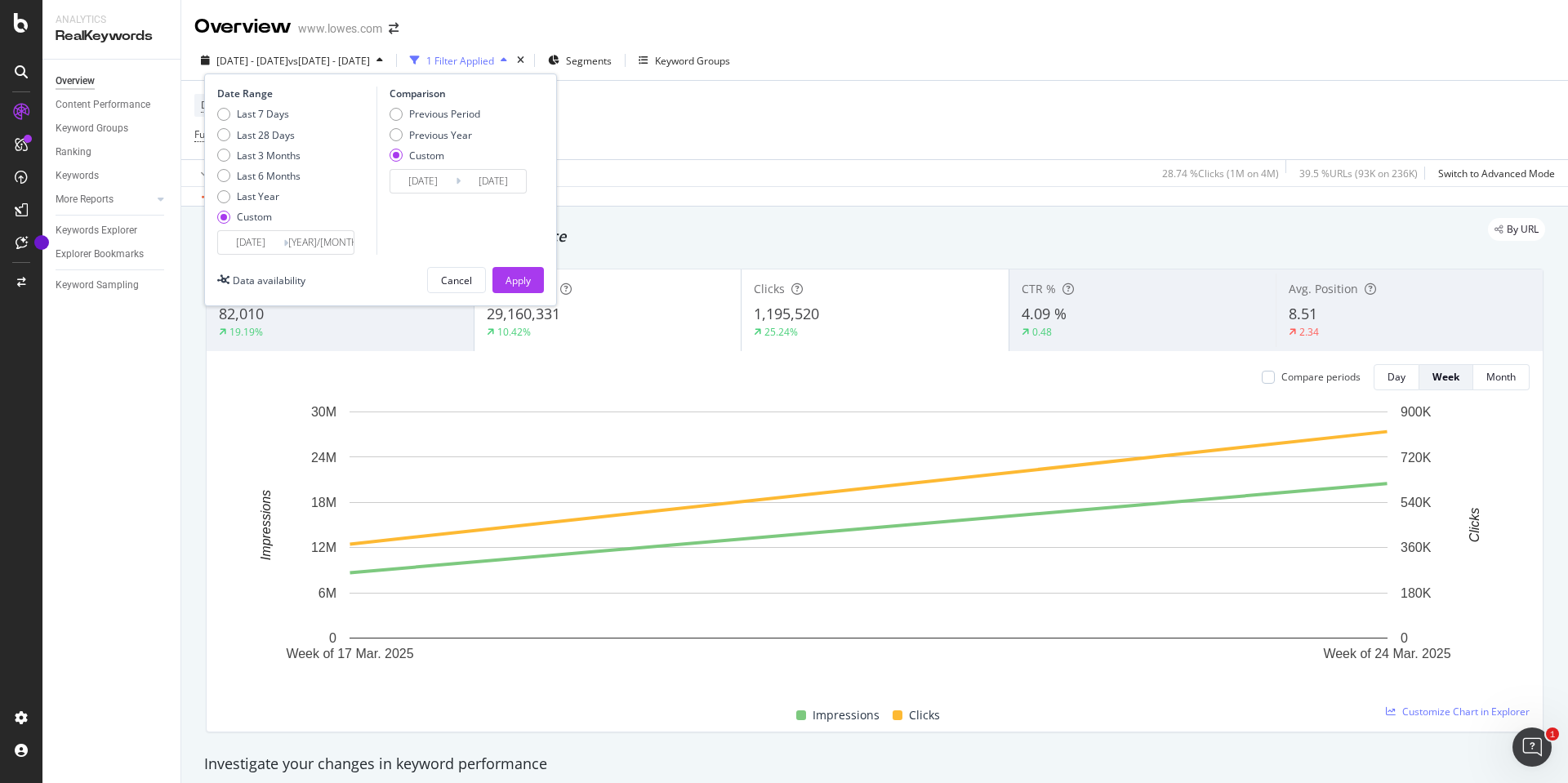 click on "[DATE]" at bounding box center (423, 181) 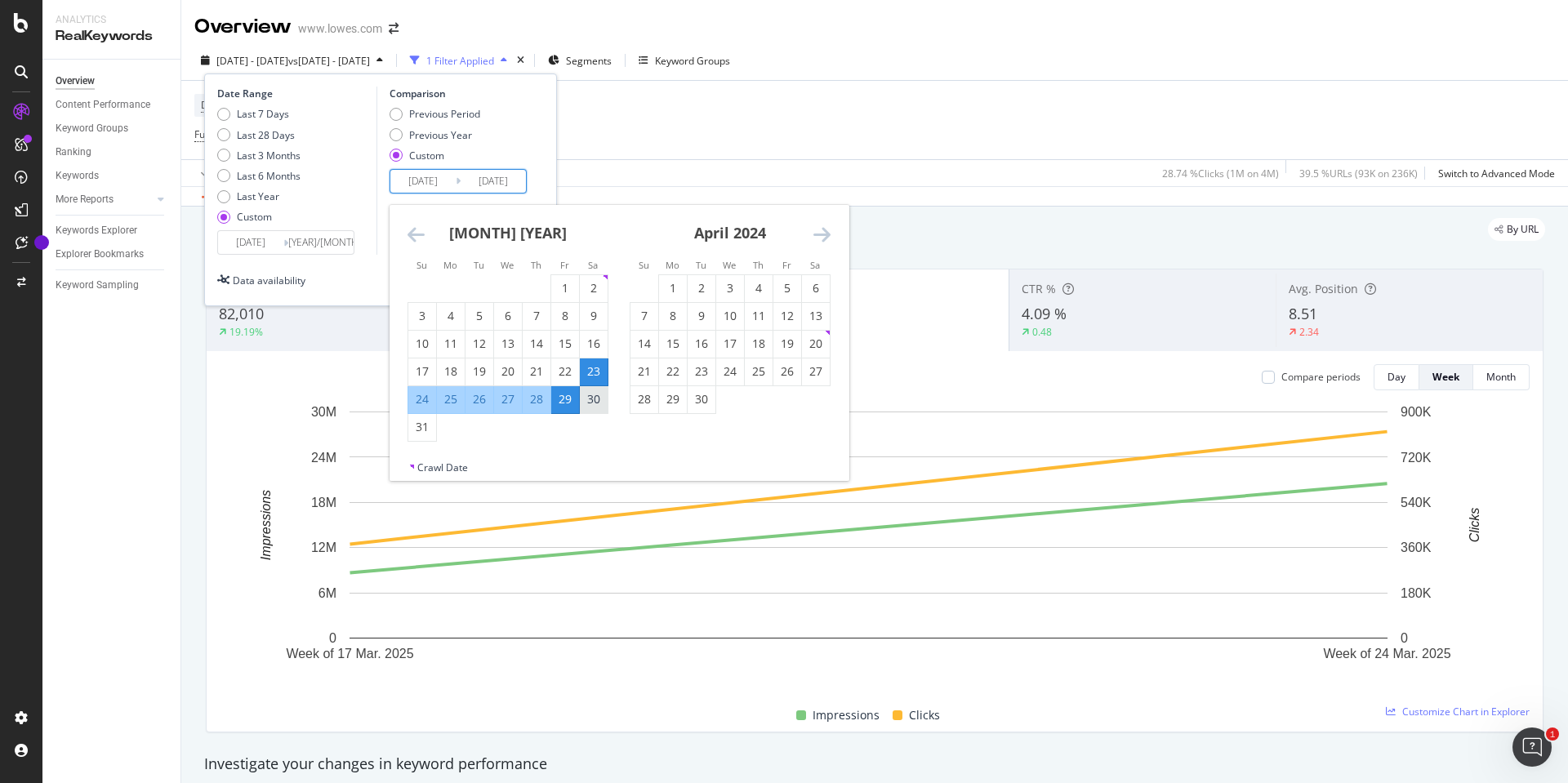 click on "30" at bounding box center (594, 399) 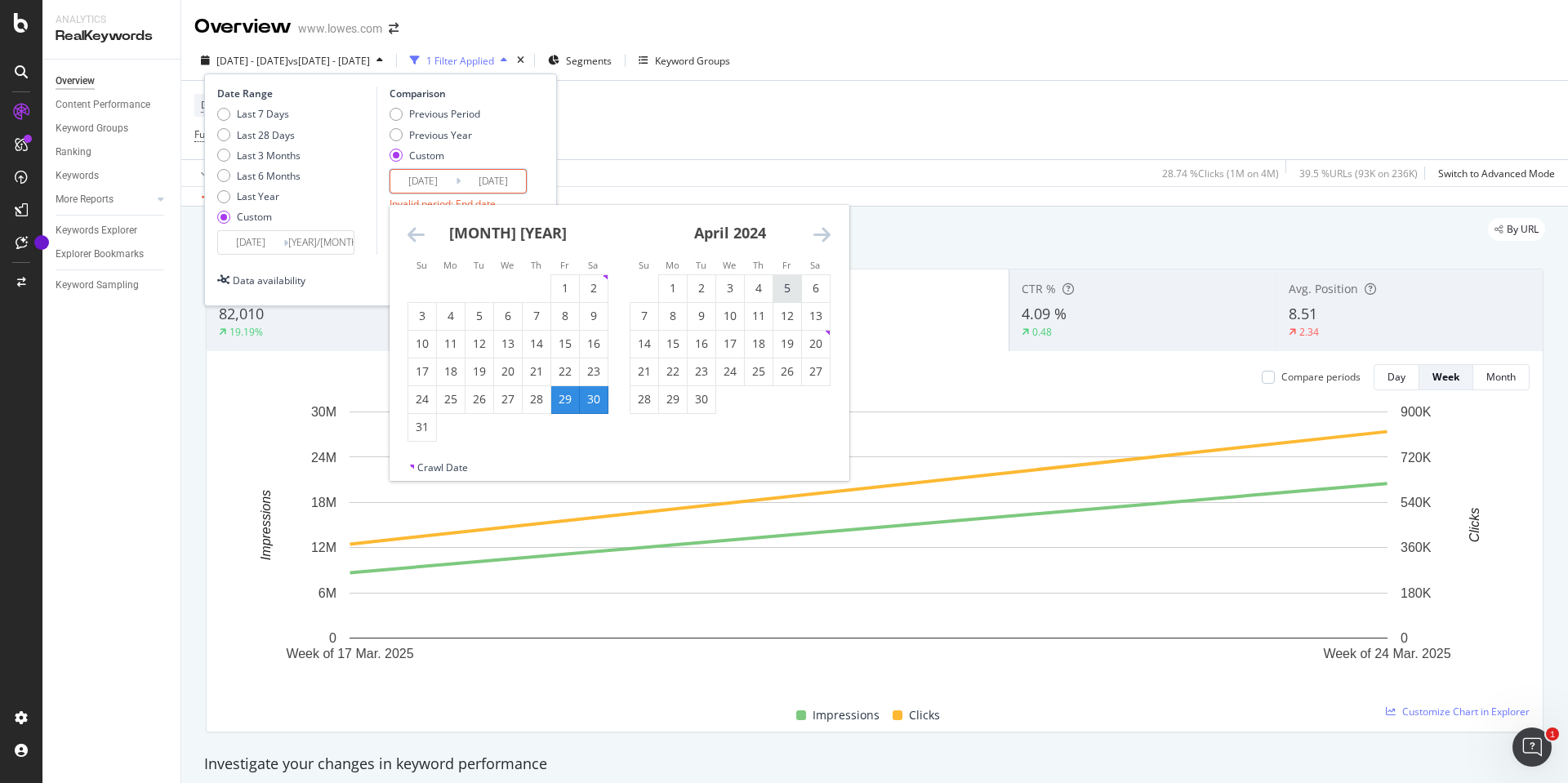 click on "5" at bounding box center (787, 288) 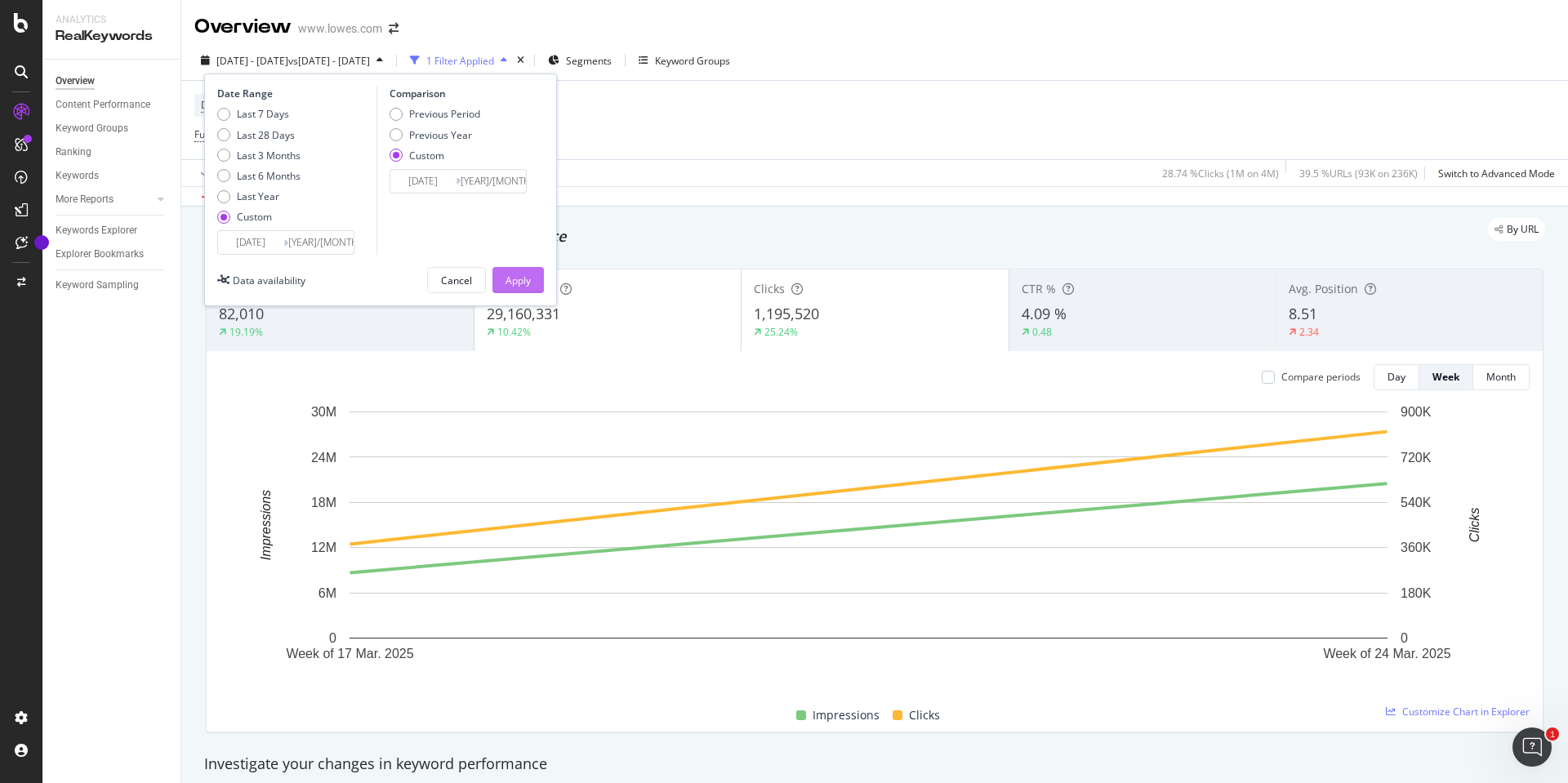 click on "Apply" at bounding box center (518, 280) 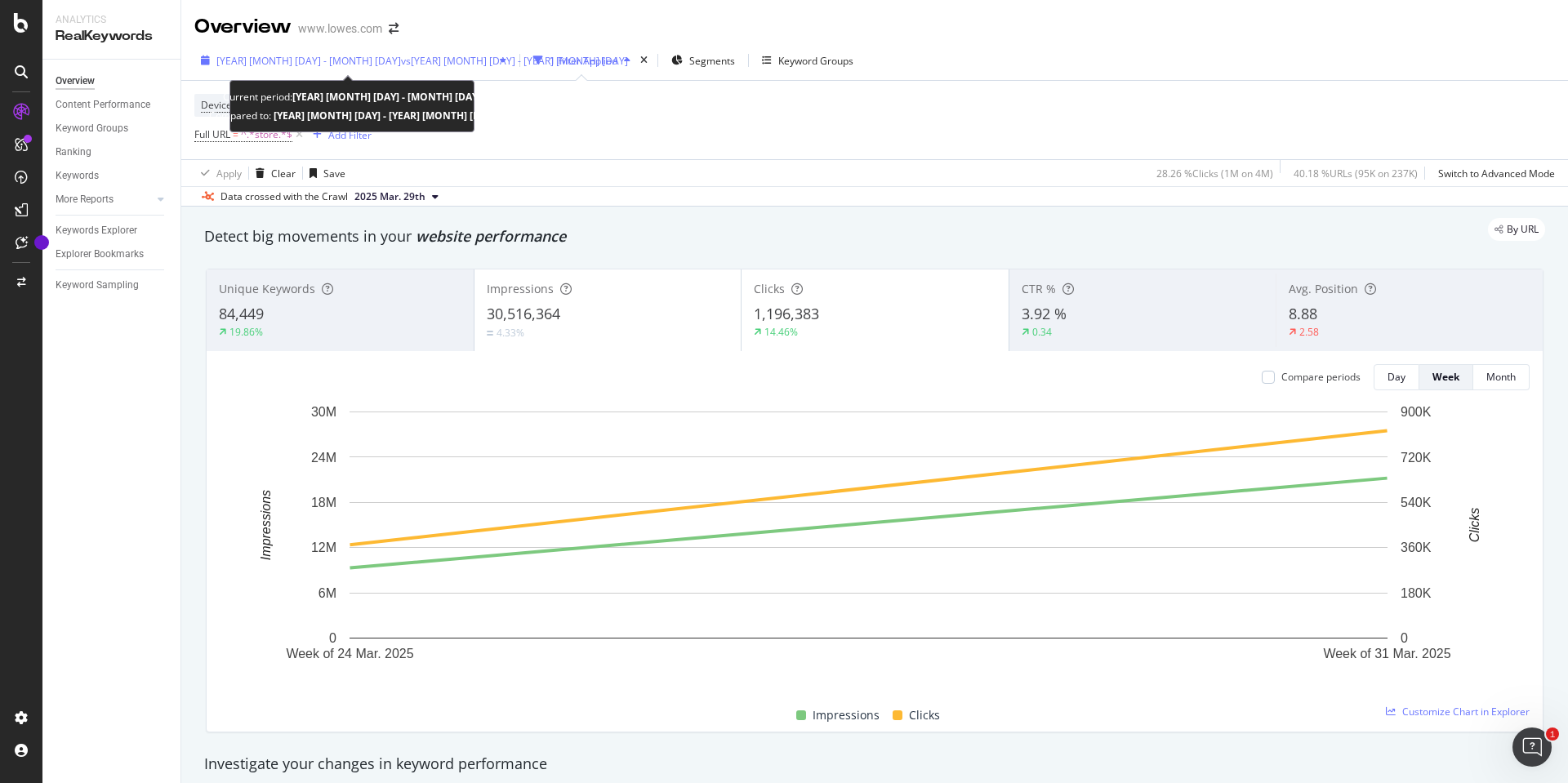 click on "[YEAR] [MONTH] [DAY] - [MONTH] [DAY]" at bounding box center [309, 60] 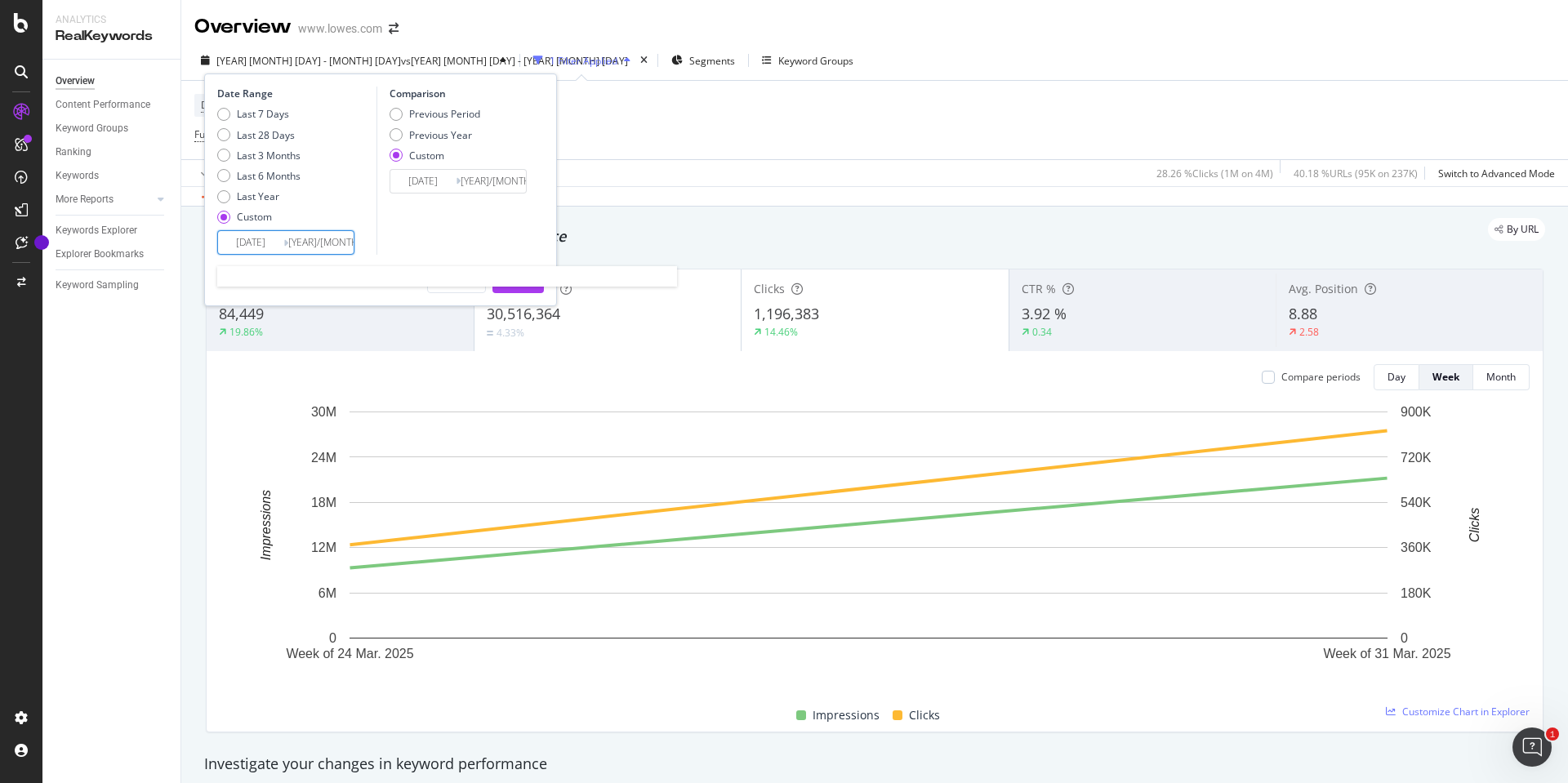 click on "[DATE]" at bounding box center [251, 242] 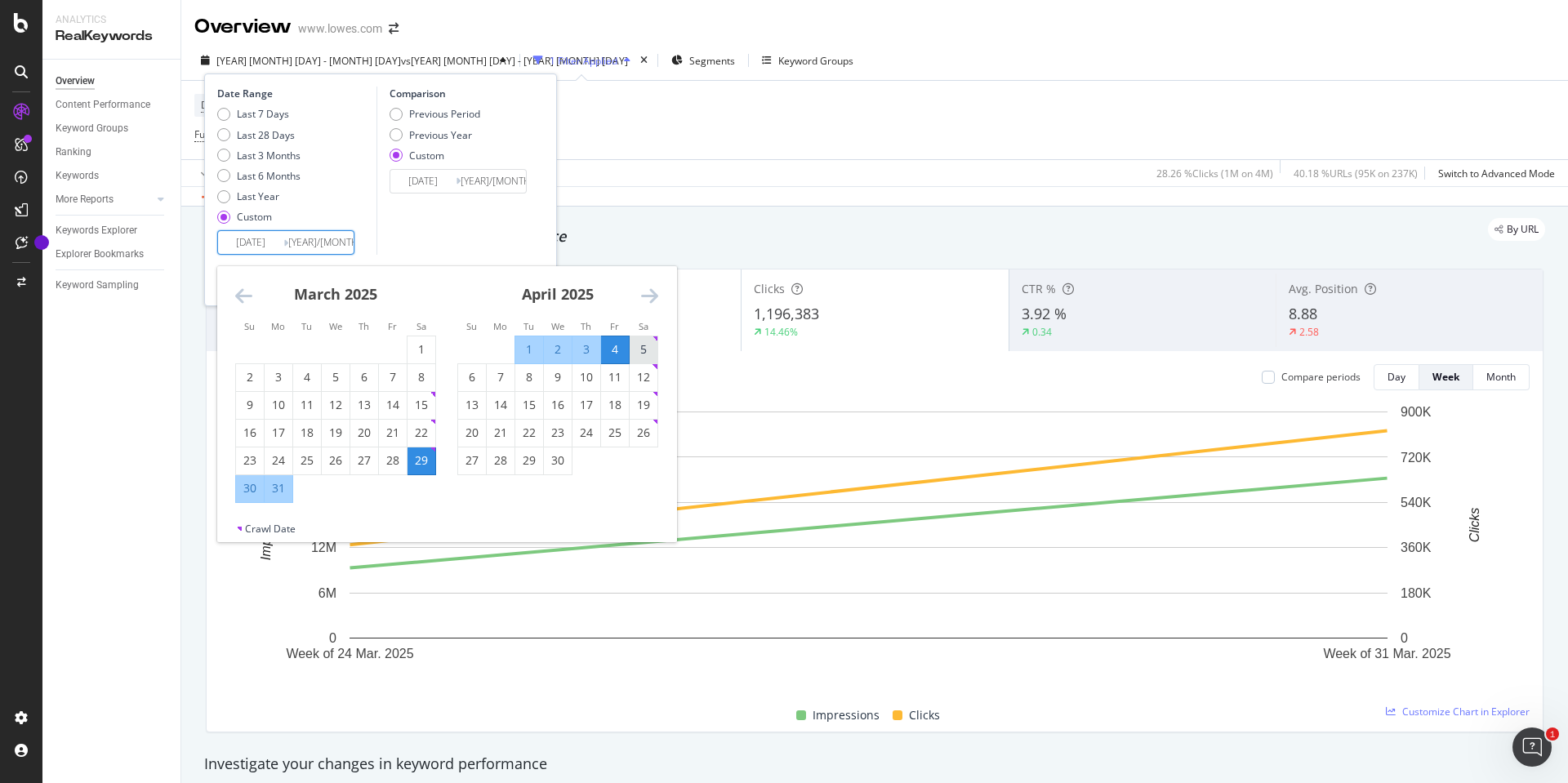 click on "5" at bounding box center [644, 349] 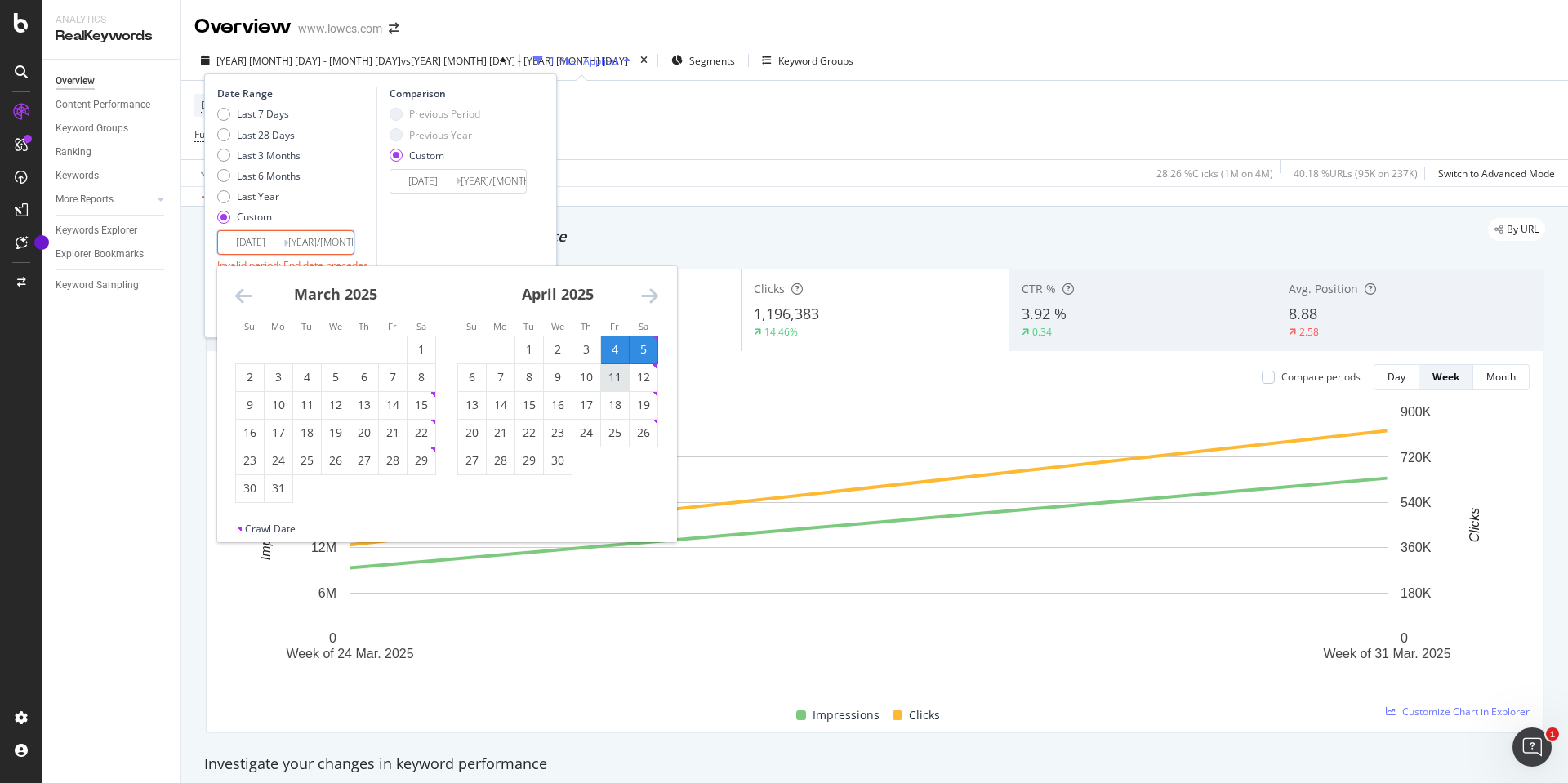 click on "11" at bounding box center (615, 377) 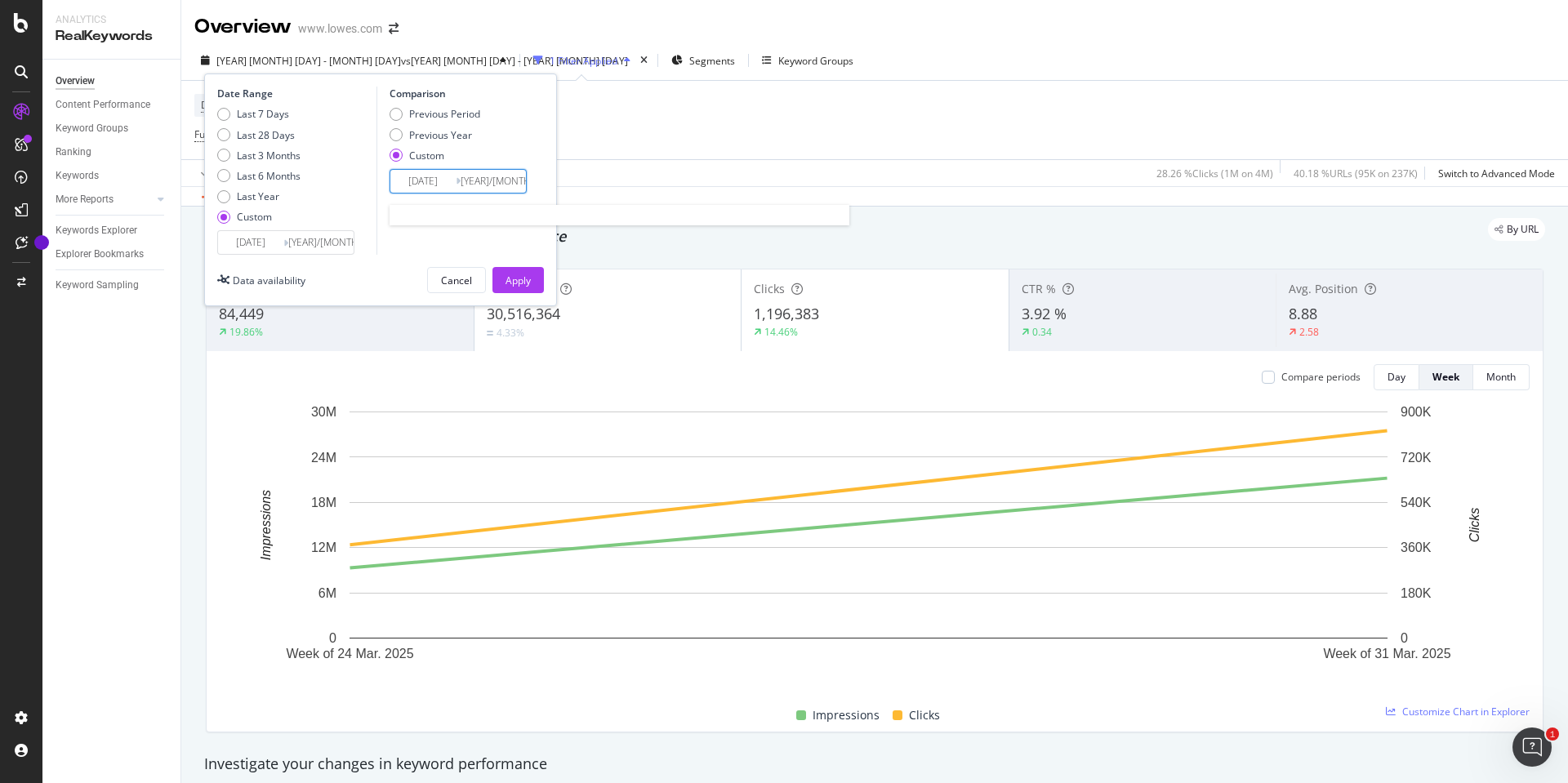 click on "[DATE]" at bounding box center (423, 181) 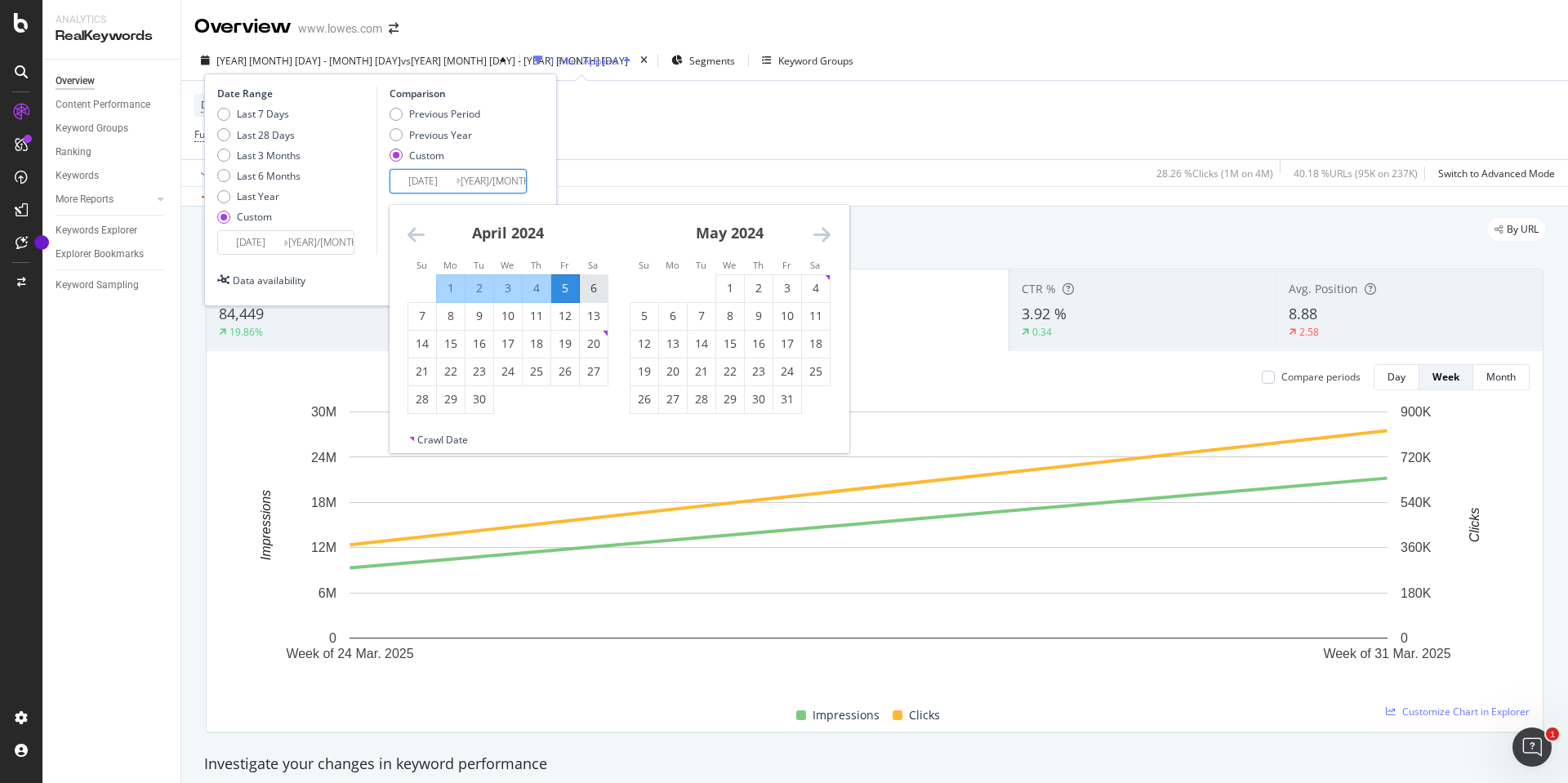 click on "6" at bounding box center (594, 288) 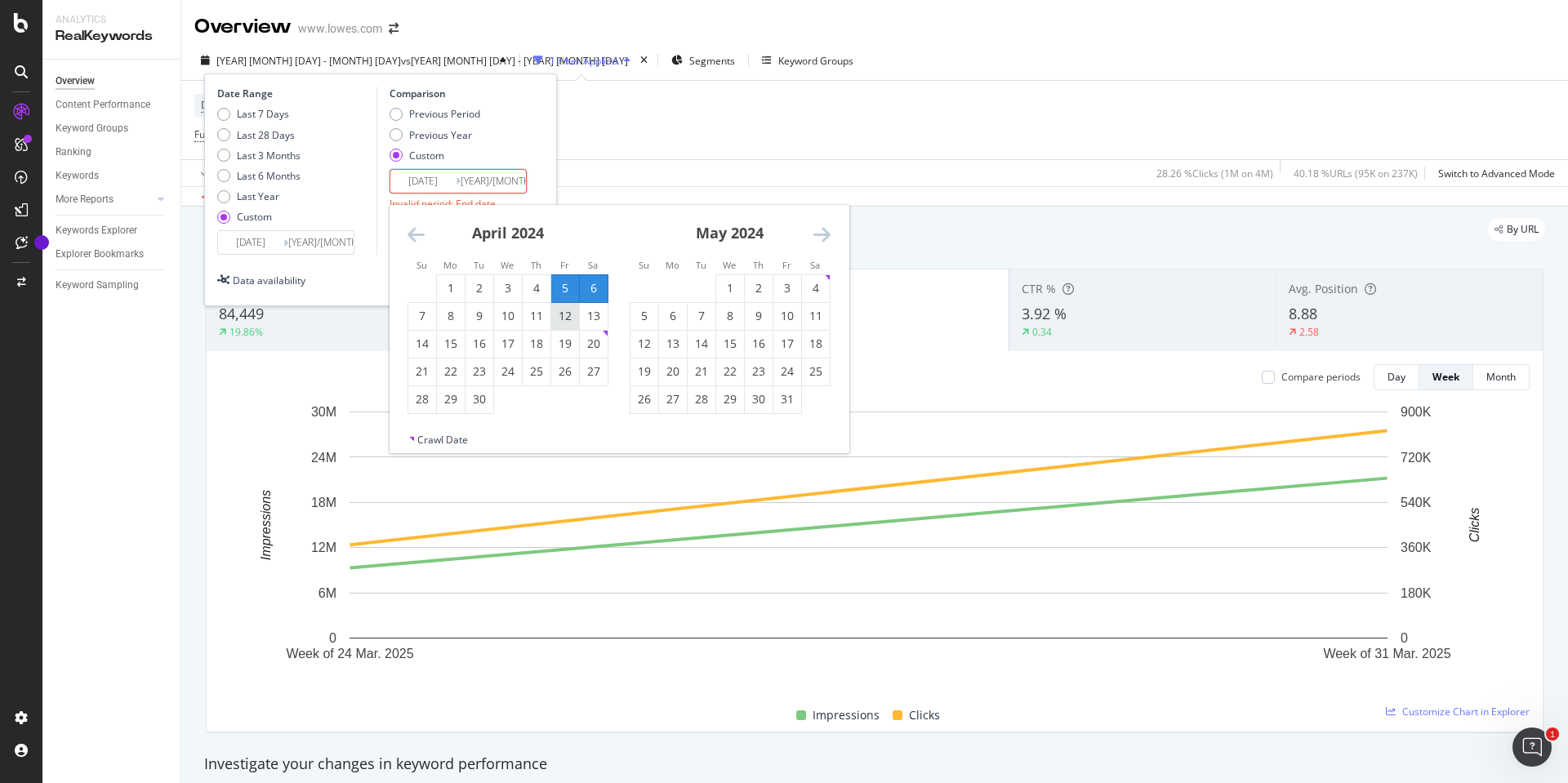 click on "12" at bounding box center [565, 316] 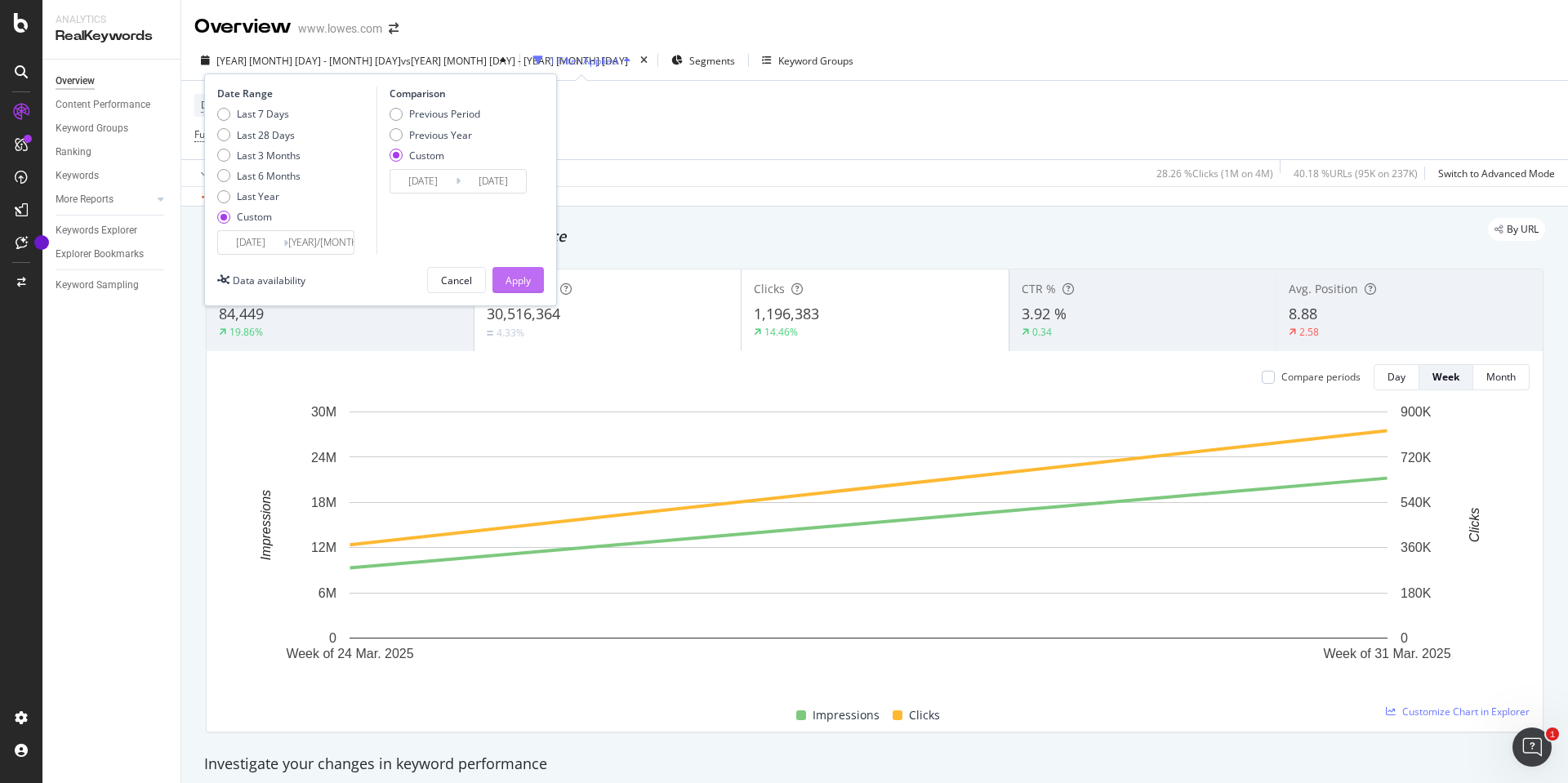 click on "Apply" at bounding box center (518, 280) 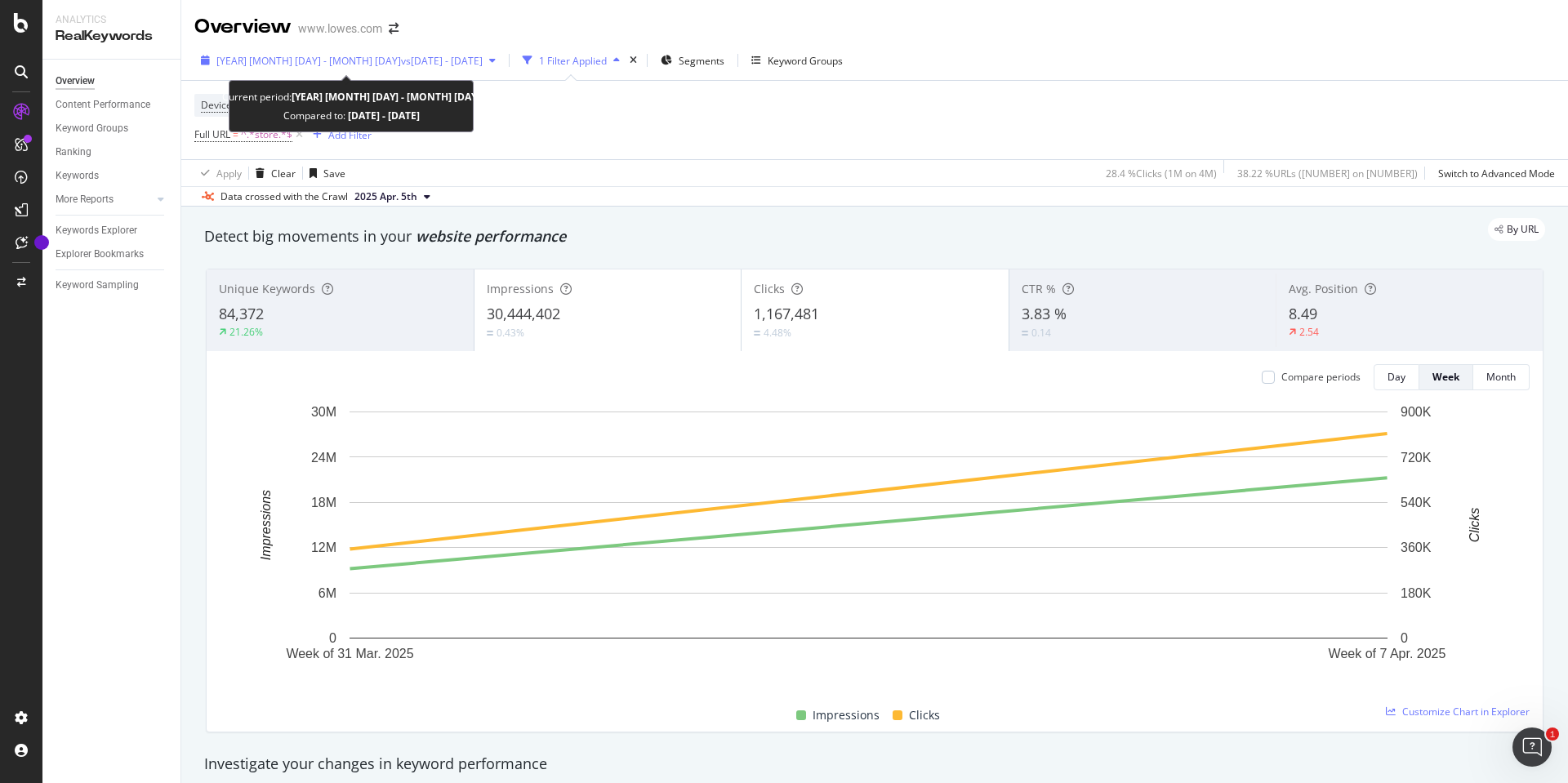 click on "[YEAR] [MONTH] [DAY] - [MONTH] [DAY]" at bounding box center (309, 60) 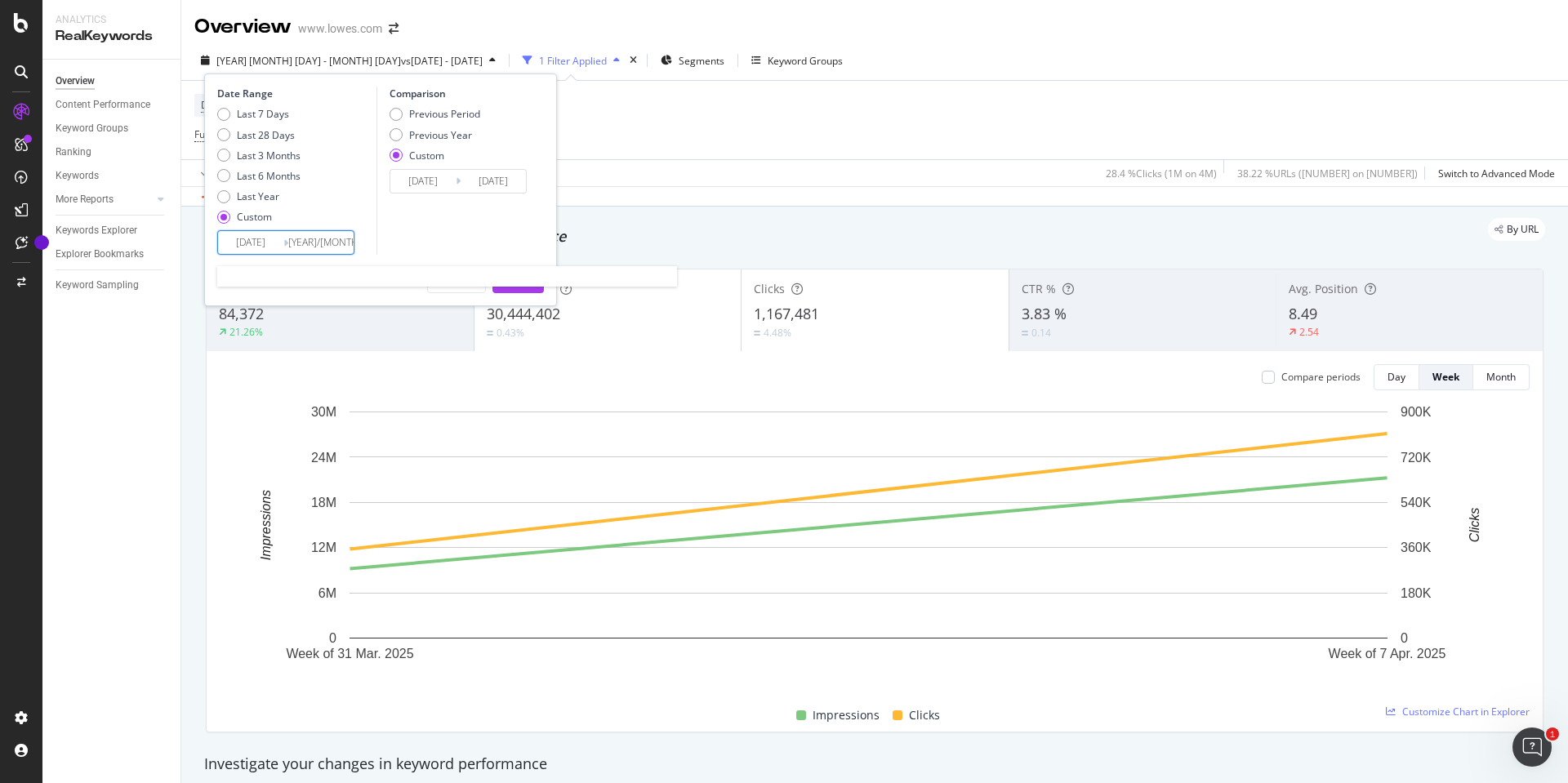 click on "[DATE]" at bounding box center [251, 242] 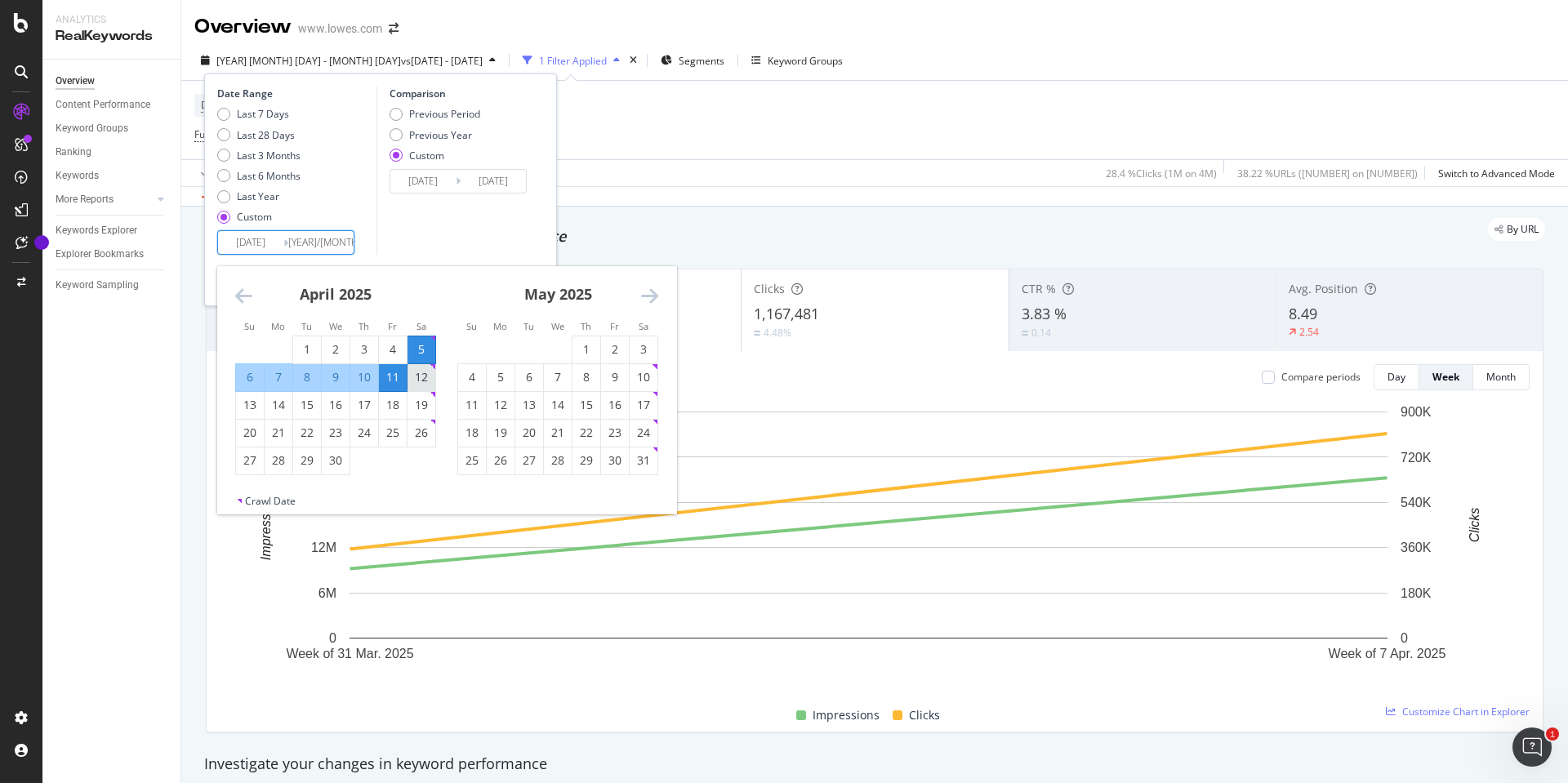 click on "12" at bounding box center (421, 377) 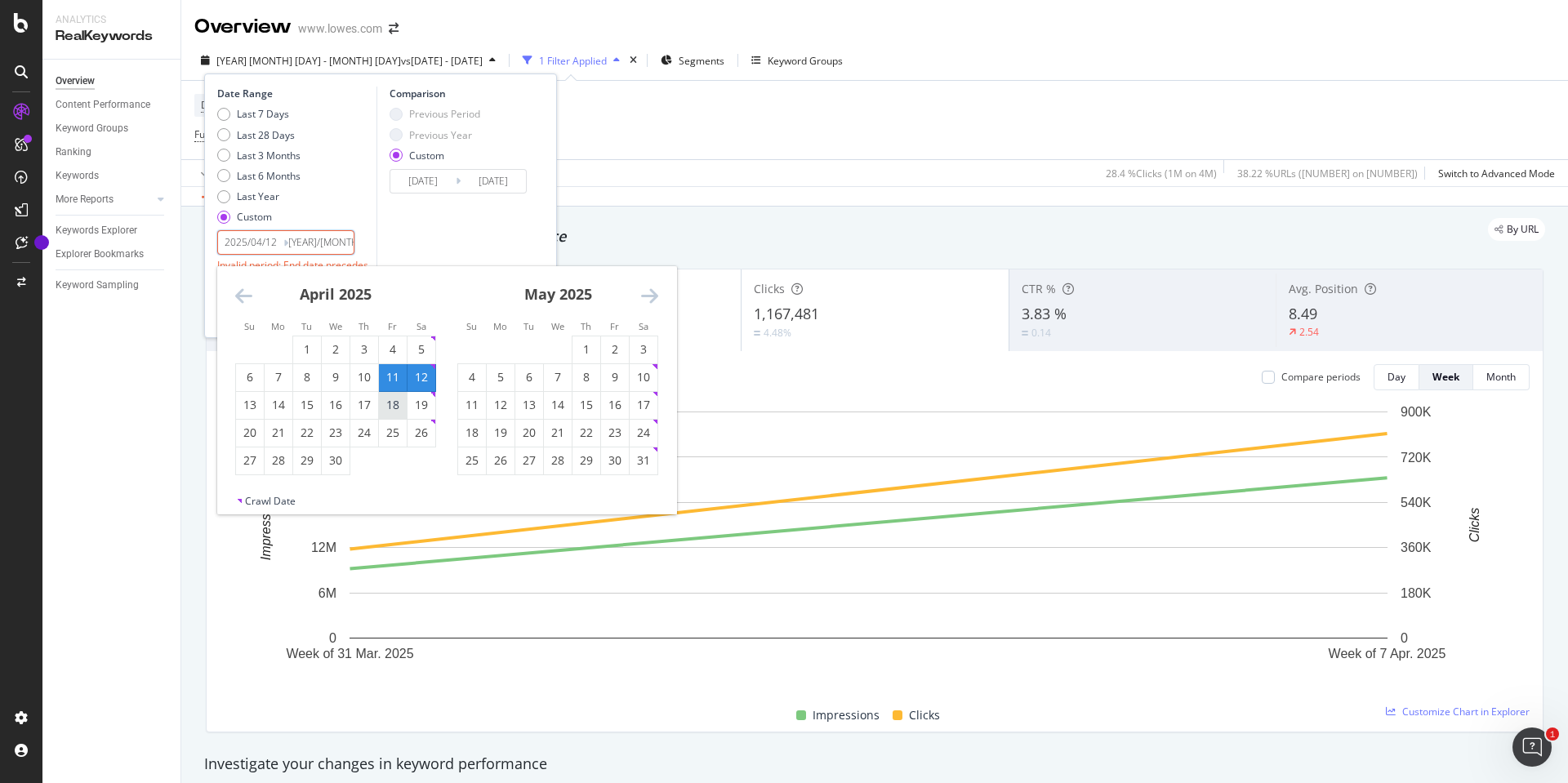 click on "18" at bounding box center [393, 405] 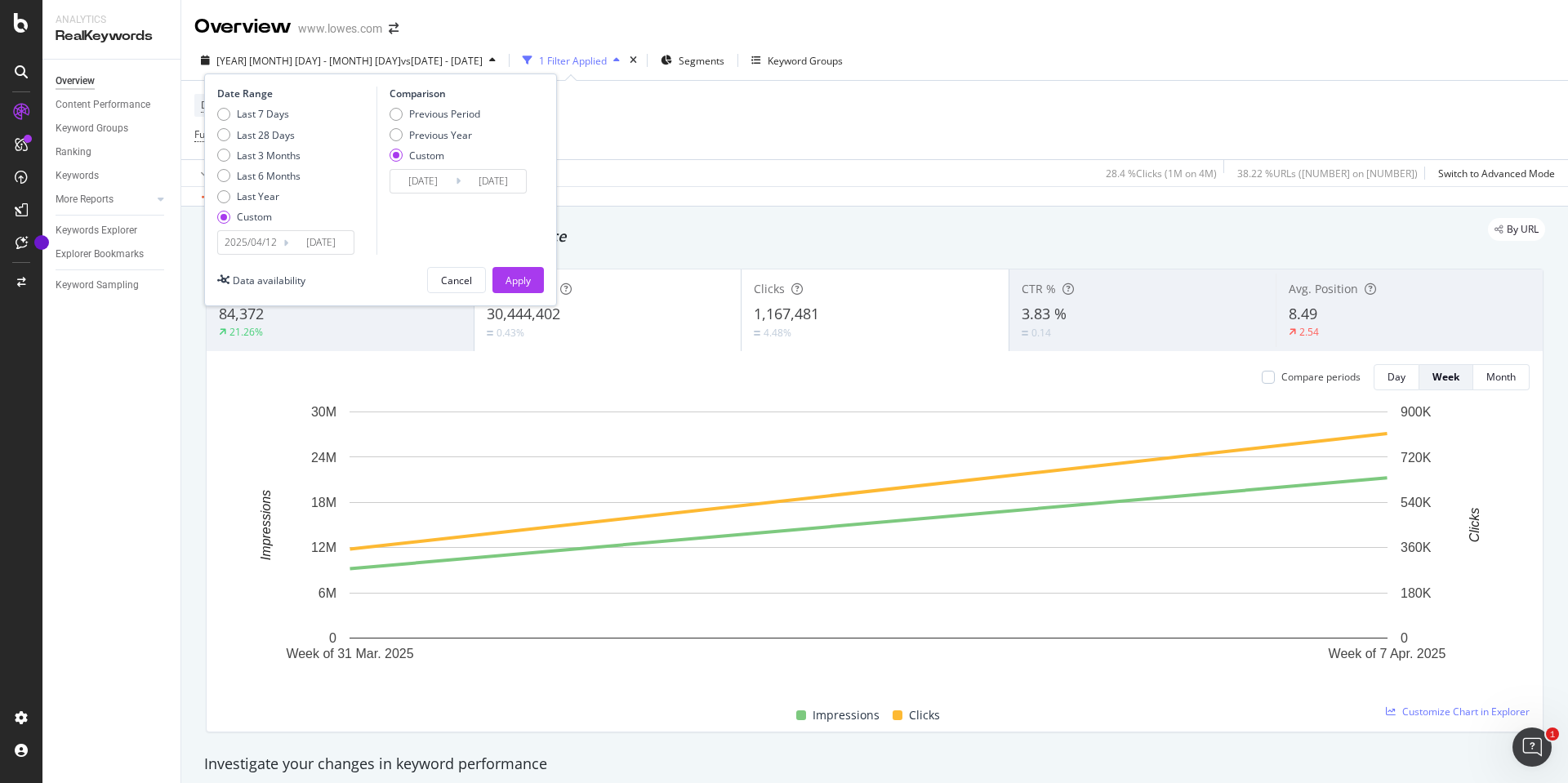 click on "[DATE]" at bounding box center (423, 181) 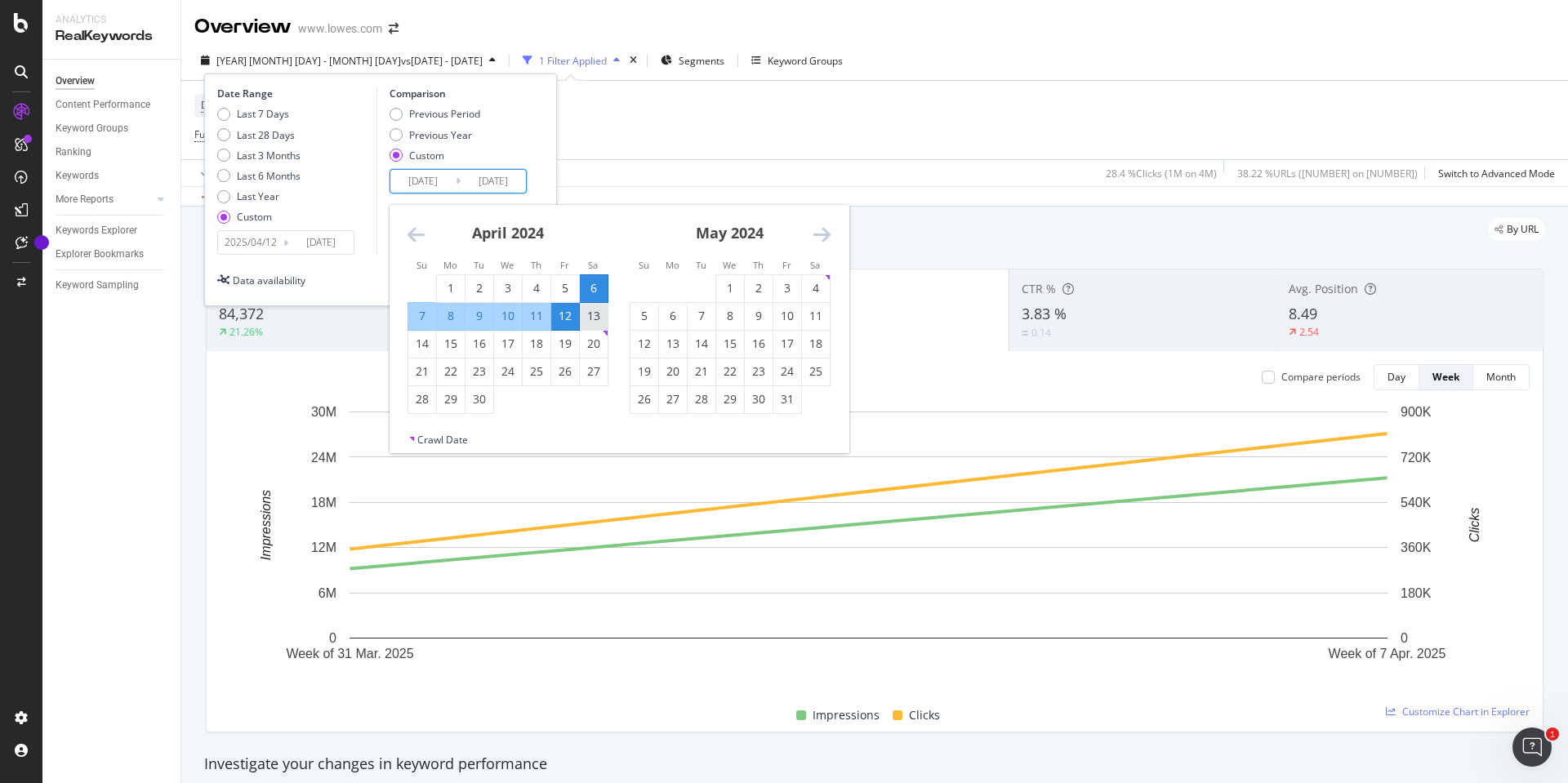 click on "13" at bounding box center [594, 316] 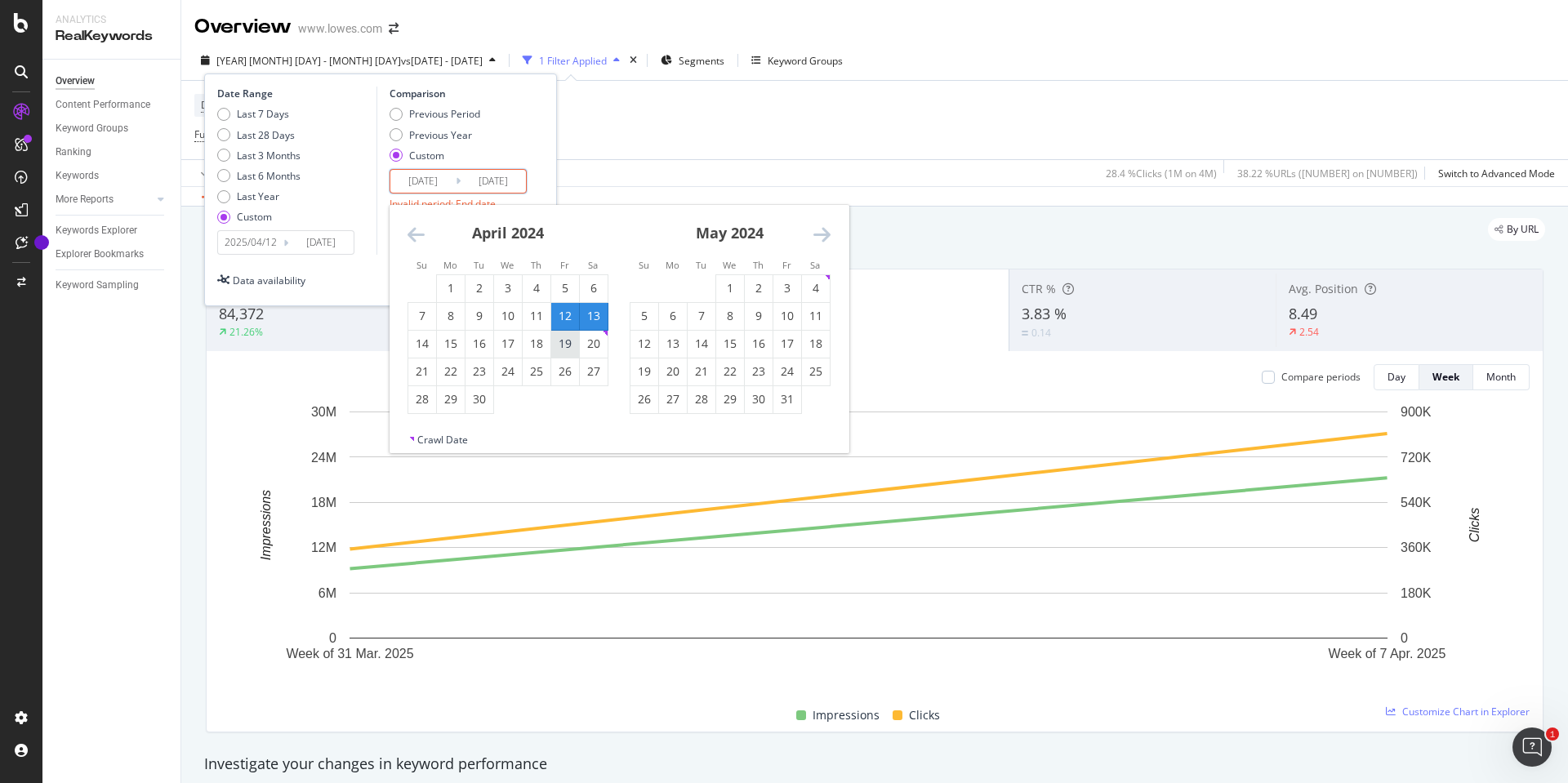 click on "19" at bounding box center (565, 344) 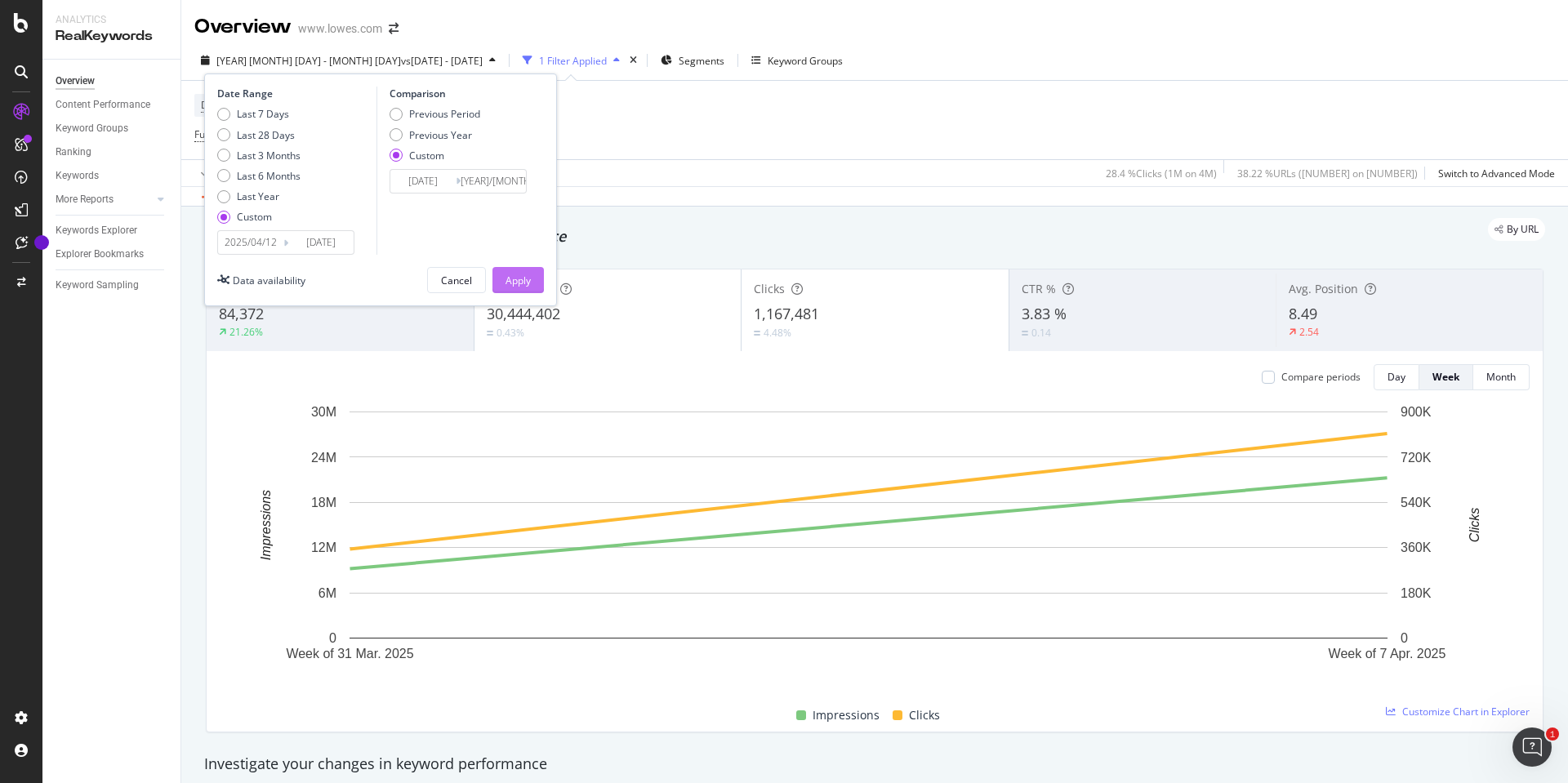 click on "Apply" at bounding box center (518, 280) 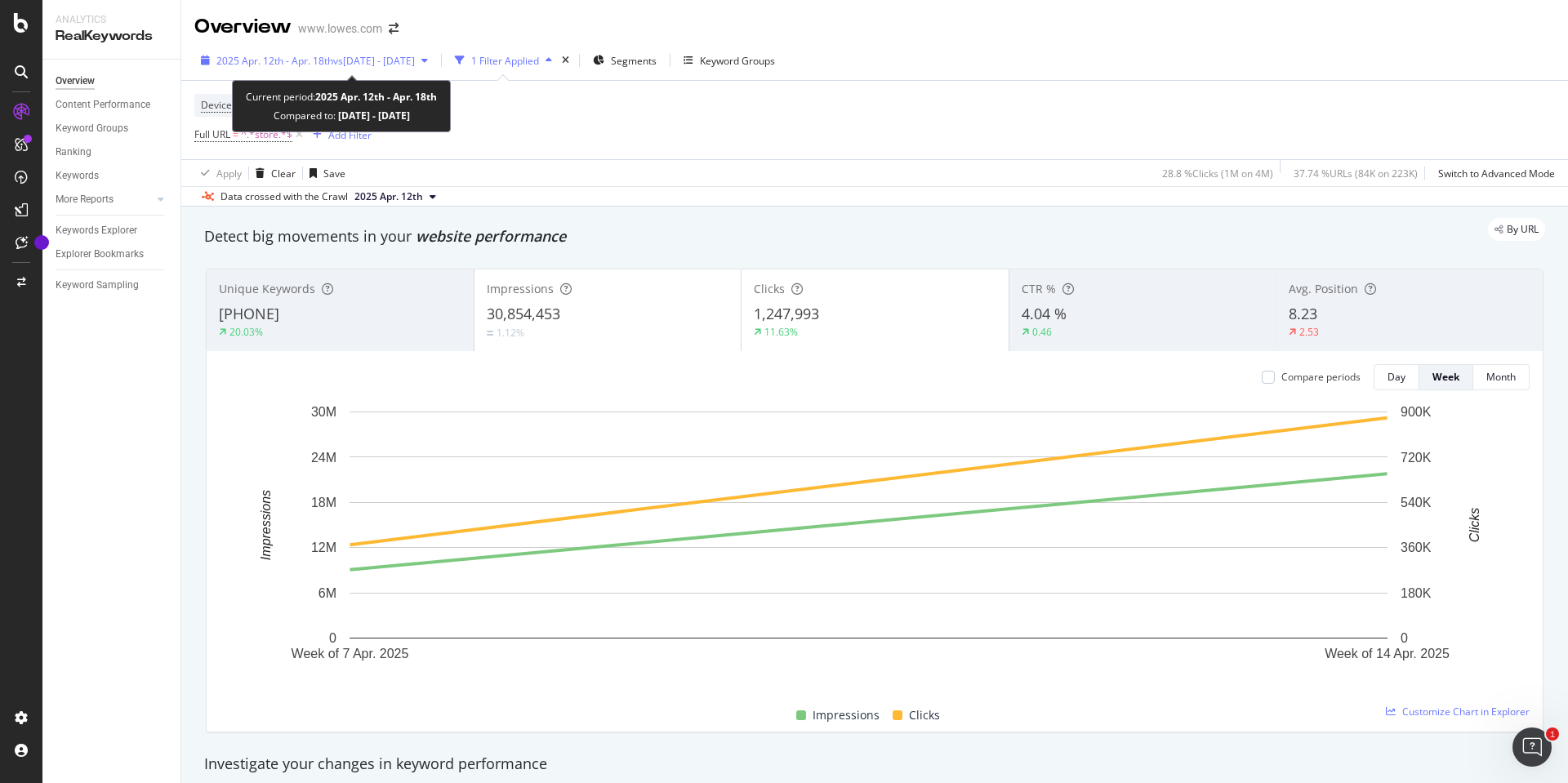 click on "2025 Apr. 12th - Apr. 18th" at bounding box center [274, 60] 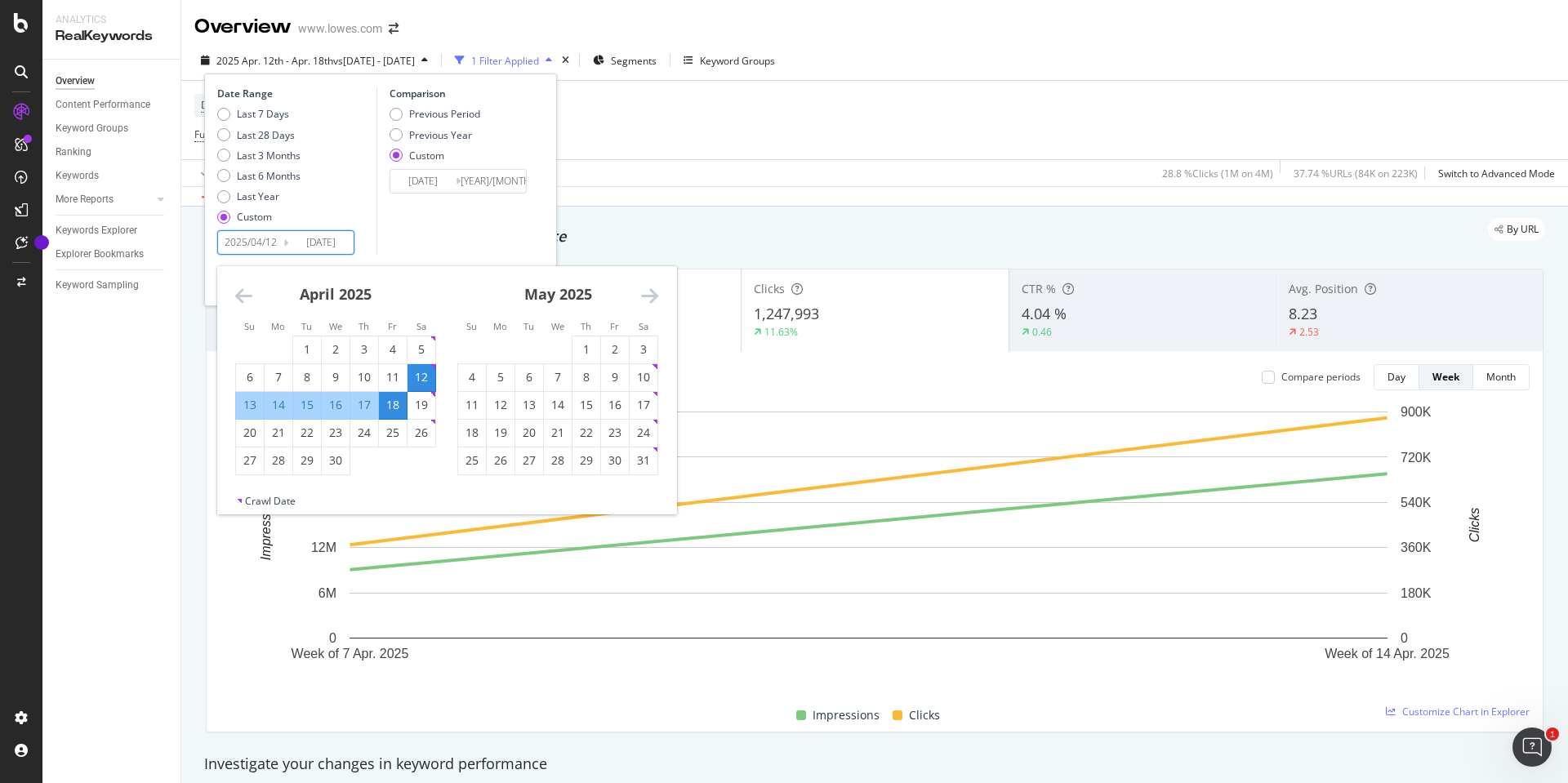 click on "2025/04/12" at bounding box center [251, 242] 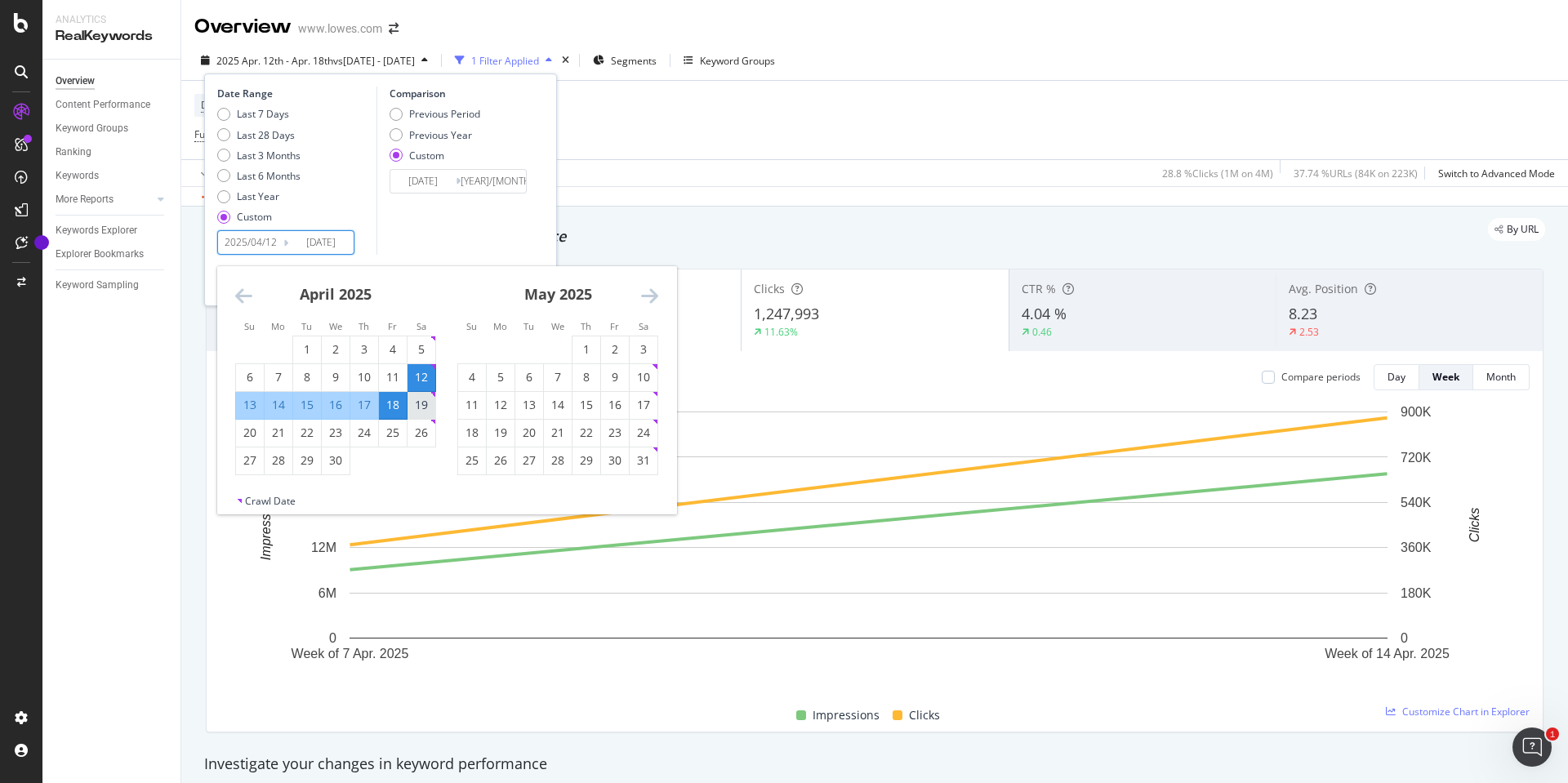 click on "19" at bounding box center (421, 405) 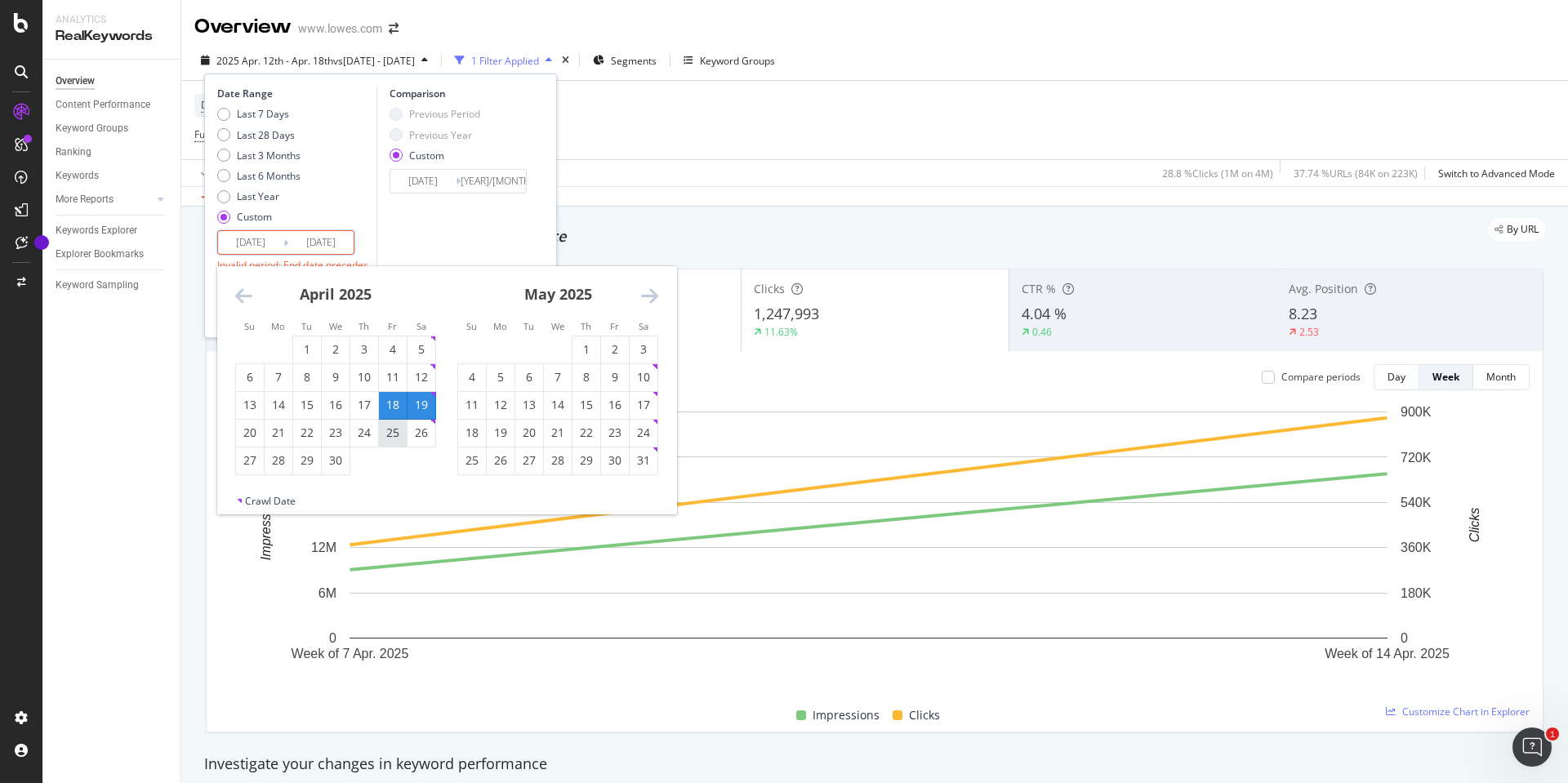 click on "25" at bounding box center (393, 433) 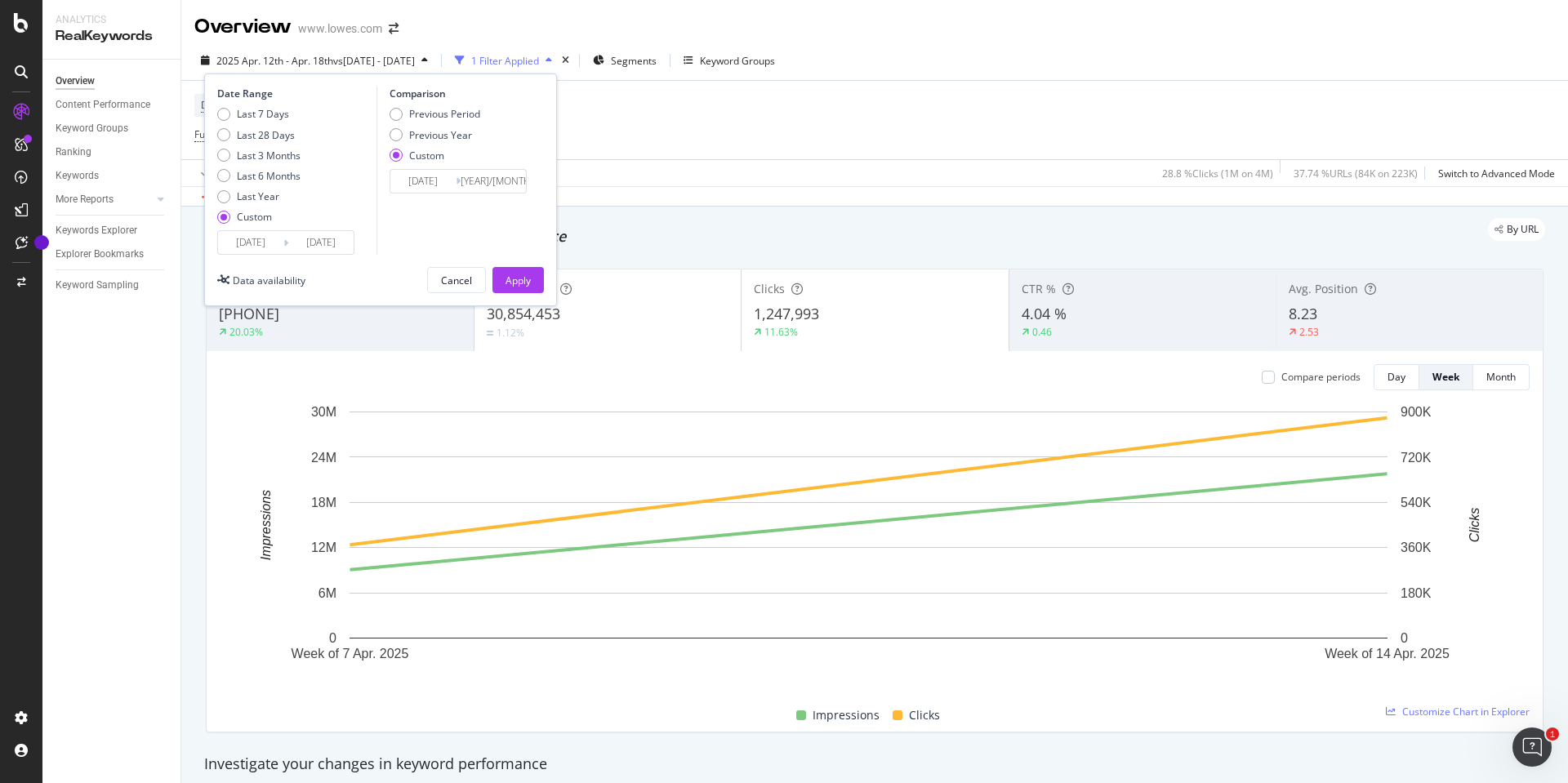 click on "[DATE]" at bounding box center [423, 181] 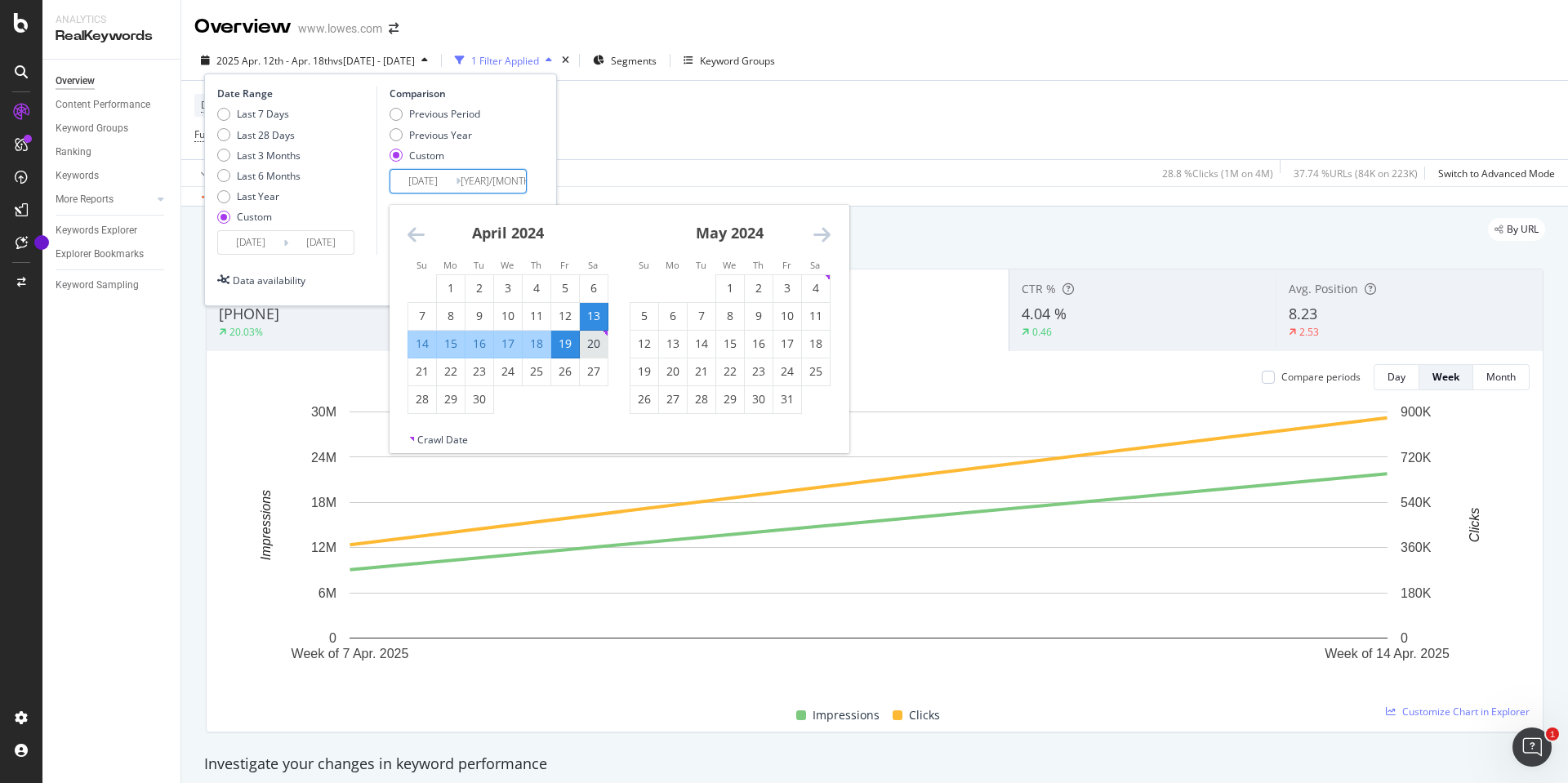 click on "20" at bounding box center [594, 344] 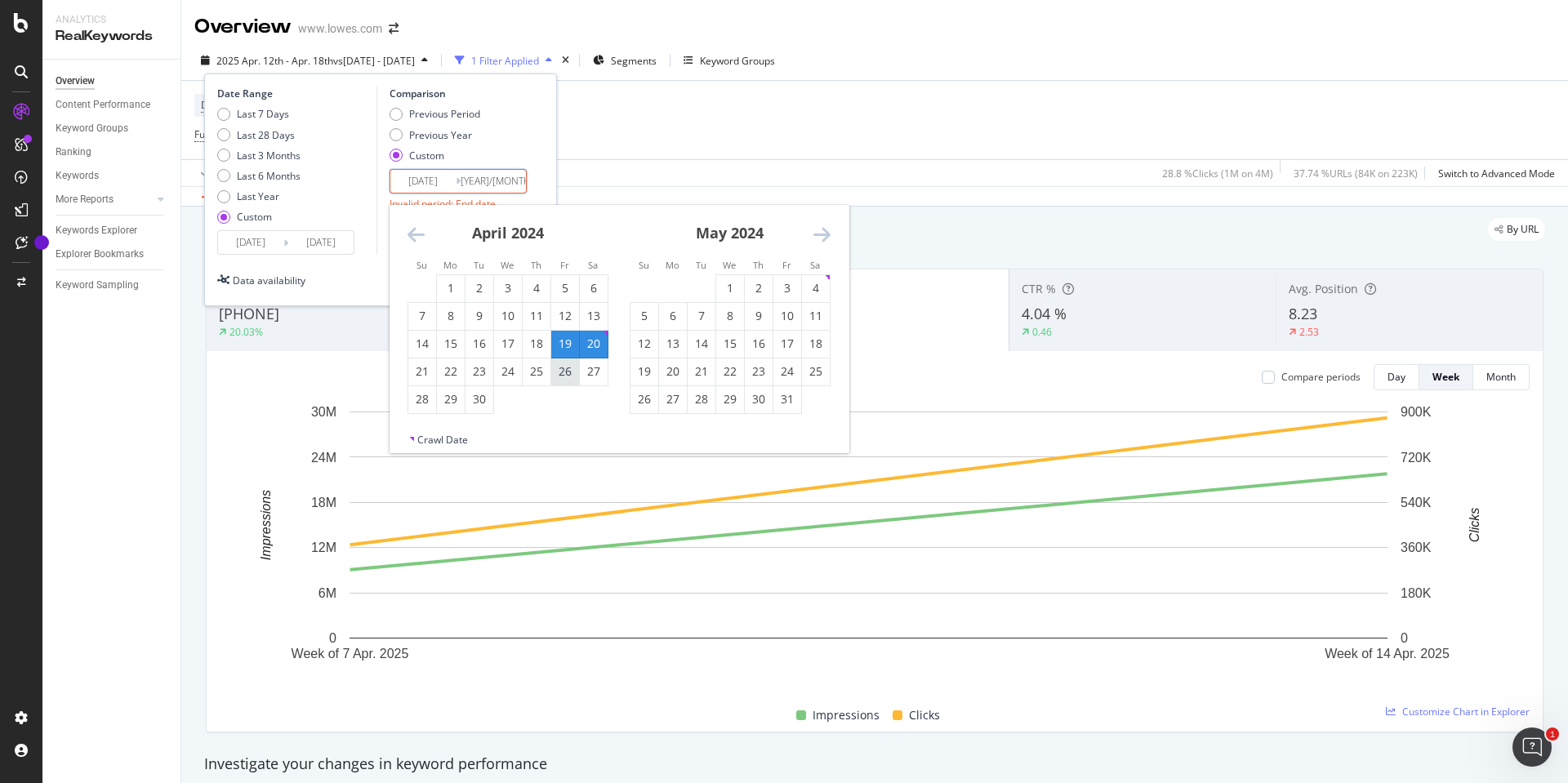 click on "26" at bounding box center [565, 371] 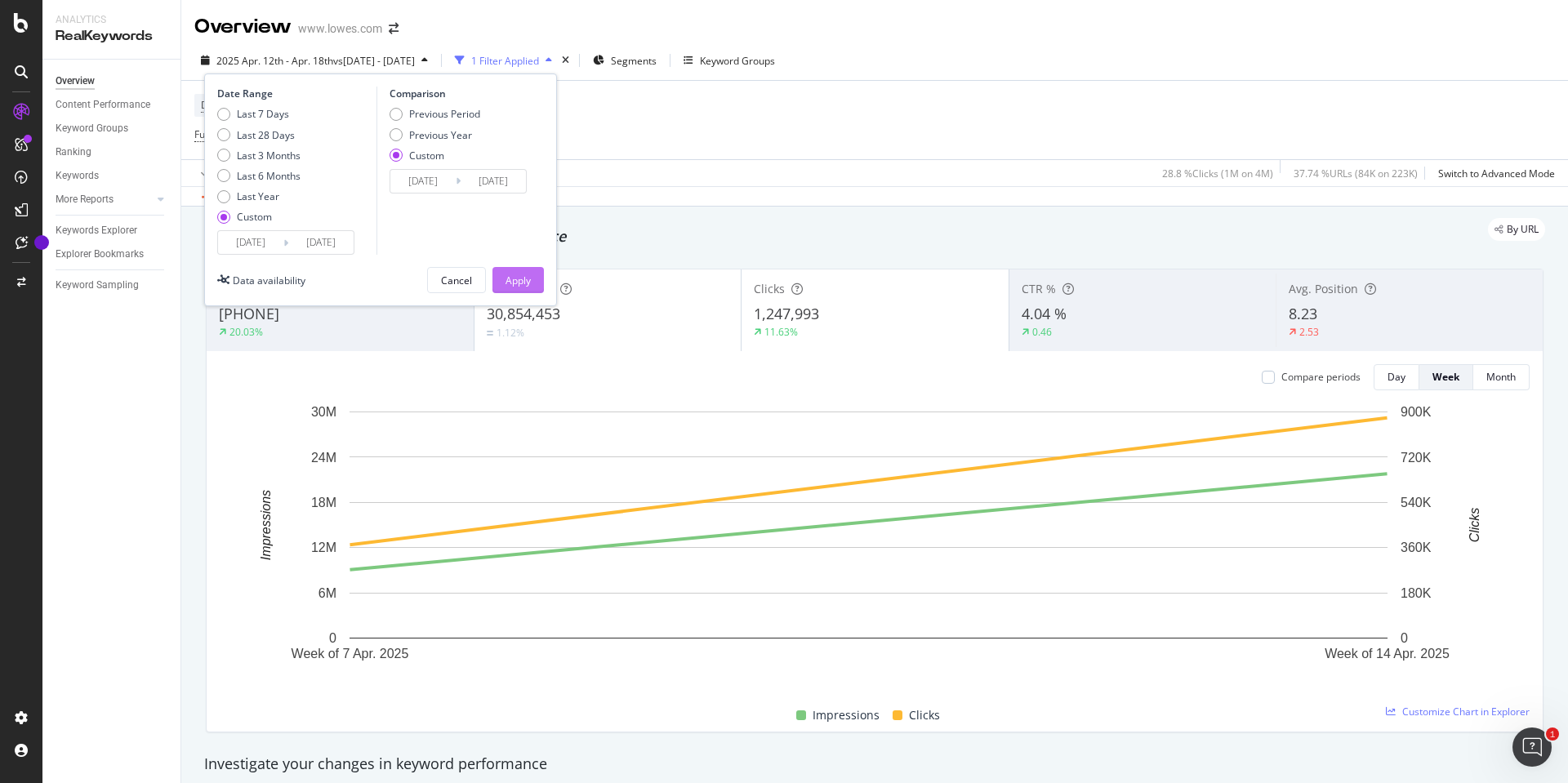 click on "Apply" at bounding box center [518, 280] 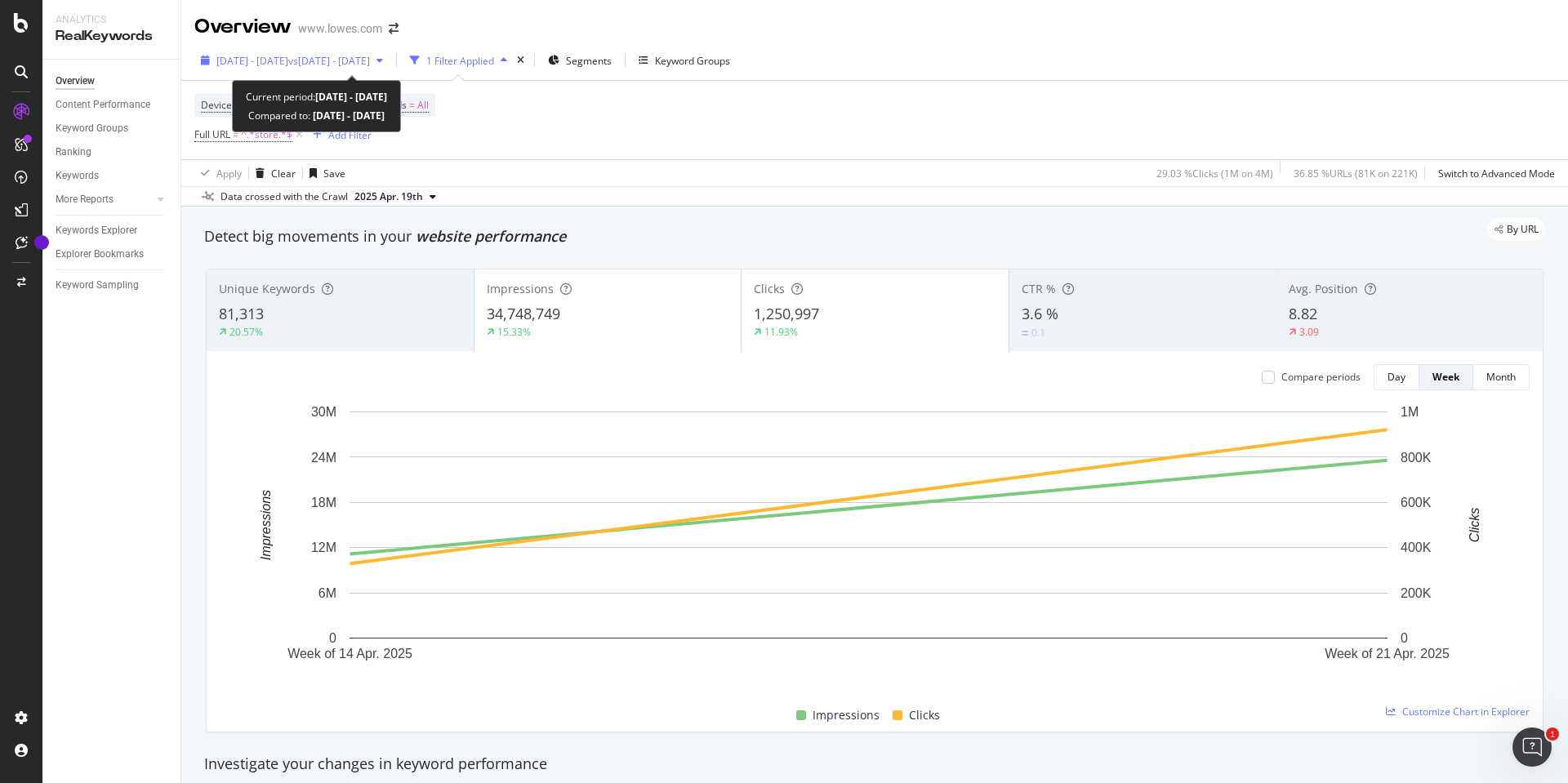 click on "[DATE] - [DATE]" at bounding box center [252, 60] 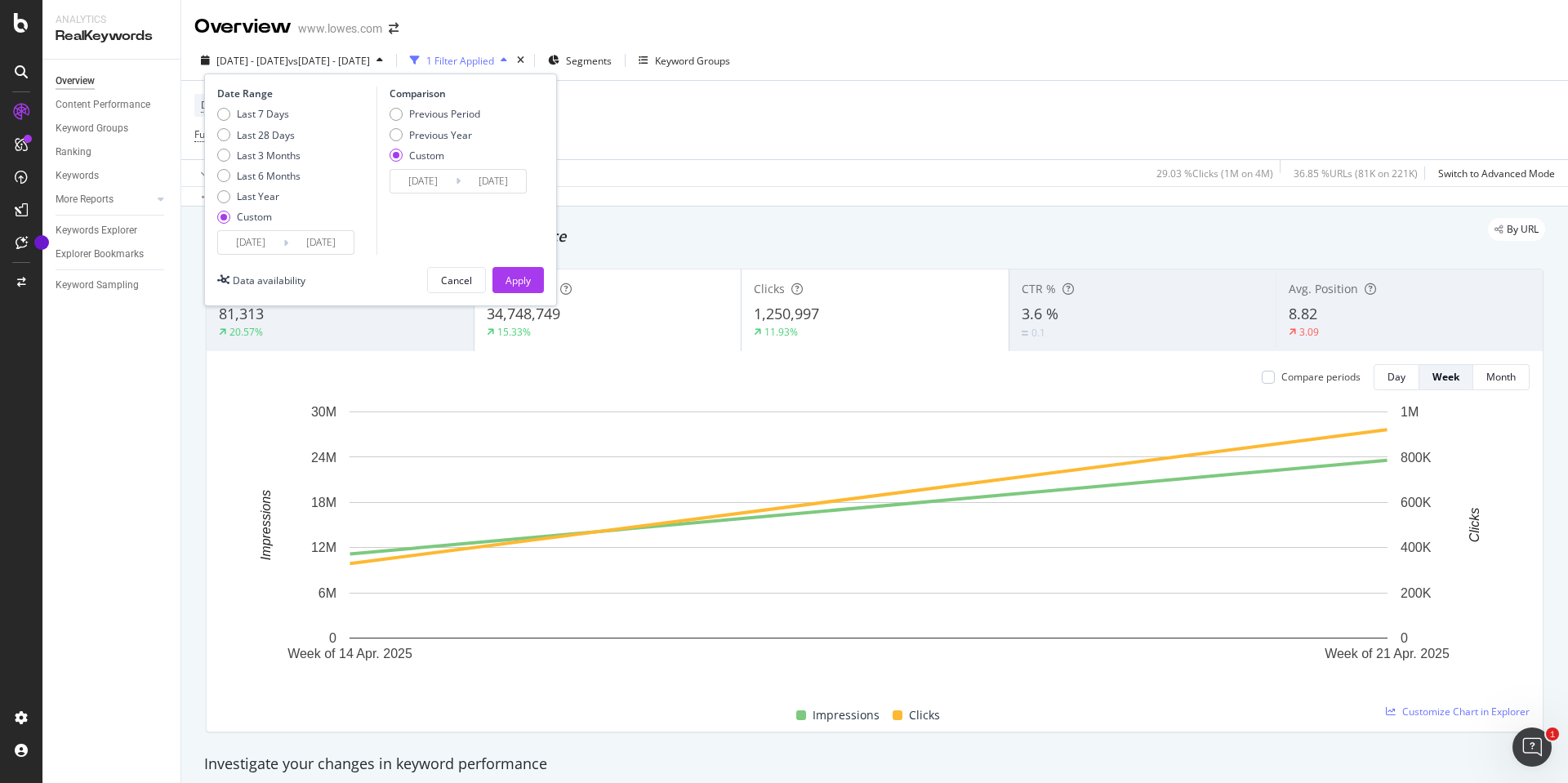 click on "[DATE]" at bounding box center (251, 242) 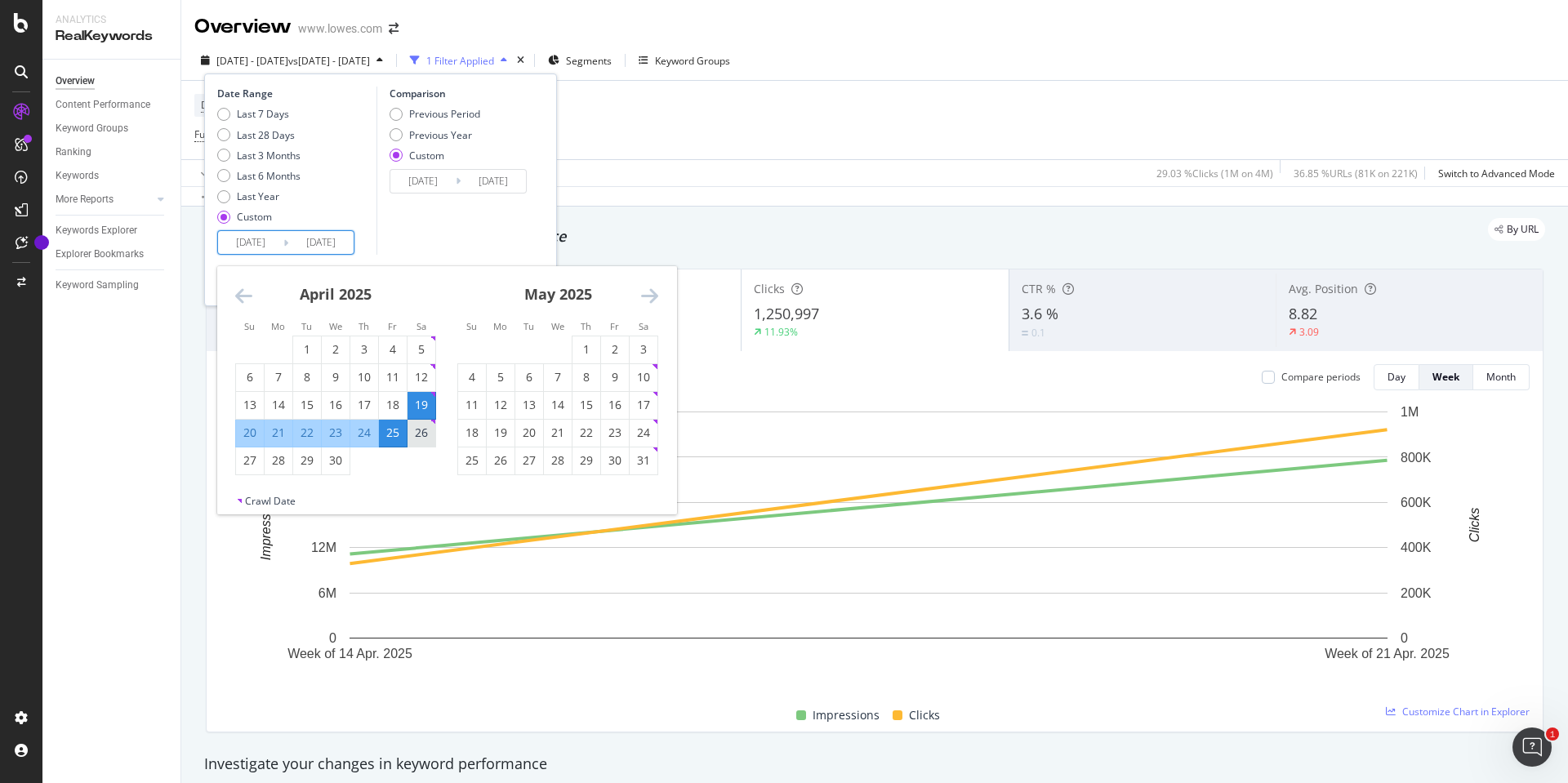 click on "26" at bounding box center [421, 433] 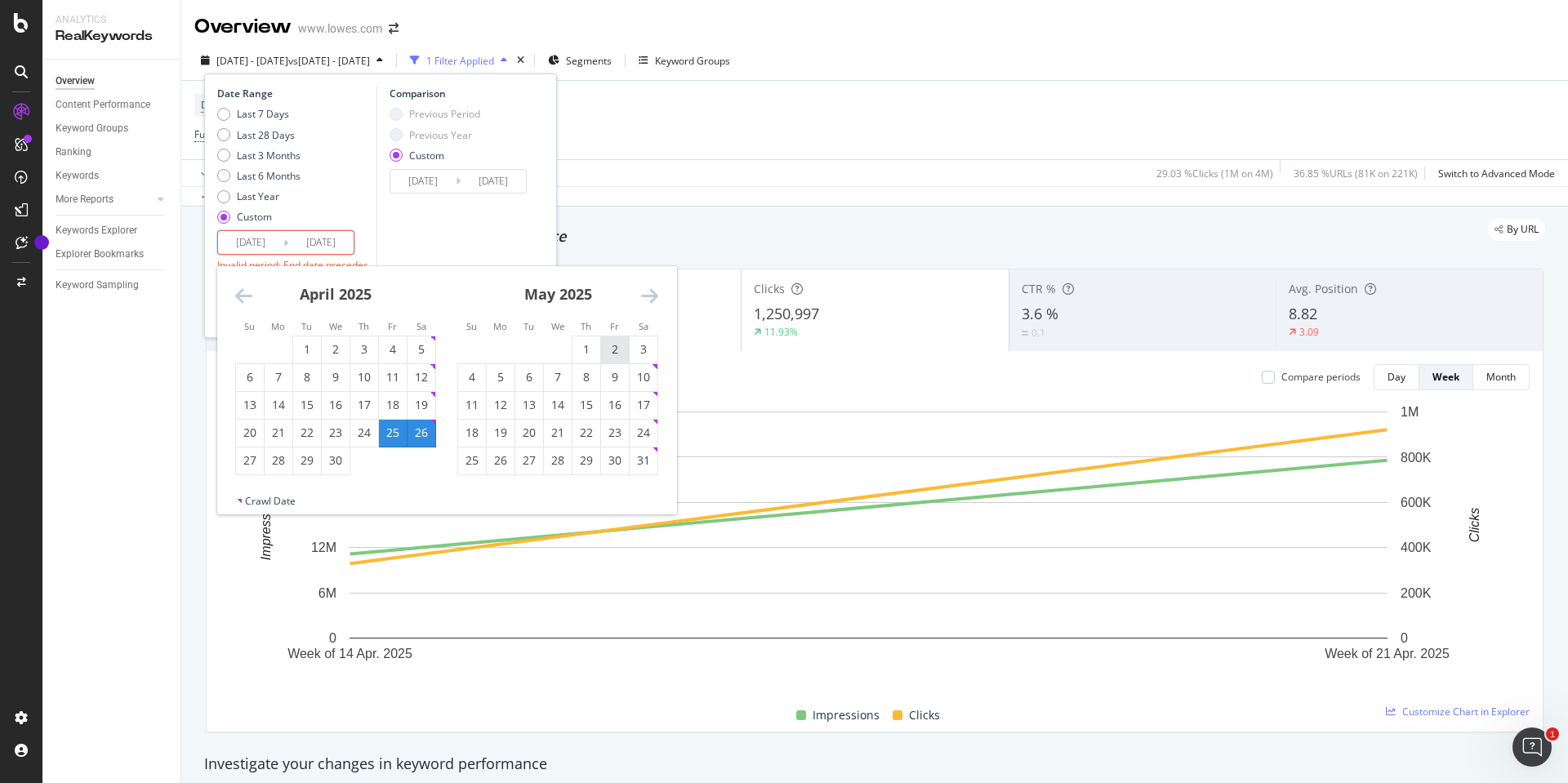 click on "2" at bounding box center (615, 349) 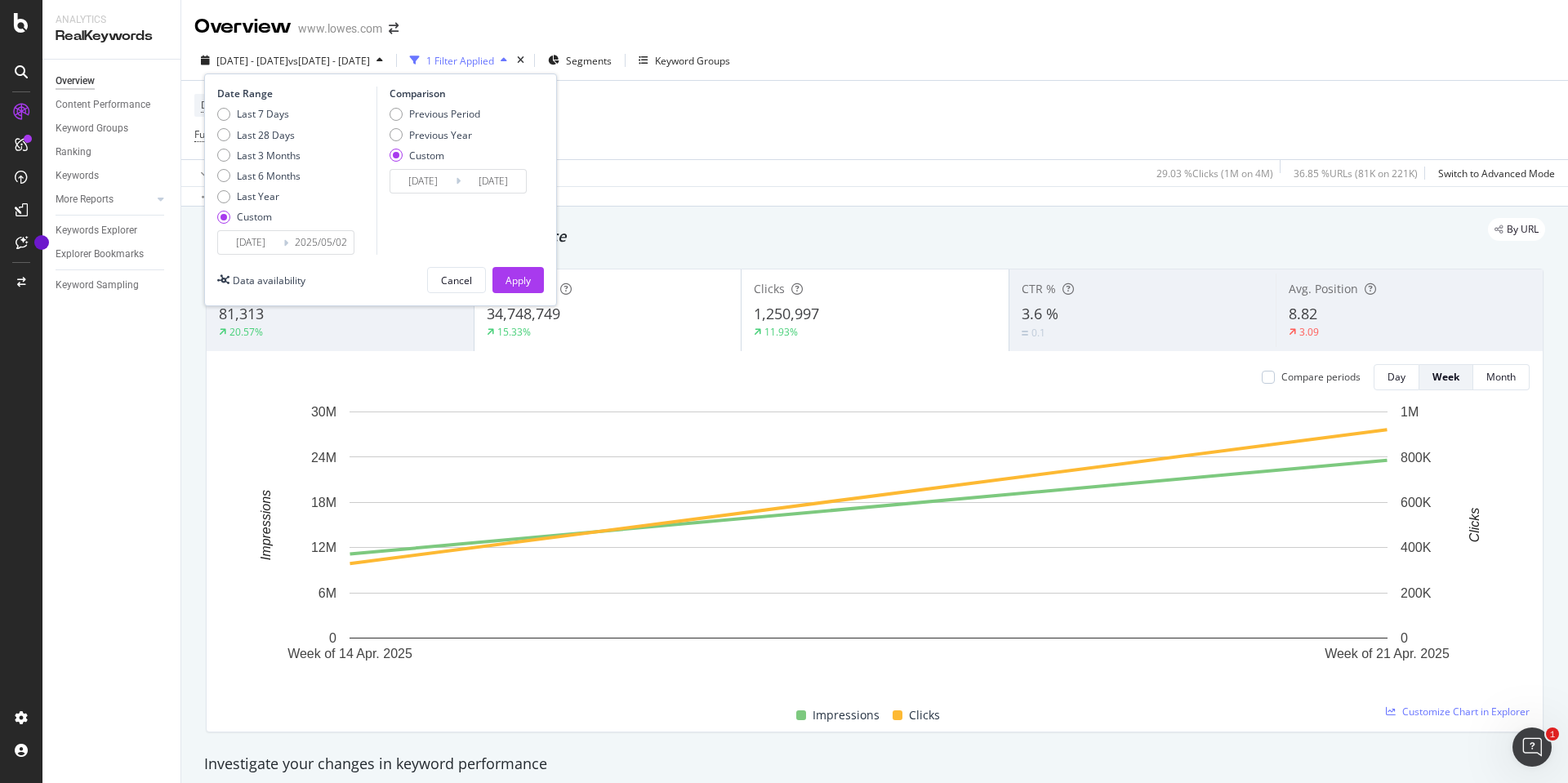 type on "2025/05/02" 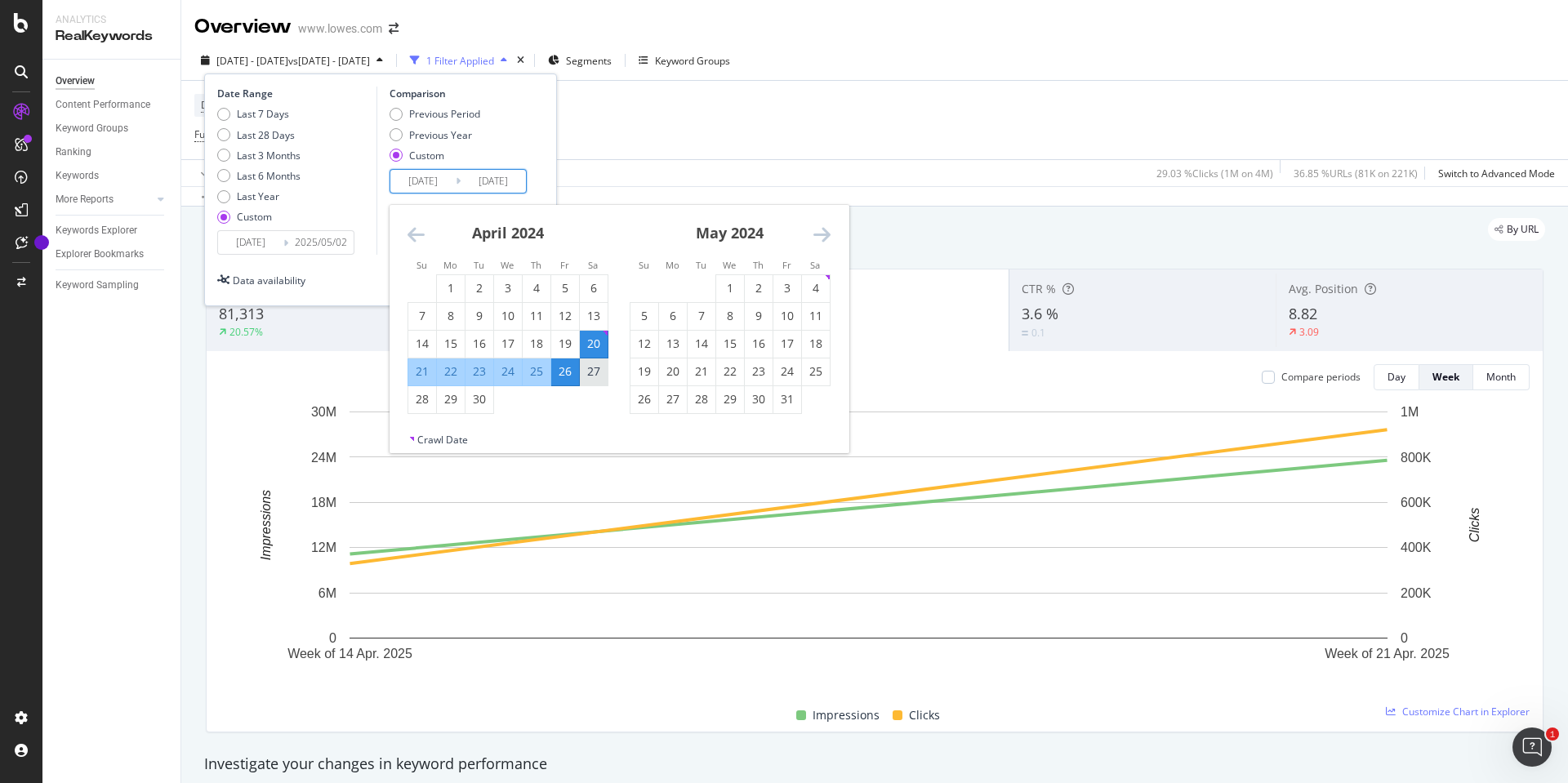 click on "27" at bounding box center (594, 371) 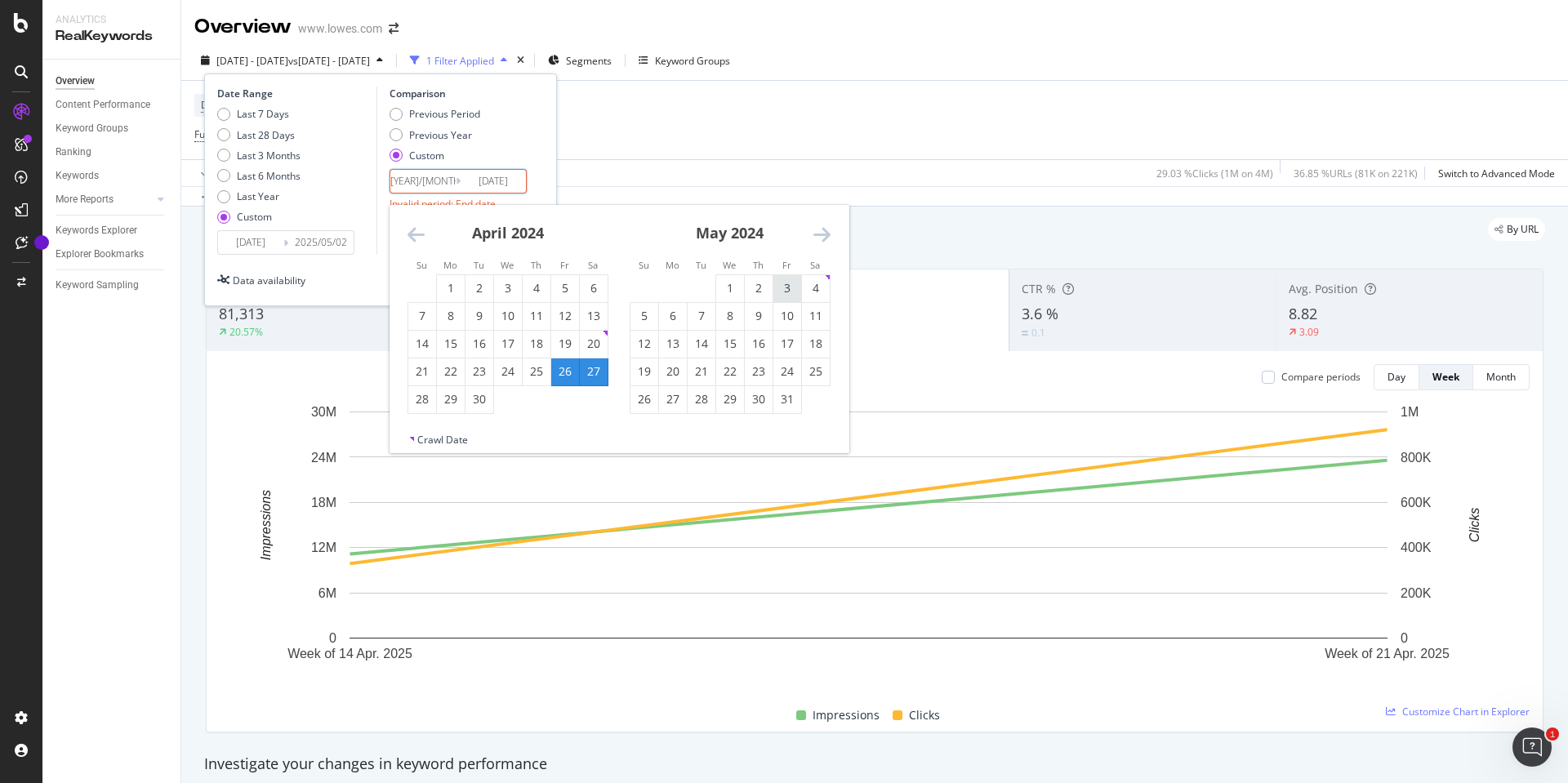 click on "3" at bounding box center (787, 288) 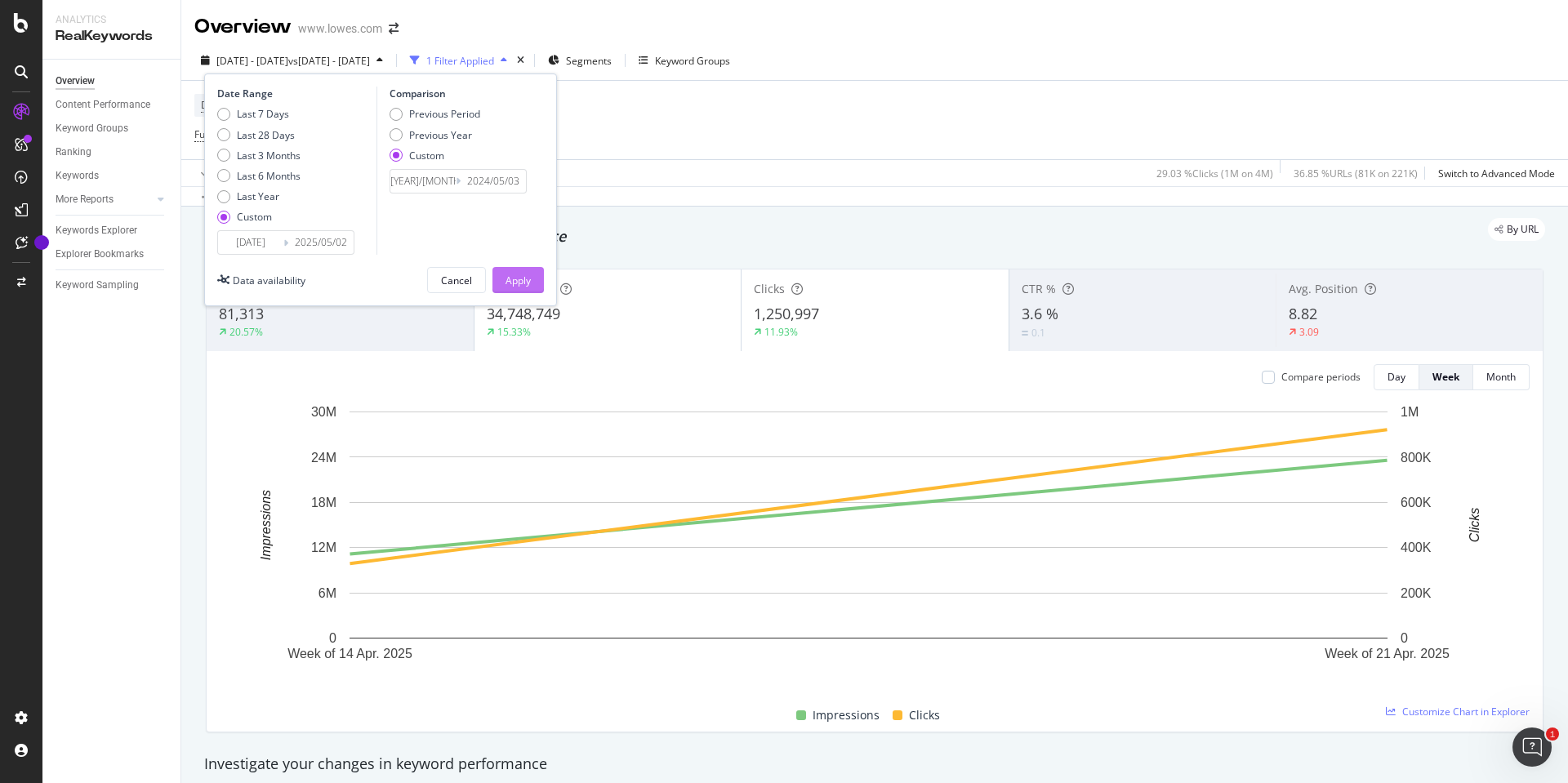click on "Apply" at bounding box center (518, 280) 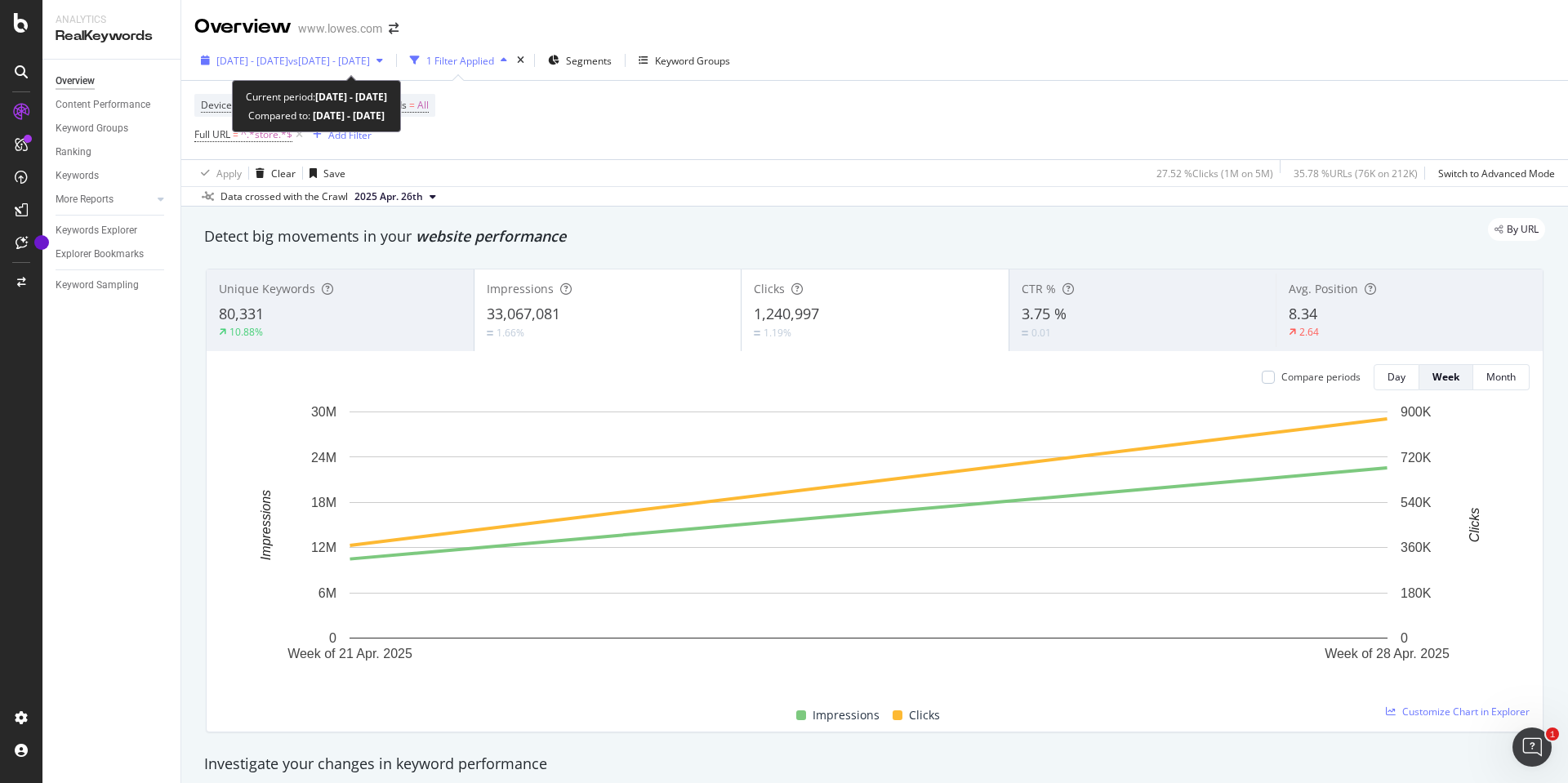 click on "[DATE] - [DATE]" at bounding box center [252, 60] 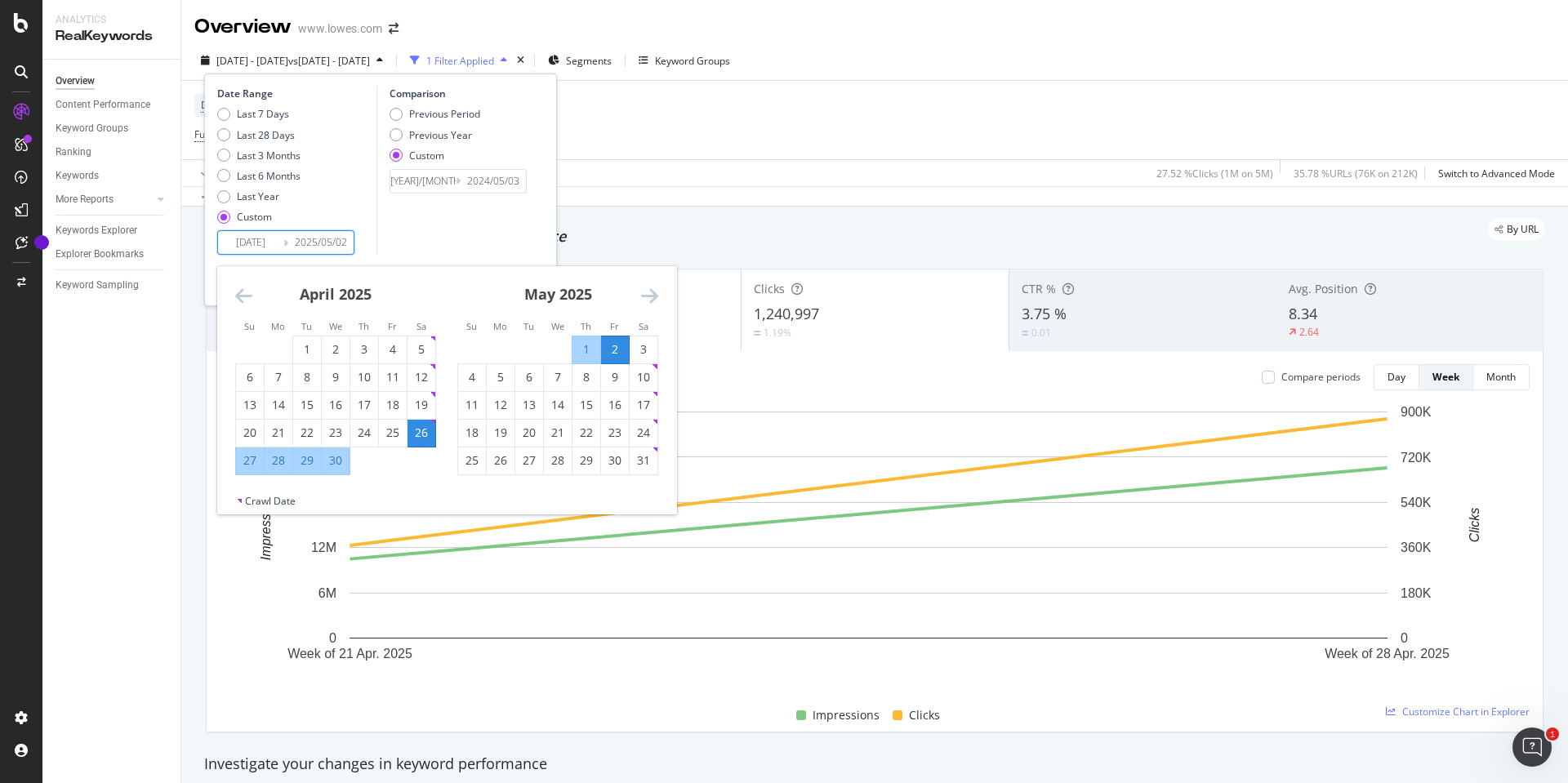 click on "[DATE]" at bounding box center (251, 242) 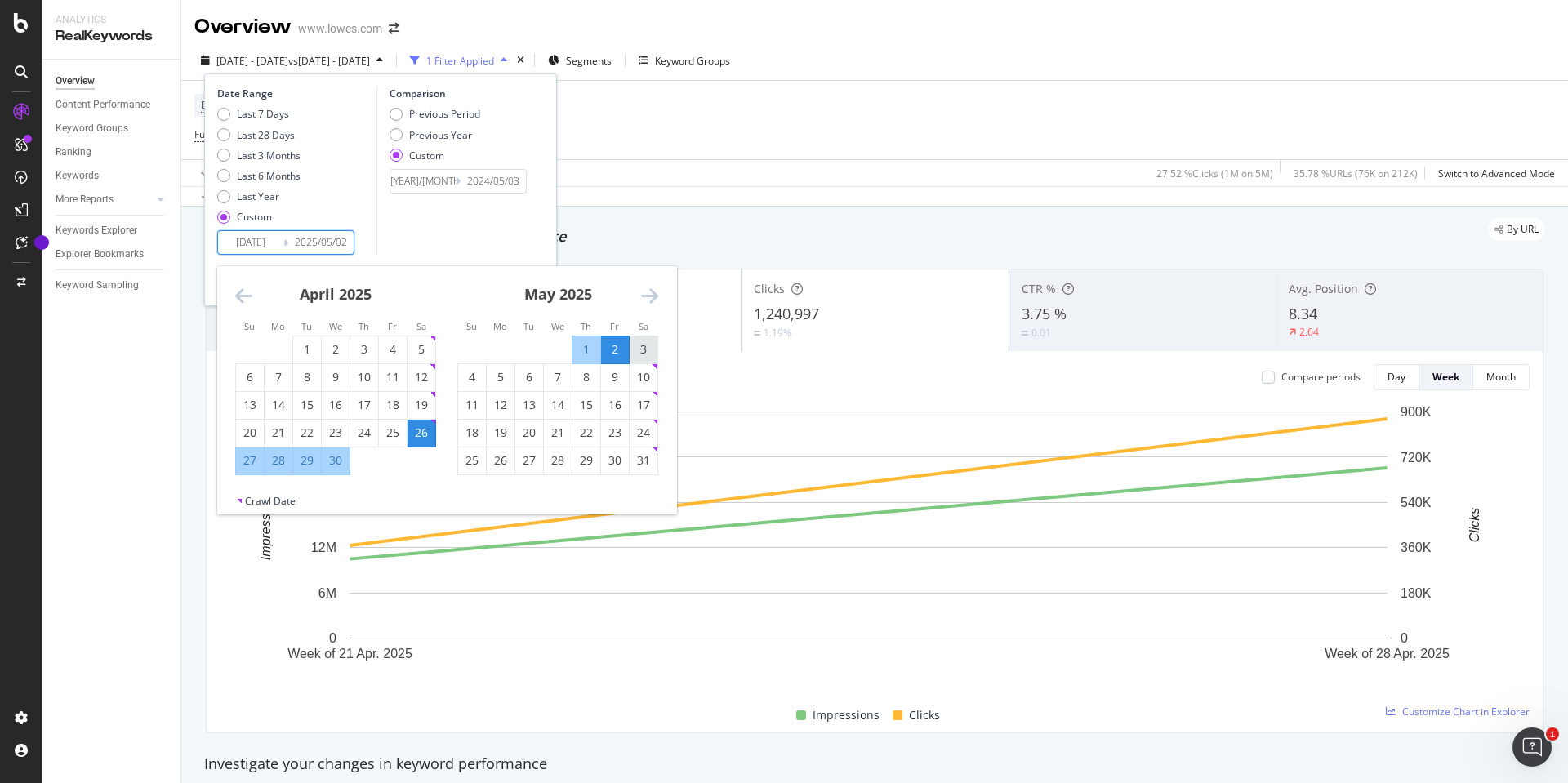 click on "3" at bounding box center [644, 349] 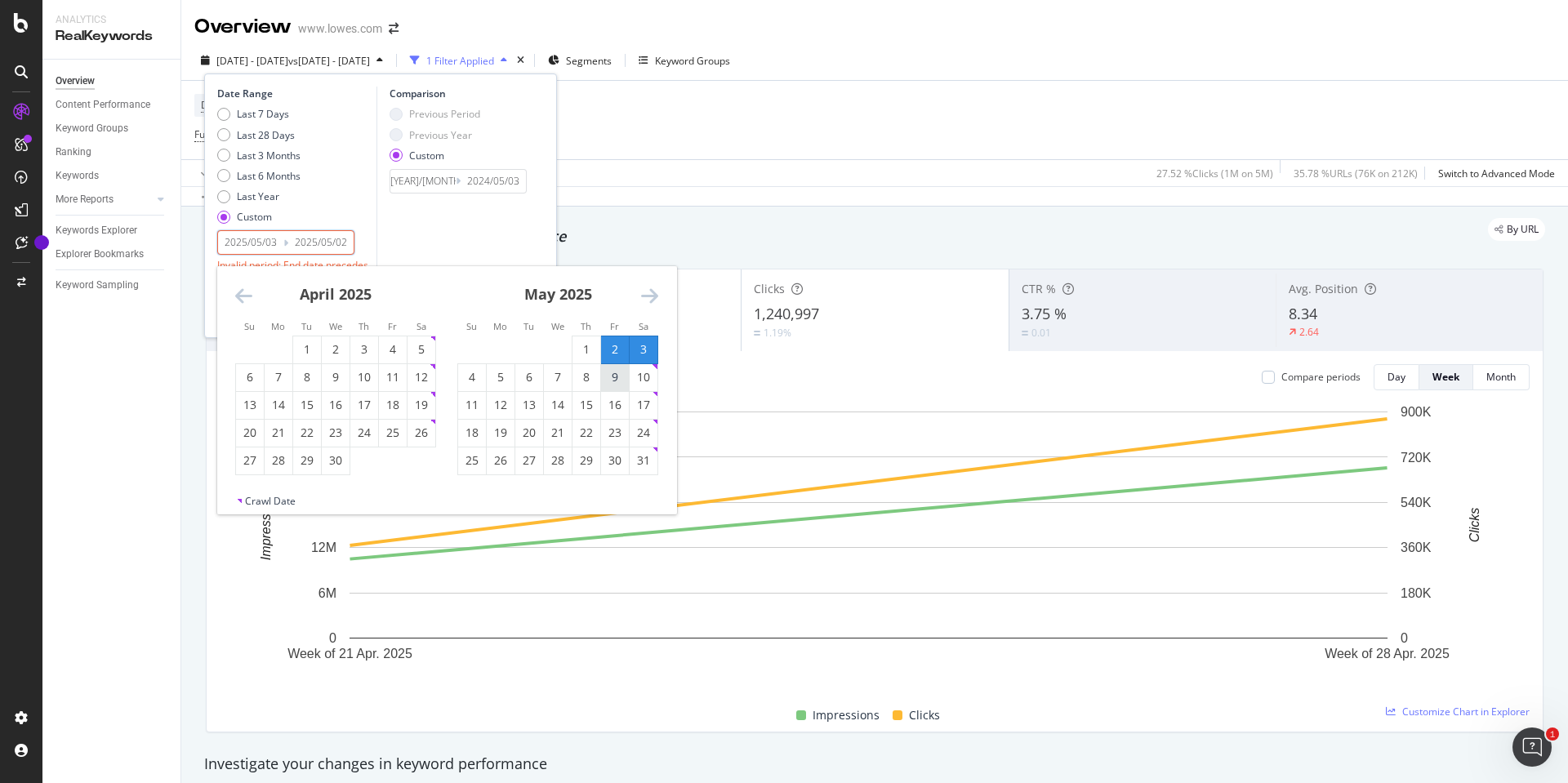 click on "9" at bounding box center [615, 377] 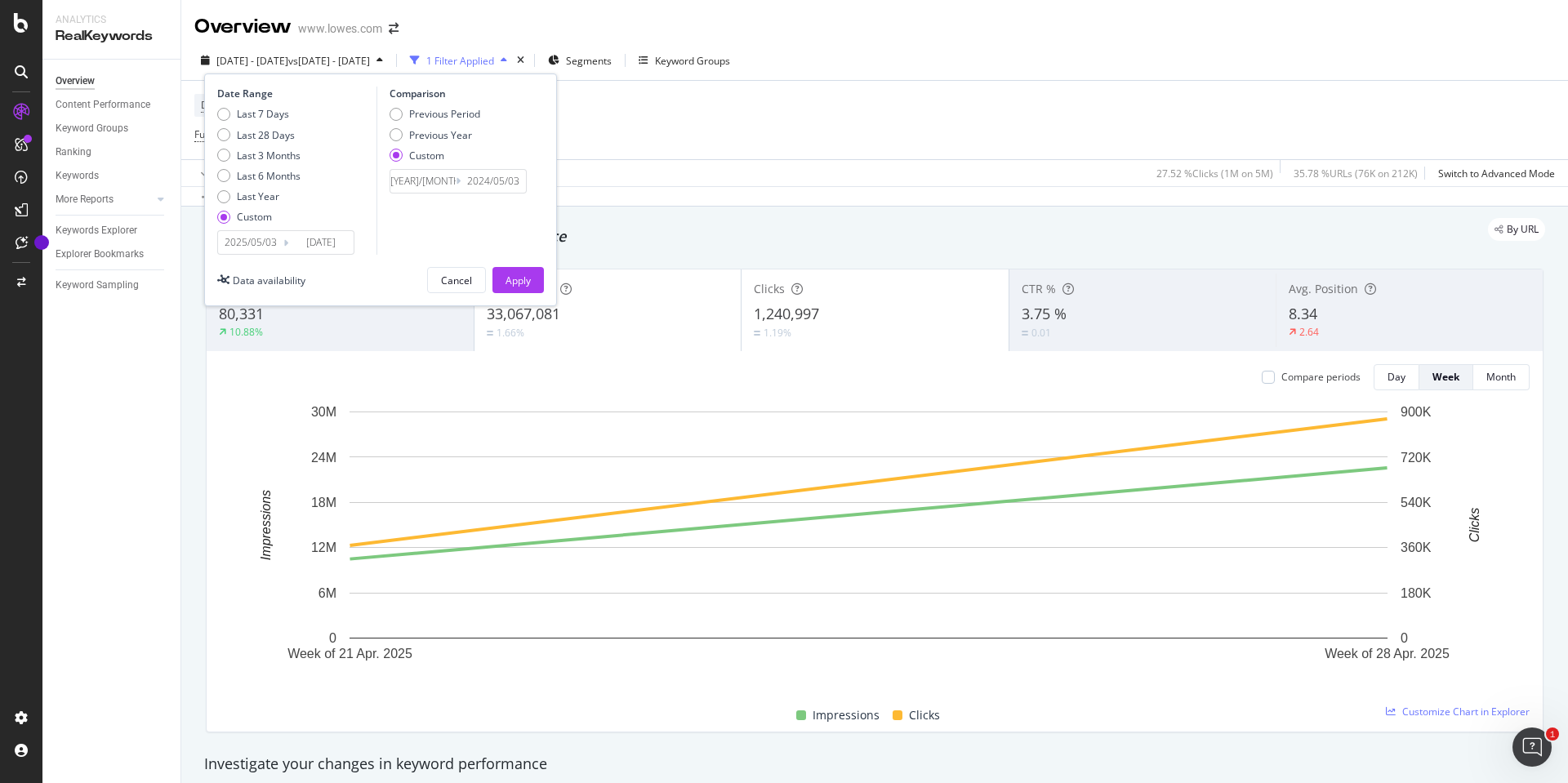 click on "[YEAR]/[MONTH]/[DAY]" at bounding box center [423, 181] 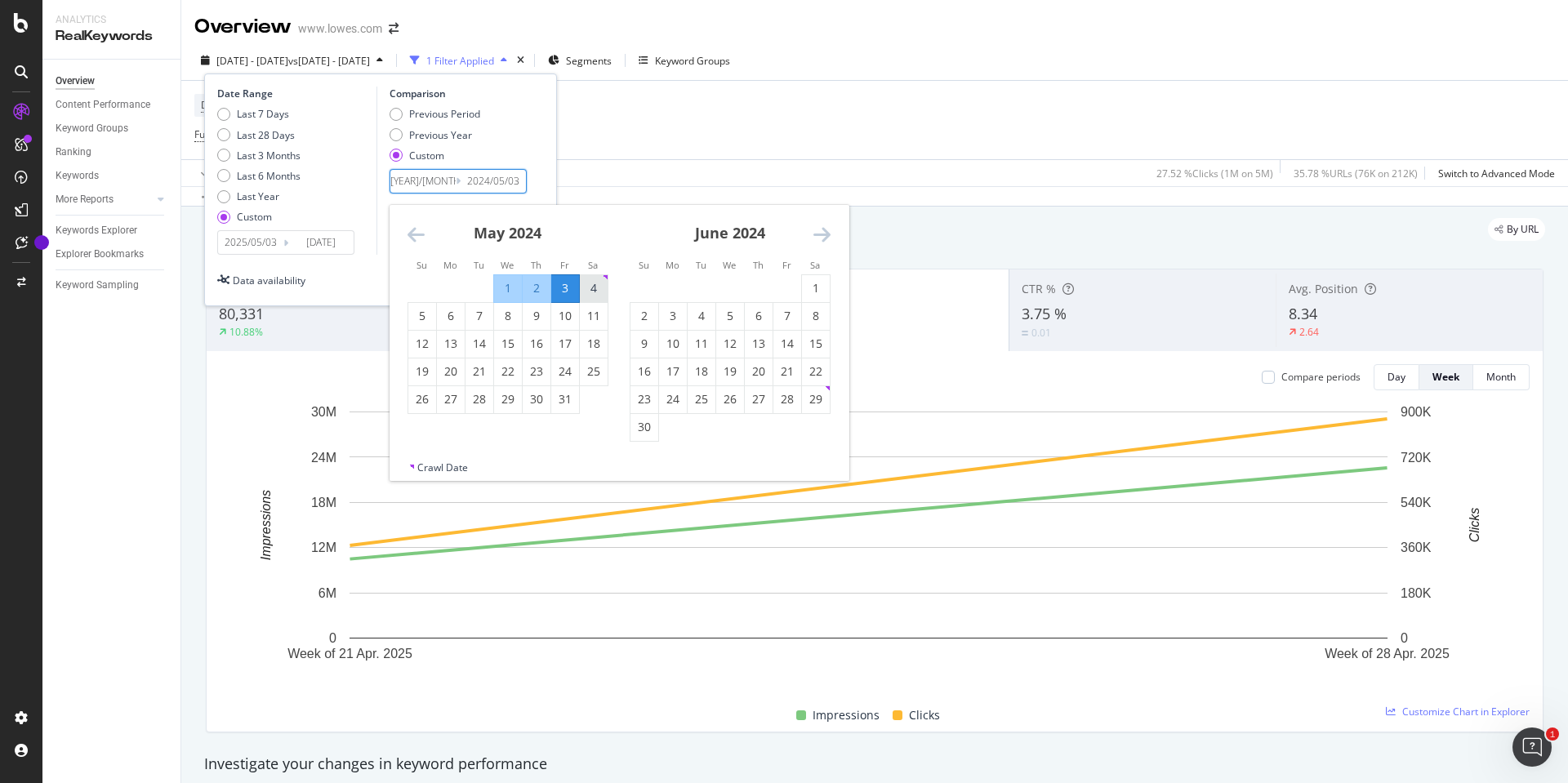 click on "4" at bounding box center (594, 288) 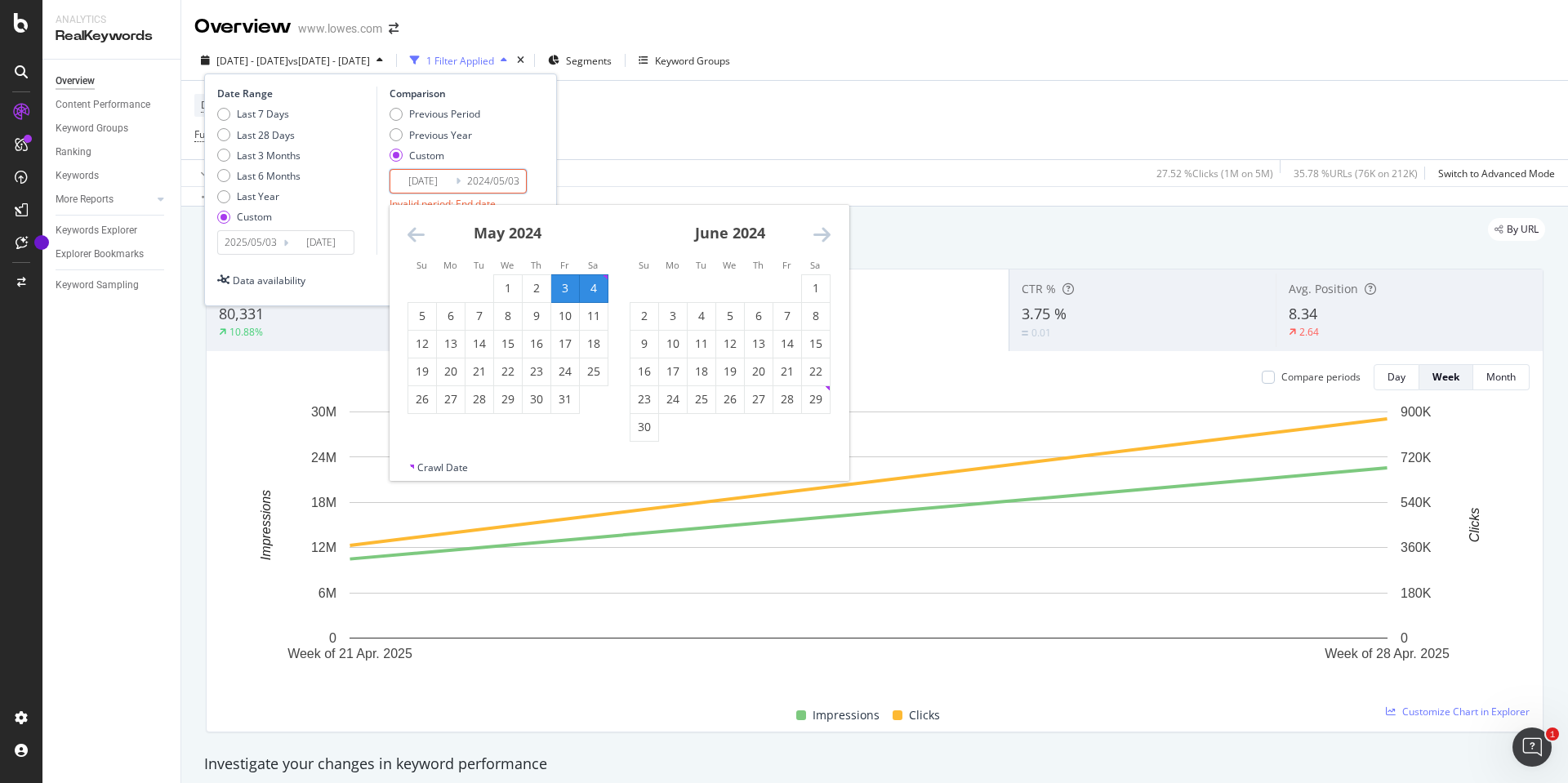 type on "[DATE]" 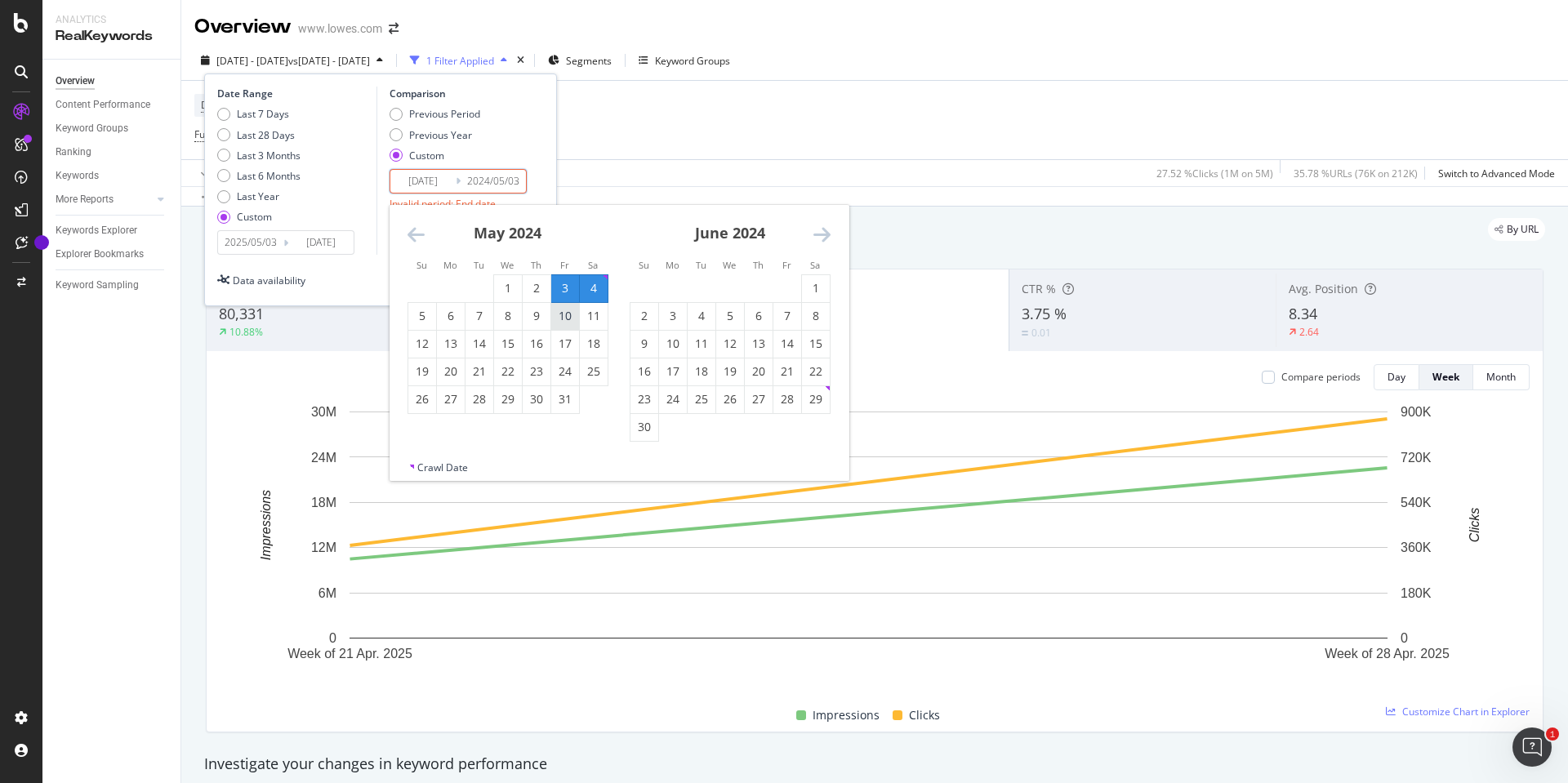 click on "10" at bounding box center [565, 316] 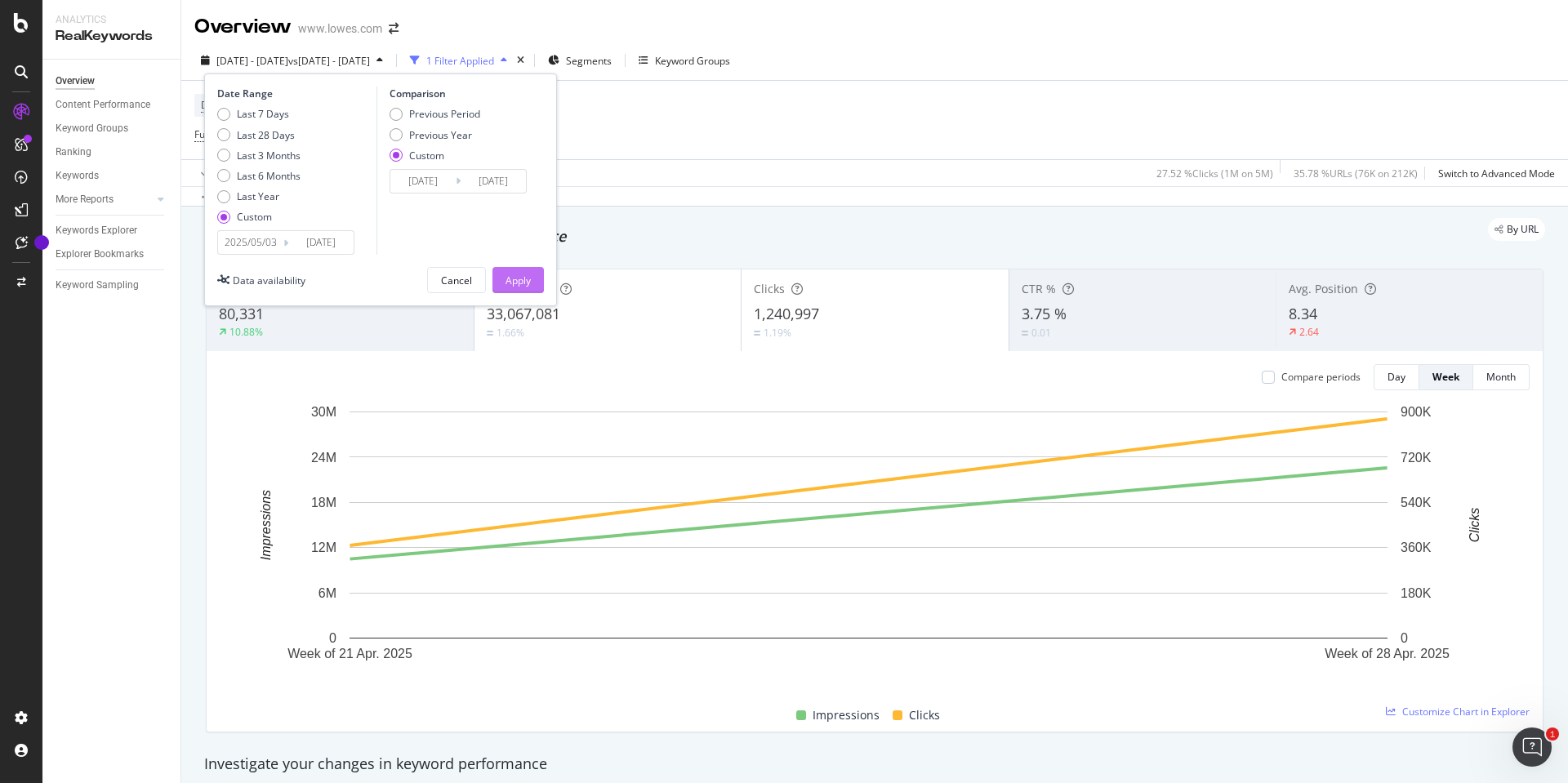 click on "Apply" at bounding box center [518, 280] 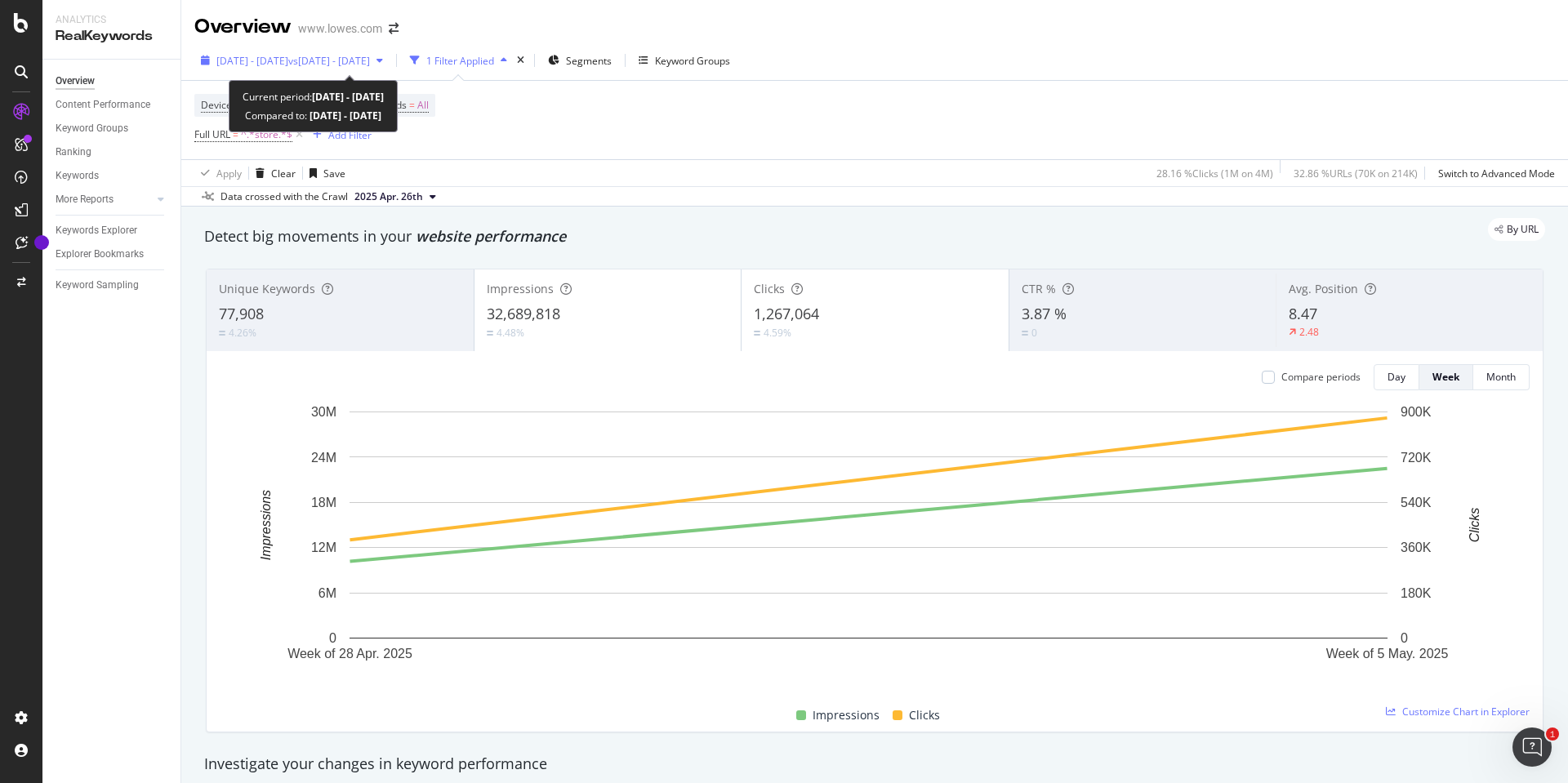 click on "[DATE] - [DATE]  vs  [DATE] - [DATE]" at bounding box center (292, 60) 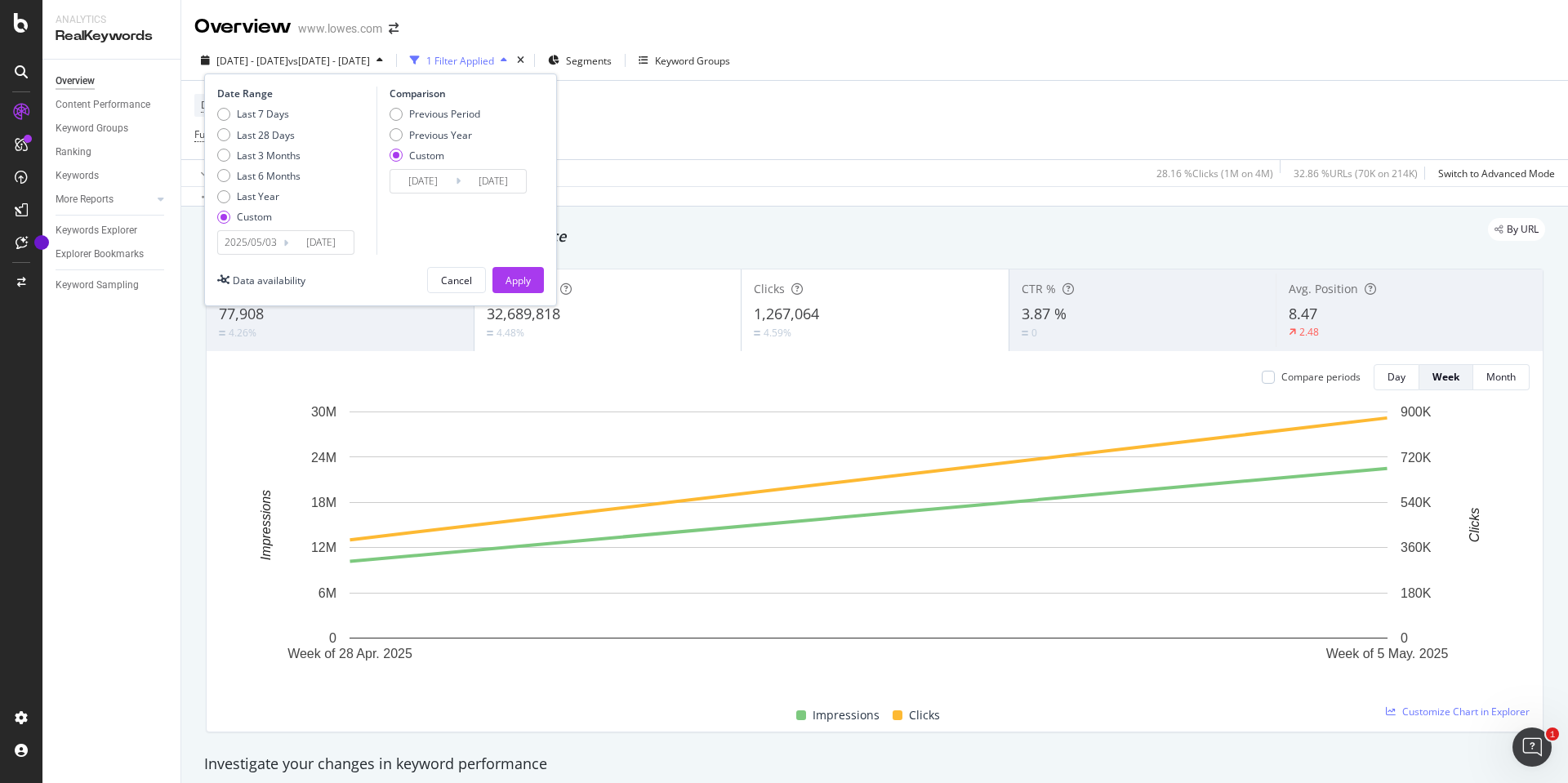 click on "Last 7 Days Last 28 Days Last 3 Months Last 6 Months Last Year Custom" at bounding box center [259, 168] 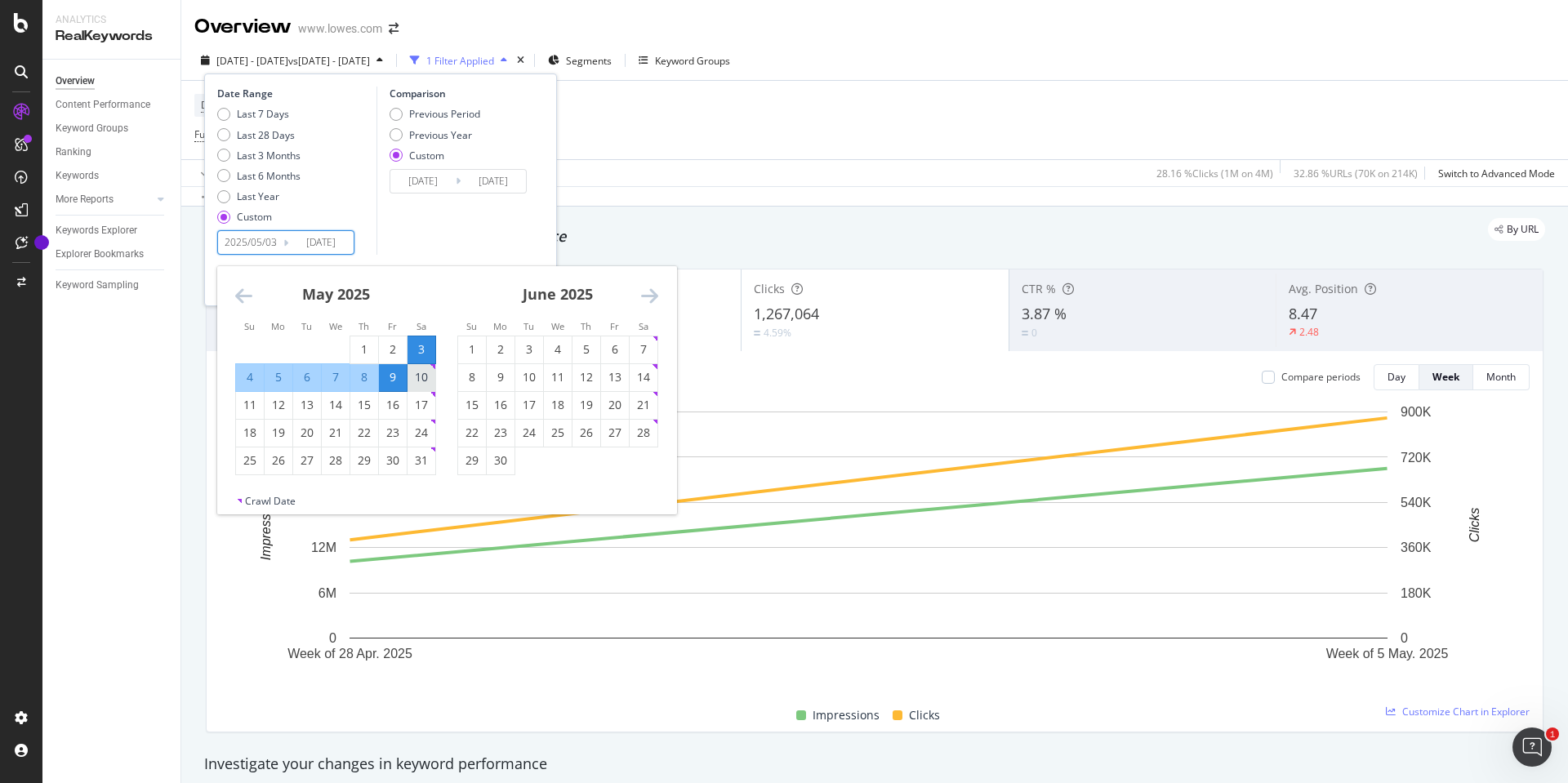click on "10" at bounding box center (421, 377) 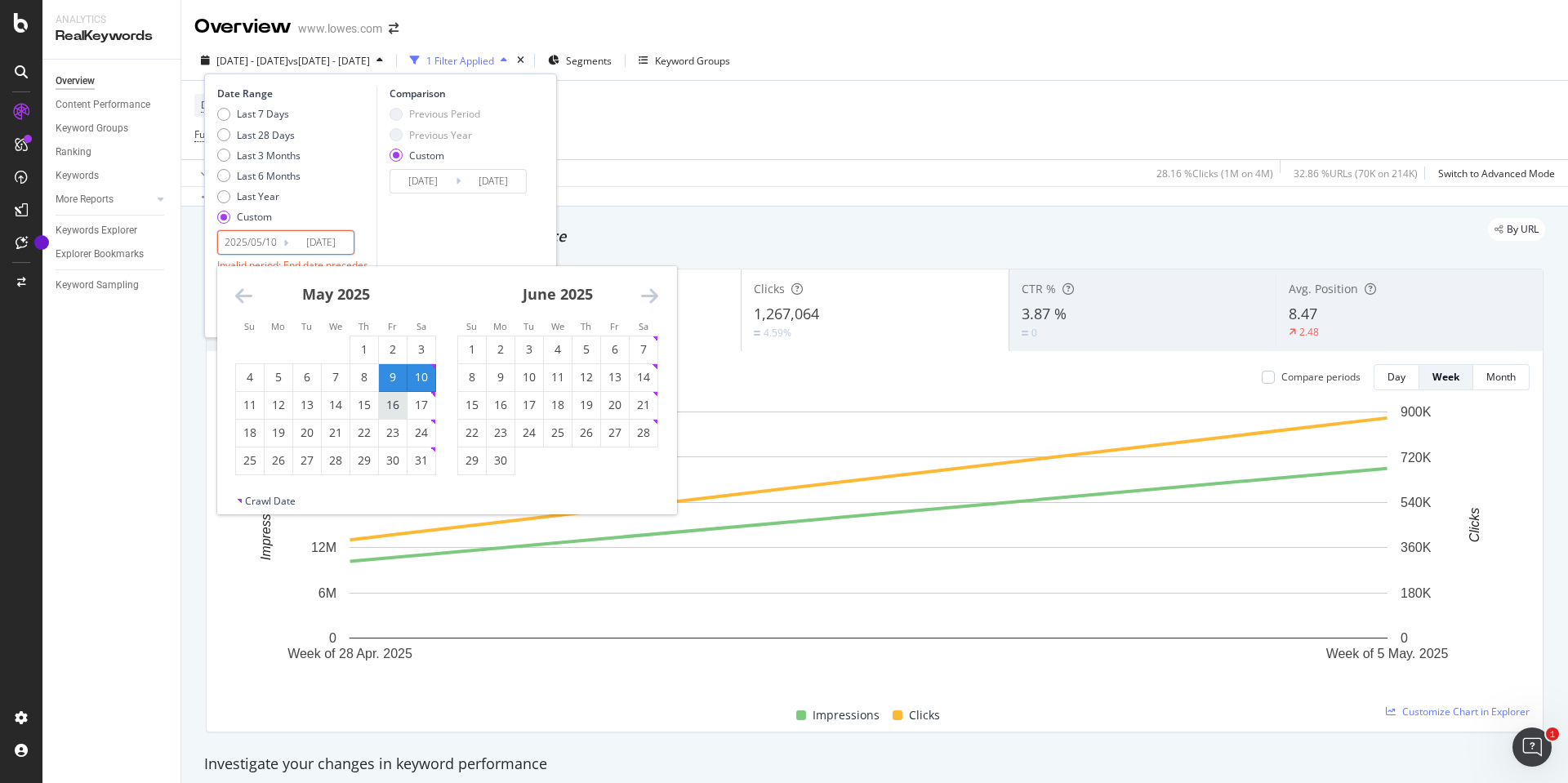 click on "16" at bounding box center (393, 405) 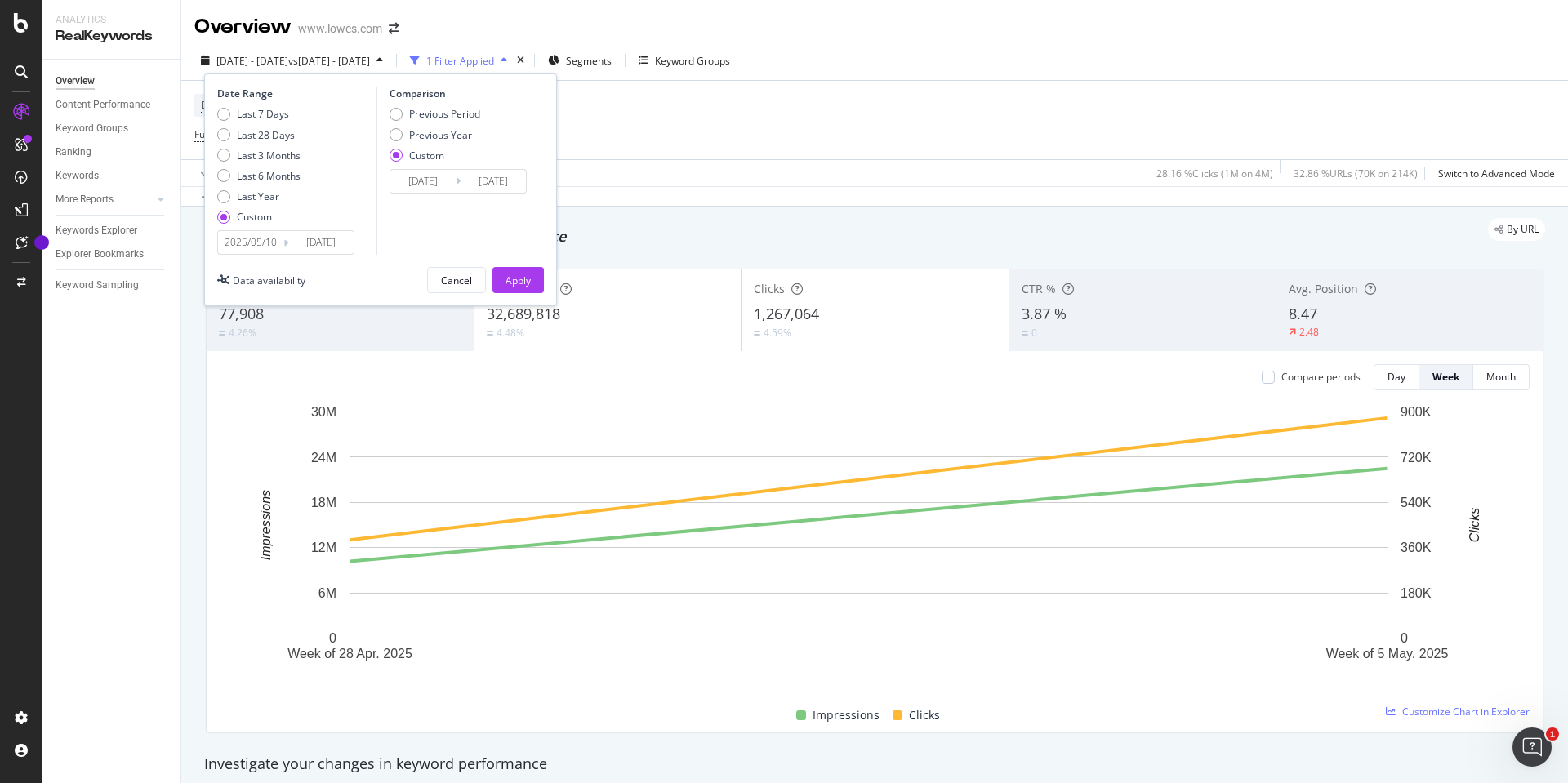 click on "[DATE]" at bounding box center (423, 181) 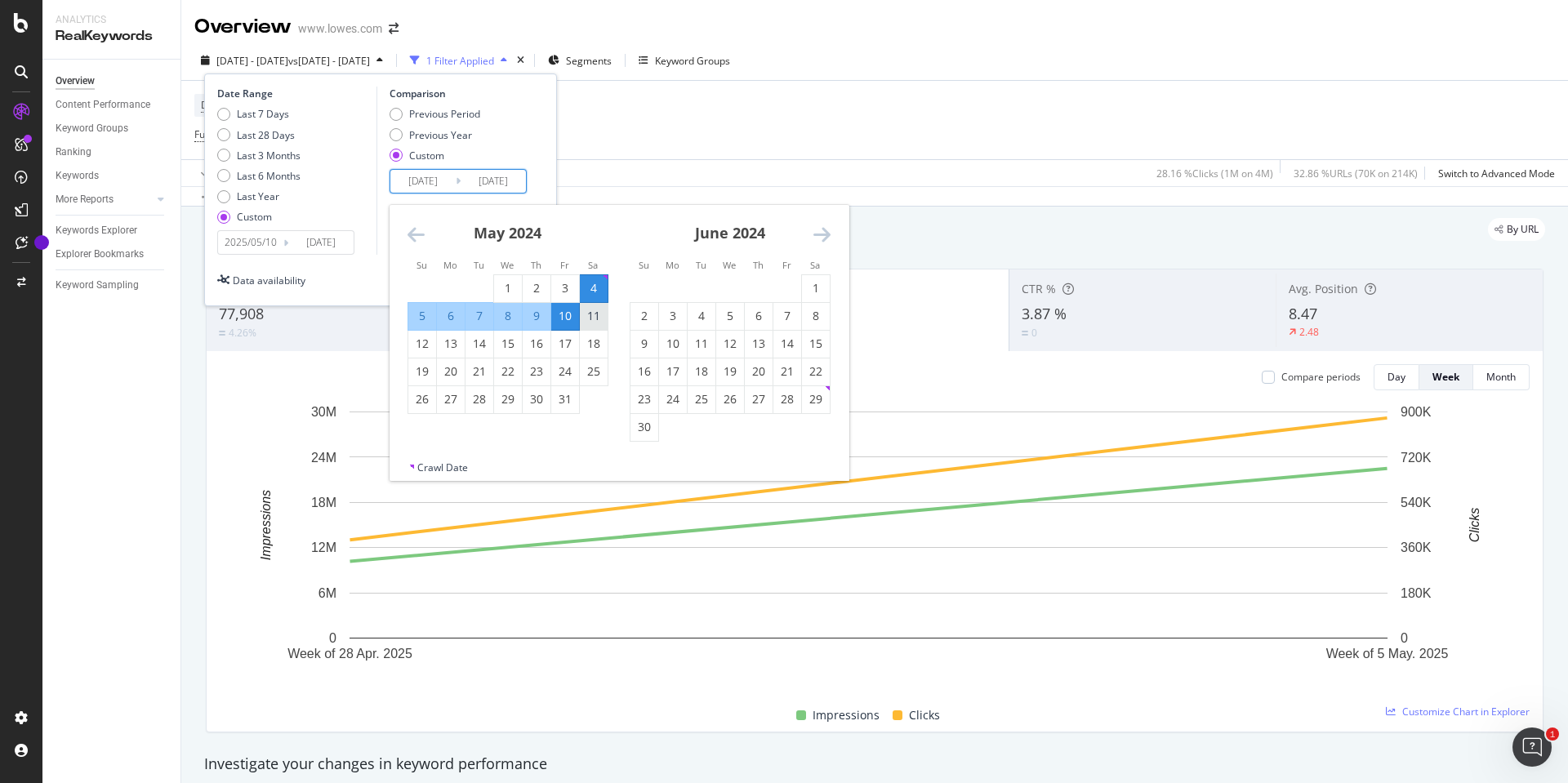click on "11" at bounding box center [594, 316] 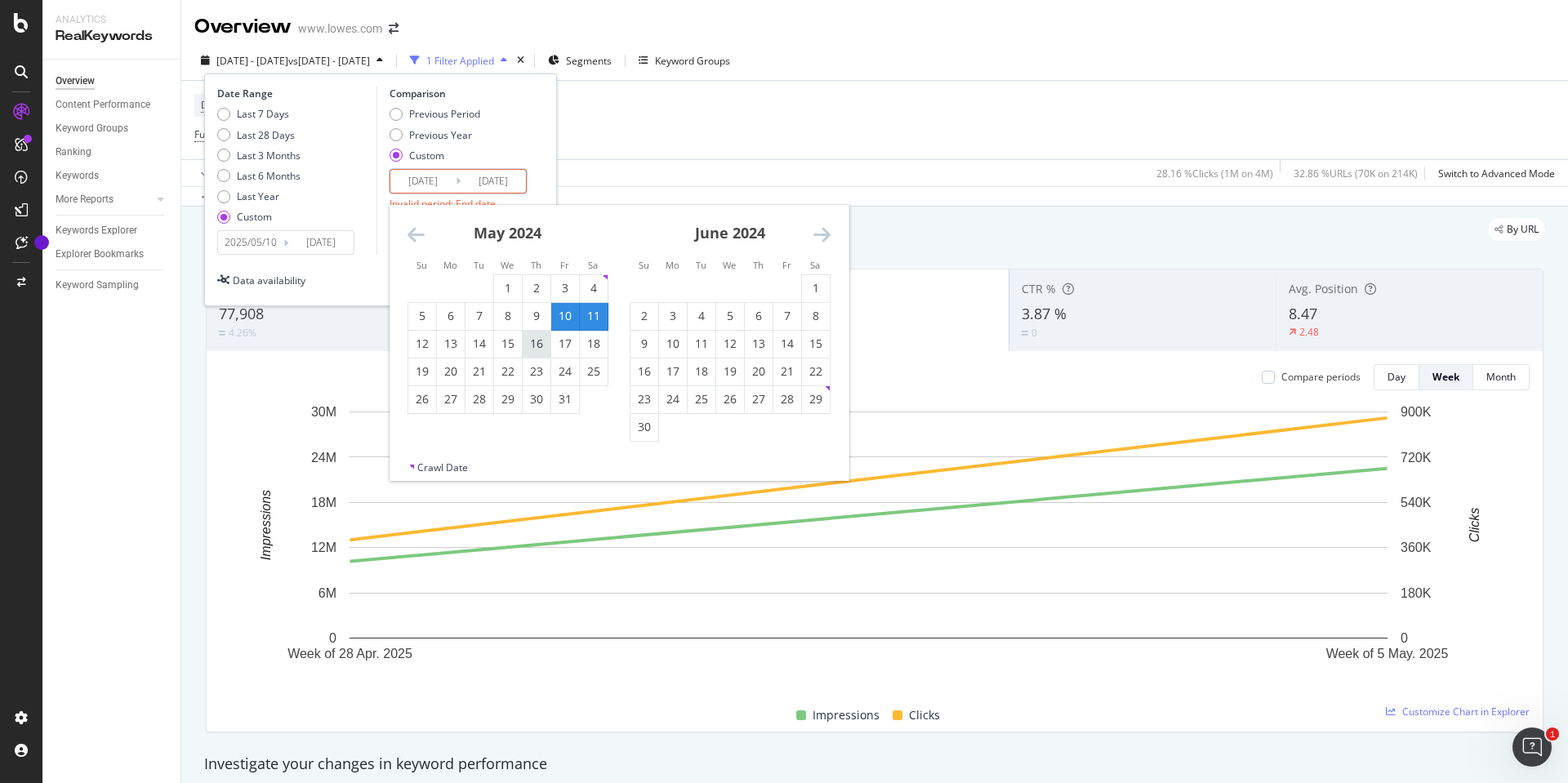 click on "16" at bounding box center [537, 344] 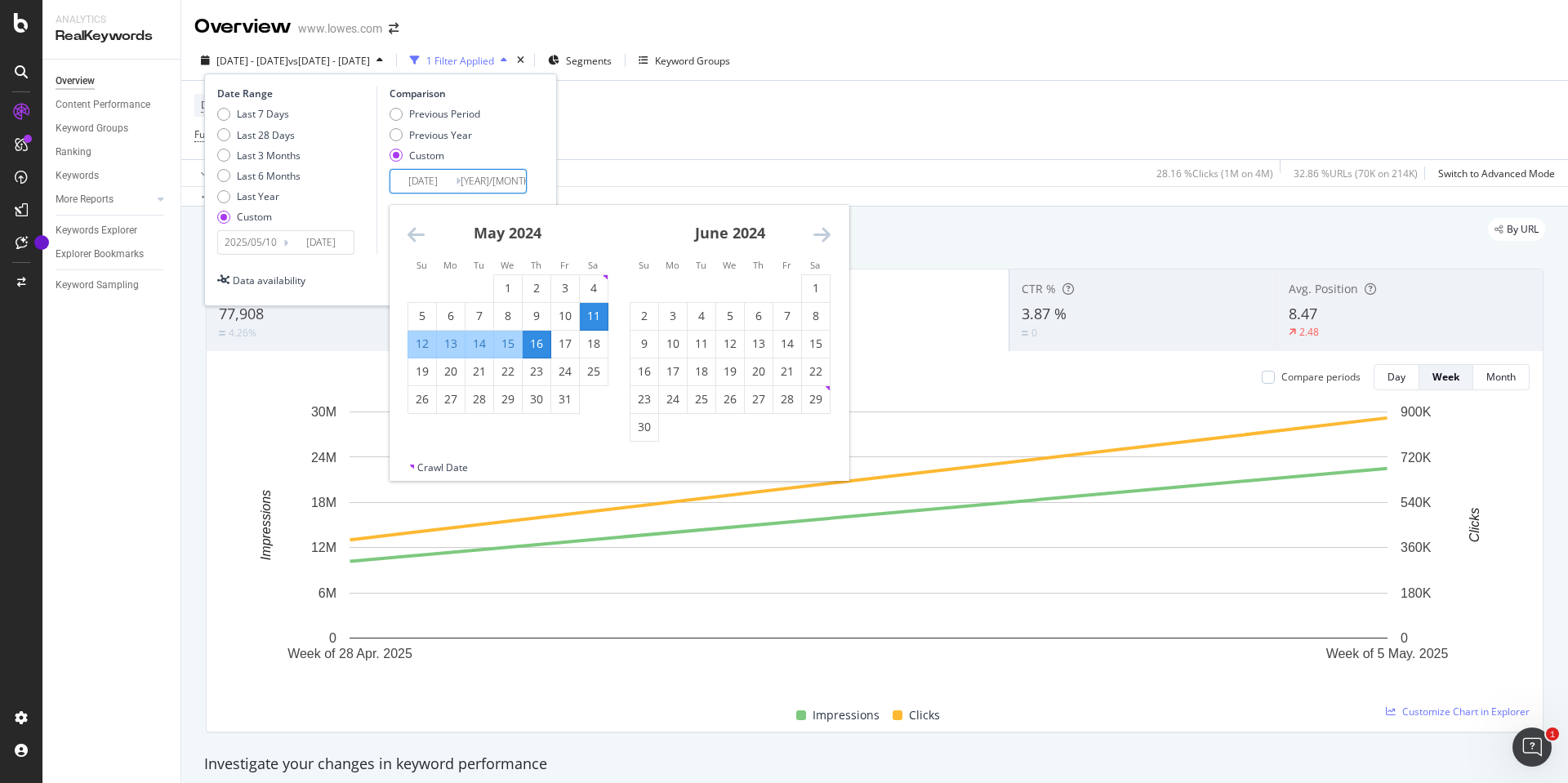 click on "[DATE]" at bounding box center (423, 181) 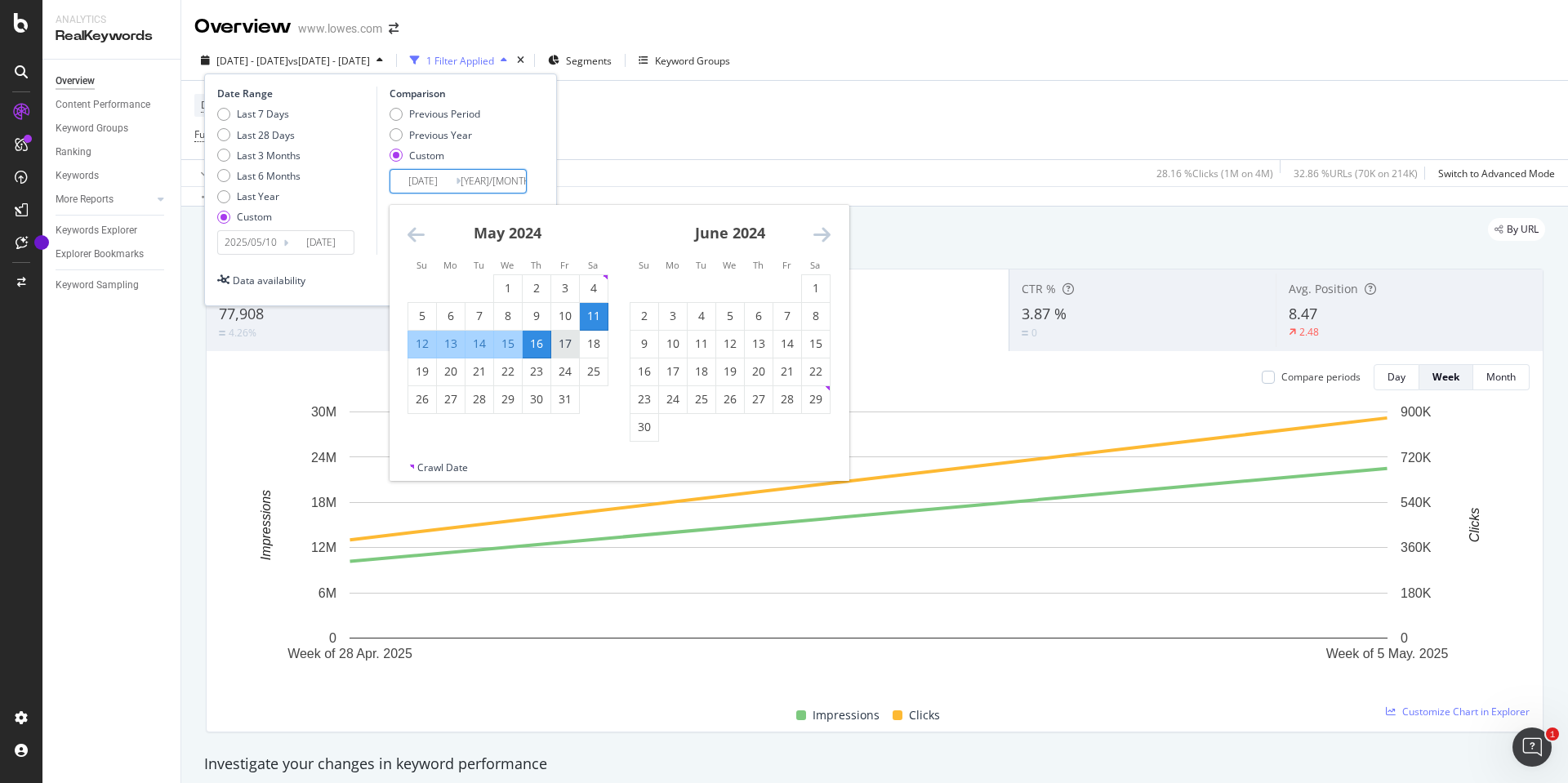 click on "17" at bounding box center [565, 344] 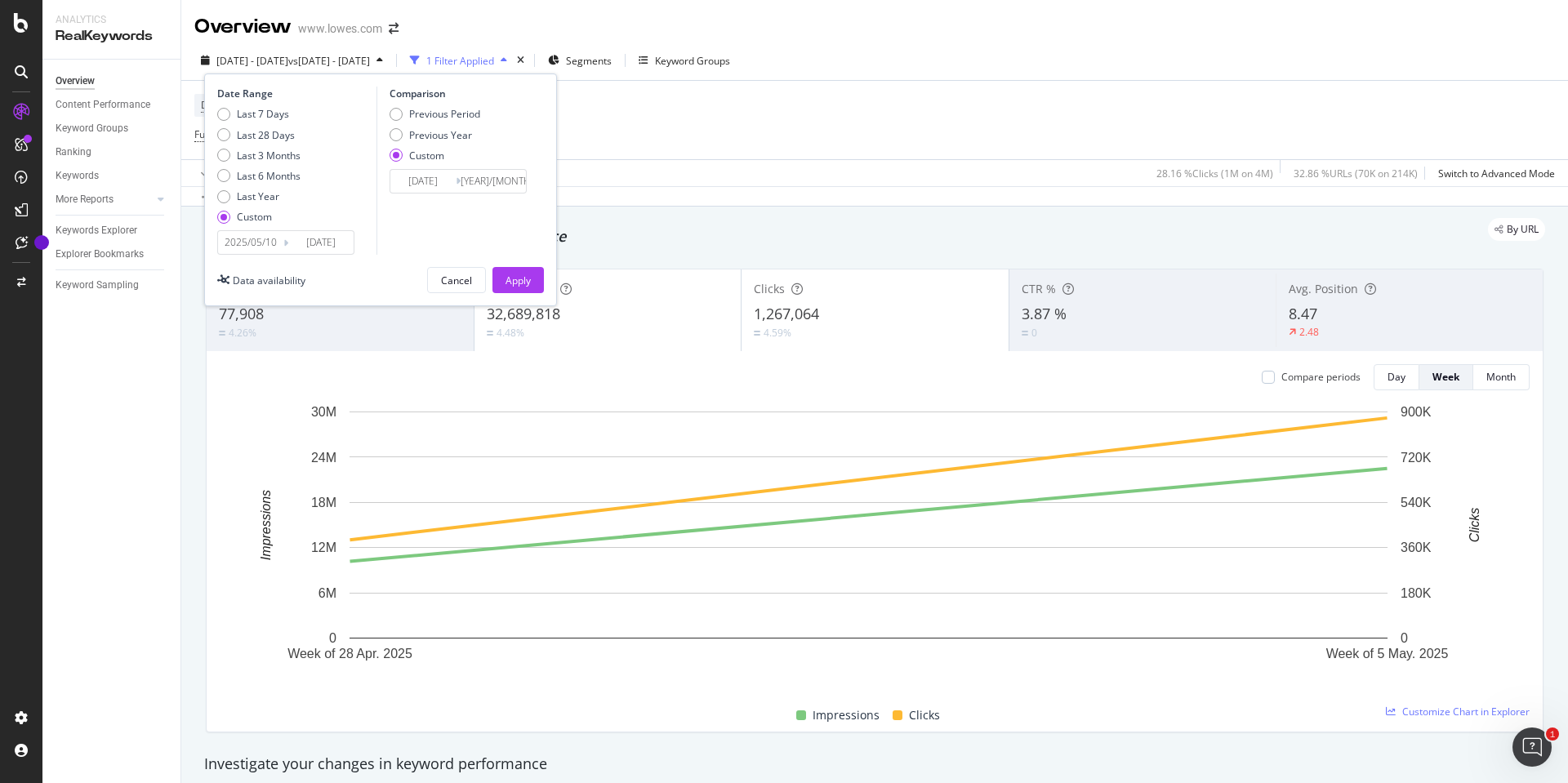 click on "Date Range Last 7 Days Last 28 Days Last 3 Months Last 6 Months Last Year Custom [DATE] Navigate forward to interact with the calendar and select a date. Press the question mark key to get the keyboard shortcuts for changing dates. [DATE] Navigate backward to interact with the calendar and select a date. Press the question mark key to get the keyboard shortcuts for changing dates. Comparison Previous Period Previous Year Custom [DATE] Navigate forward to interact with the calendar and select a date. Press the question mark key to get the keyboard shortcuts for changing dates. [DATE] Navigate backward to interact with the calendar and select a date. Press the question mark key to get the keyboard shortcuts for changing dates. Data availability Cancel Apply" at bounding box center [381, 189] 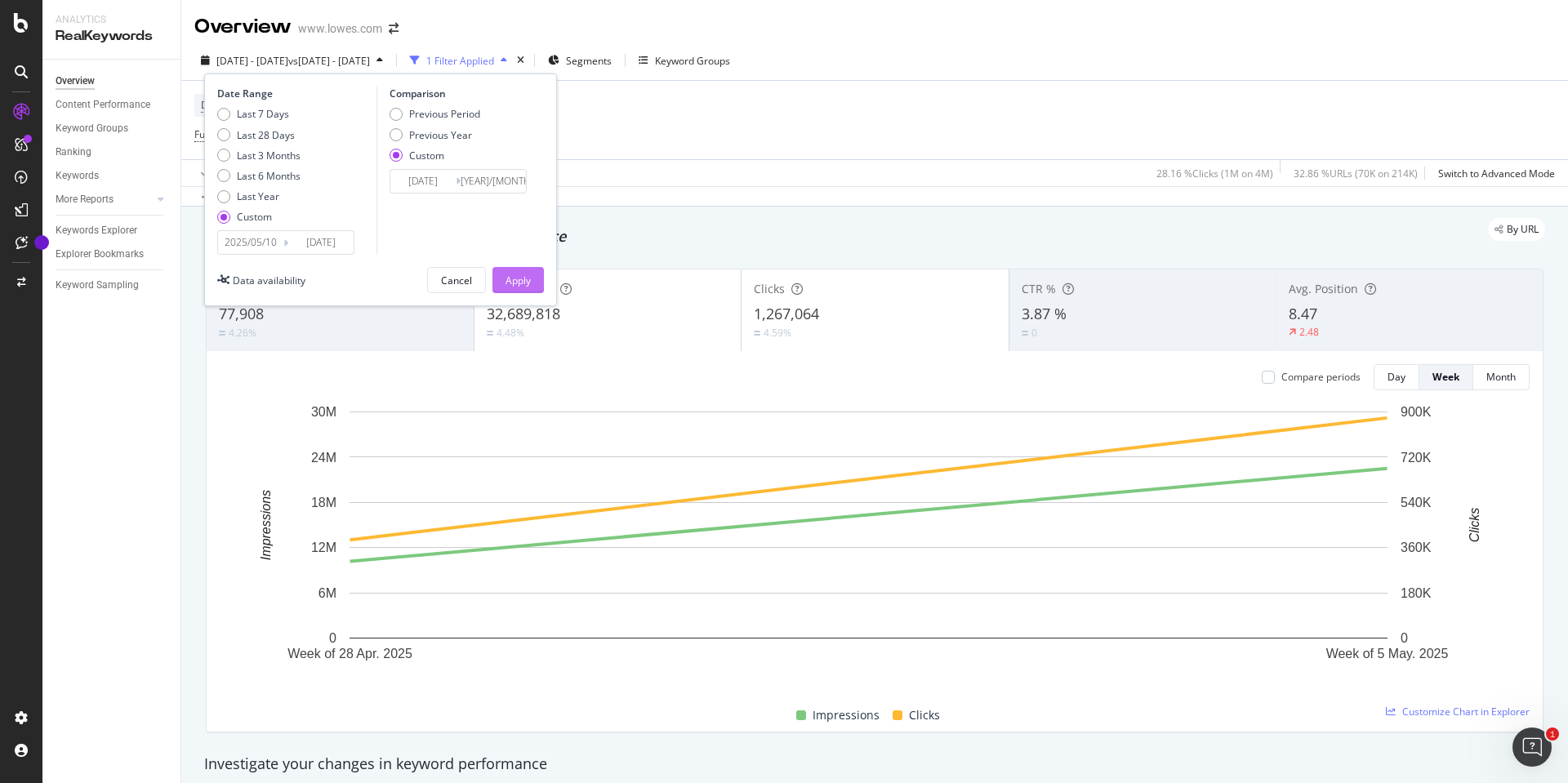 click on "Apply" at bounding box center [518, 280] 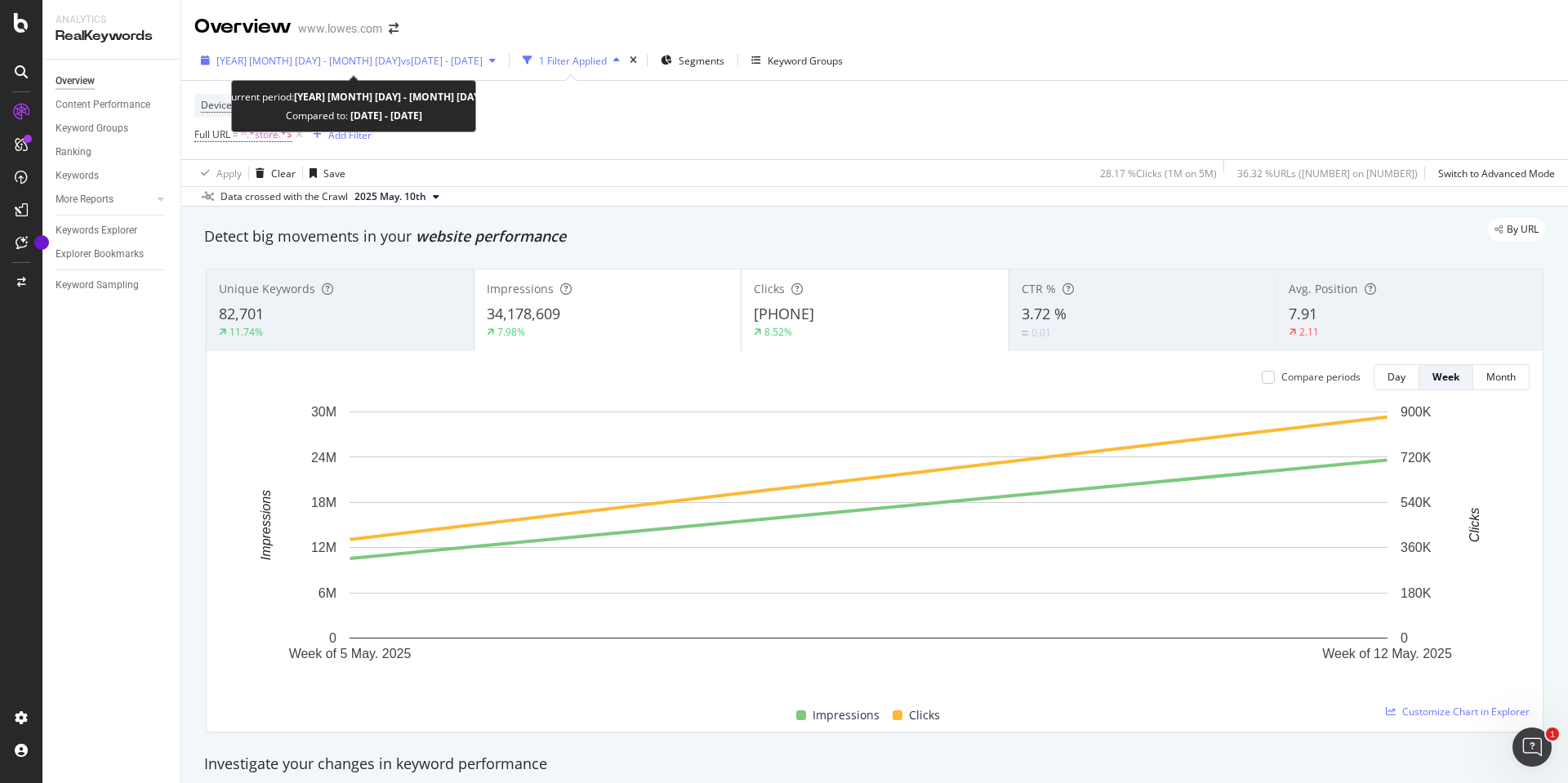click on "[YEAR] [MONTH] [DAY] - [MONTH] [DAY]" at bounding box center (309, 60) 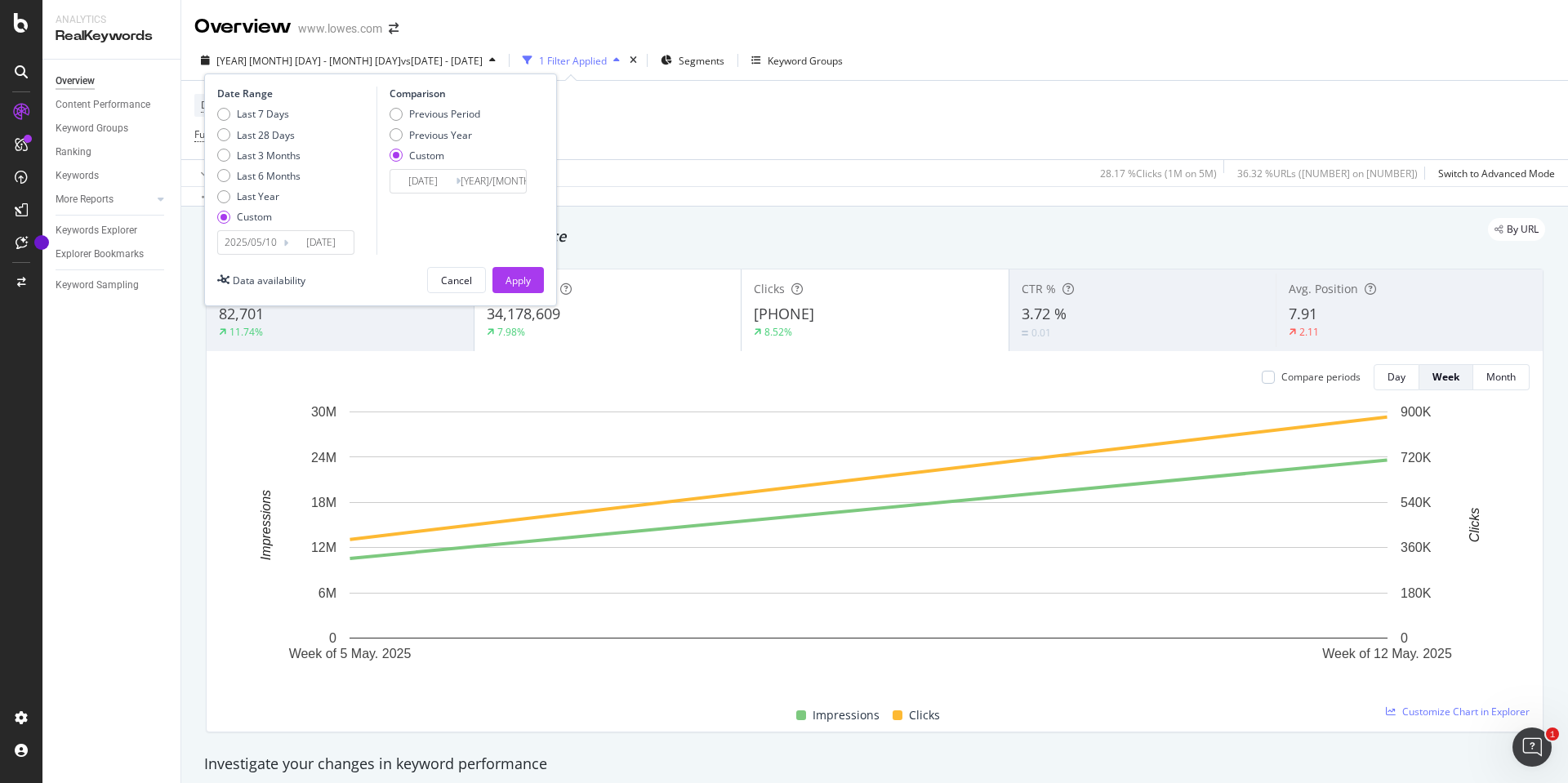 click on "Last 7 Days Last 28 Days Last 3 Months Last 6 Months Last Year Custom" at bounding box center [259, 168] 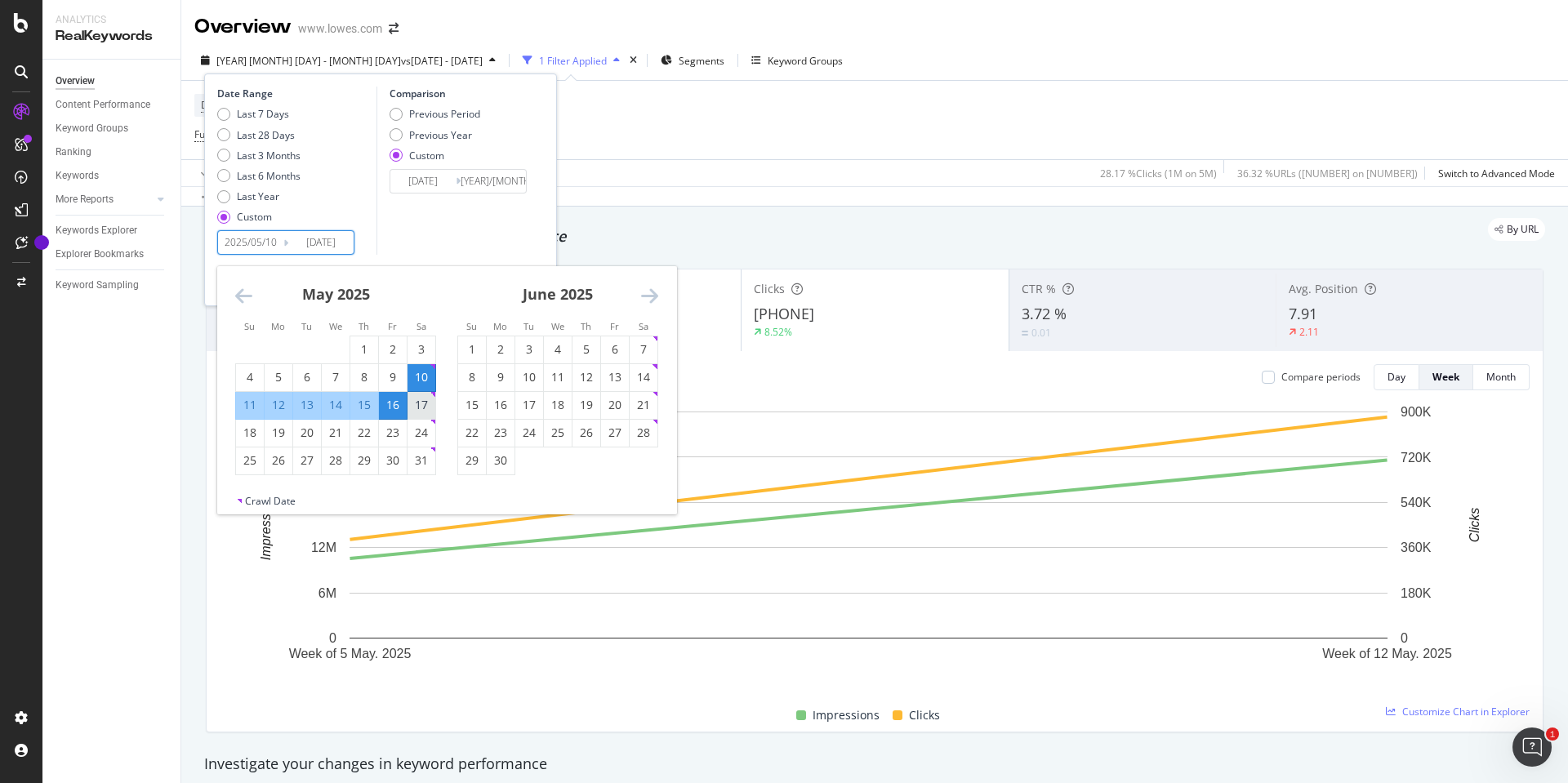 click on "17" at bounding box center (421, 405) 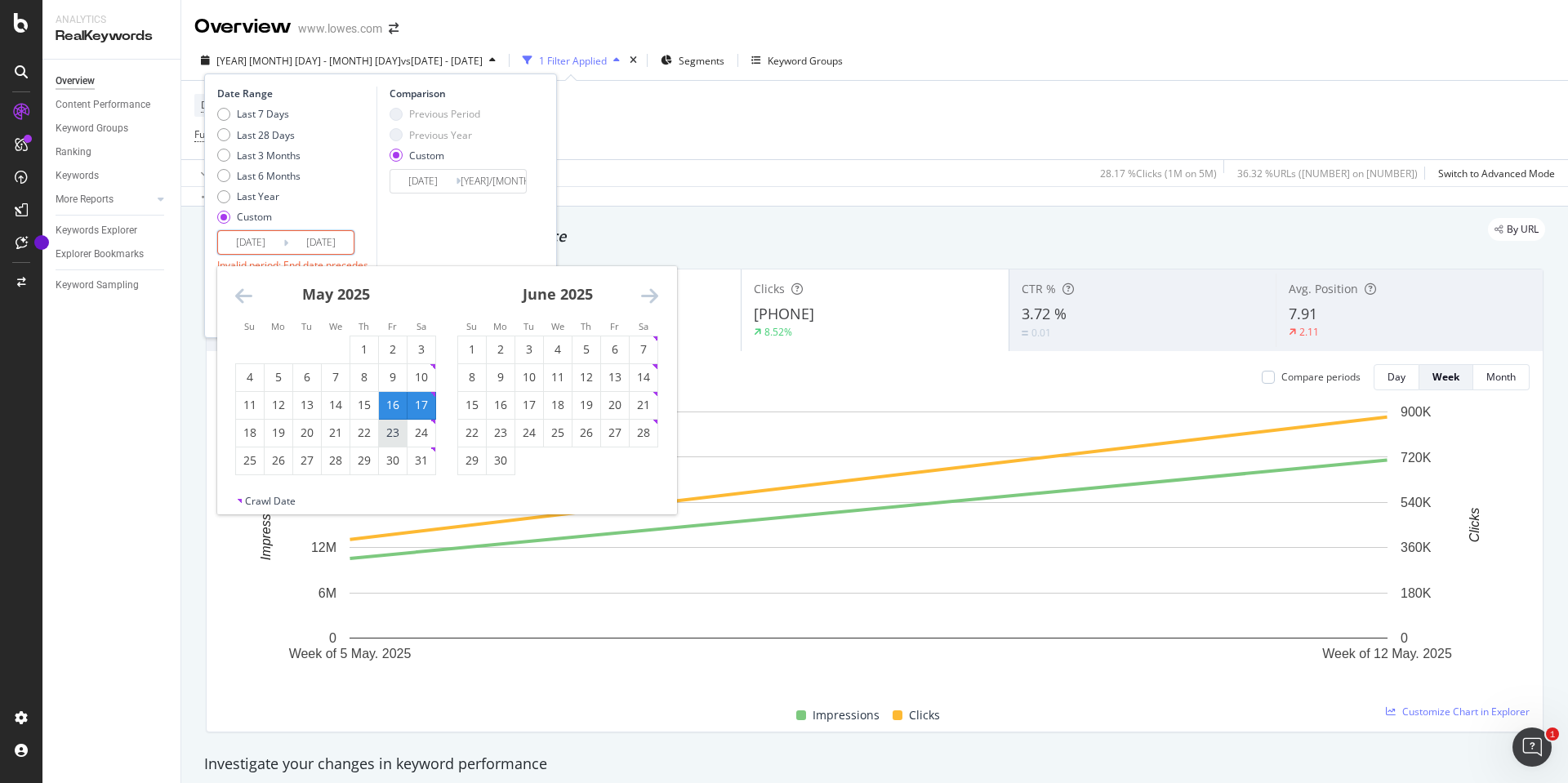click on "23" at bounding box center (393, 433) 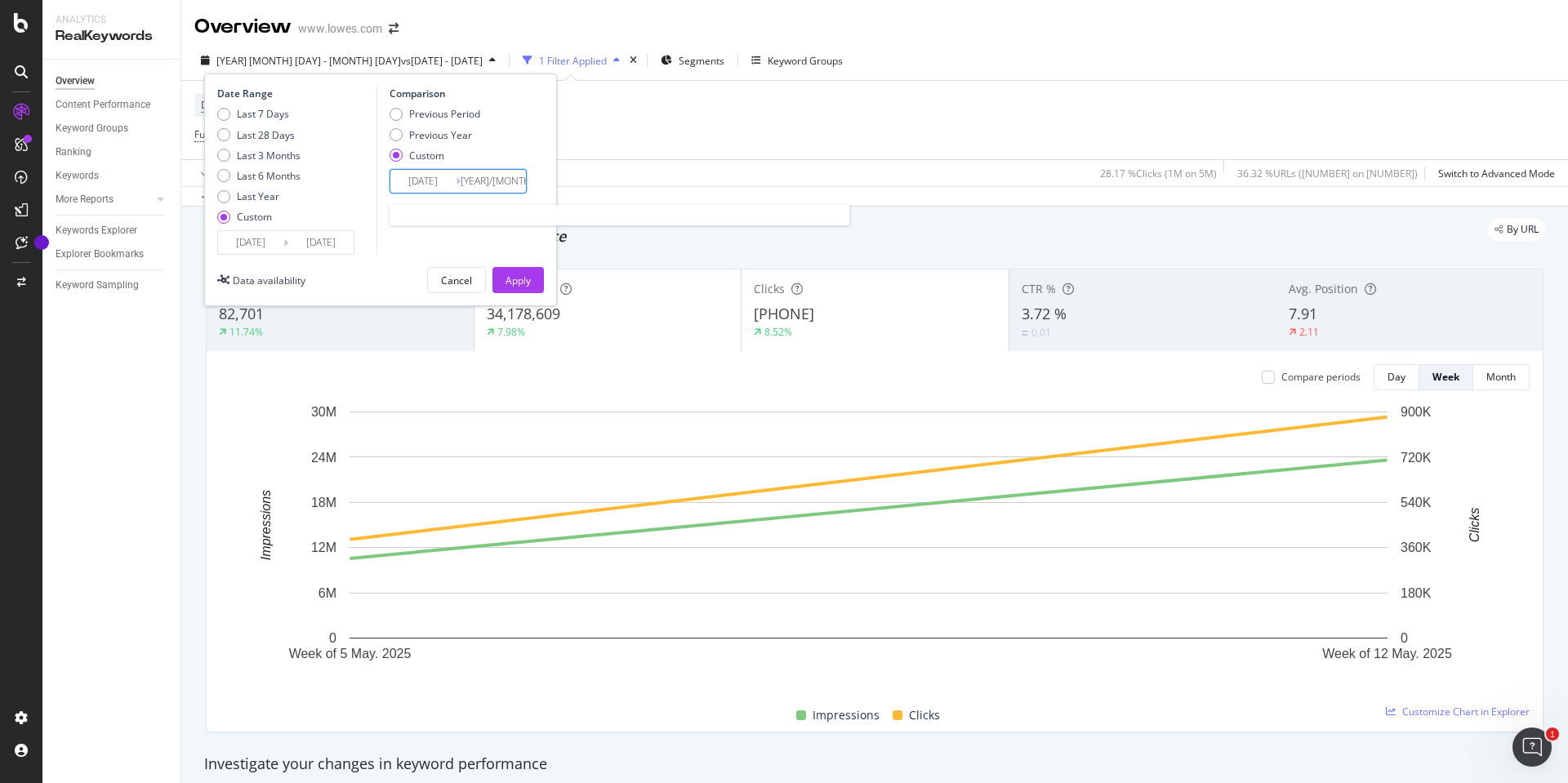 click on "[DATE]" at bounding box center (423, 181) 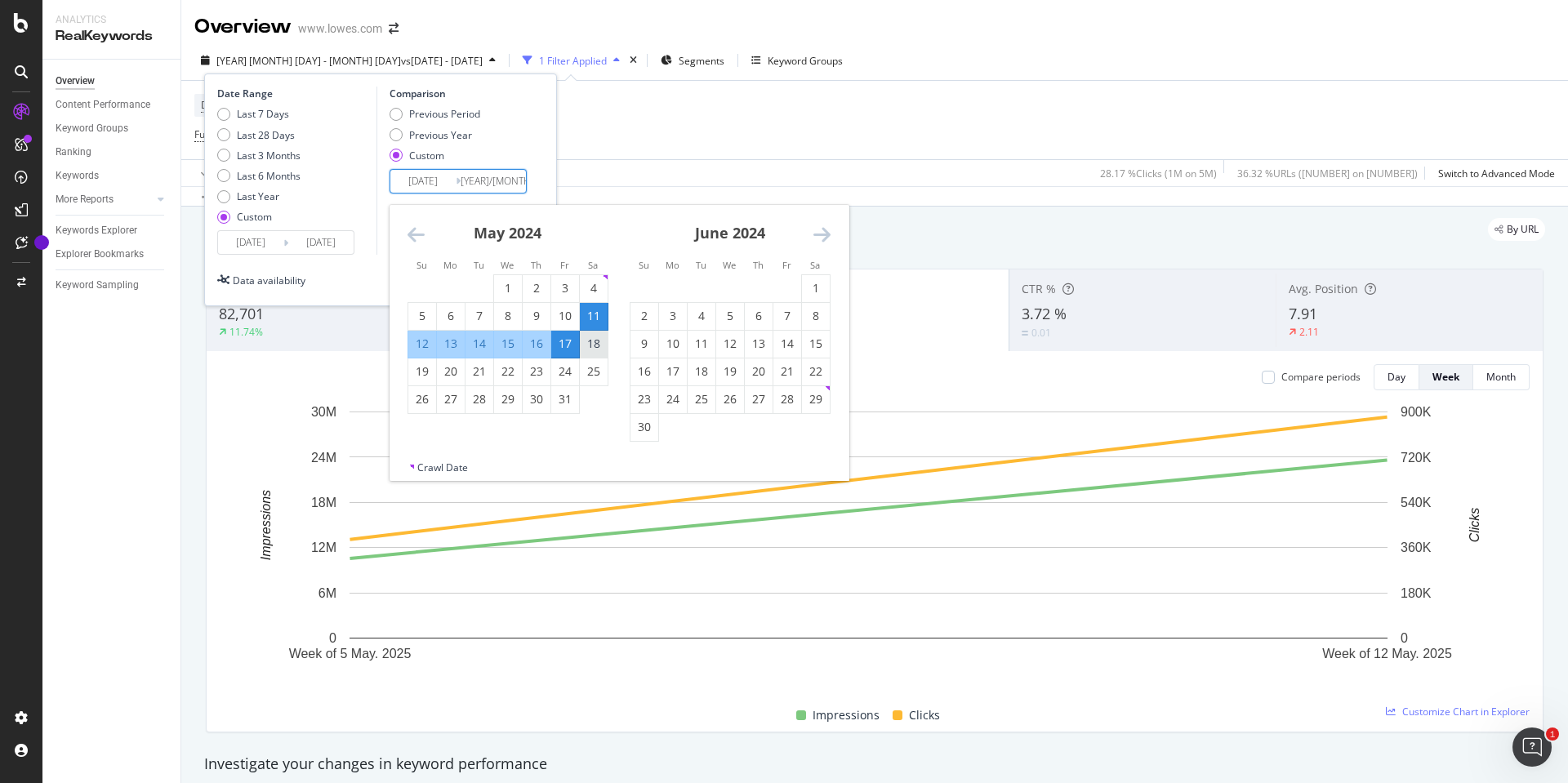 click on "18" at bounding box center (594, 344) 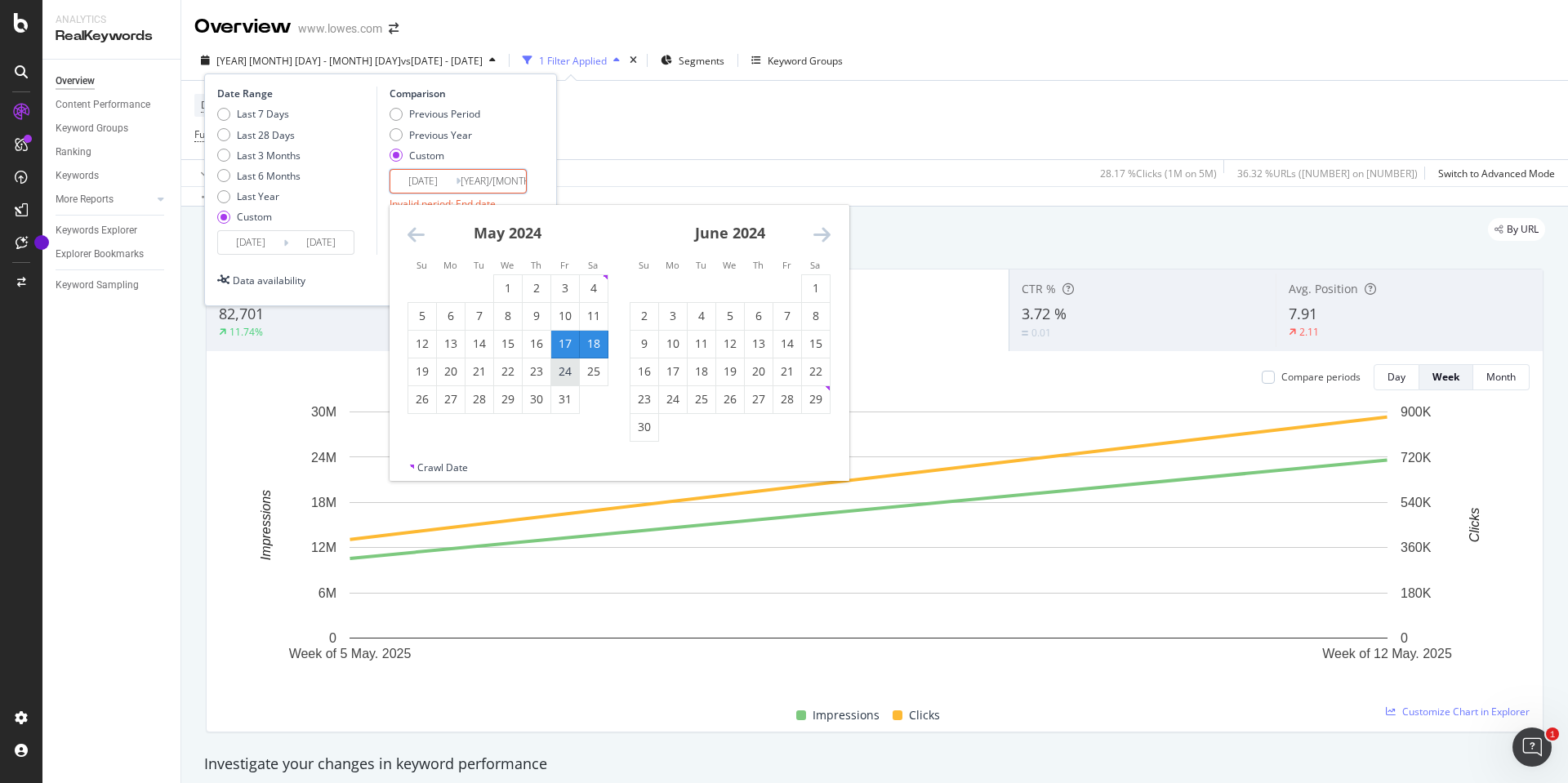 click on "24" at bounding box center [565, 371] 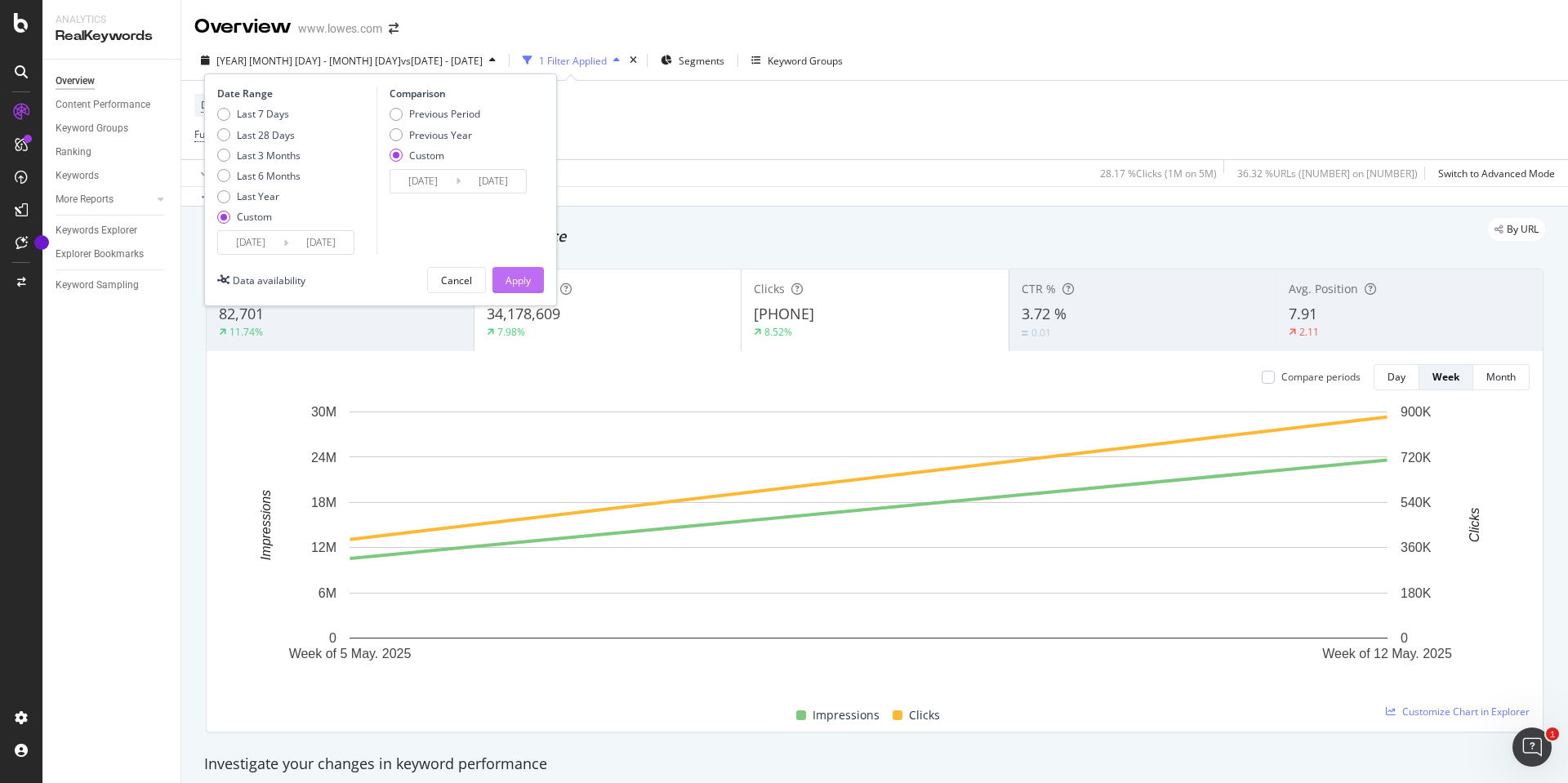 click on "Apply" at bounding box center [518, 280] 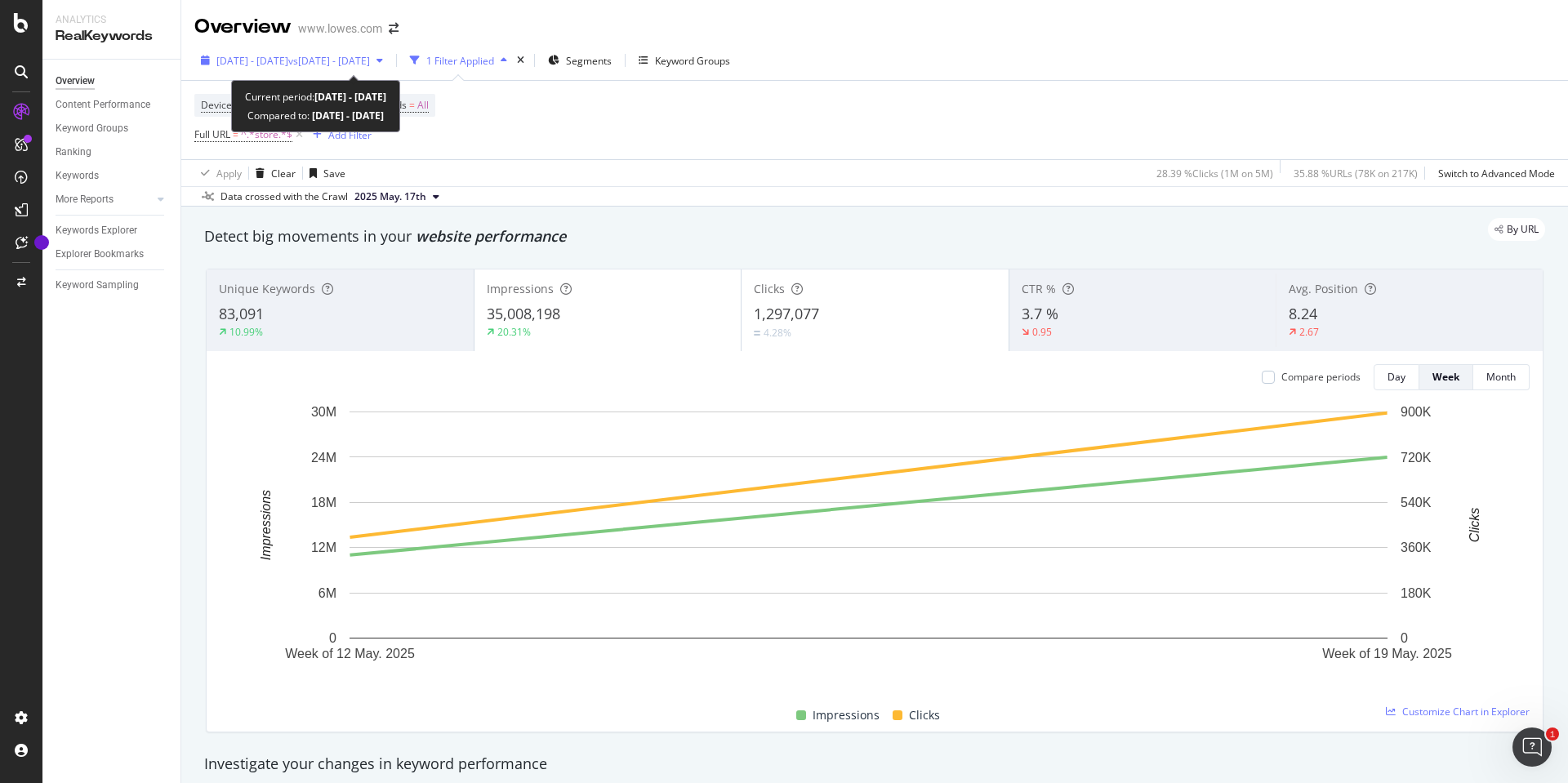 click on "[DATE] - [DATE]" at bounding box center [252, 60] 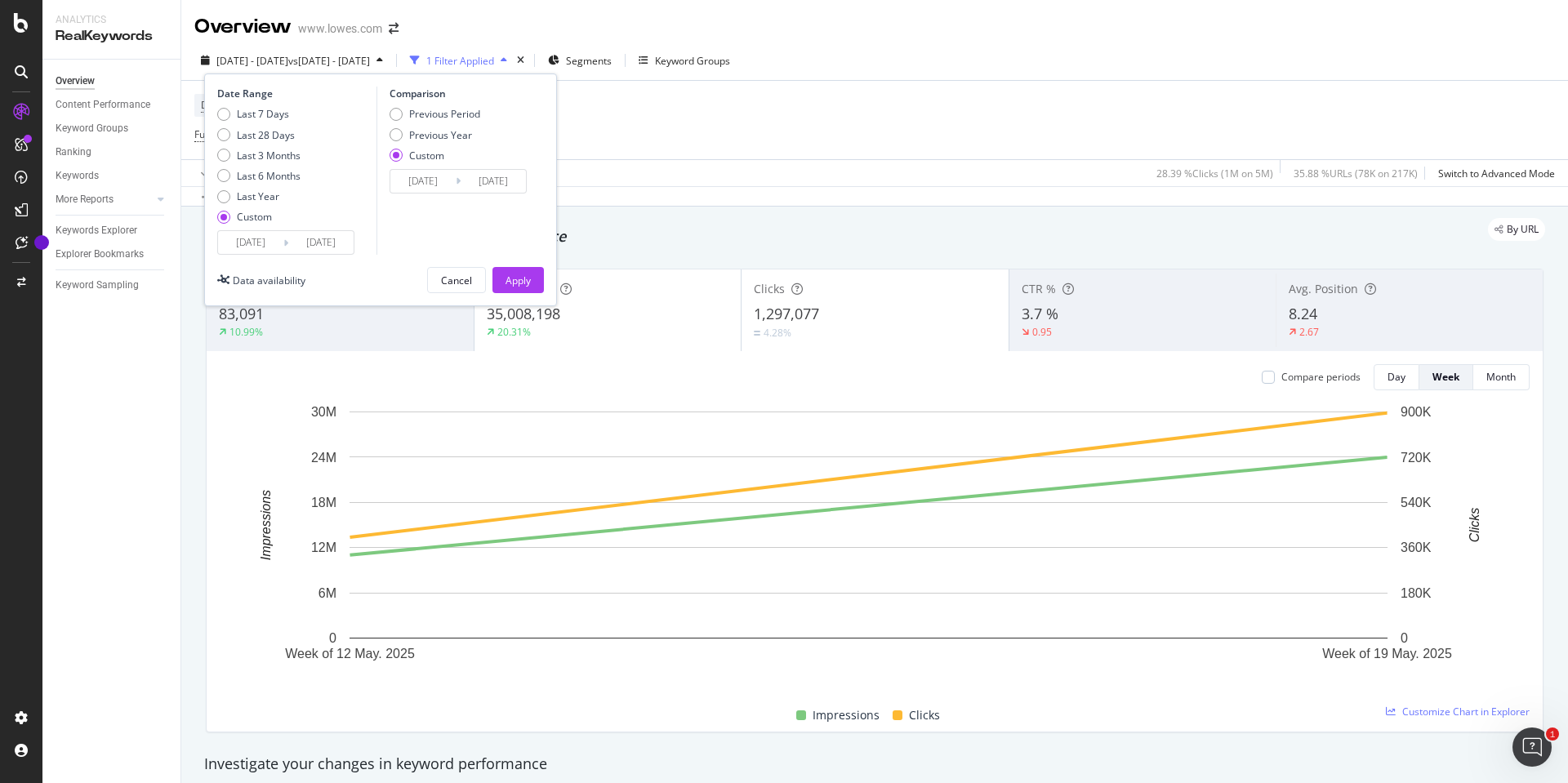 click on "[DATE]" at bounding box center (251, 242) 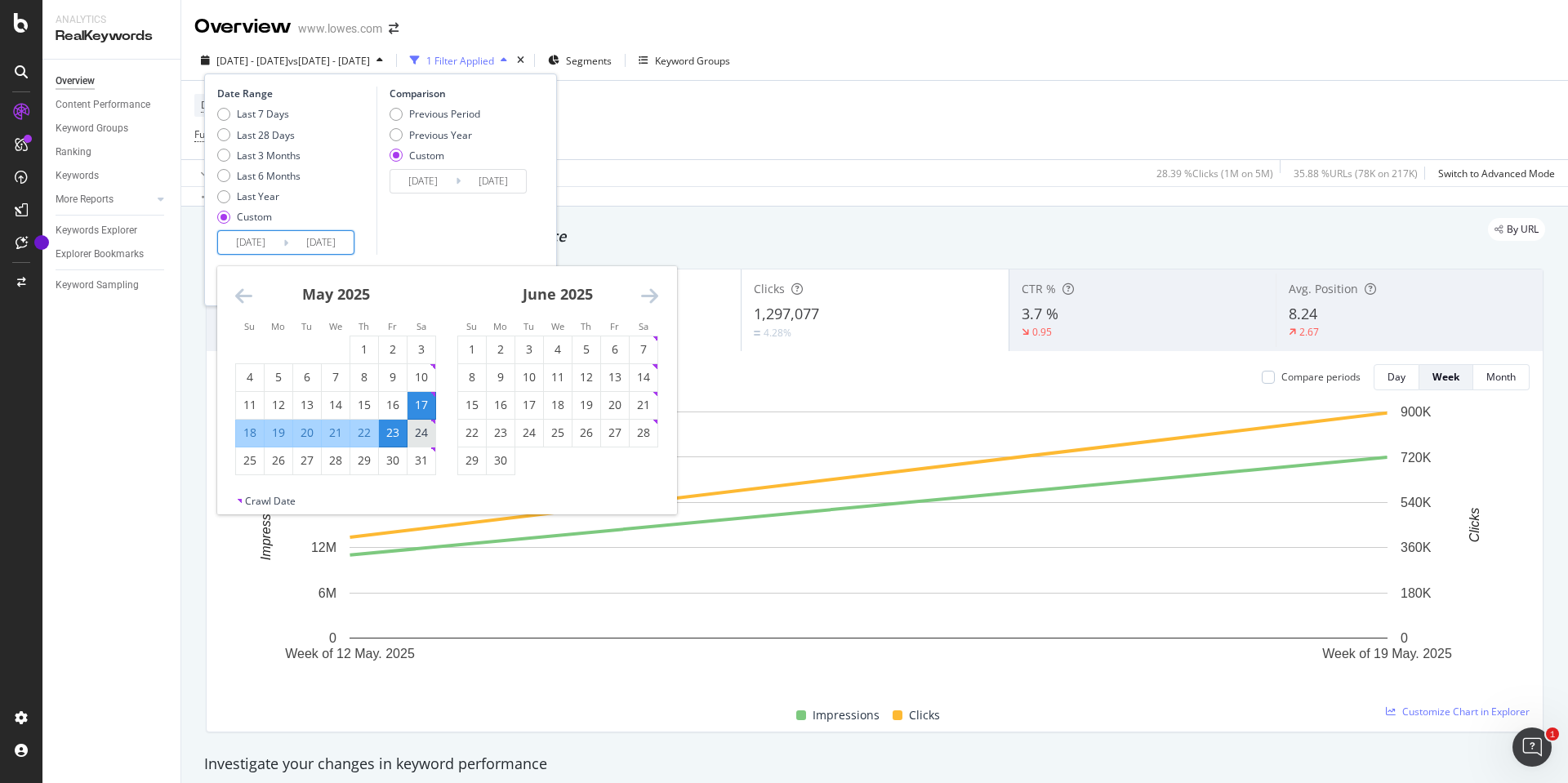 click on "24" at bounding box center (421, 433) 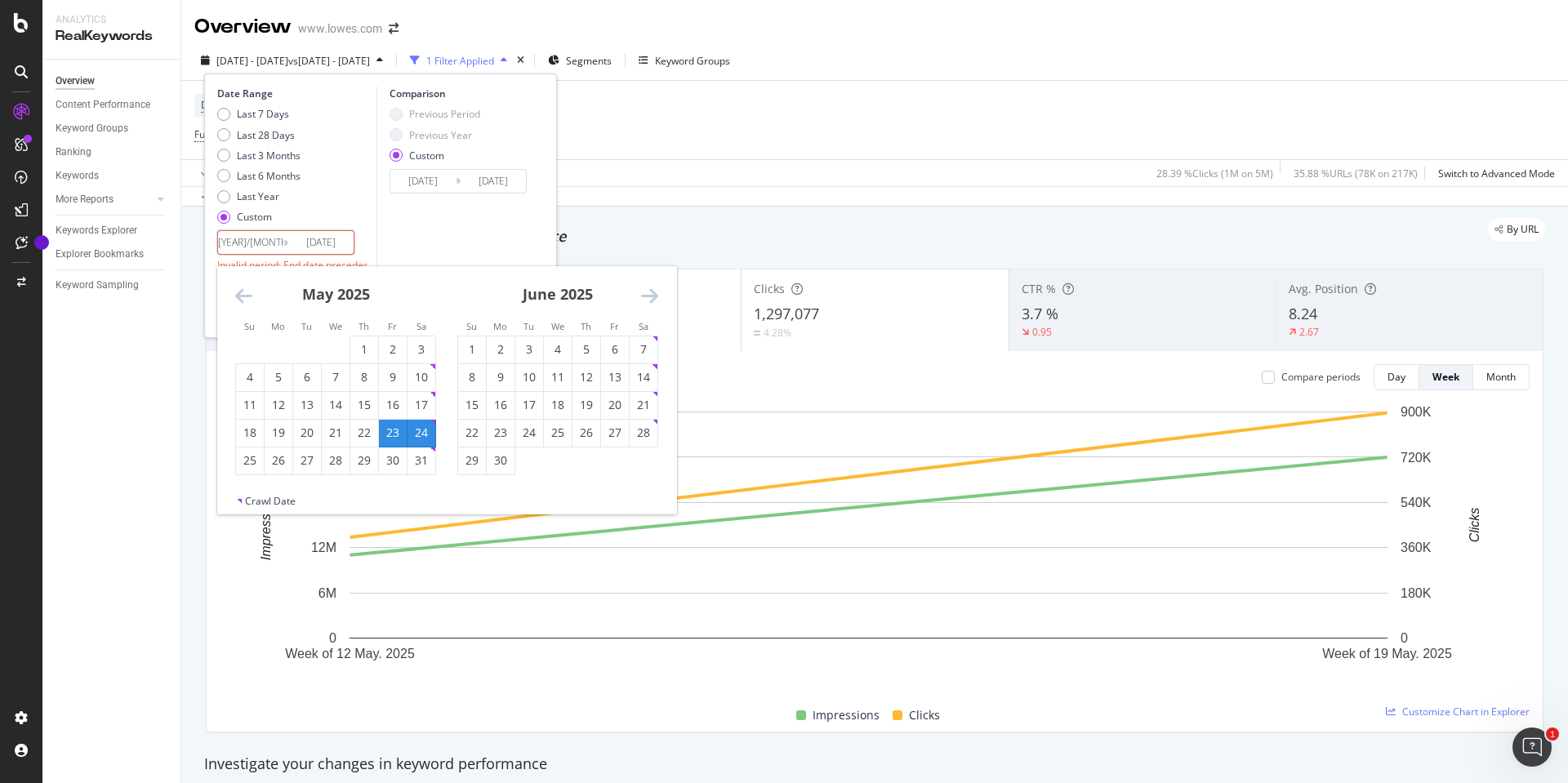 type on "[YEAR]/[MONTH]/[DAY]" 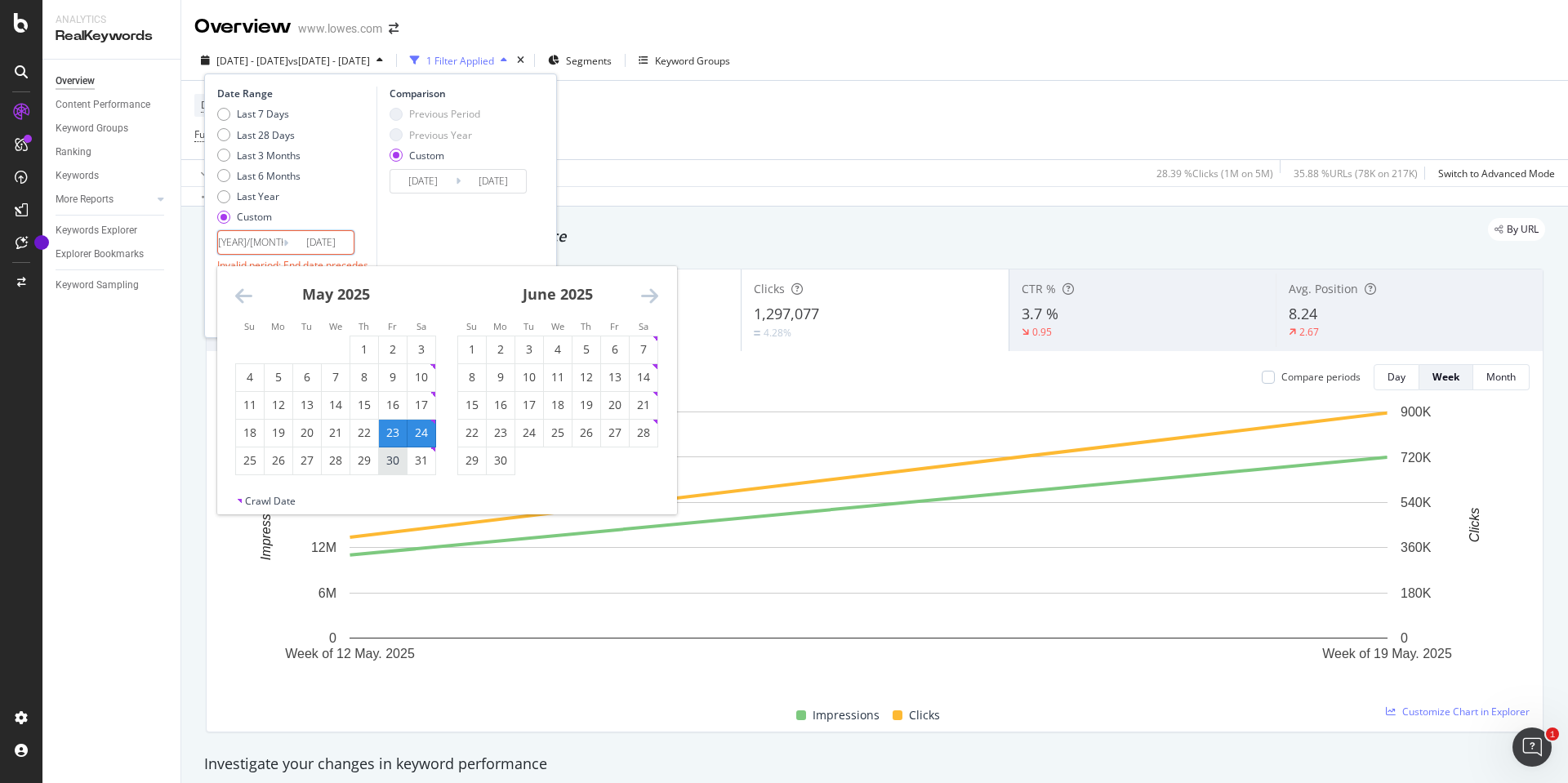 click on "30" at bounding box center (393, 460) 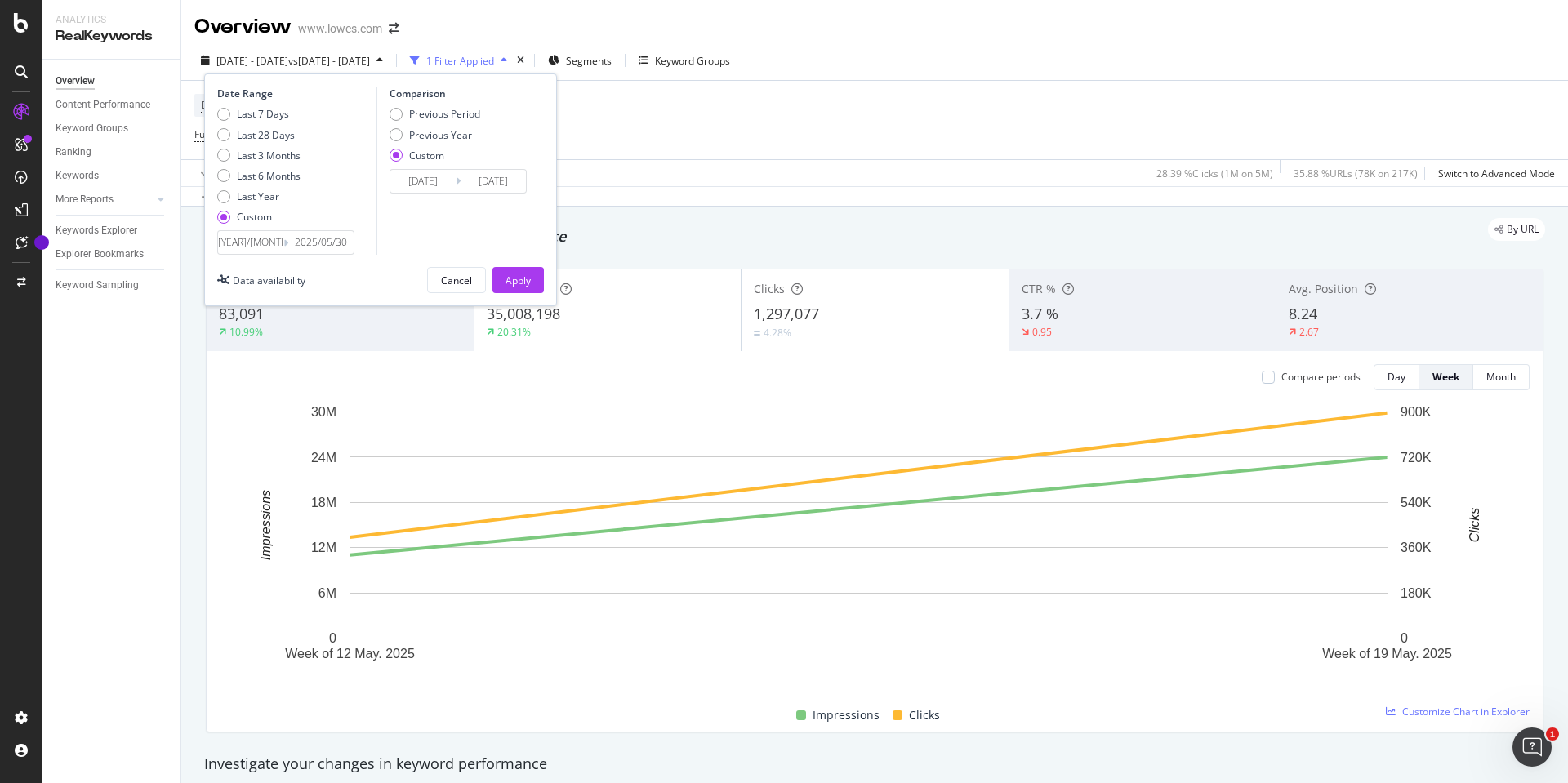 click on "[DATE]" at bounding box center (423, 181) 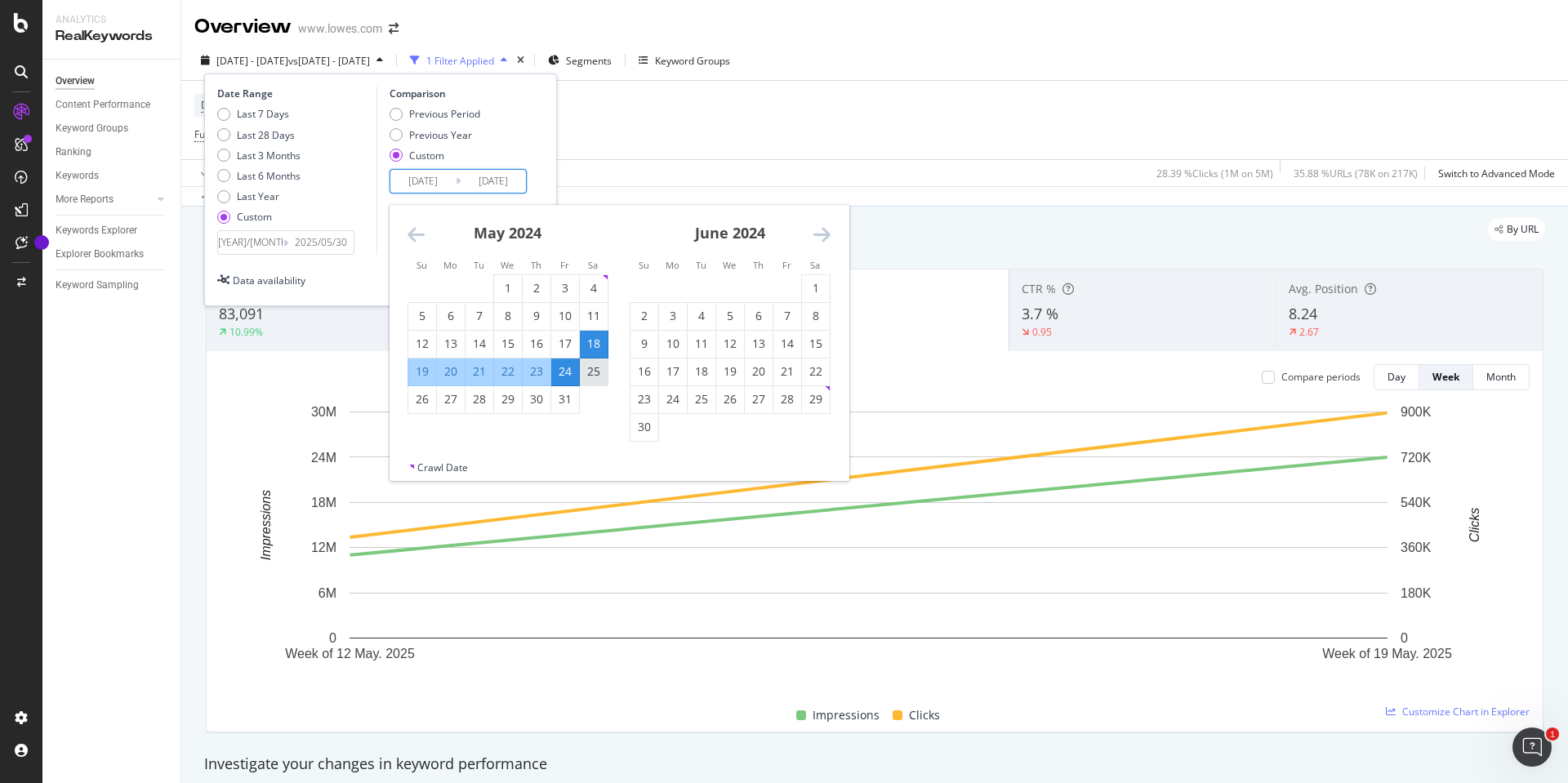 click on "25" at bounding box center [594, 371] 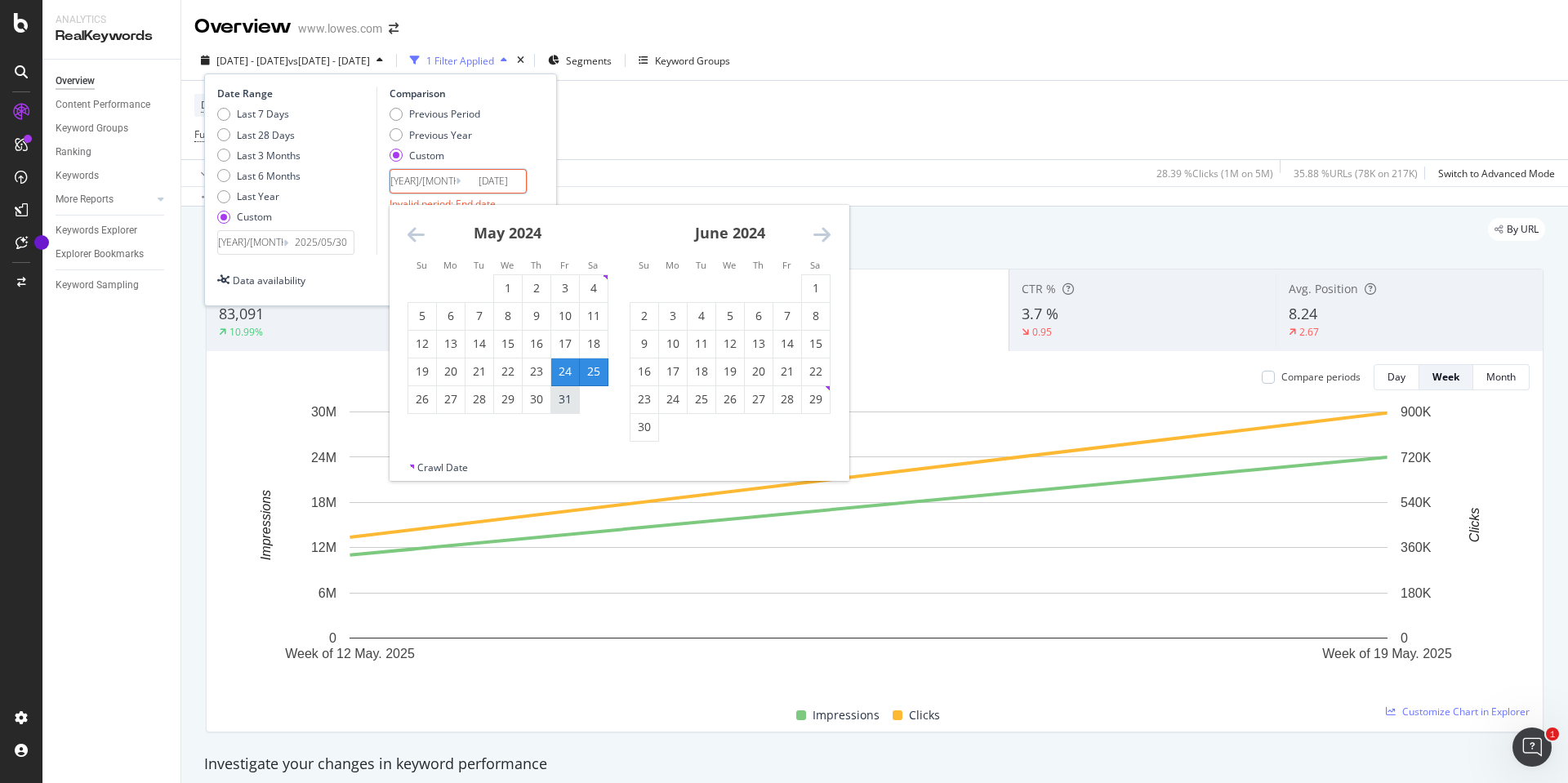 click on "31" at bounding box center [565, 399] 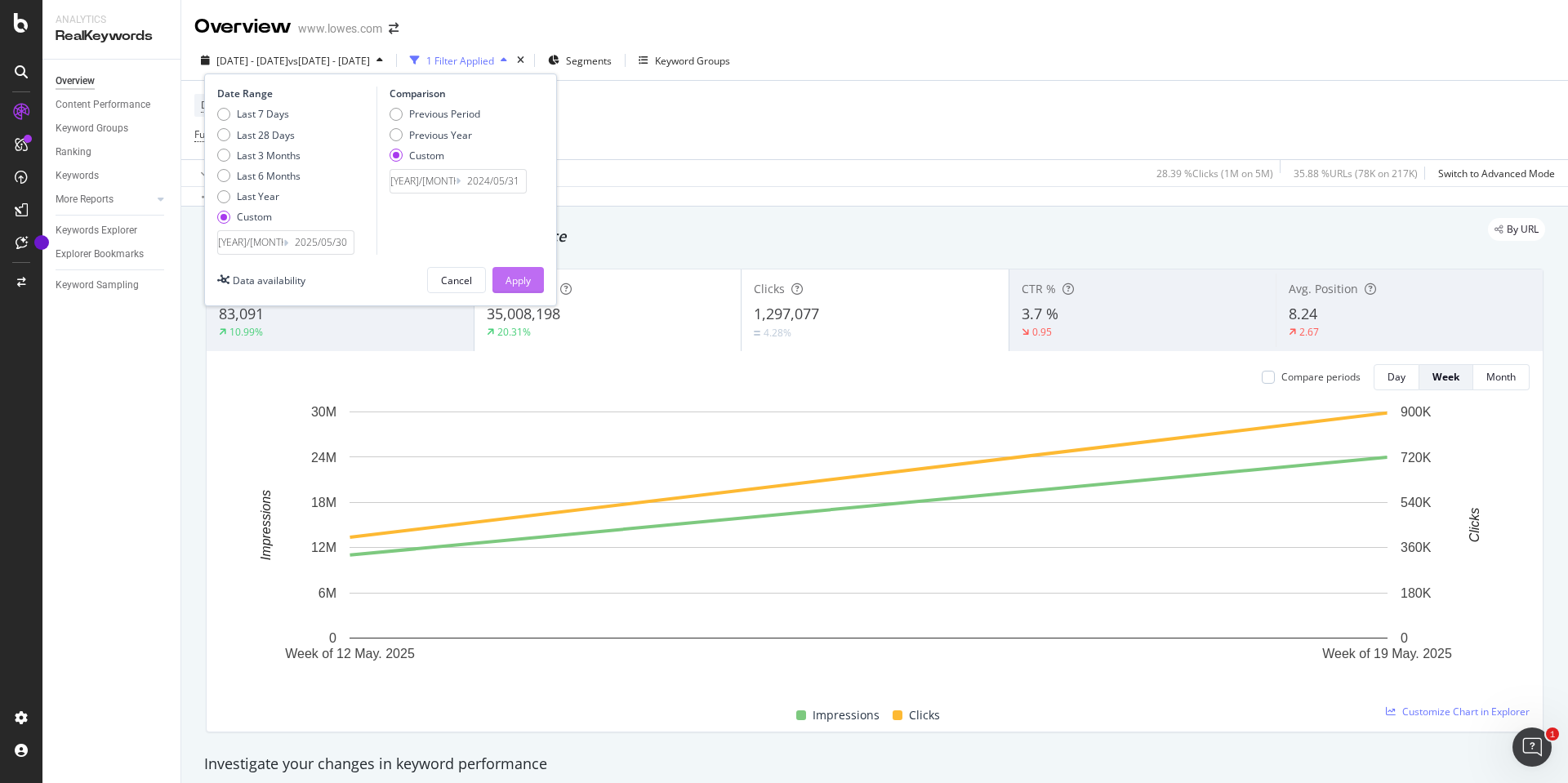 click on "Apply" at bounding box center (518, 280) 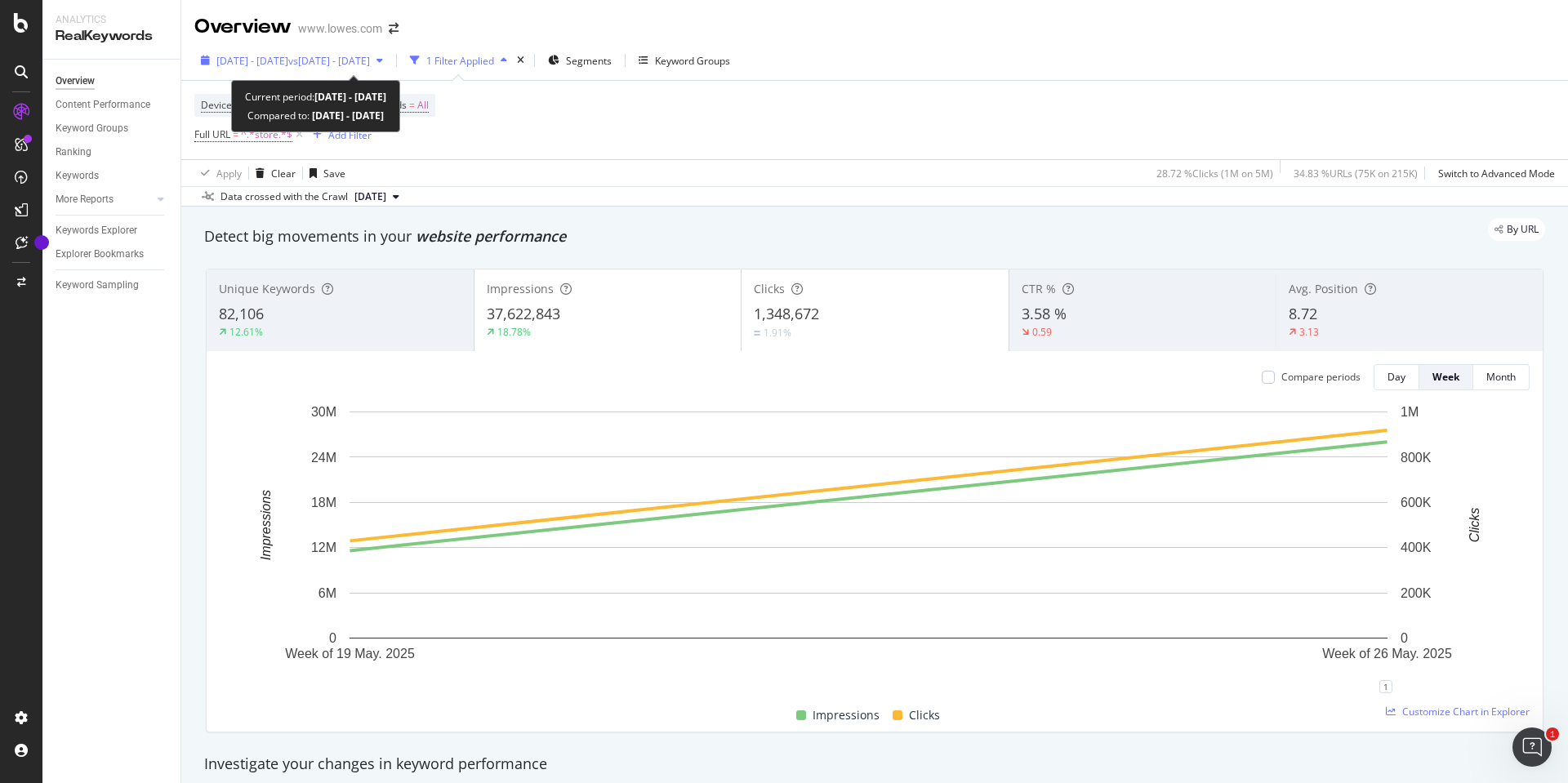 click on "[DATE] - [DATE]" at bounding box center (252, 60) 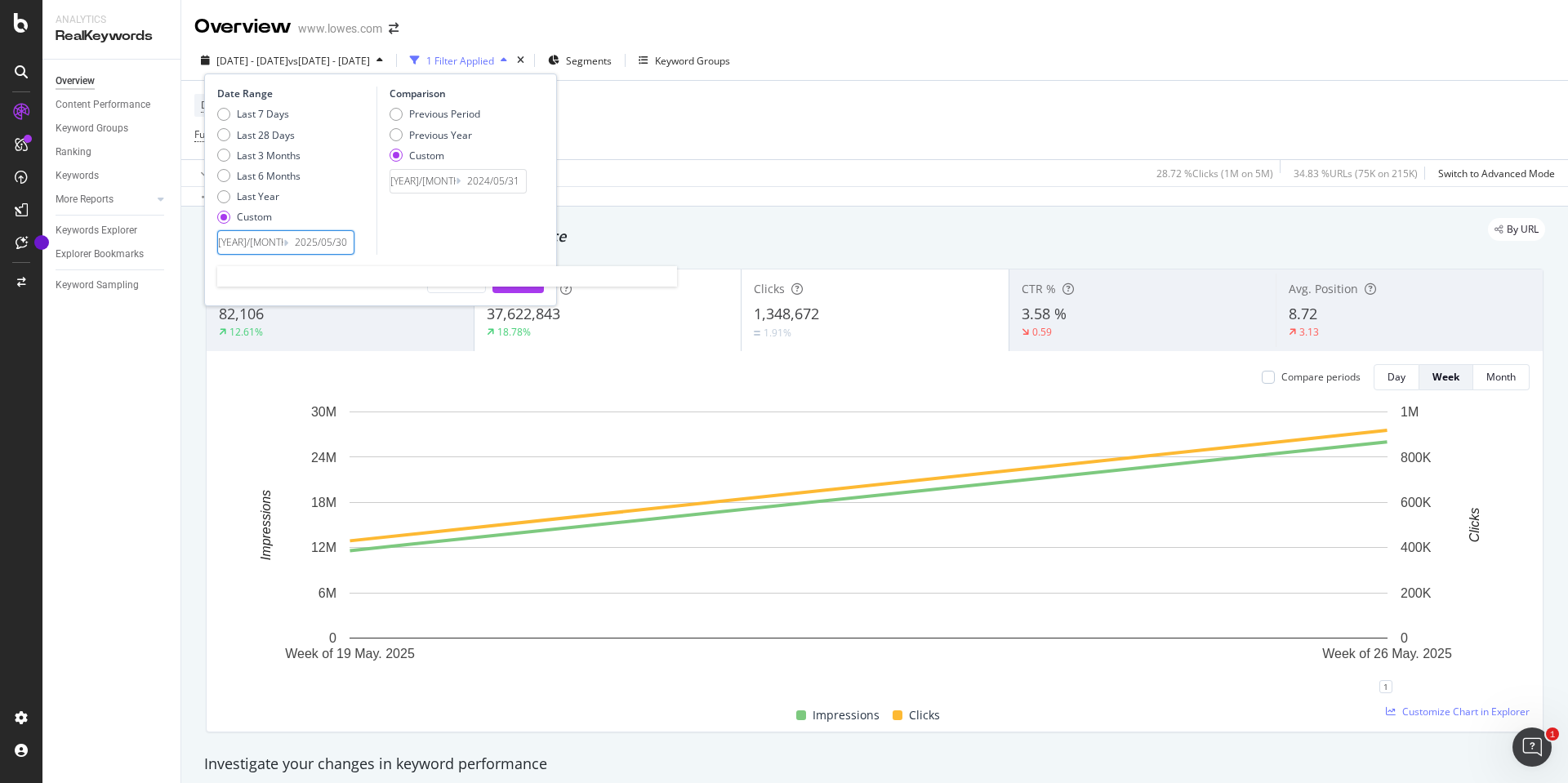 click on "[YEAR]/[MONTH]/[DAY]" at bounding box center (251, 242) 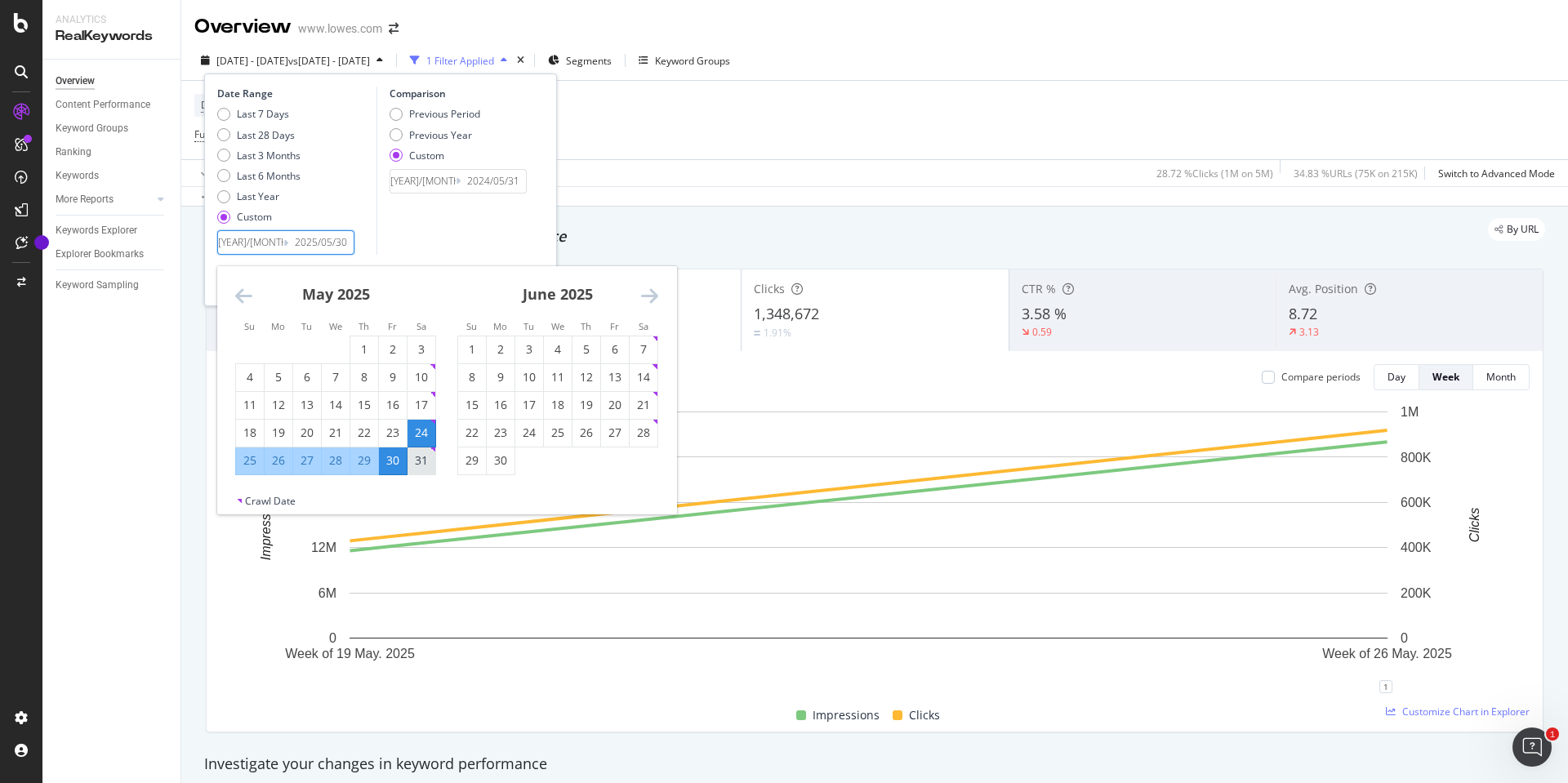 click on "31" at bounding box center [421, 460] 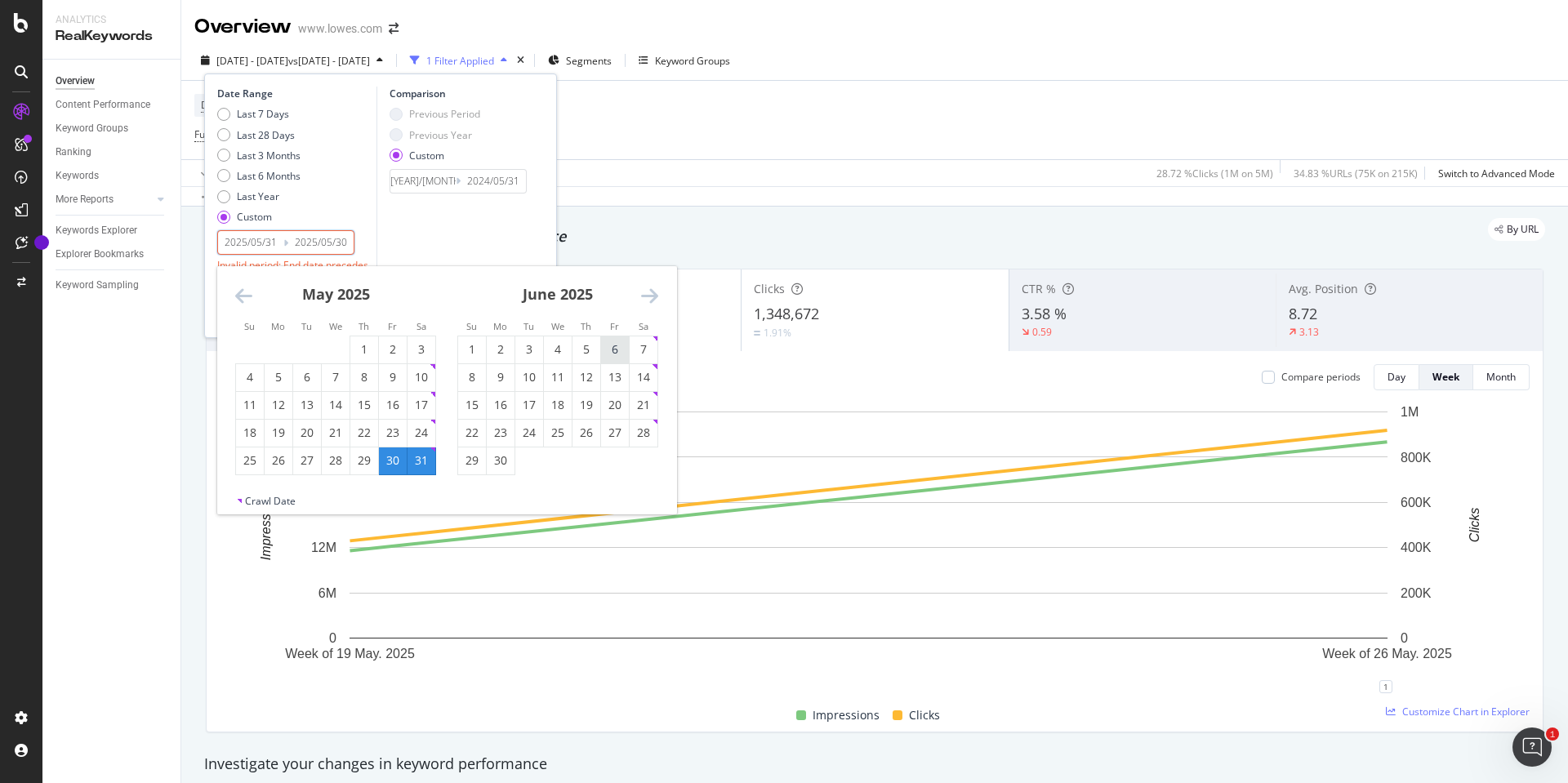 click on "6" at bounding box center (615, 349) 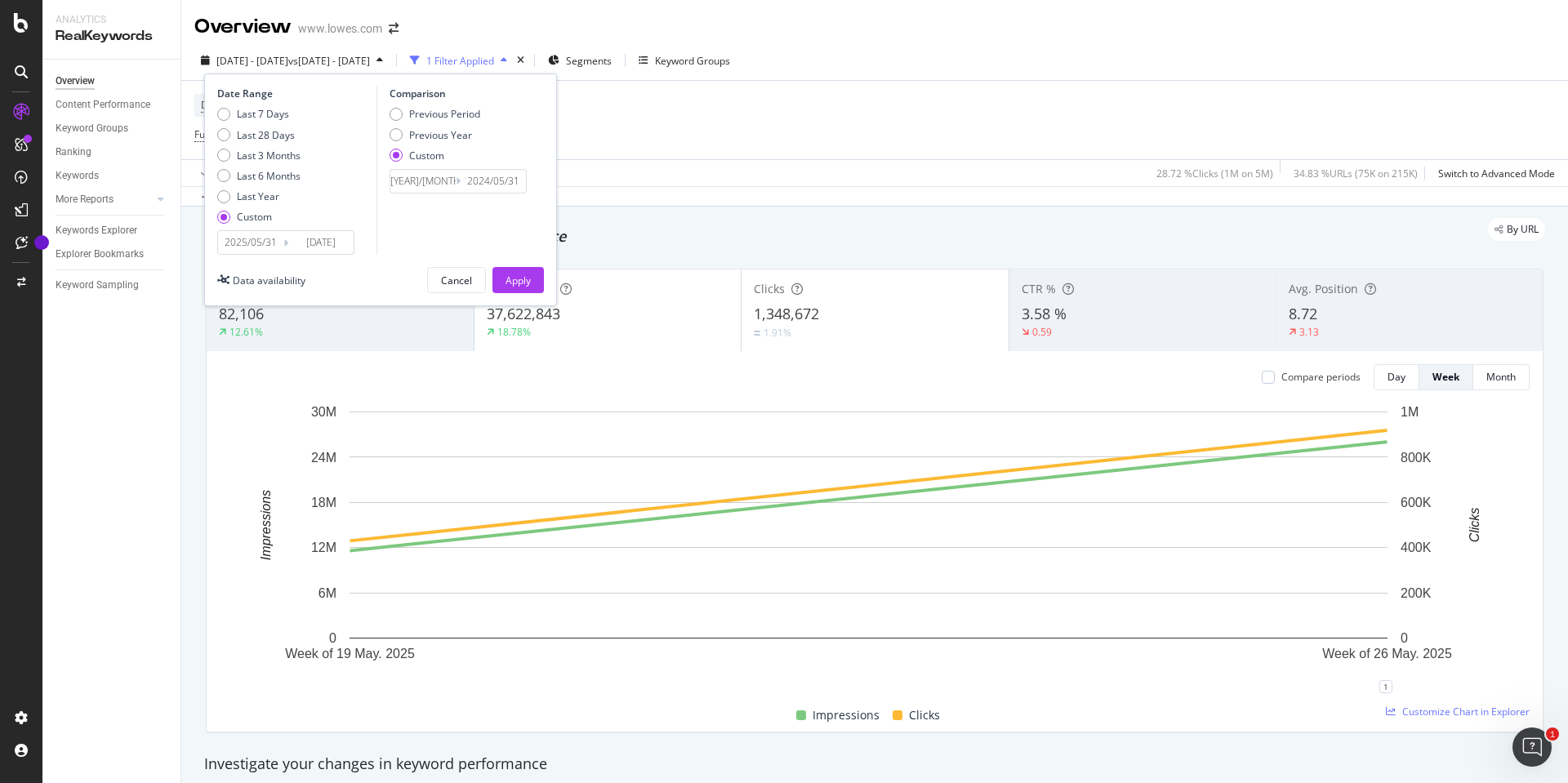type on "[DATE]" 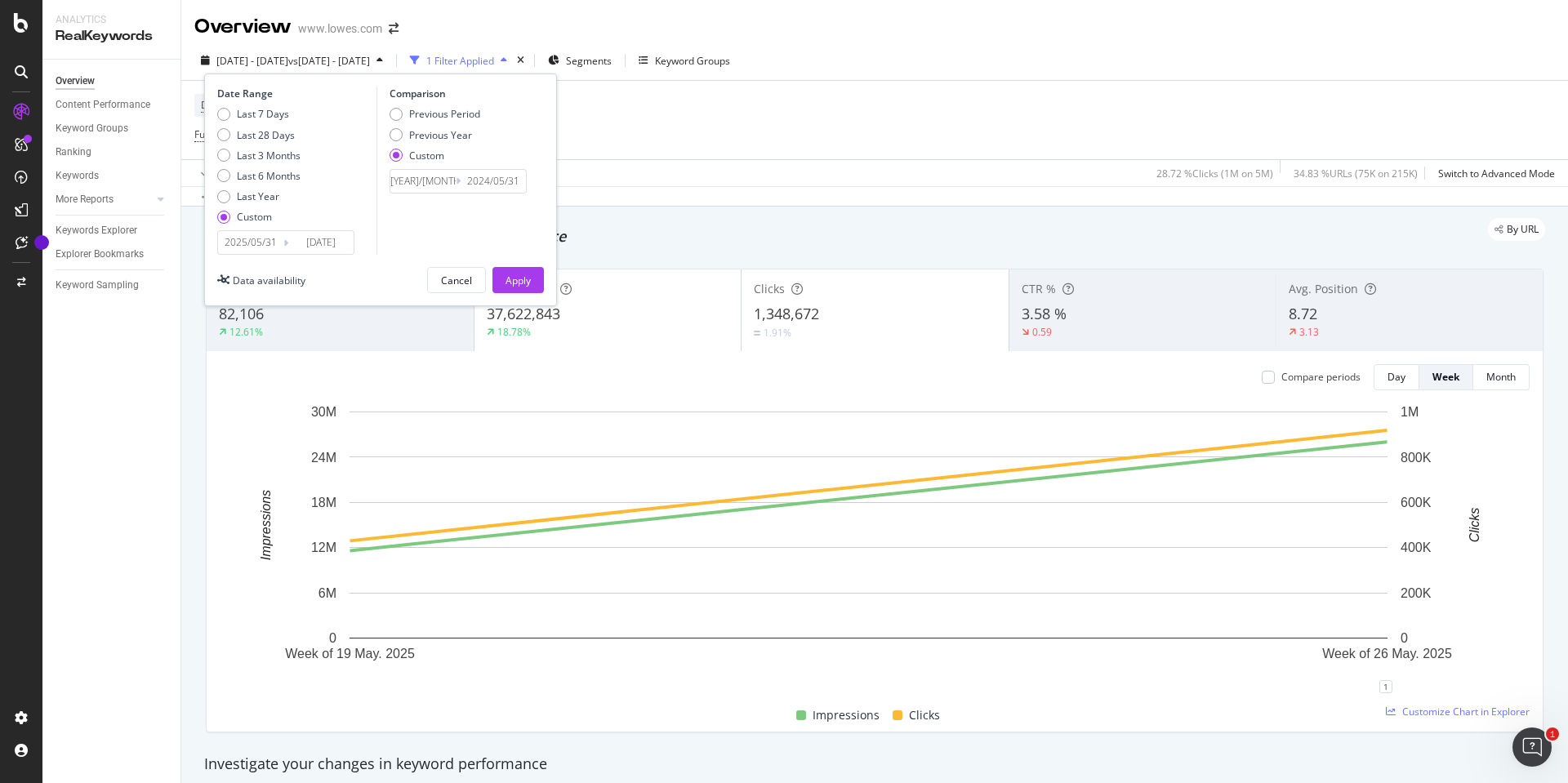 click on "[YEAR]/[MONTH]/[DAY]" at bounding box center [423, 181] 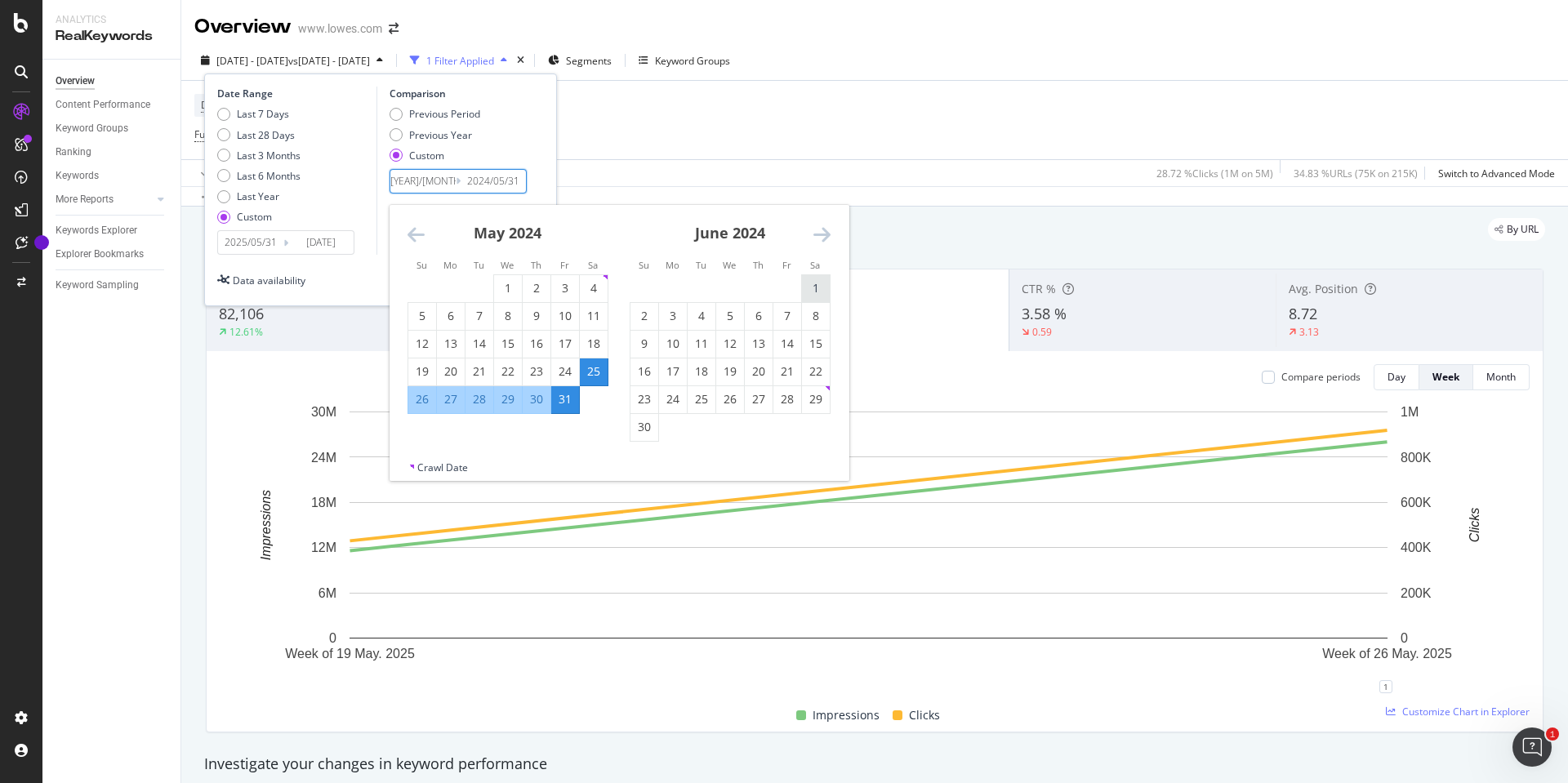 click on "1" at bounding box center (816, 288) 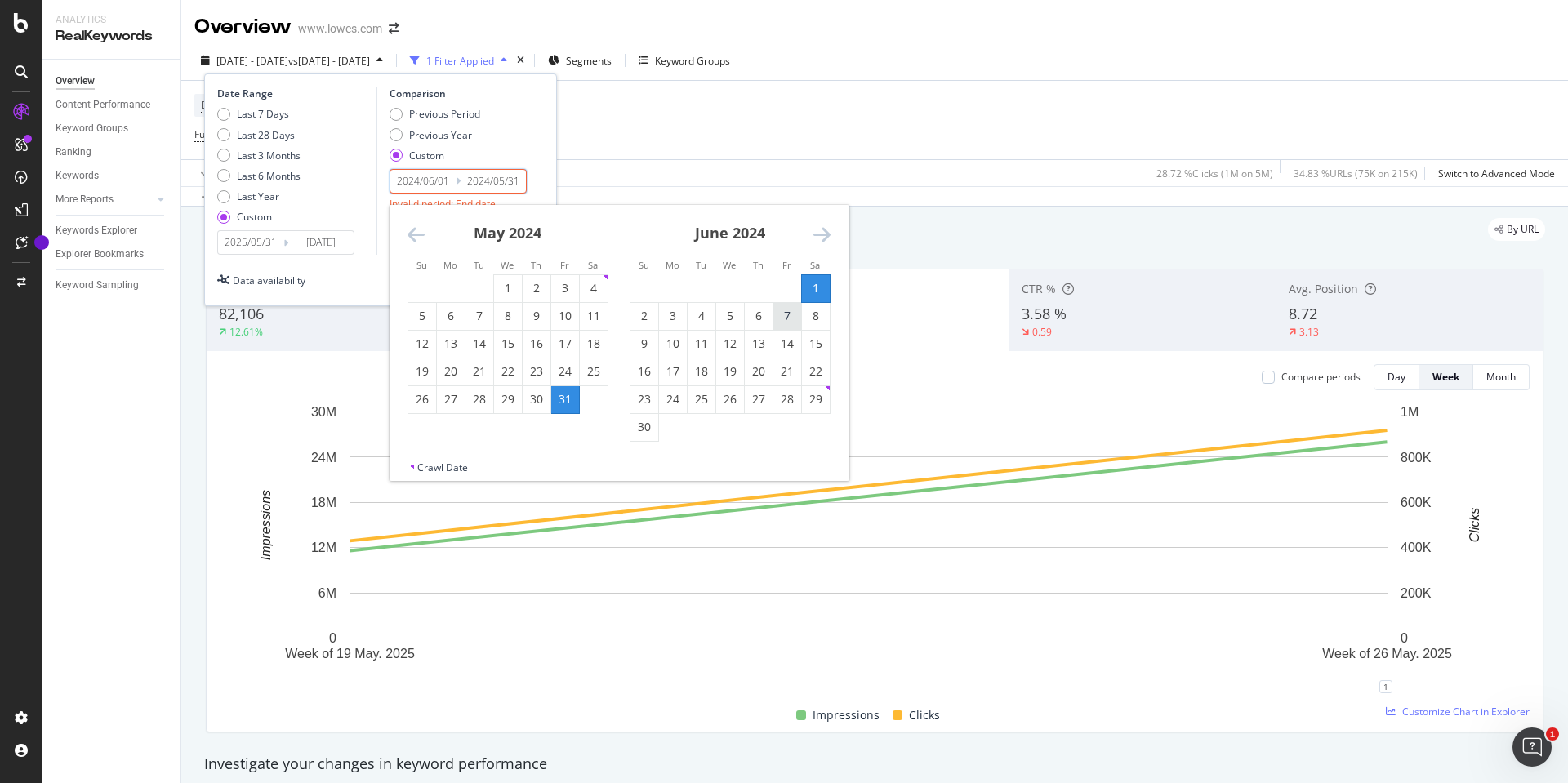 click on "7" at bounding box center (787, 316) 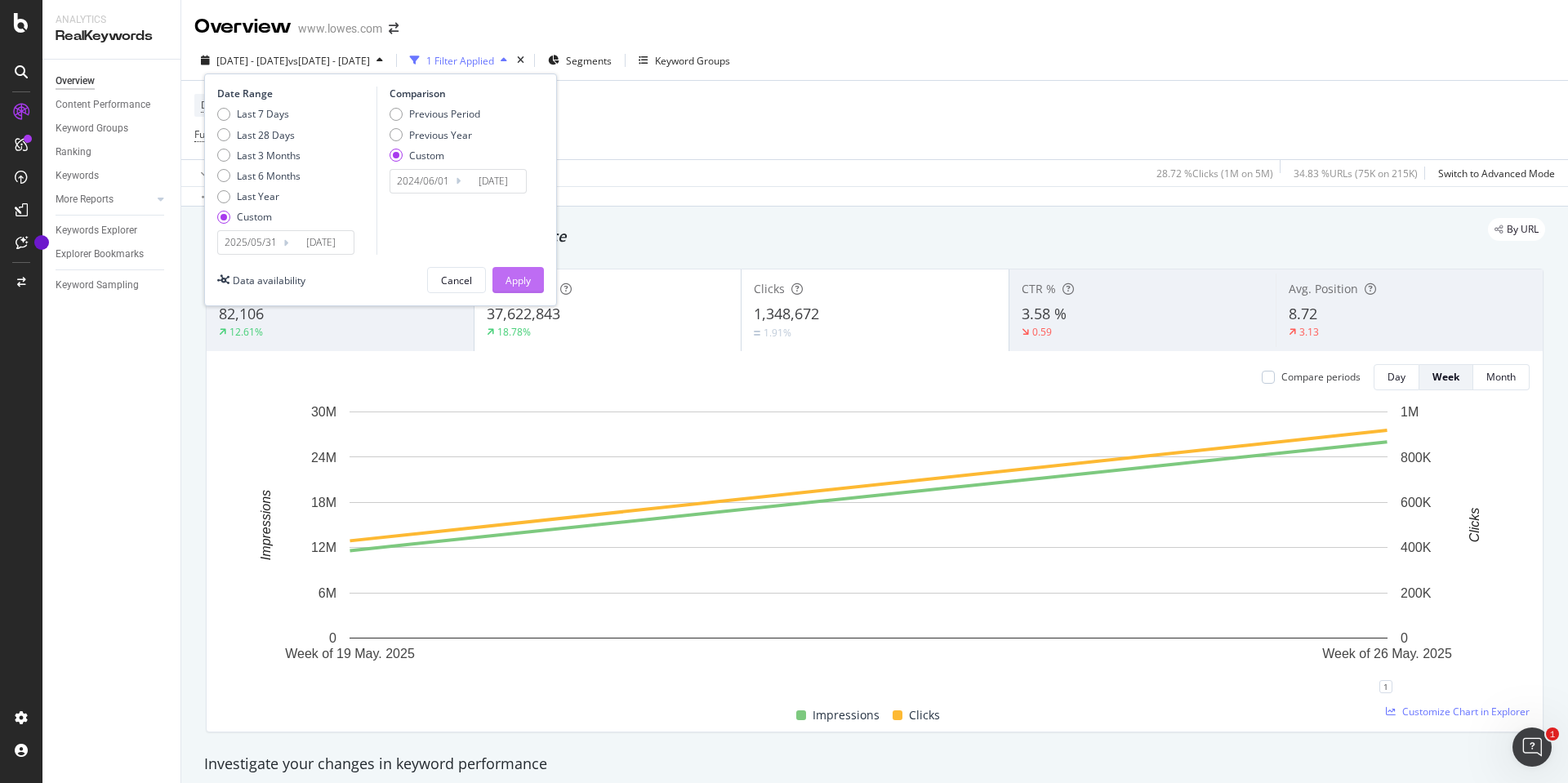 click on "Apply" at bounding box center (518, 280) 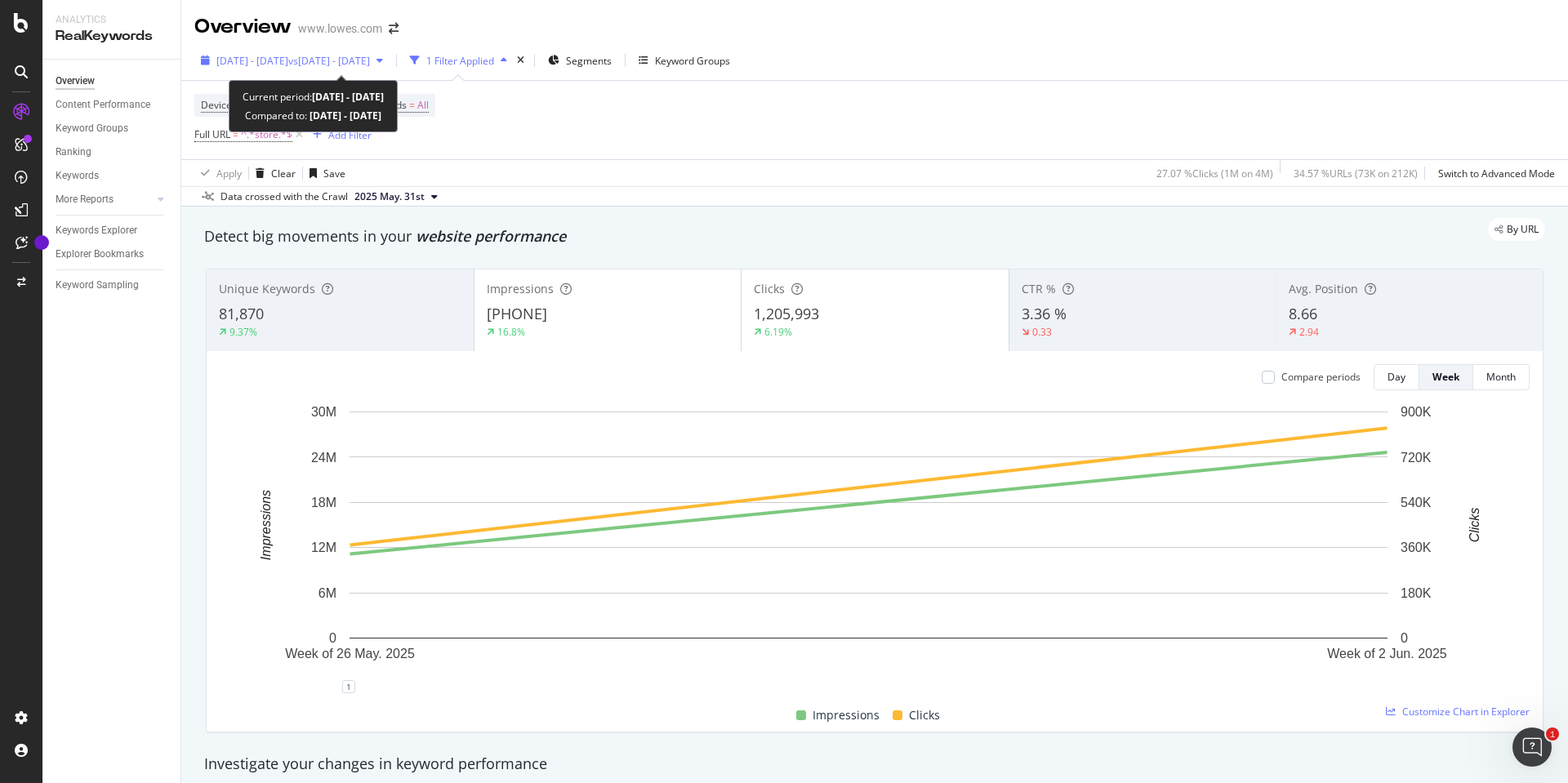 click on "[DATE] - [DATE]" at bounding box center (252, 60) 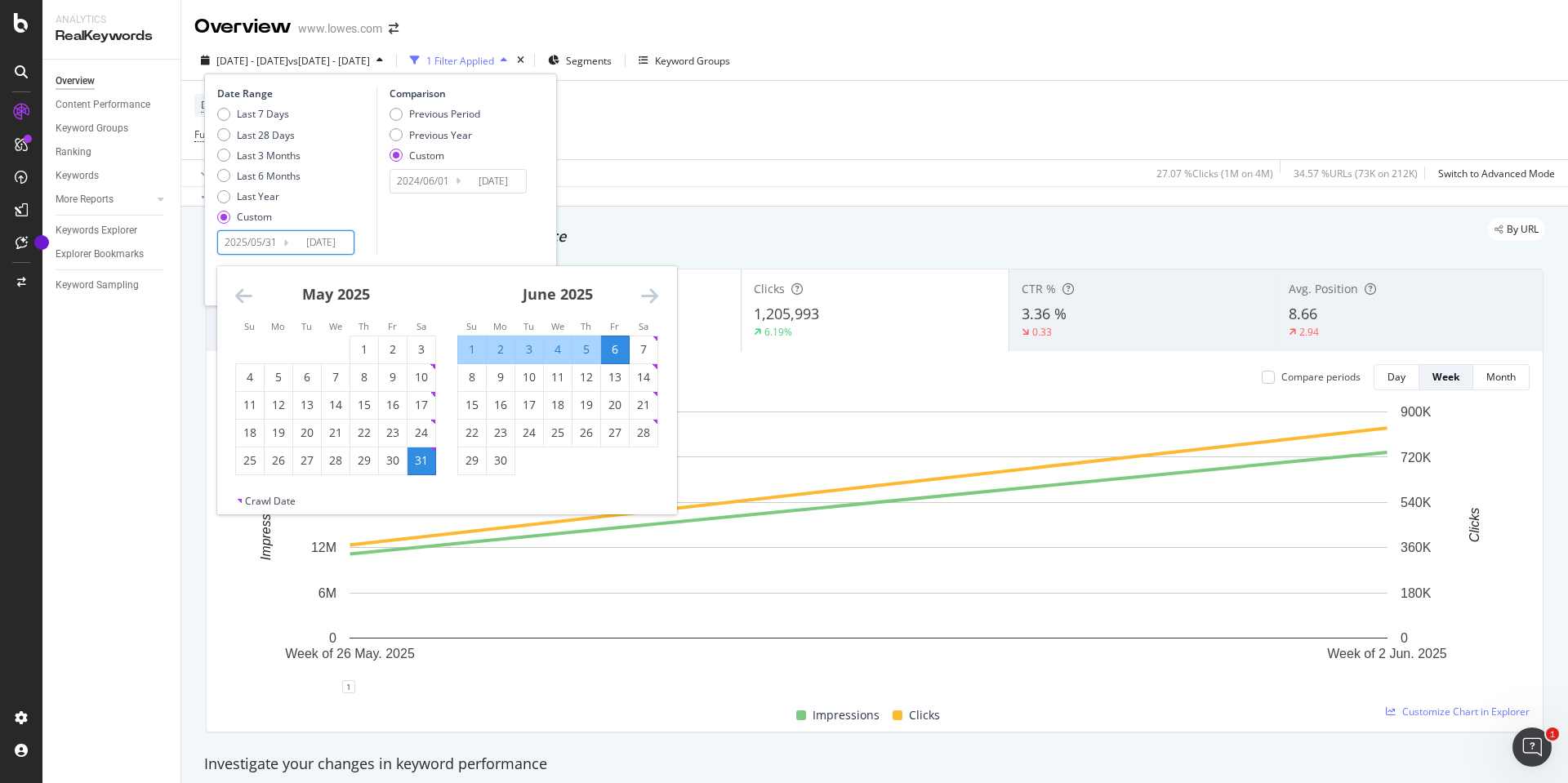 click on "2025/05/31" at bounding box center [251, 242] 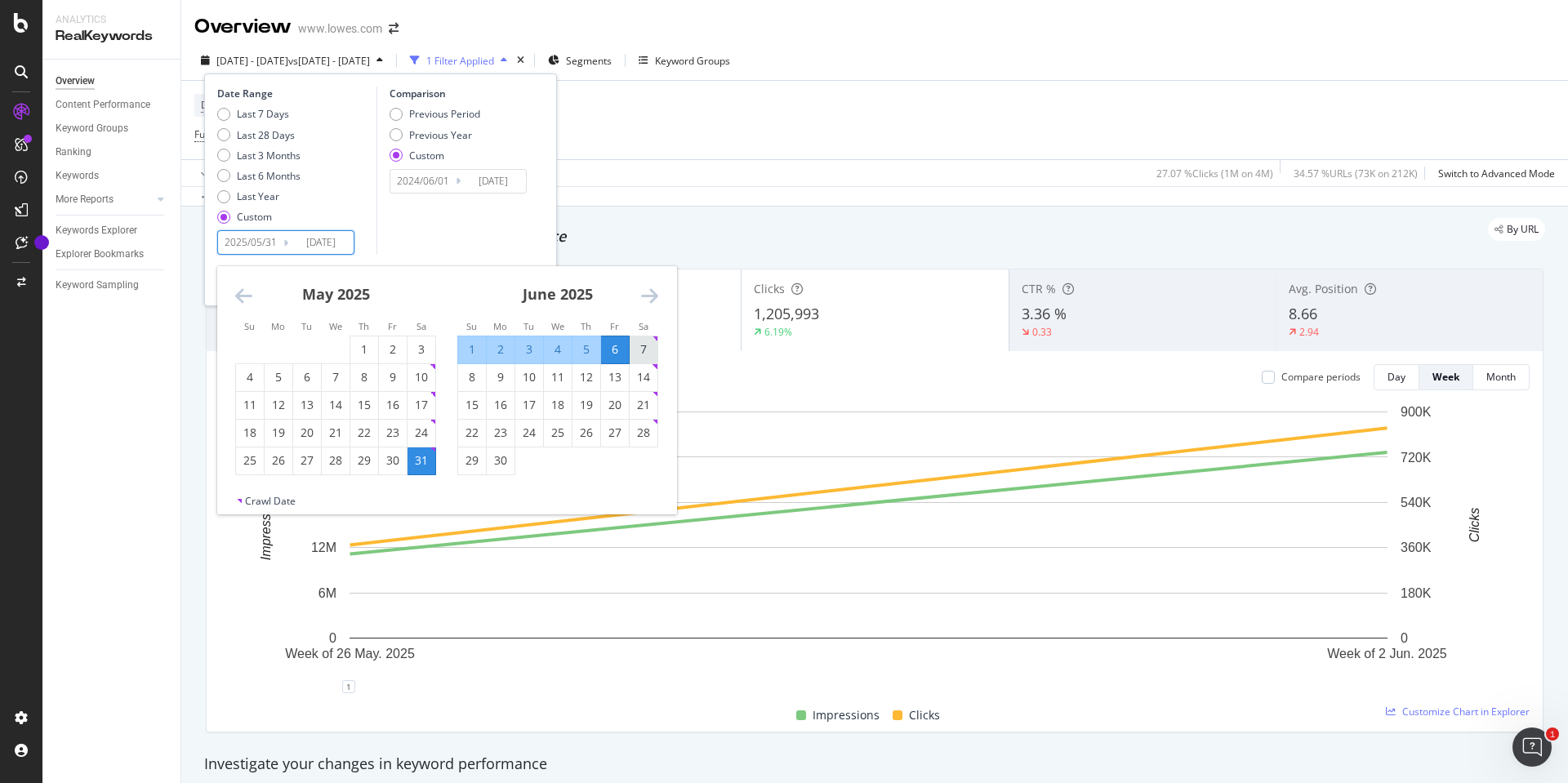 click on "7" at bounding box center [644, 349] 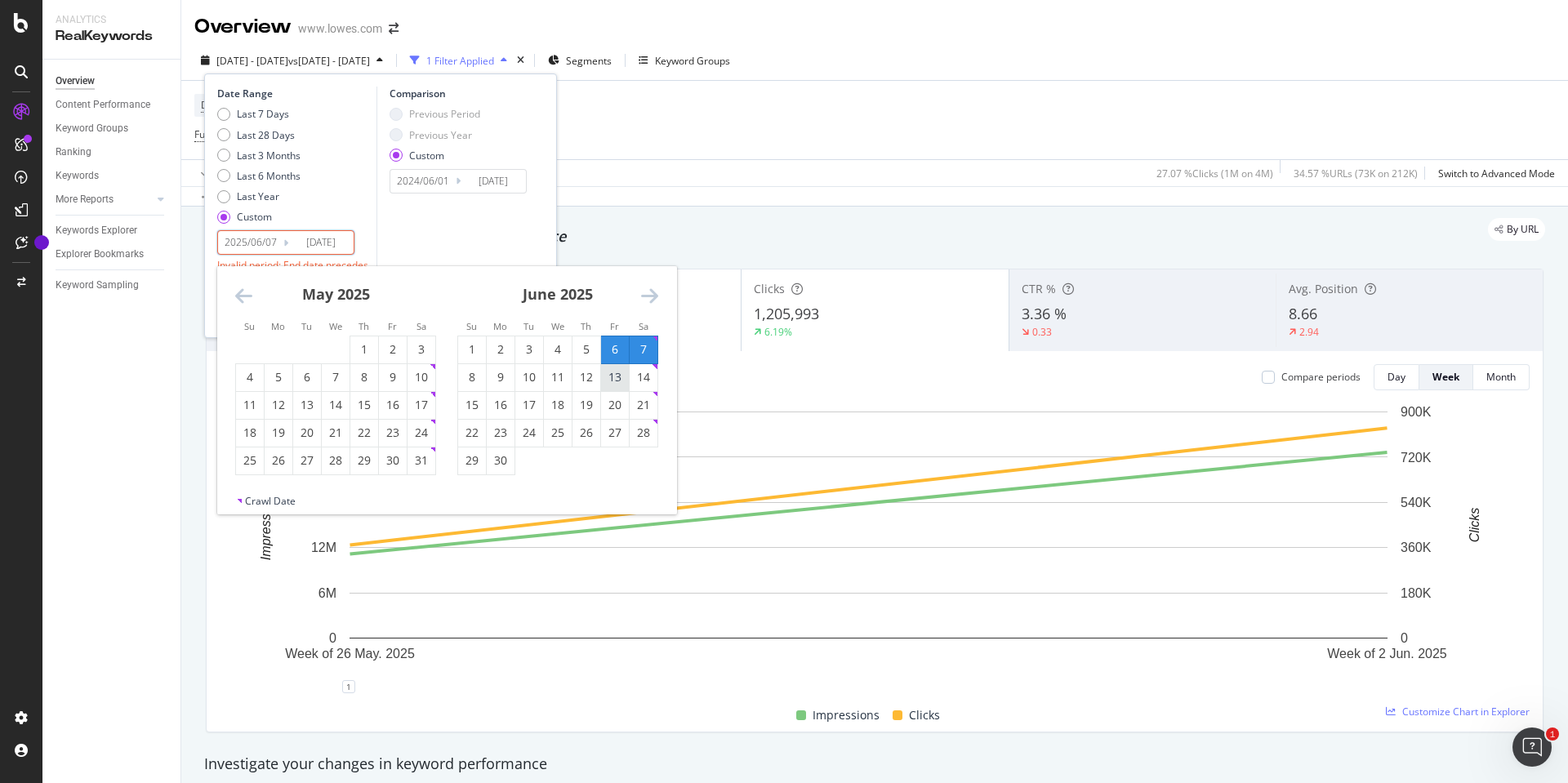 click on "13" at bounding box center [615, 377] 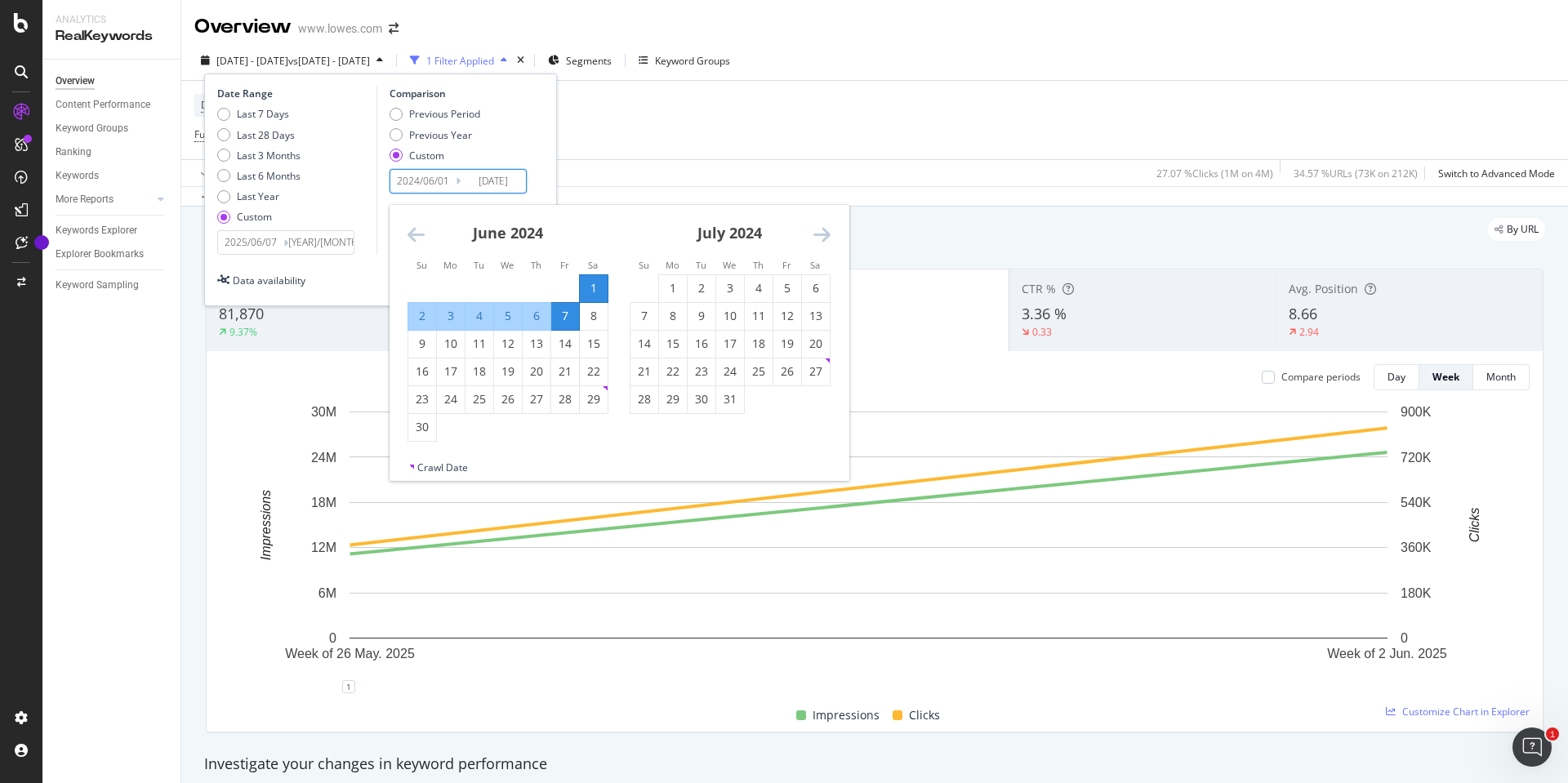 click on "2024/06/01" at bounding box center (423, 181) 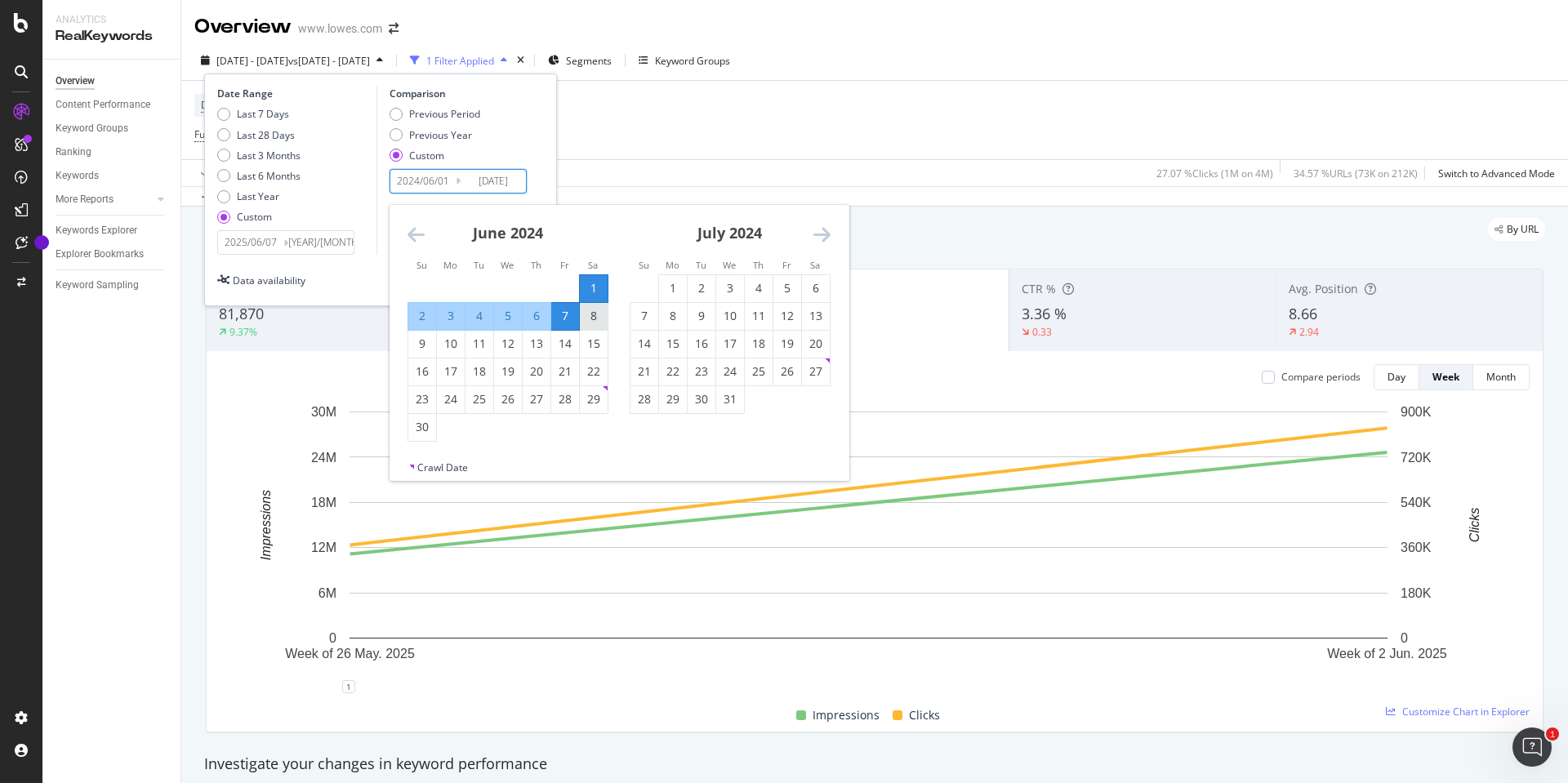 click on "8" at bounding box center (594, 316) 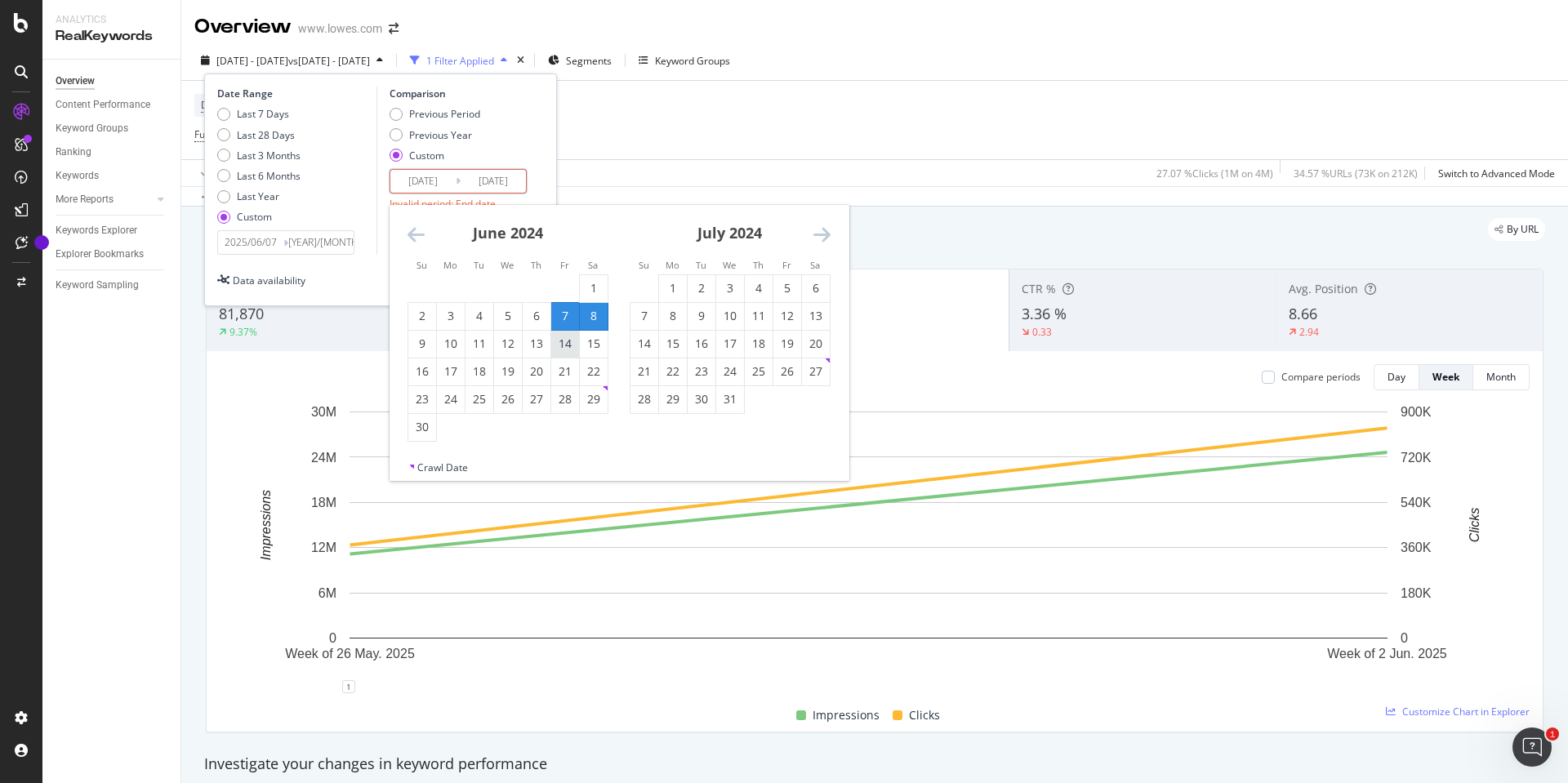 click on "14" at bounding box center (565, 344) 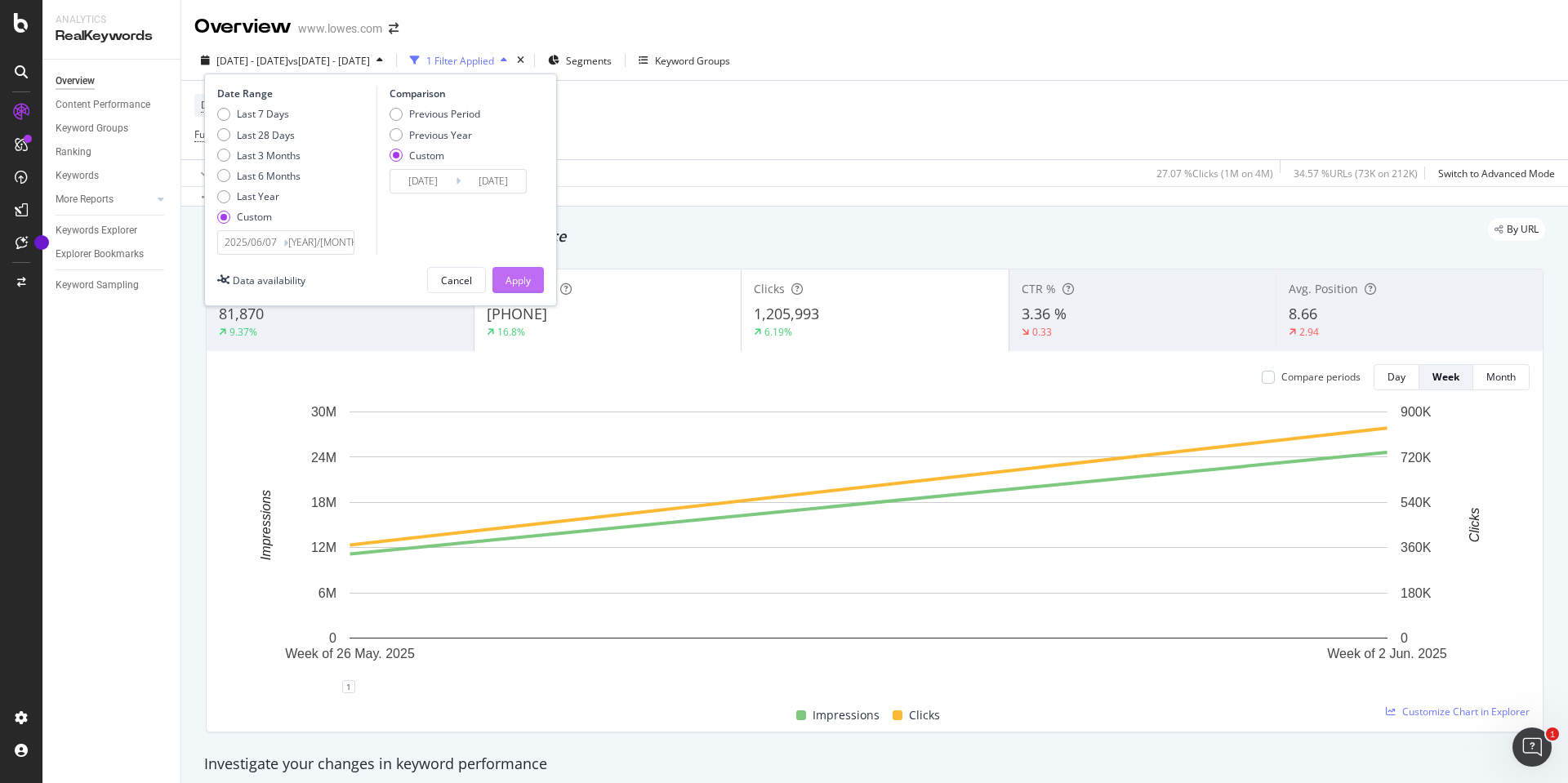 click on "Apply" at bounding box center [518, 280] 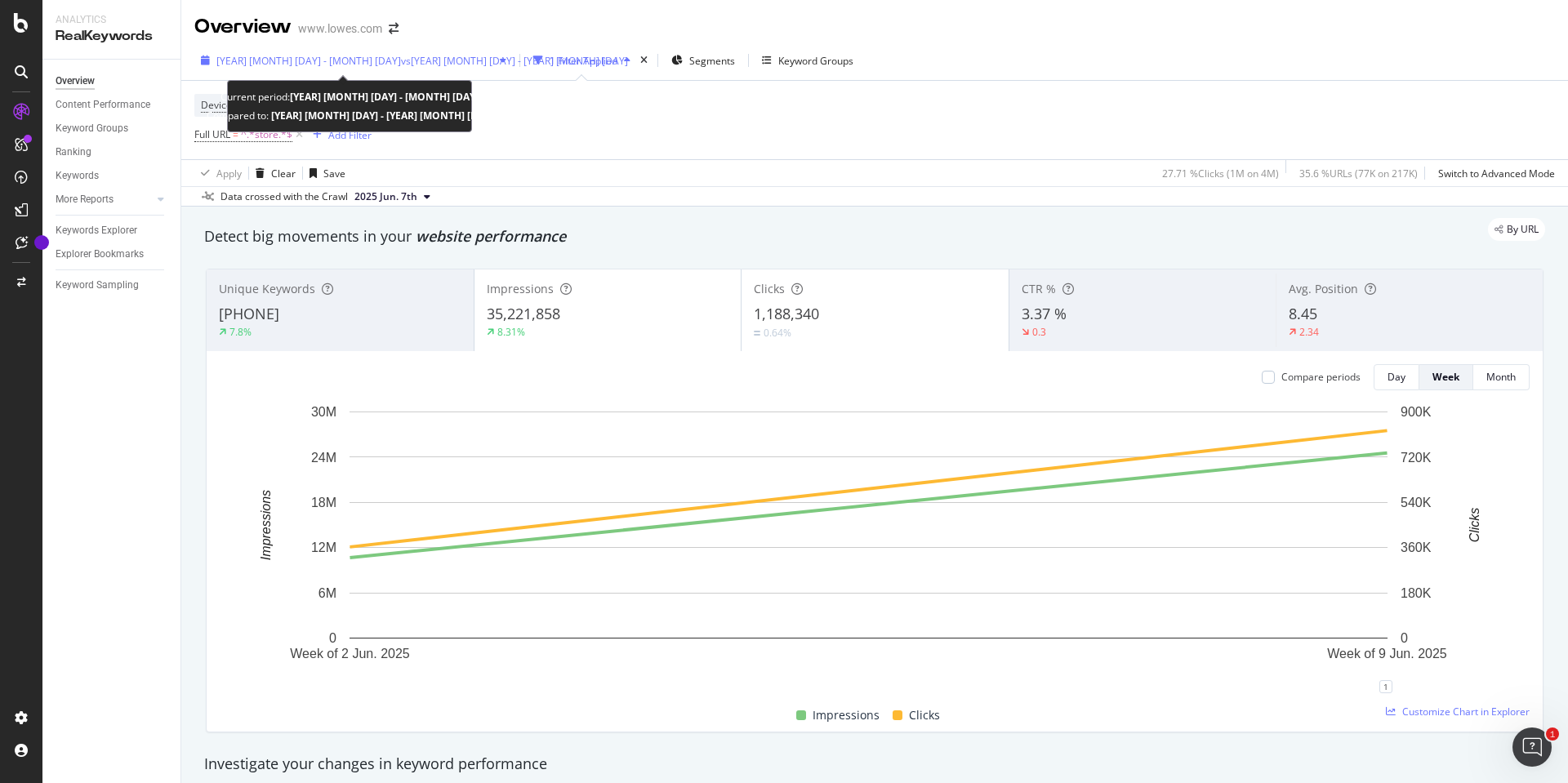 click on "[YEAR] [MONTH] [DAY] - [MONTH] [DAY]  vs  [YEAR] [MONTH] [DAY] - [MONTH] [DAY]" at bounding box center (354, 60) 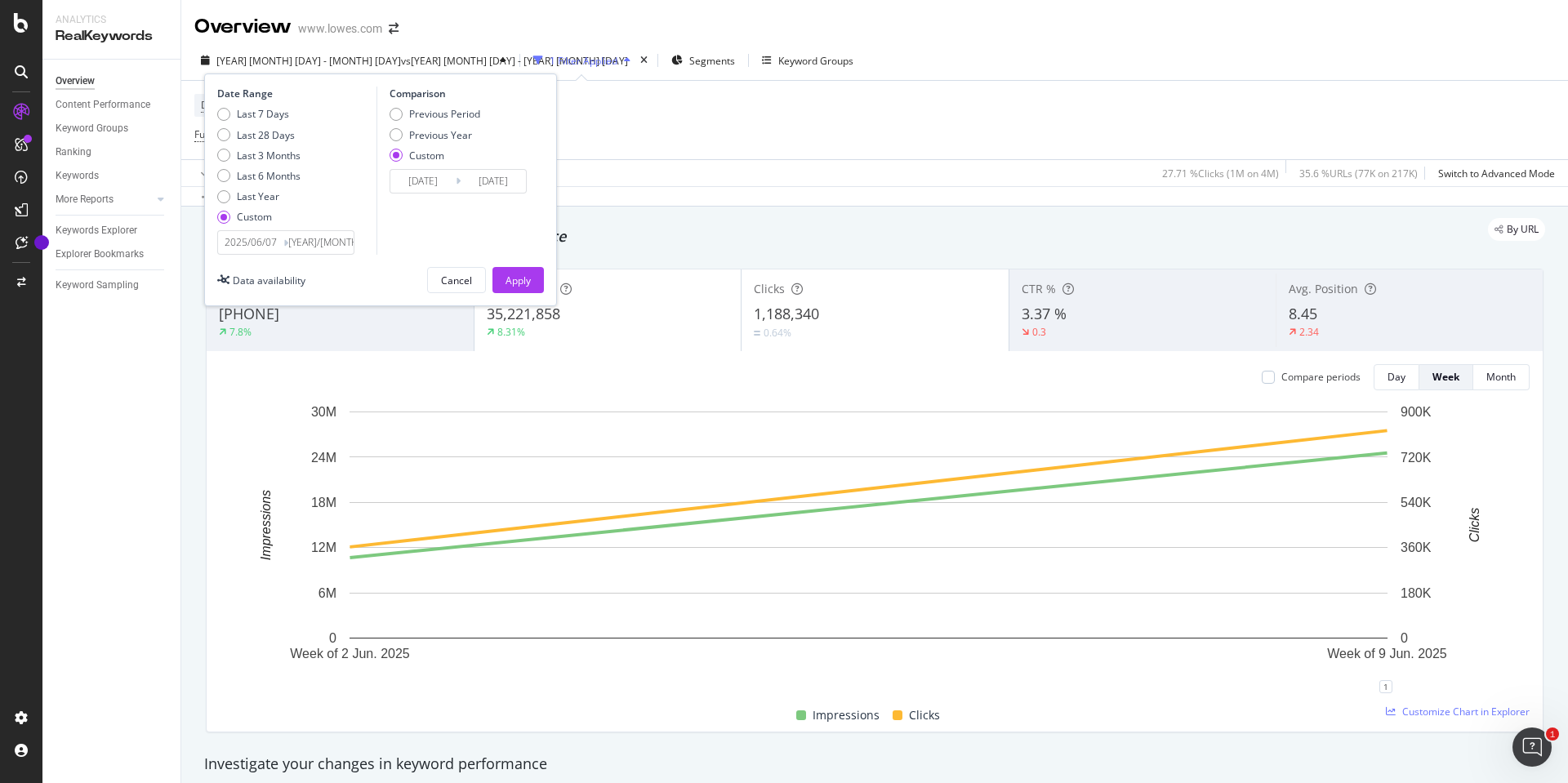 click on "2025/06/07" at bounding box center (251, 242) 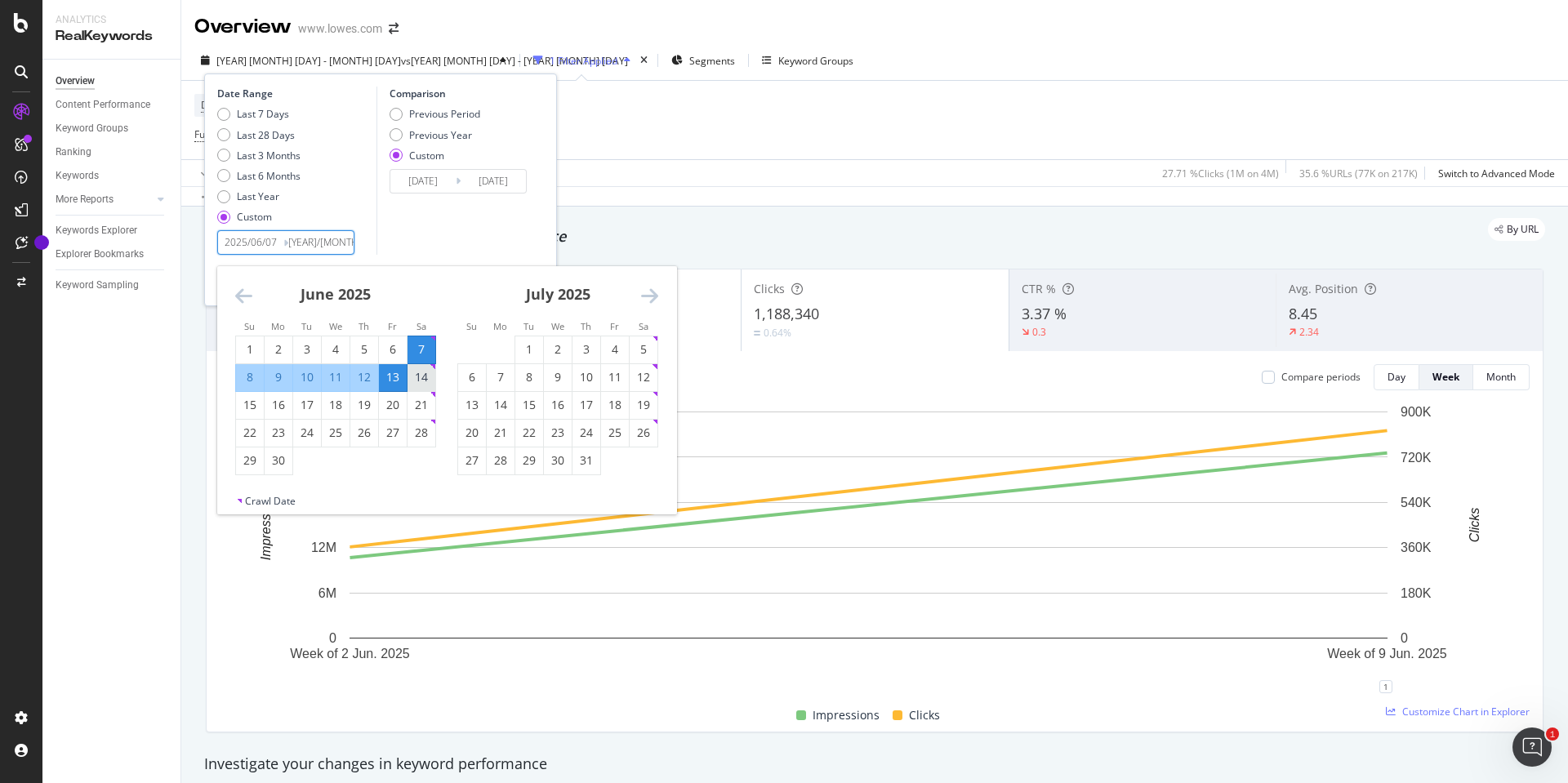 click on "14" at bounding box center (421, 377) 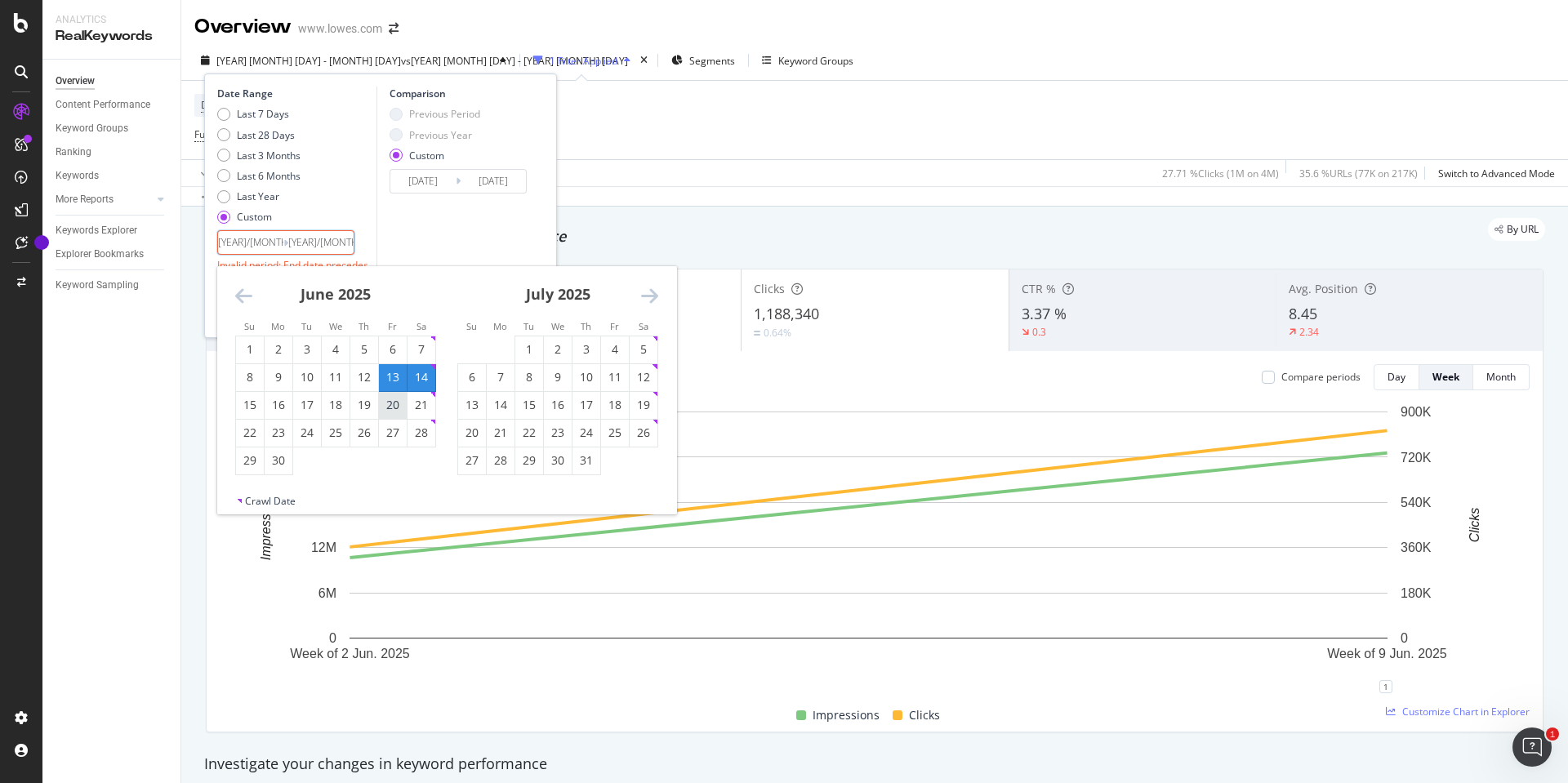 click on "20" at bounding box center [393, 405] 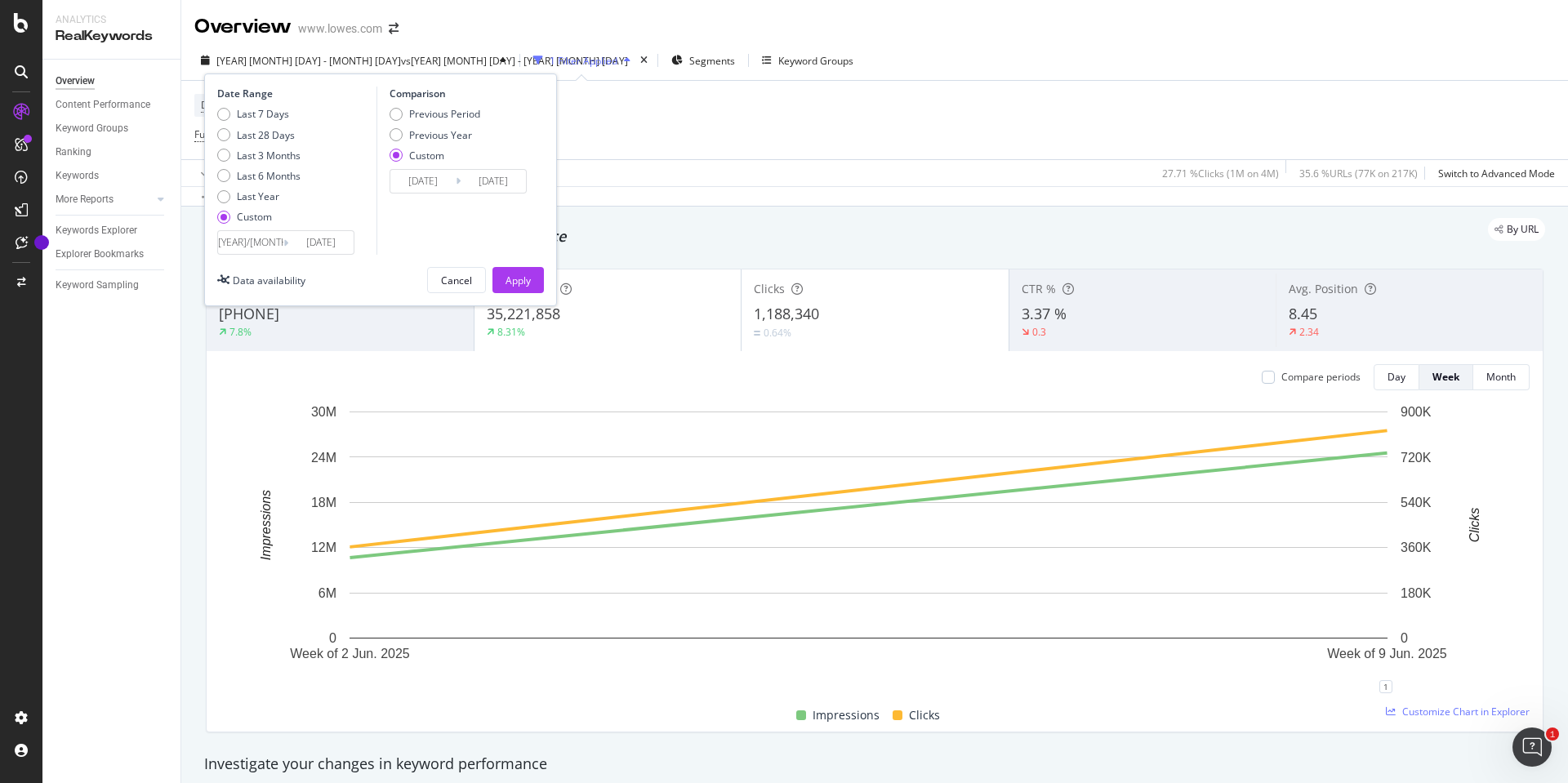 click on "[DATE]" at bounding box center (423, 181) 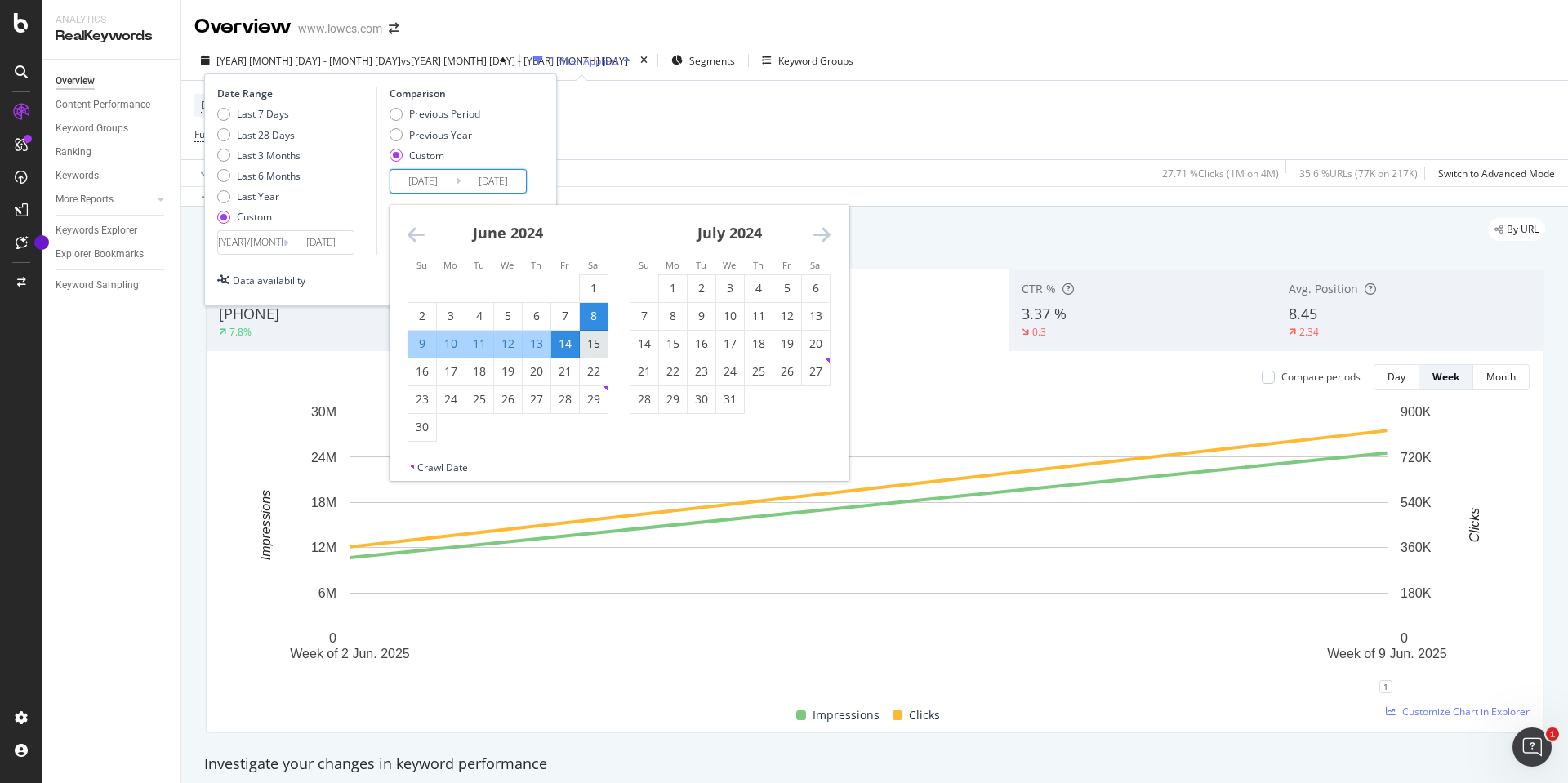 click on "15" at bounding box center (594, 344) 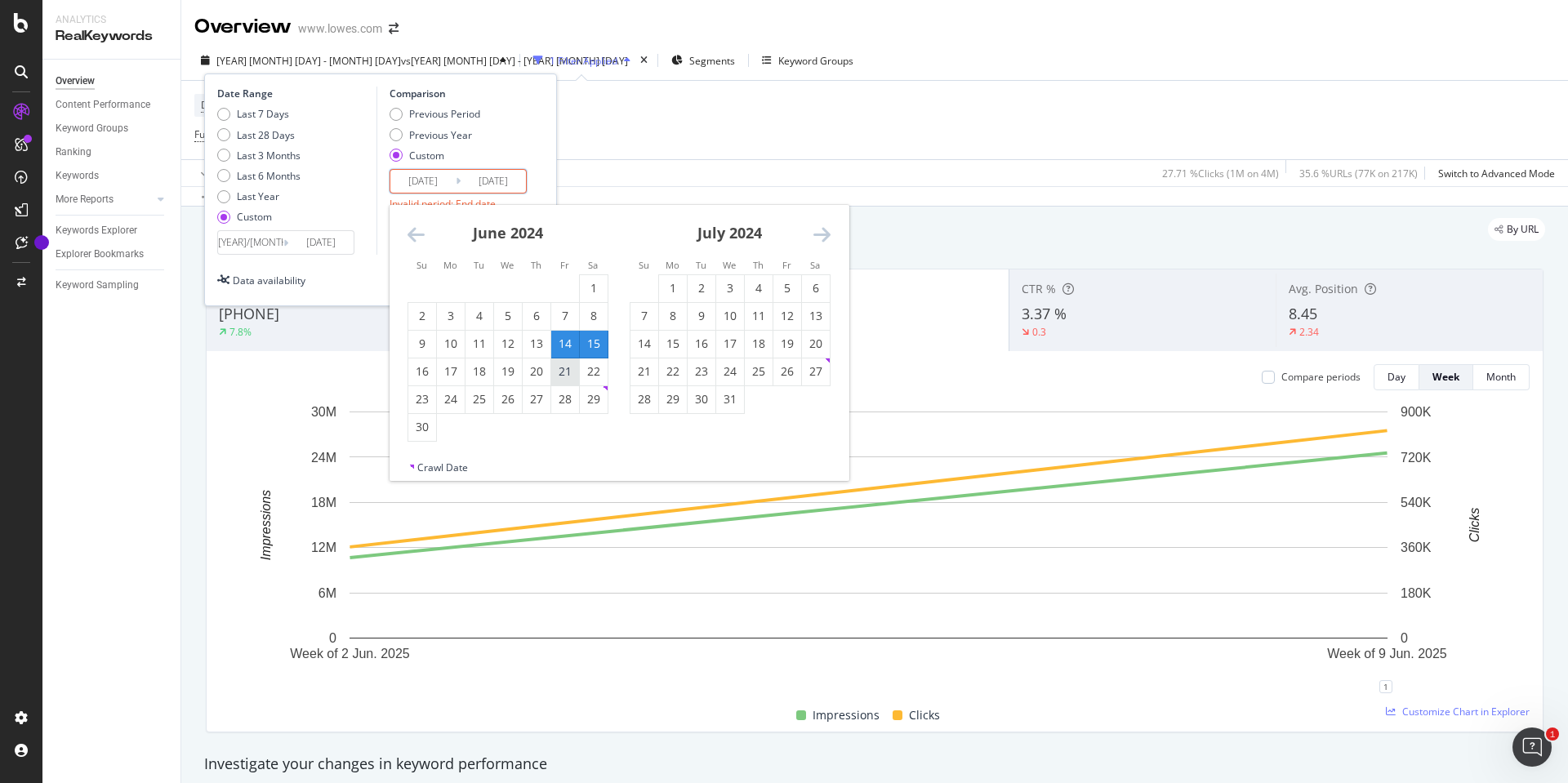 click on "21" at bounding box center [565, 371] 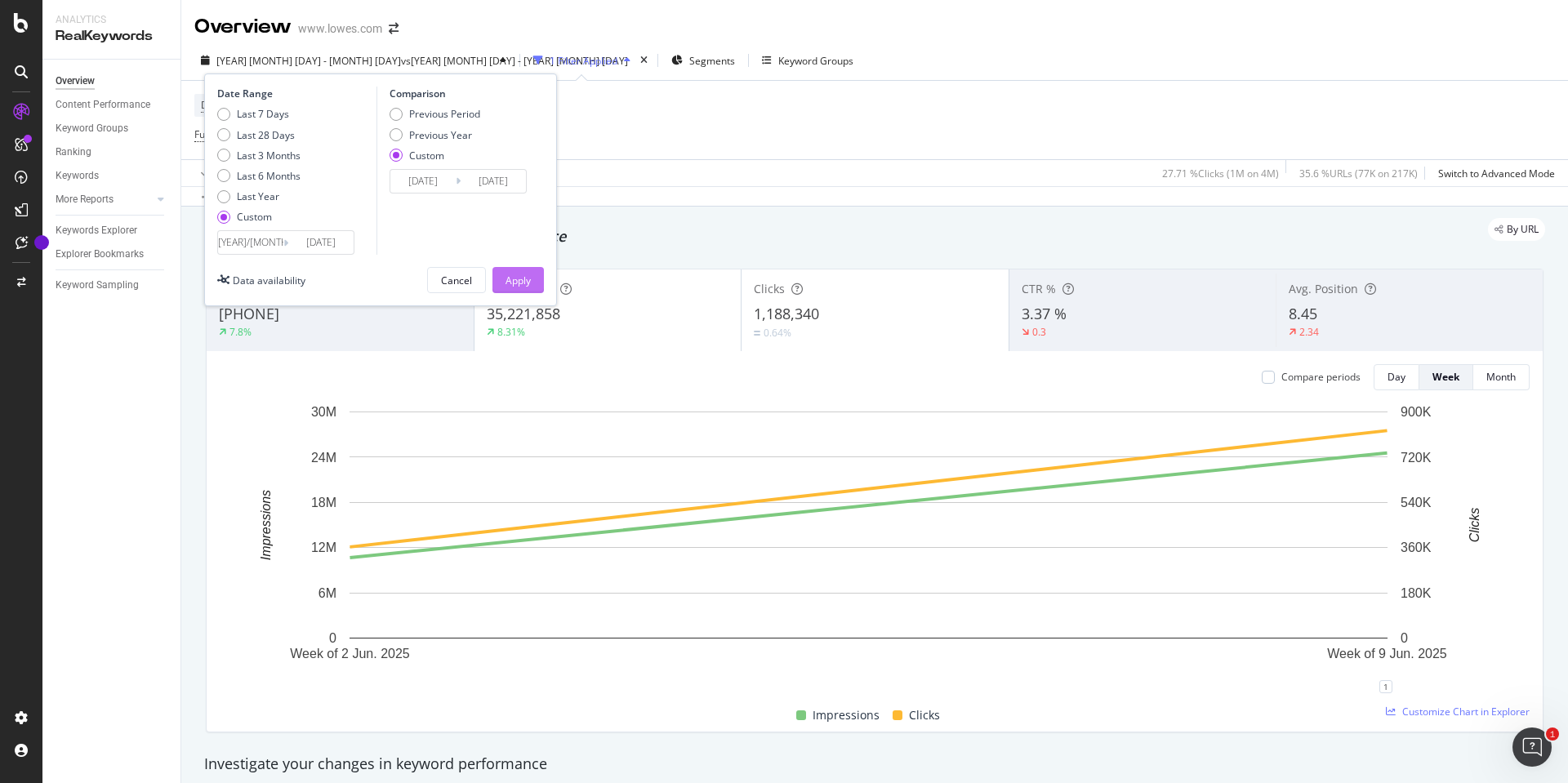 click on "Apply" at bounding box center [518, 280] 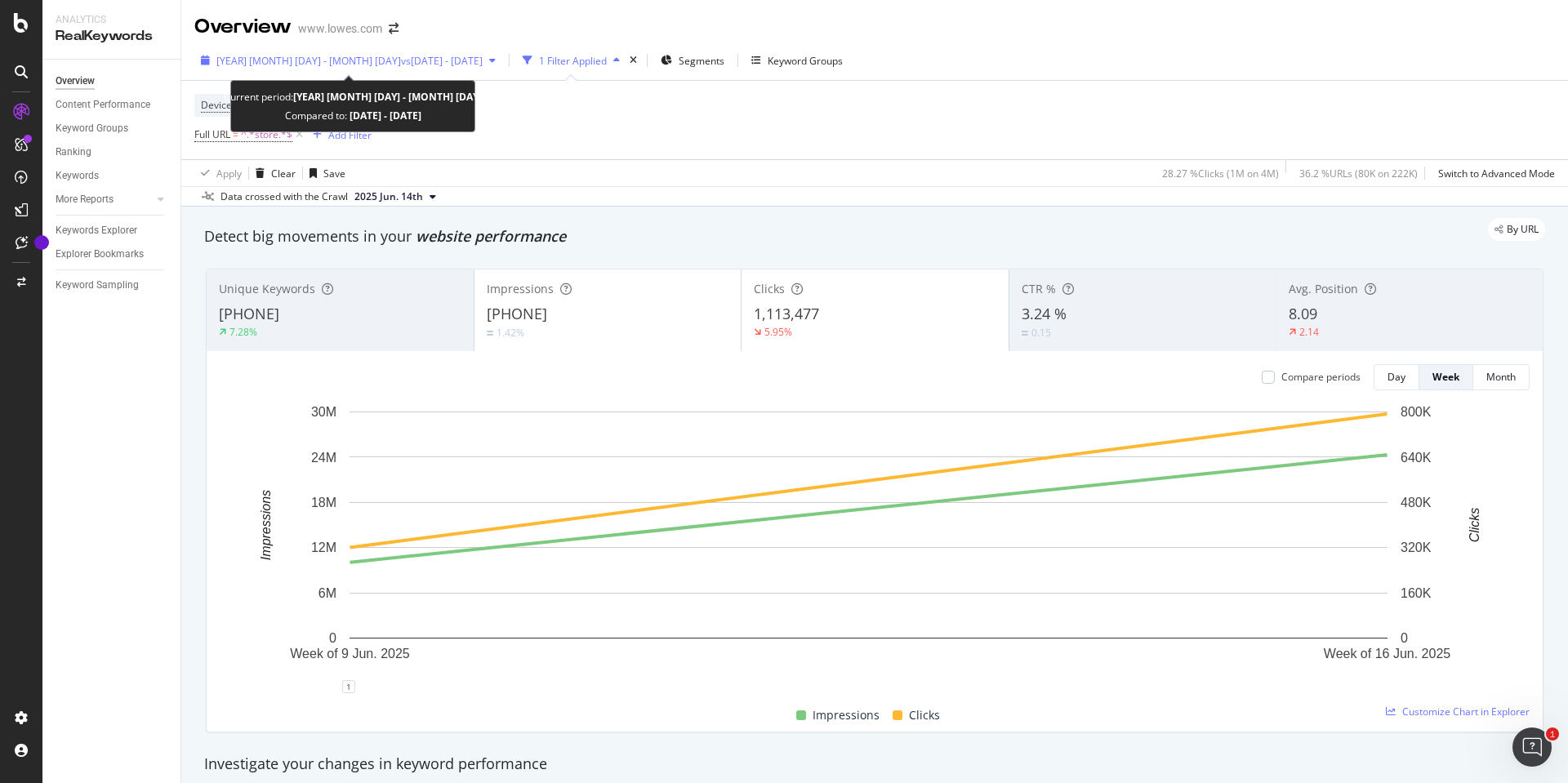 click on "[YEAR] [MONTH] [DAY] - [MONTH] [DAY]" at bounding box center (309, 60) 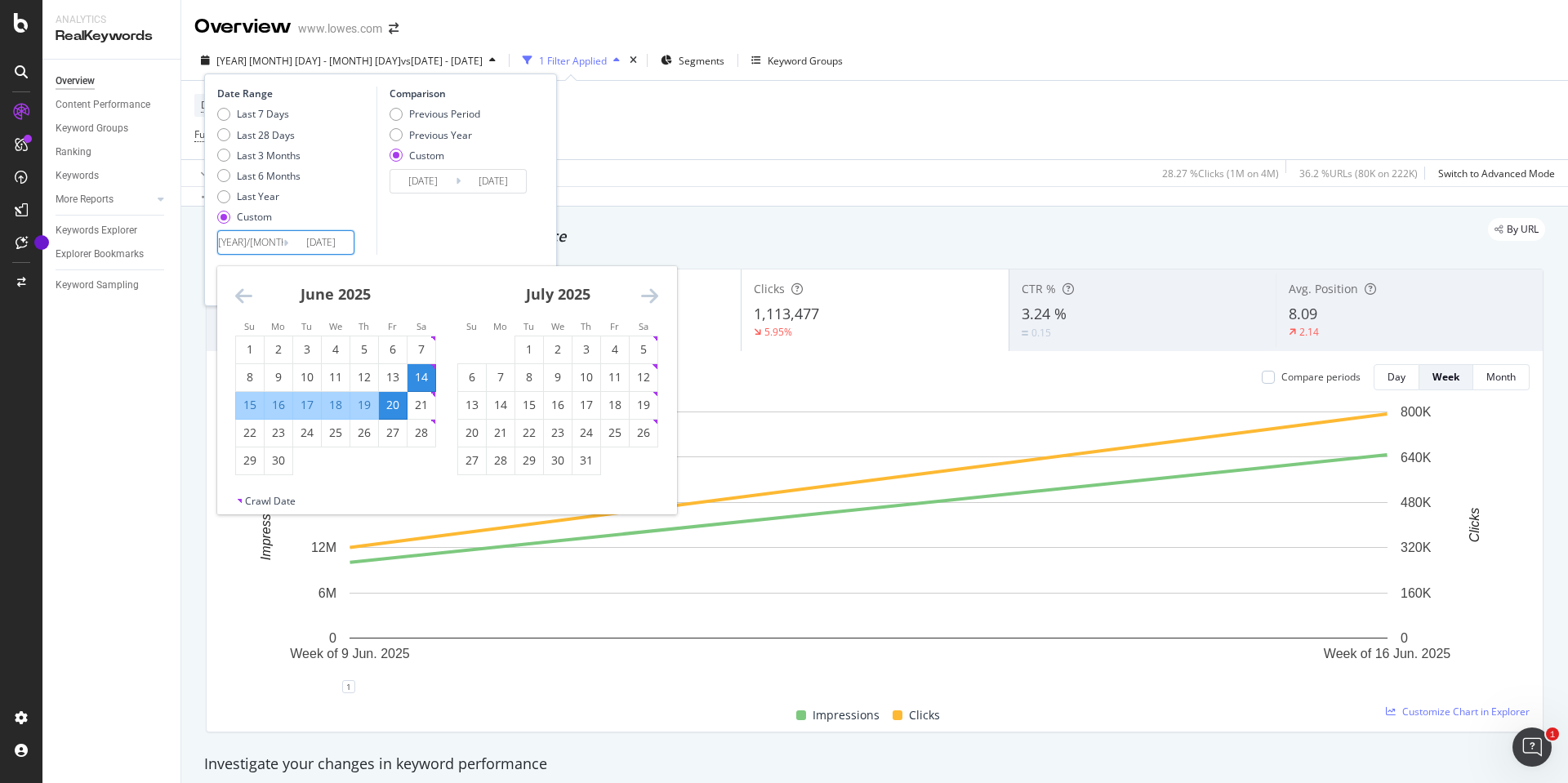 click on "[YEAR]/[MONTH]/[DAY]" at bounding box center (251, 242) 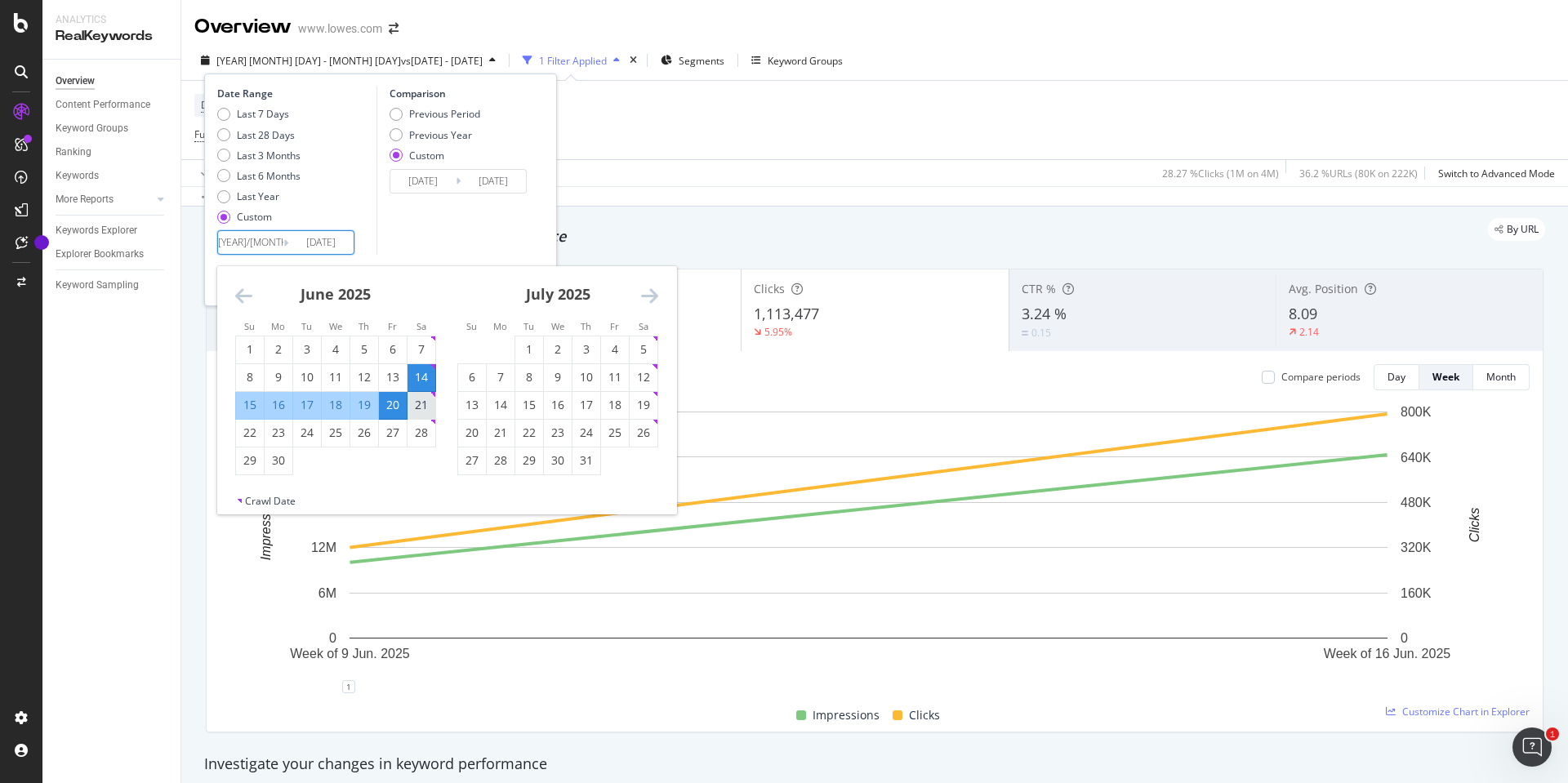 click on "21" at bounding box center [421, 405] 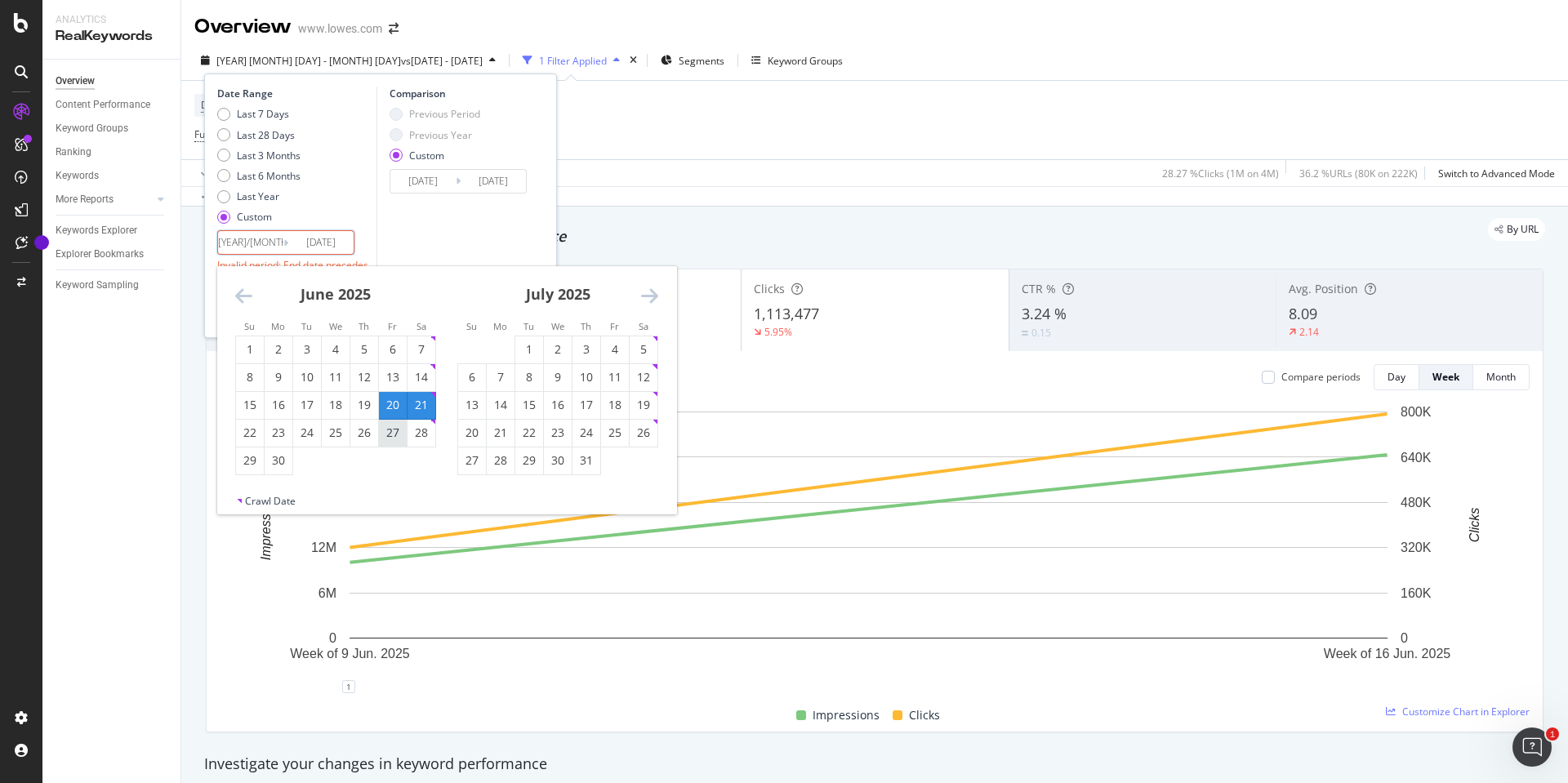 click on "27" at bounding box center (393, 433) 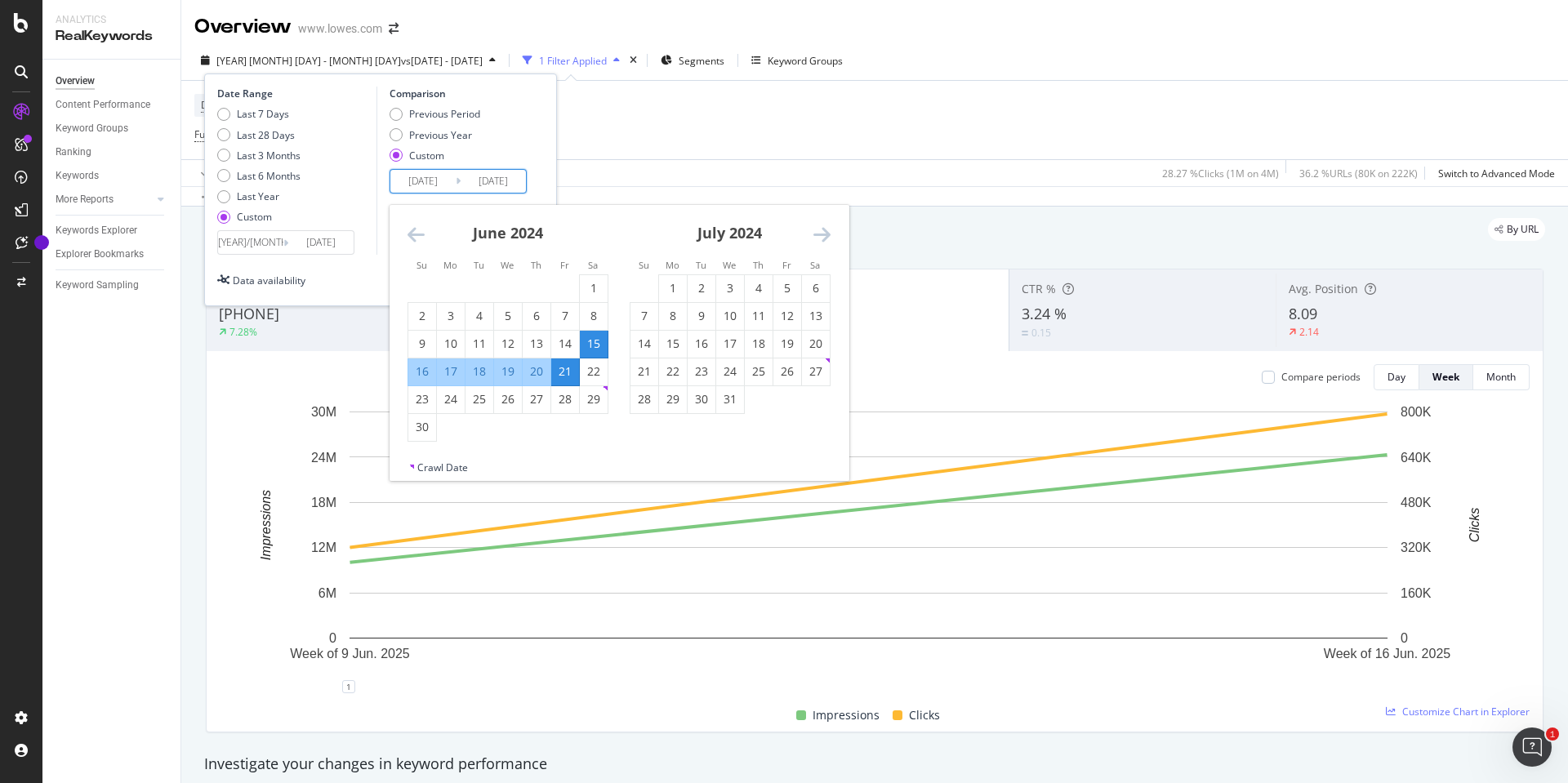click on "[DATE]" at bounding box center [423, 181] 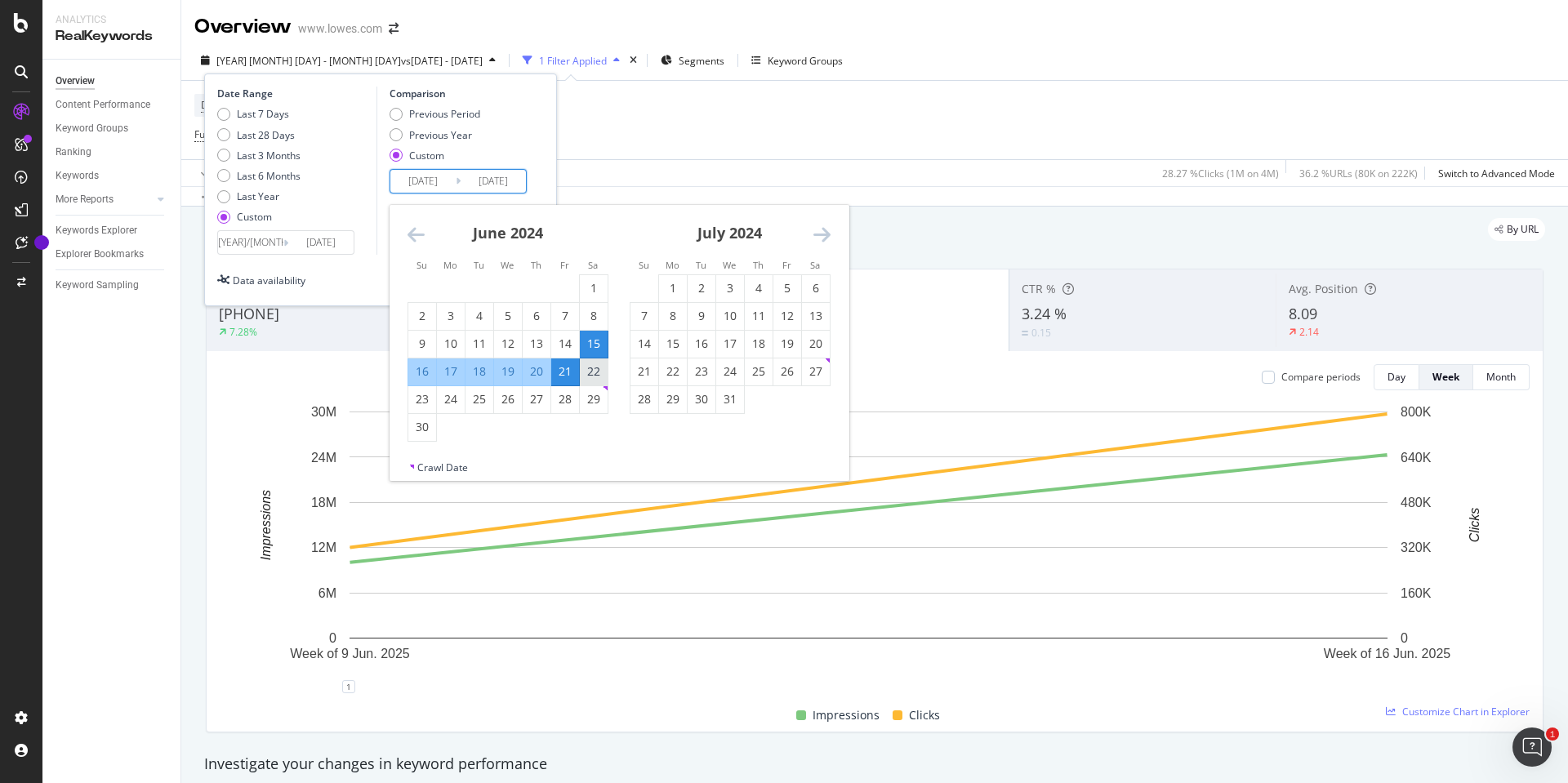 click on "22" at bounding box center (594, 371) 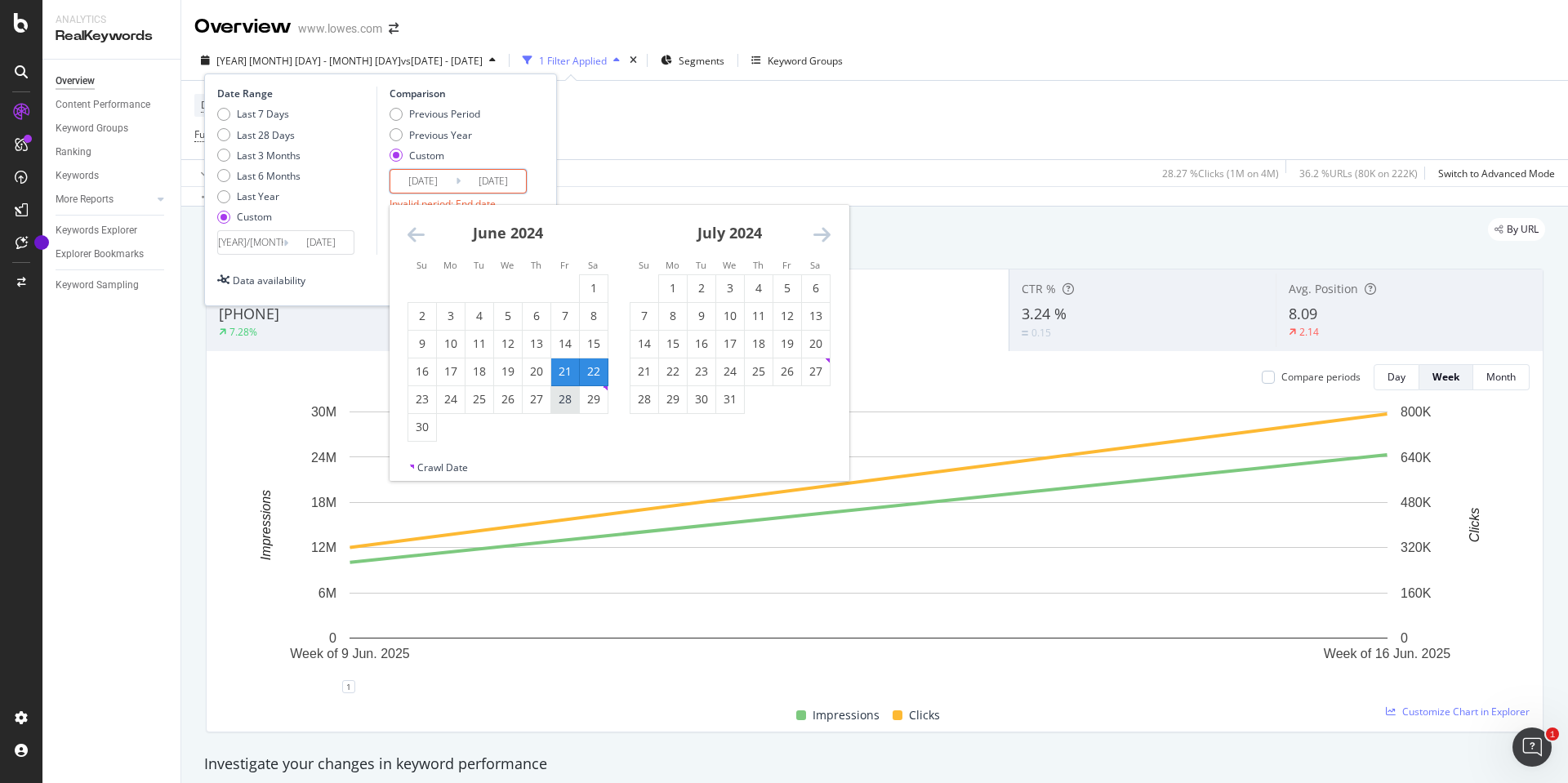 click on "28" at bounding box center [565, 399] 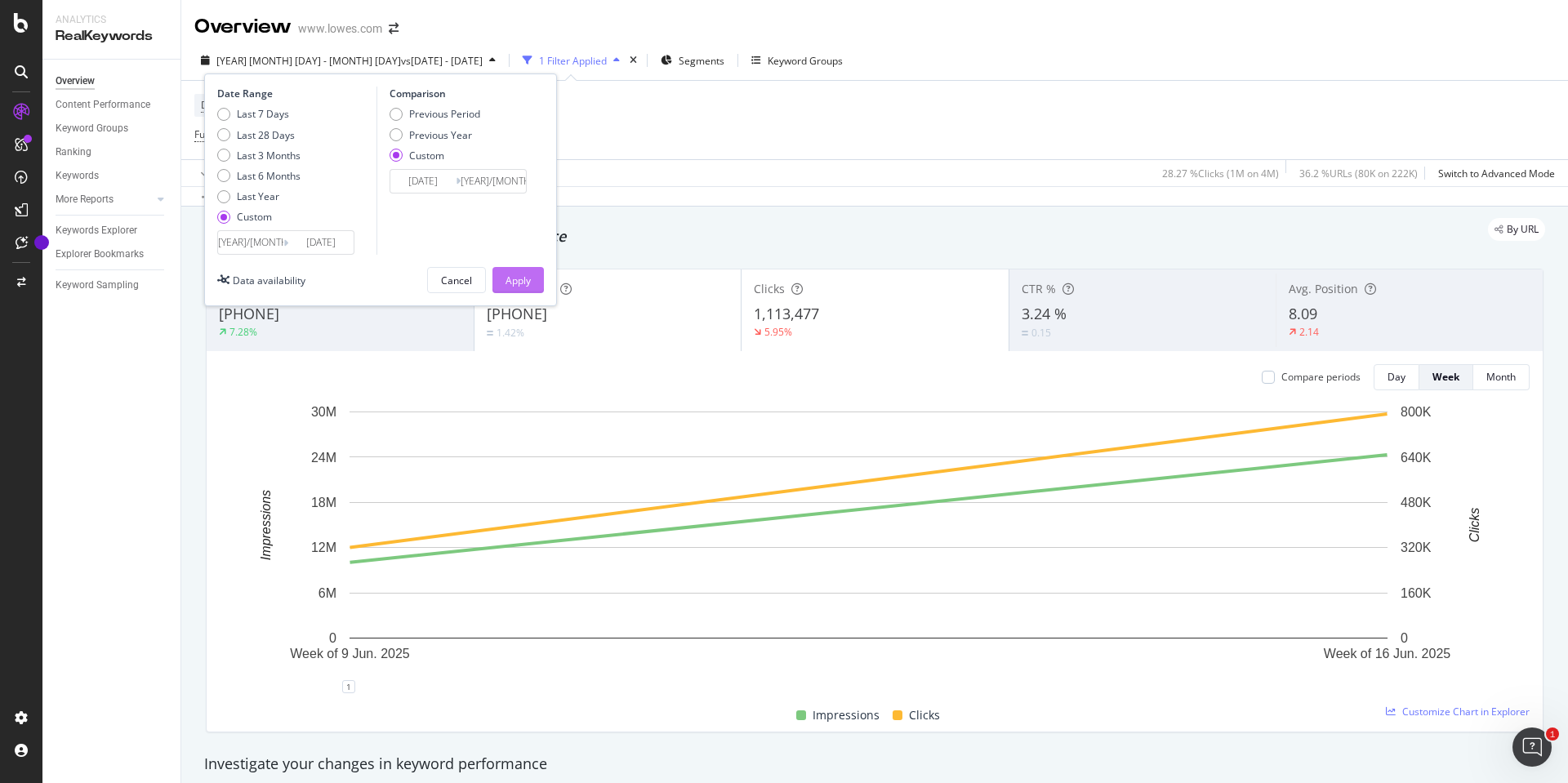 click on "Apply" at bounding box center [518, 280] 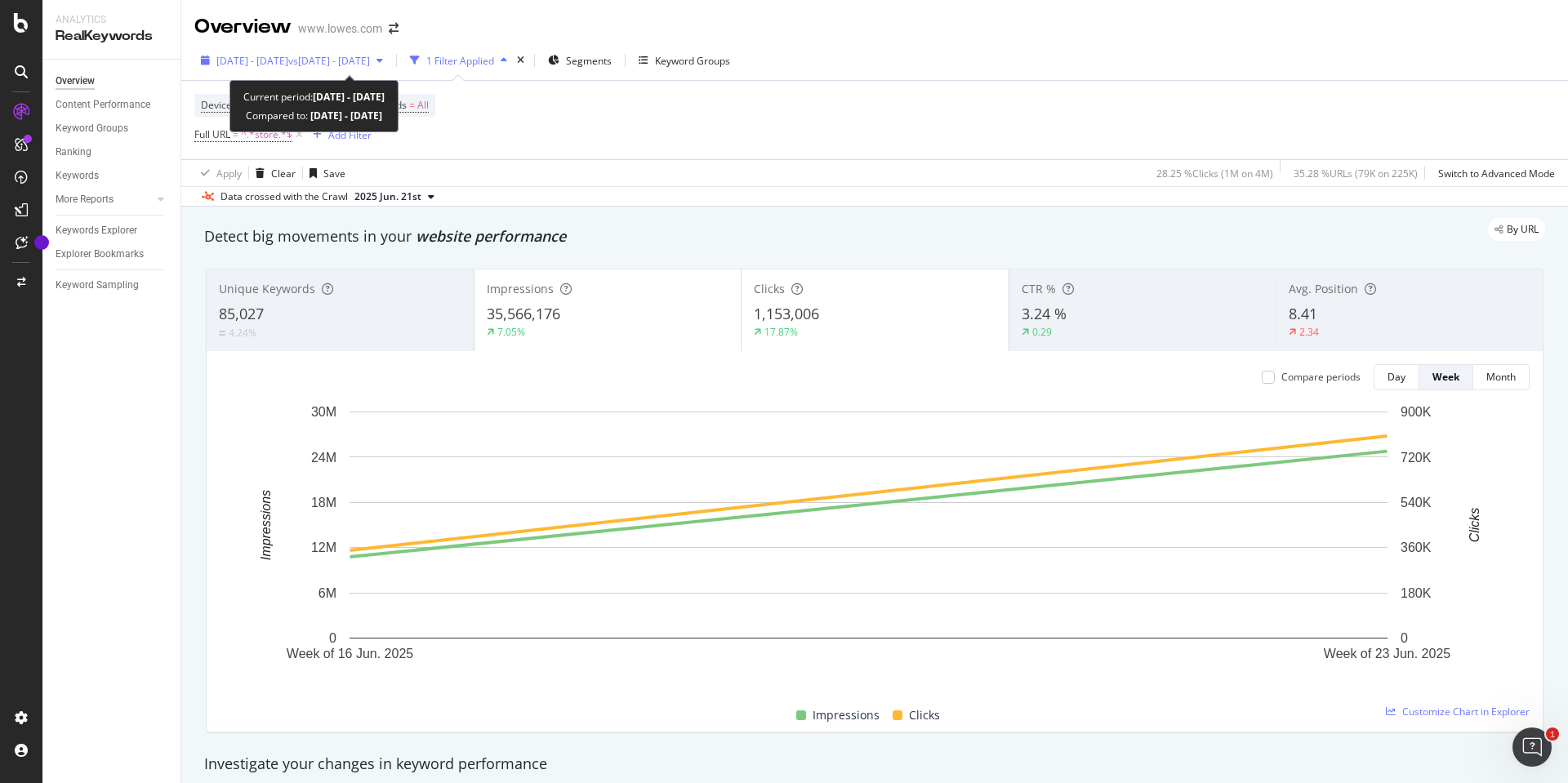 click on "[DATE] - [DATE]" at bounding box center (252, 60) 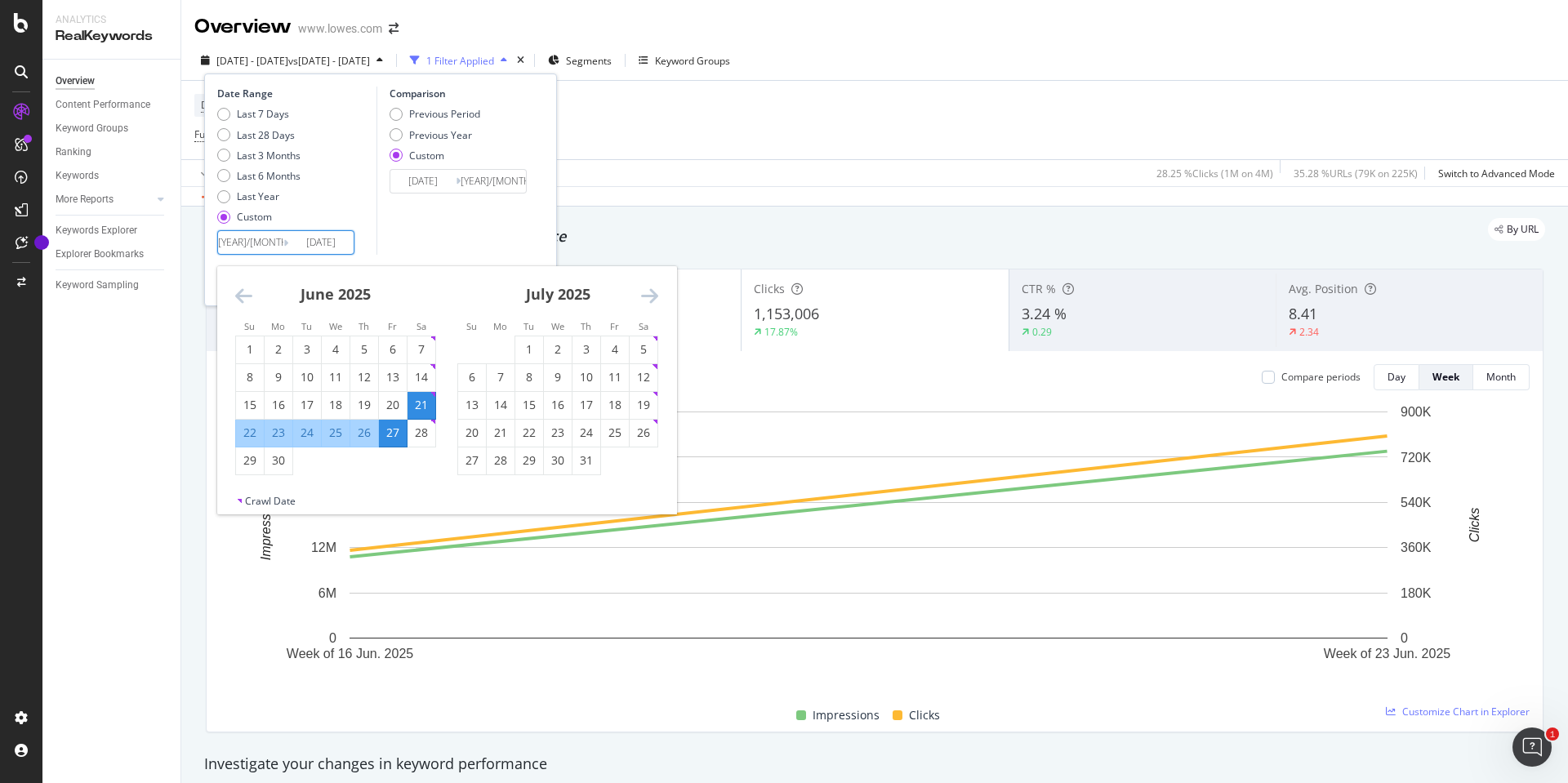 click on "[YEAR]/[MONTH]/[DAY]" at bounding box center (251, 242) 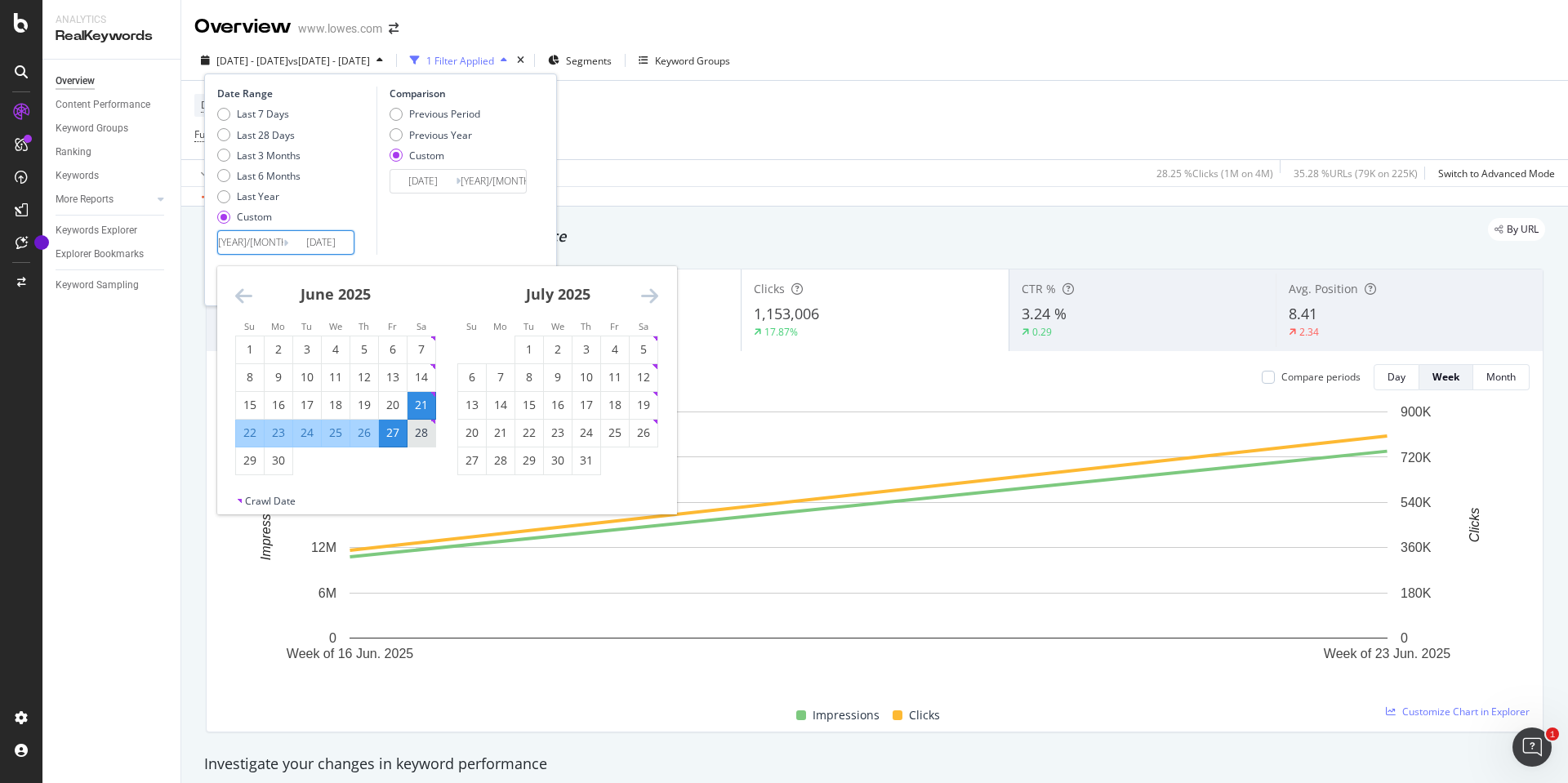 click on "28" at bounding box center (421, 433) 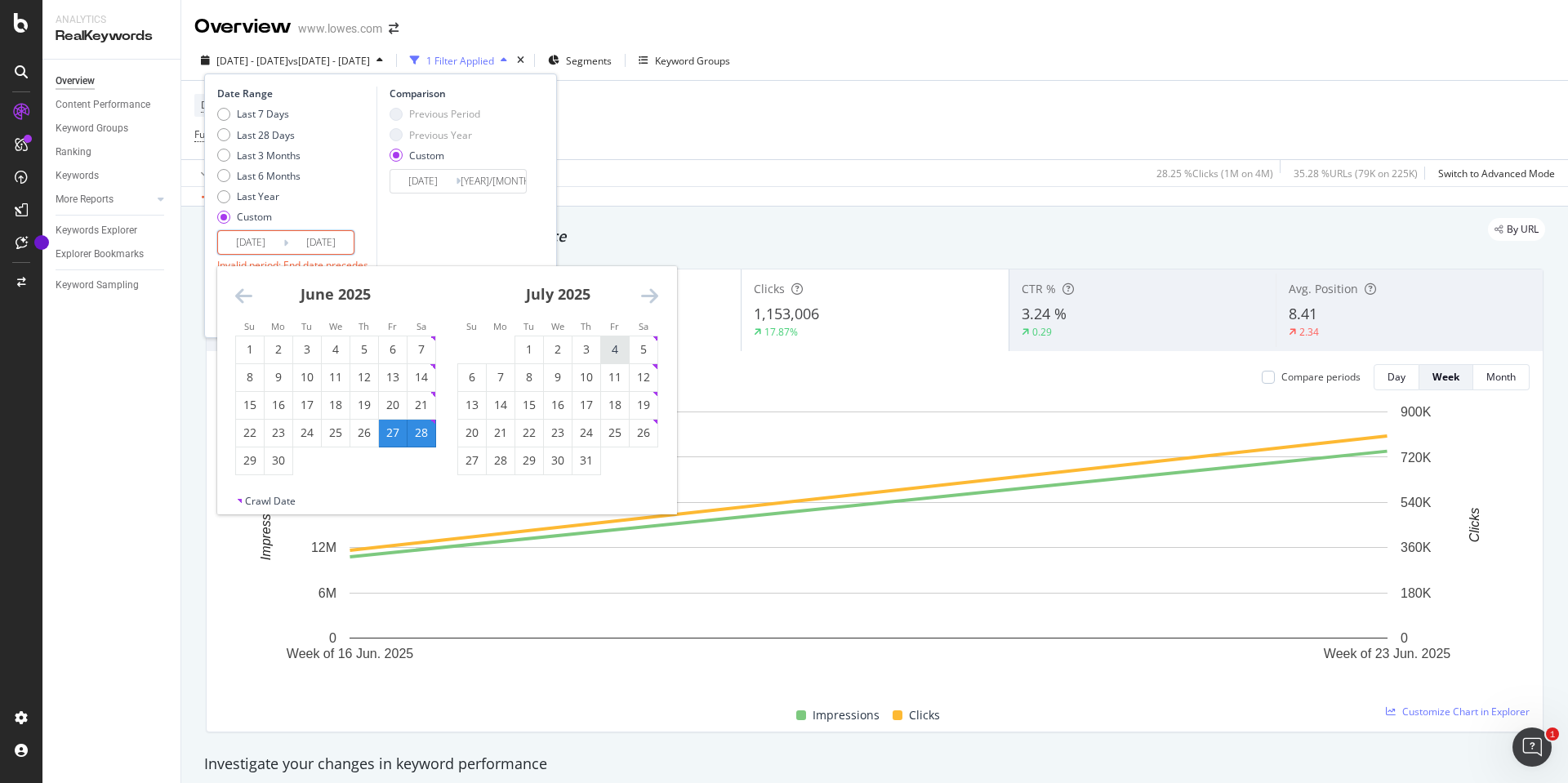 click on "4" at bounding box center [615, 349] 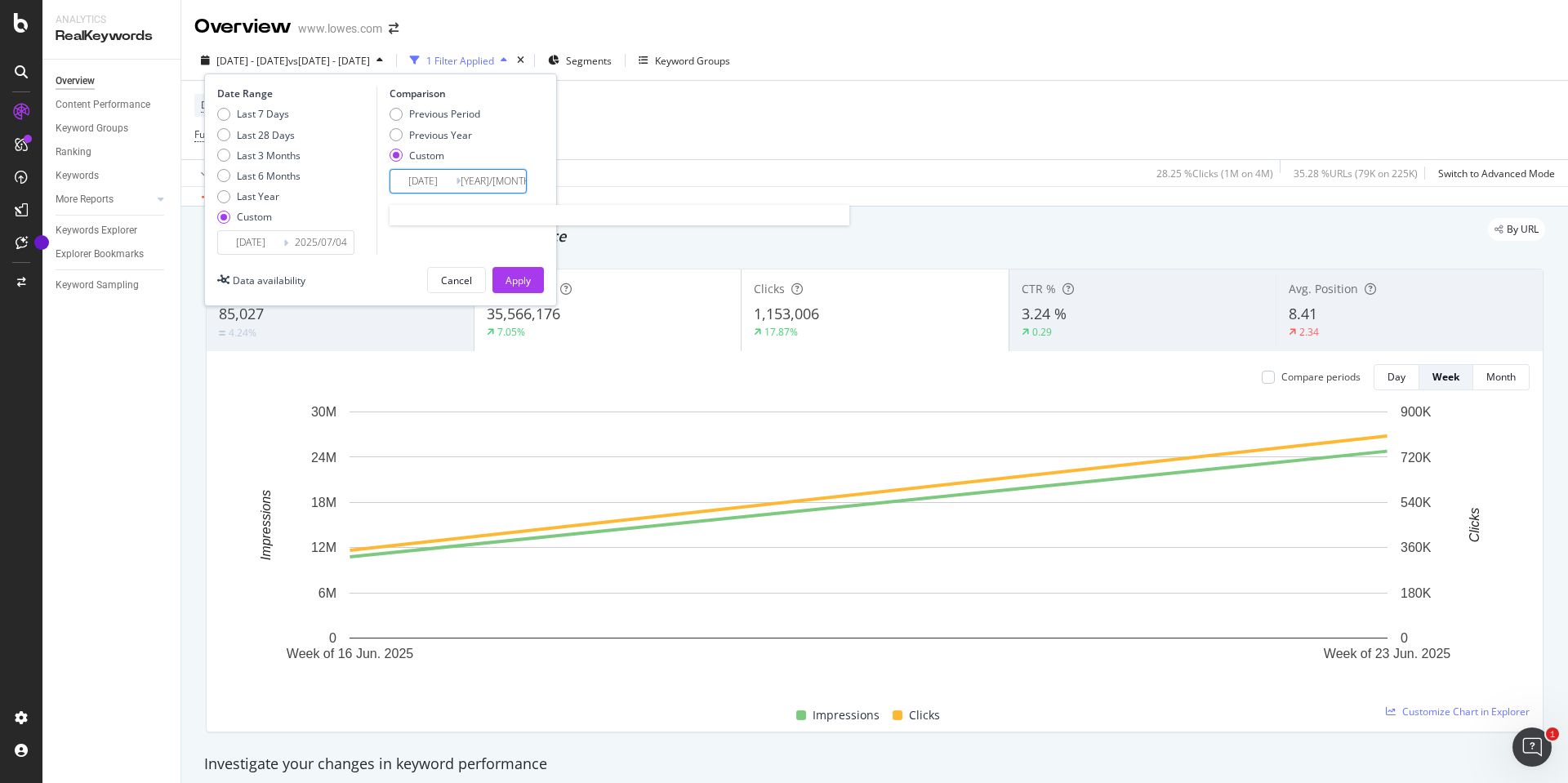 click on "[DATE]" at bounding box center [423, 181] 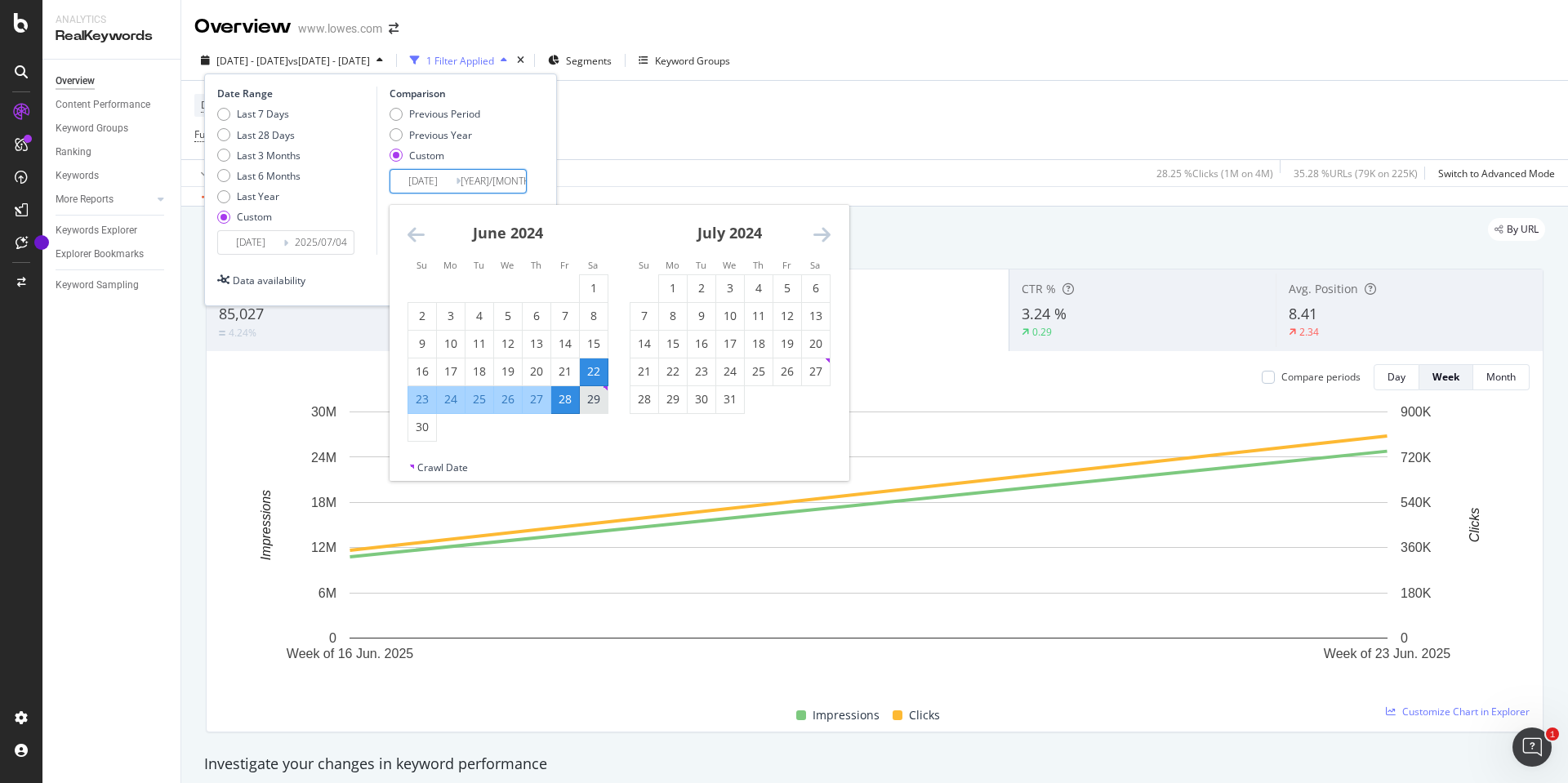 click on "29" at bounding box center (594, 399) 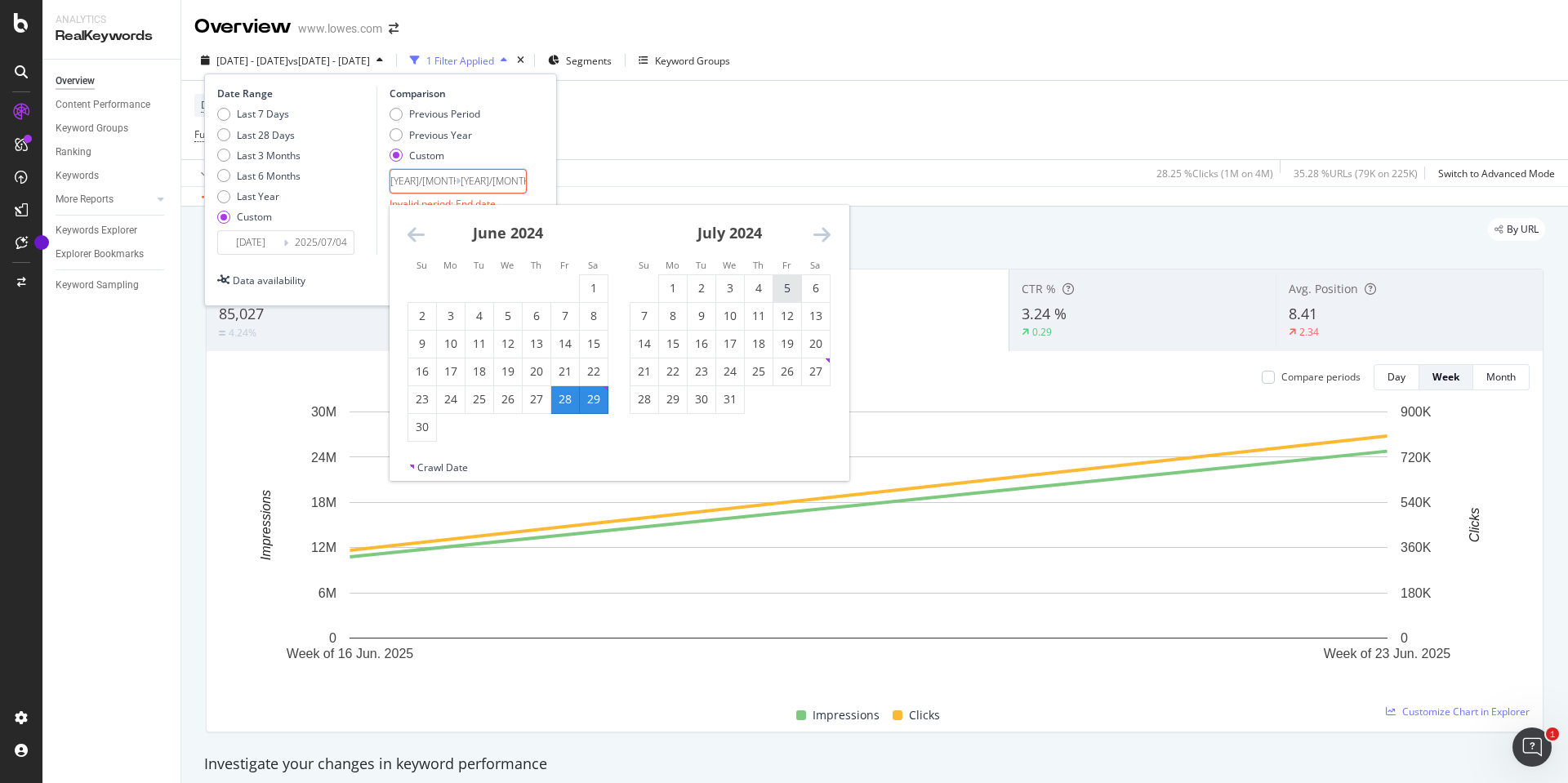 click on "5" at bounding box center (787, 288) 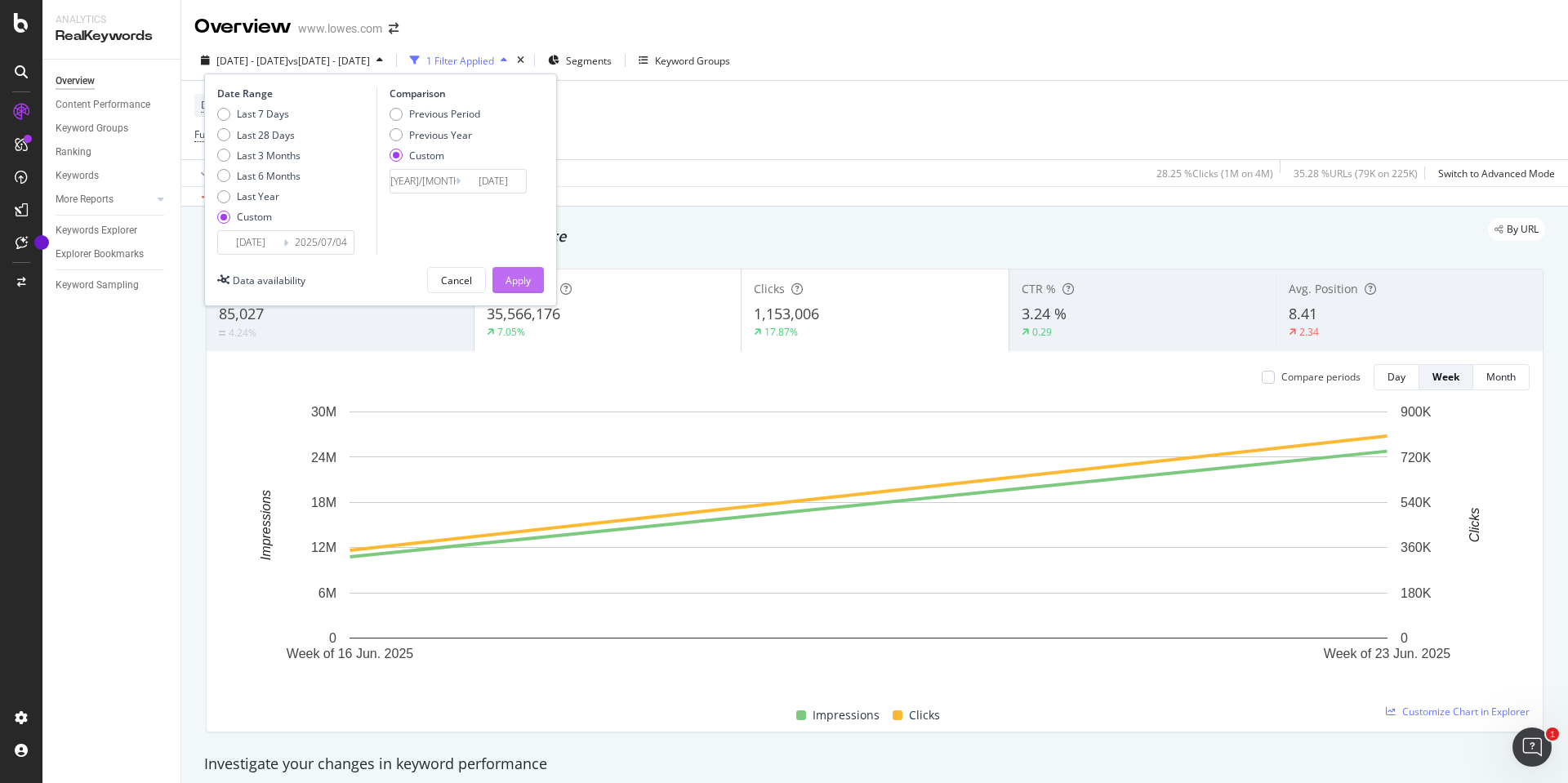 click on "Apply" at bounding box center (518, 280) 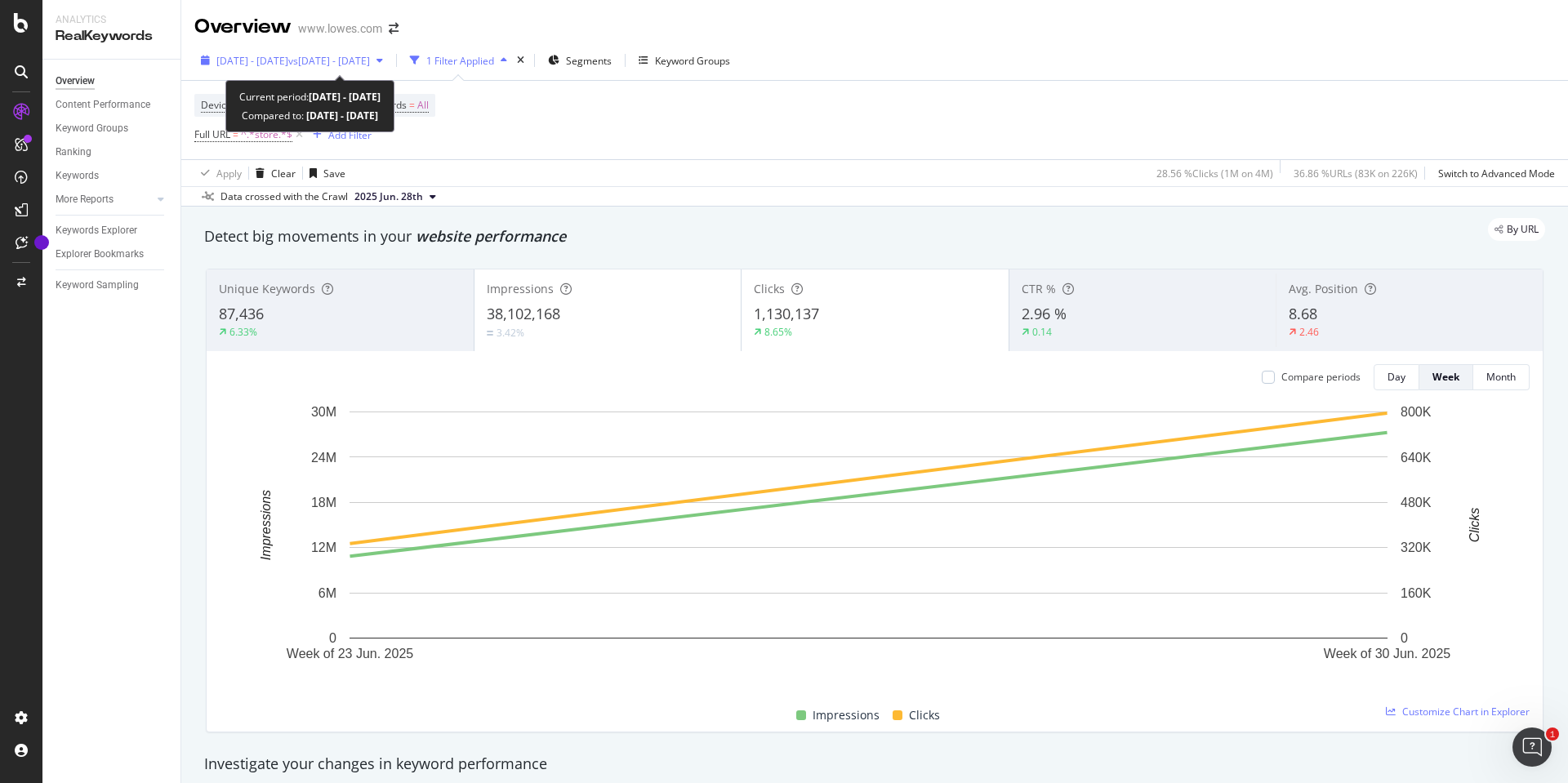 click on "[DATE] - [DATE]" at bounding box center [252, 60] 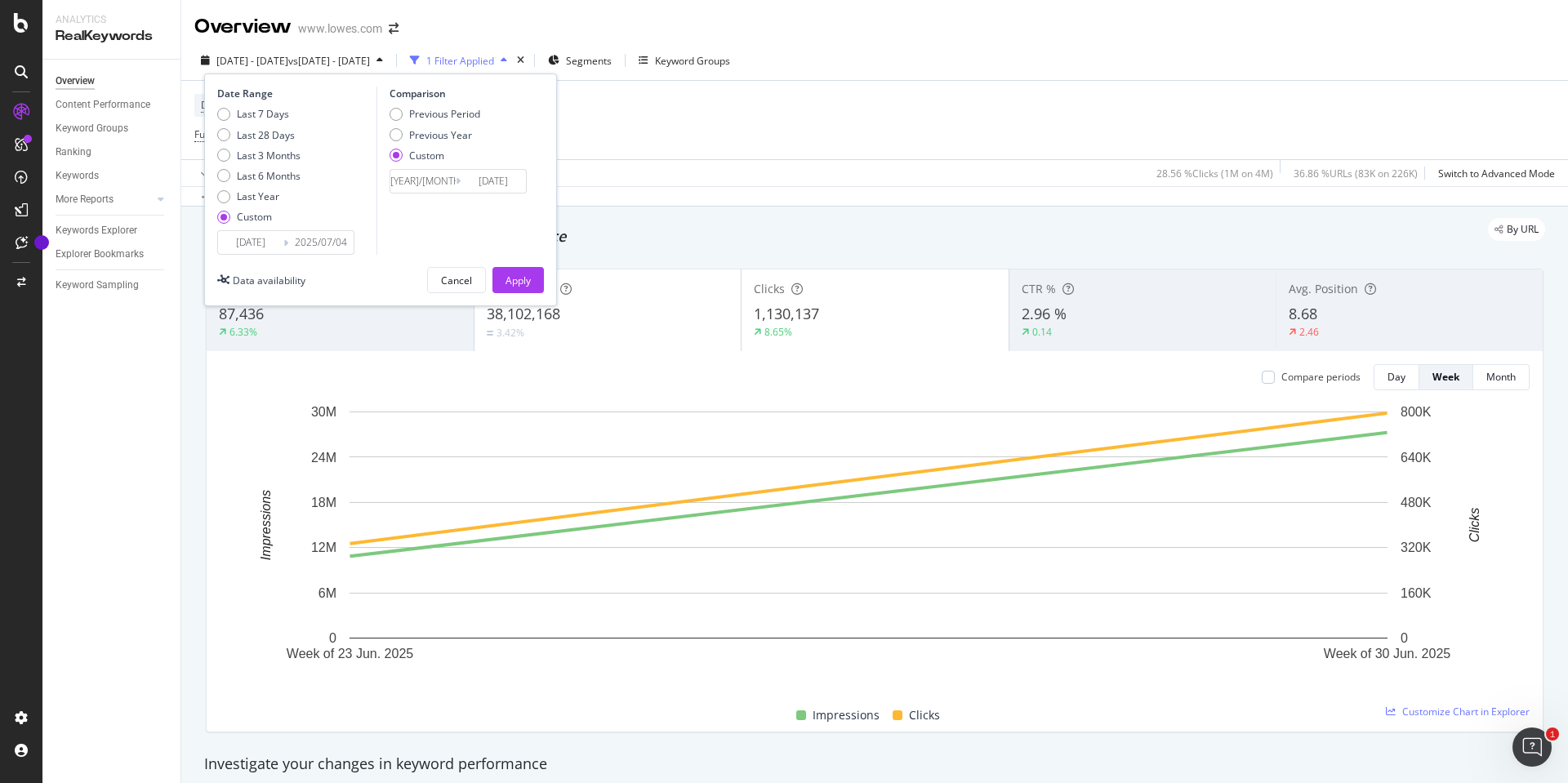 click on "[DATE]" at bounding box center [251, 242] 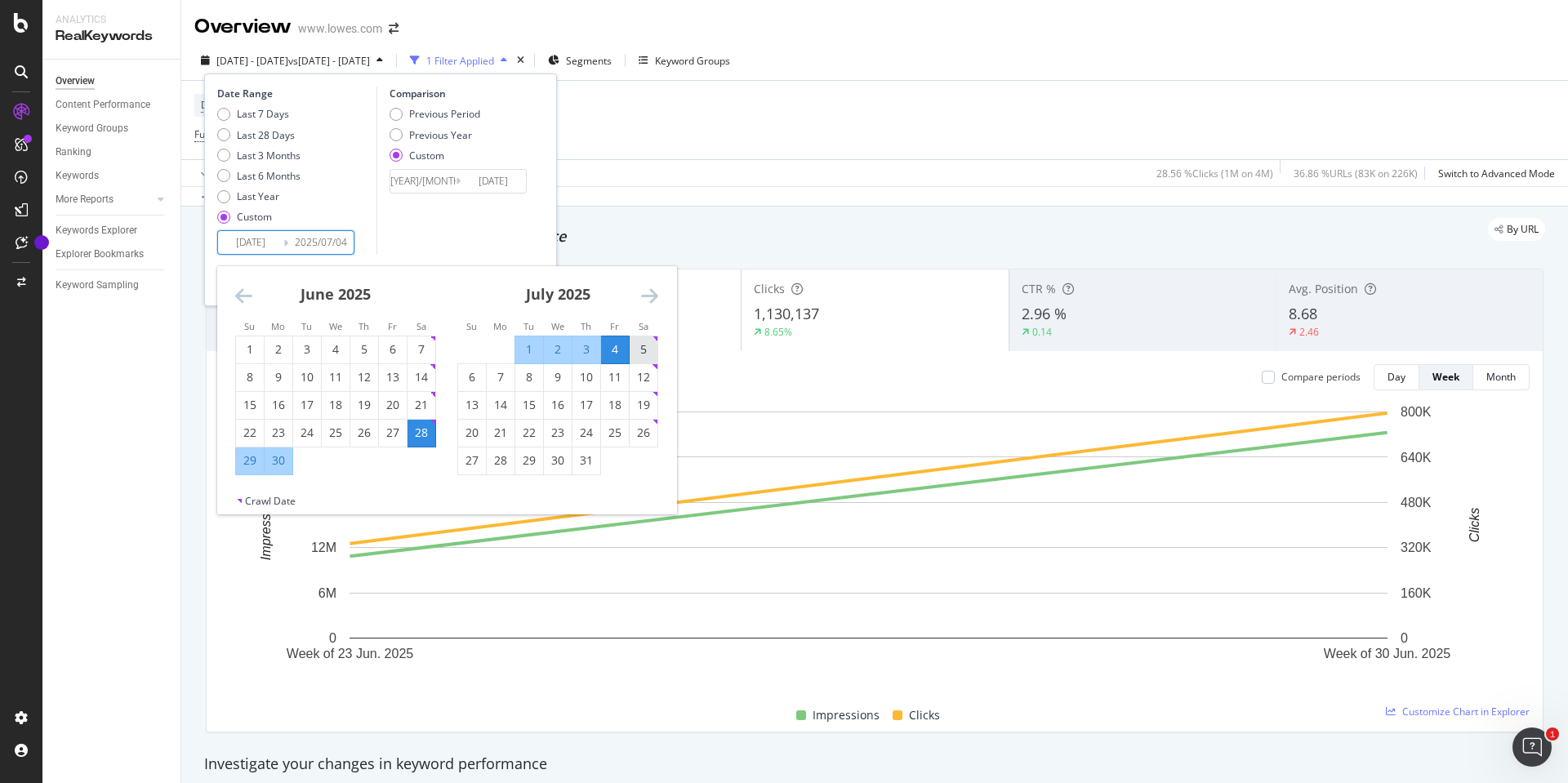 click on "5" at bounding box center (644, 349) 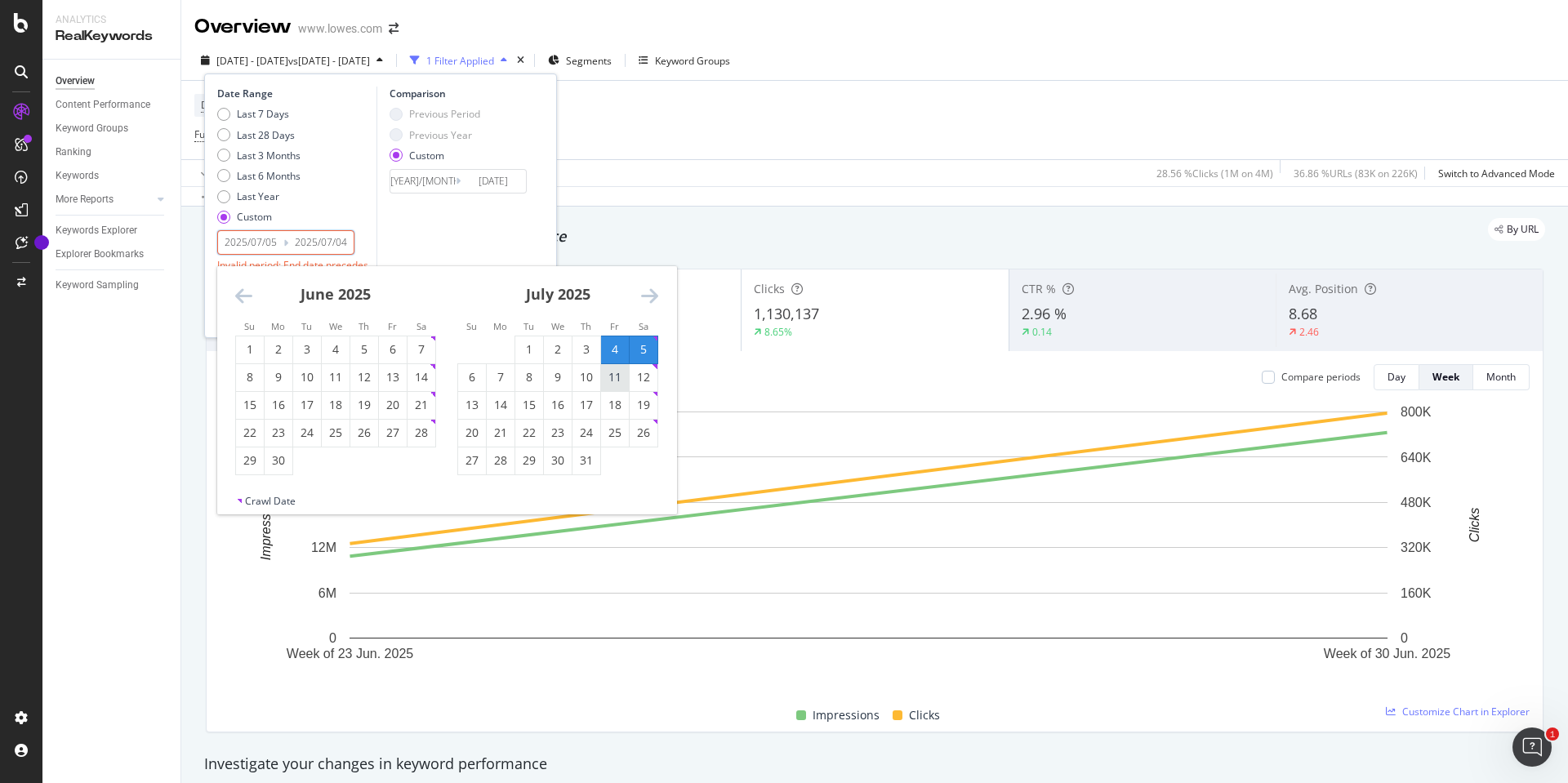 click on "11" at bounding box center (615, 377) 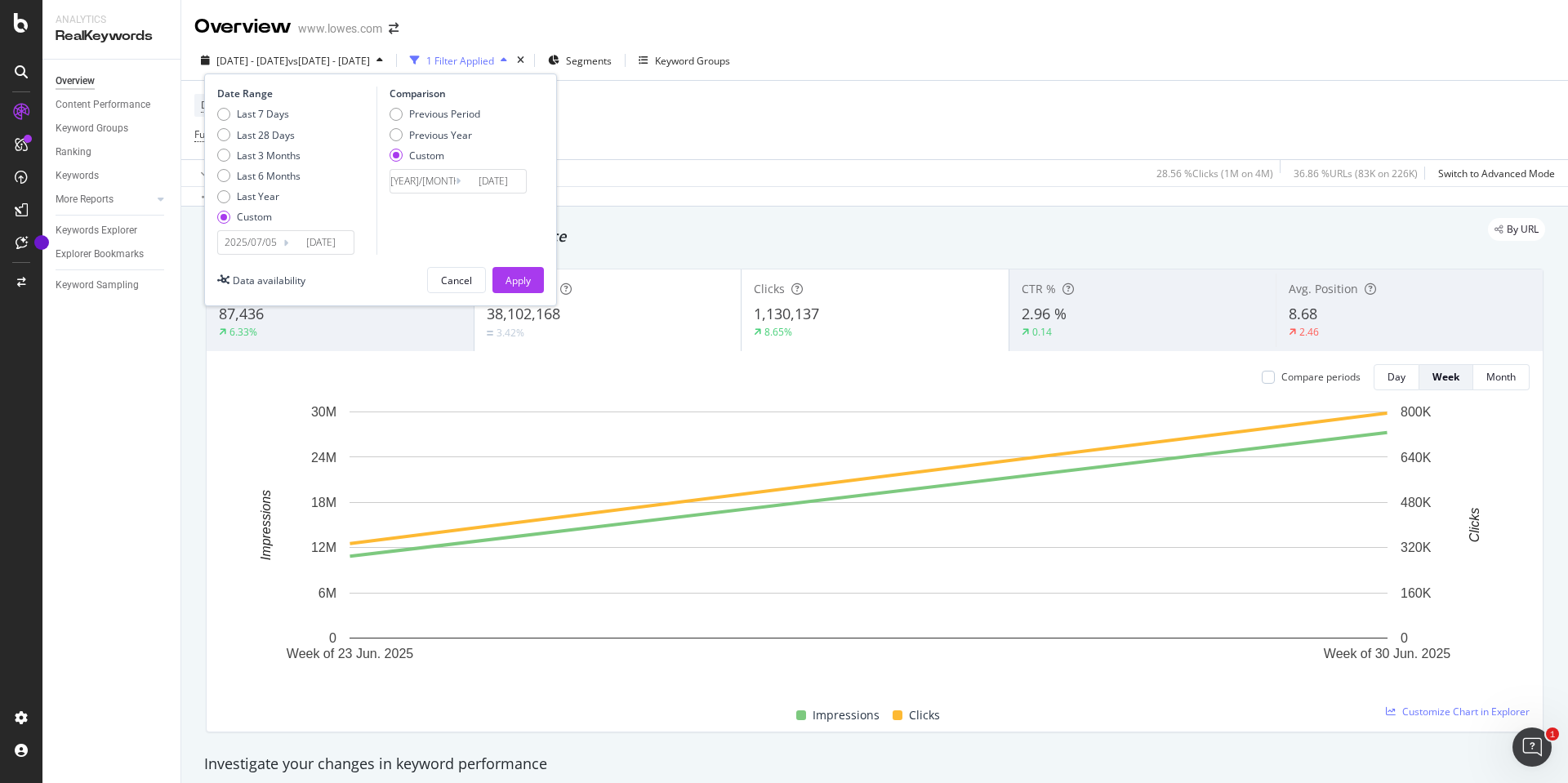 click on "[YEAR]/[MONTH]/[DAY]" at bounding box center (423, 181) 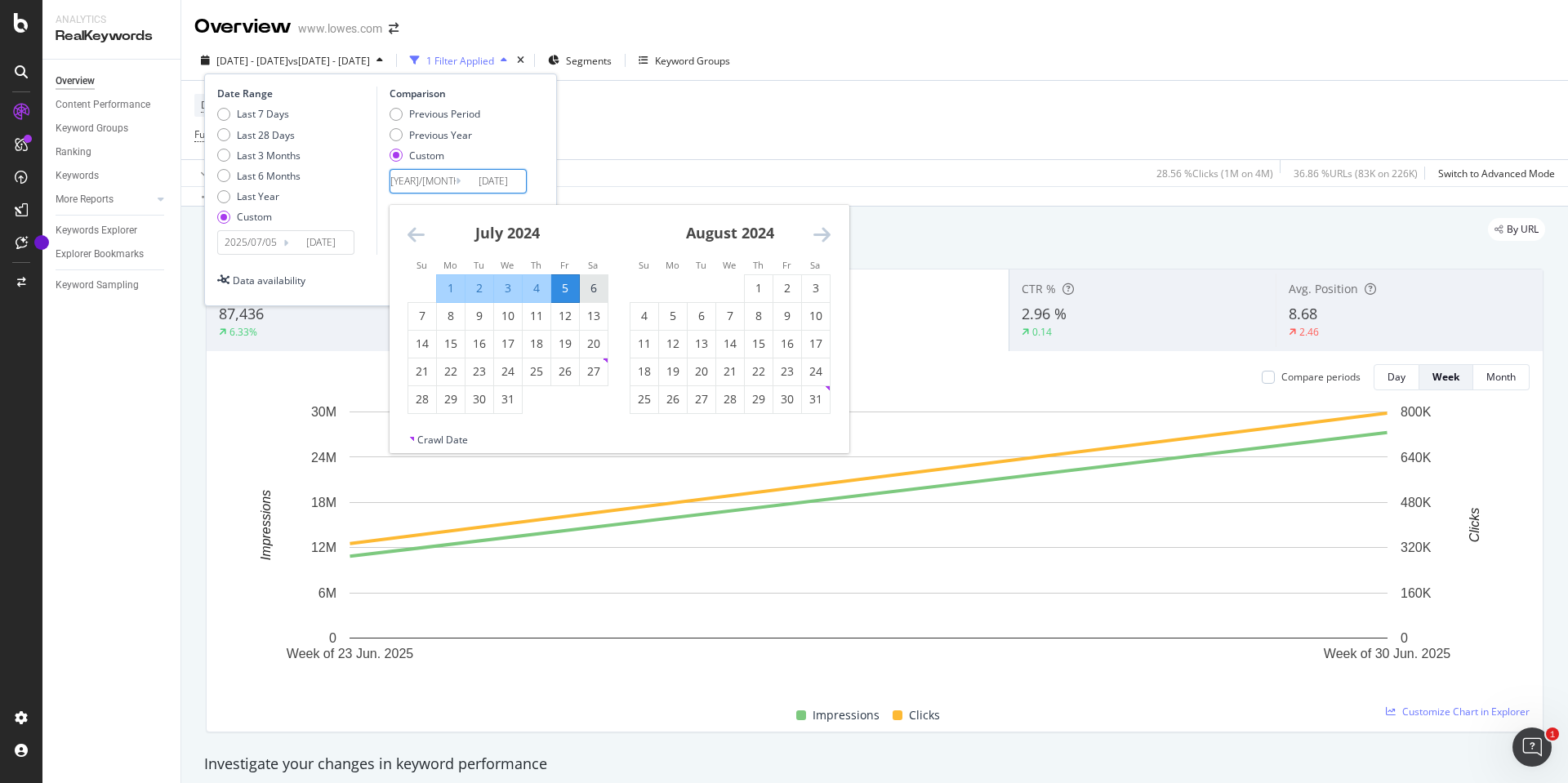 click on "6" at bounding box center (594, 288) 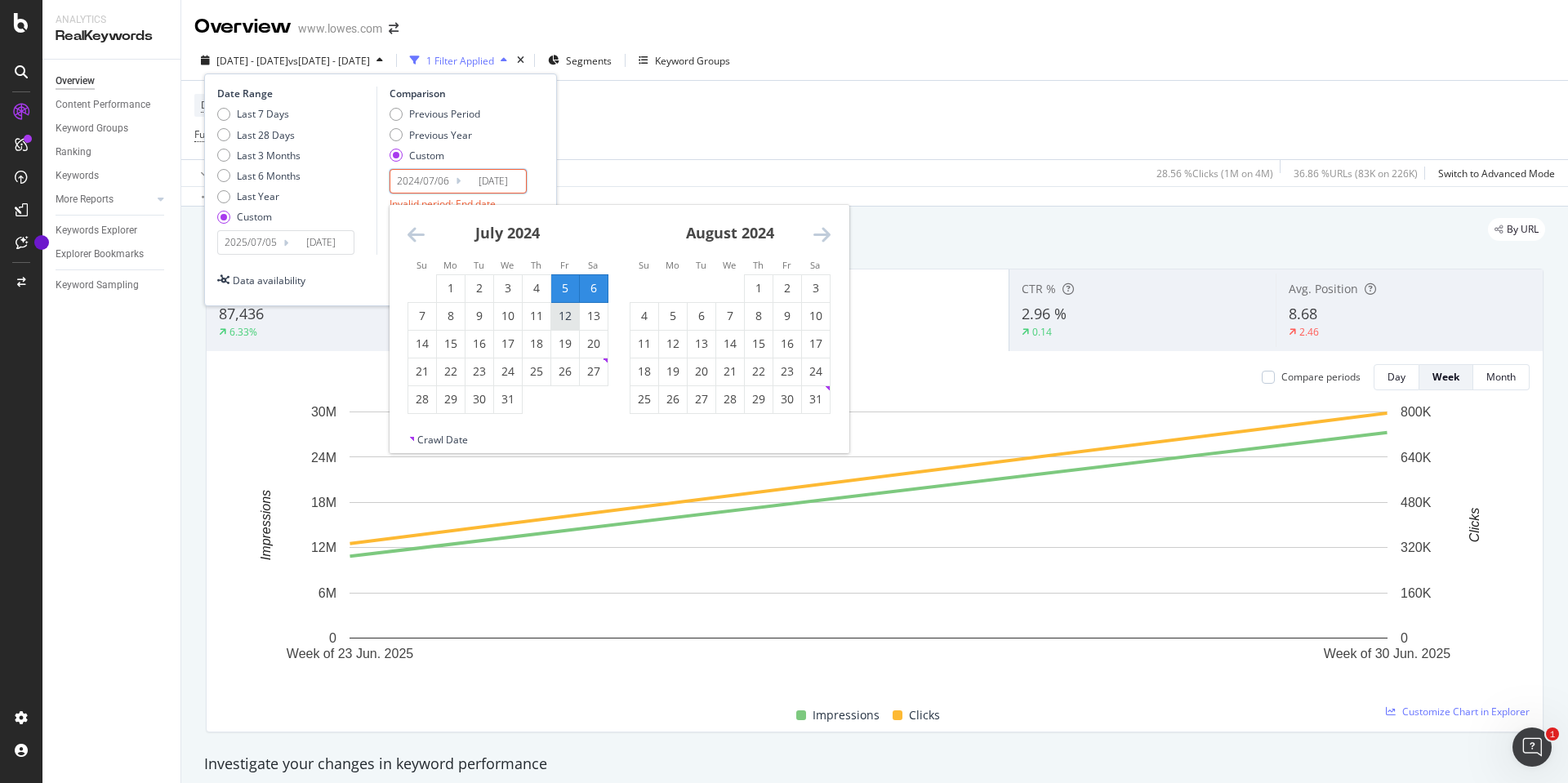 click on "12" at bounding box center [565, 316] 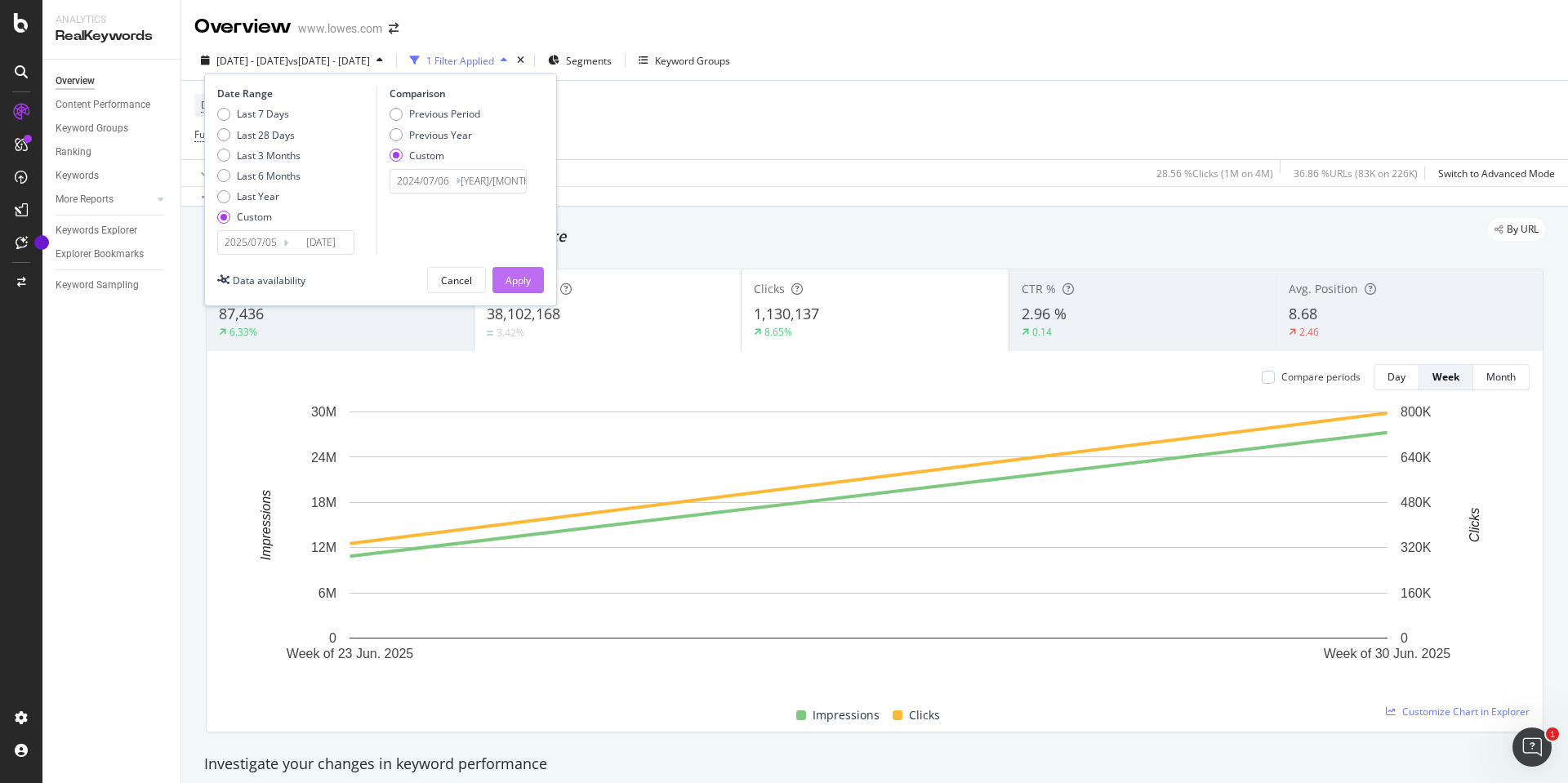 click on "Apply" at bounding box center (518, 280) 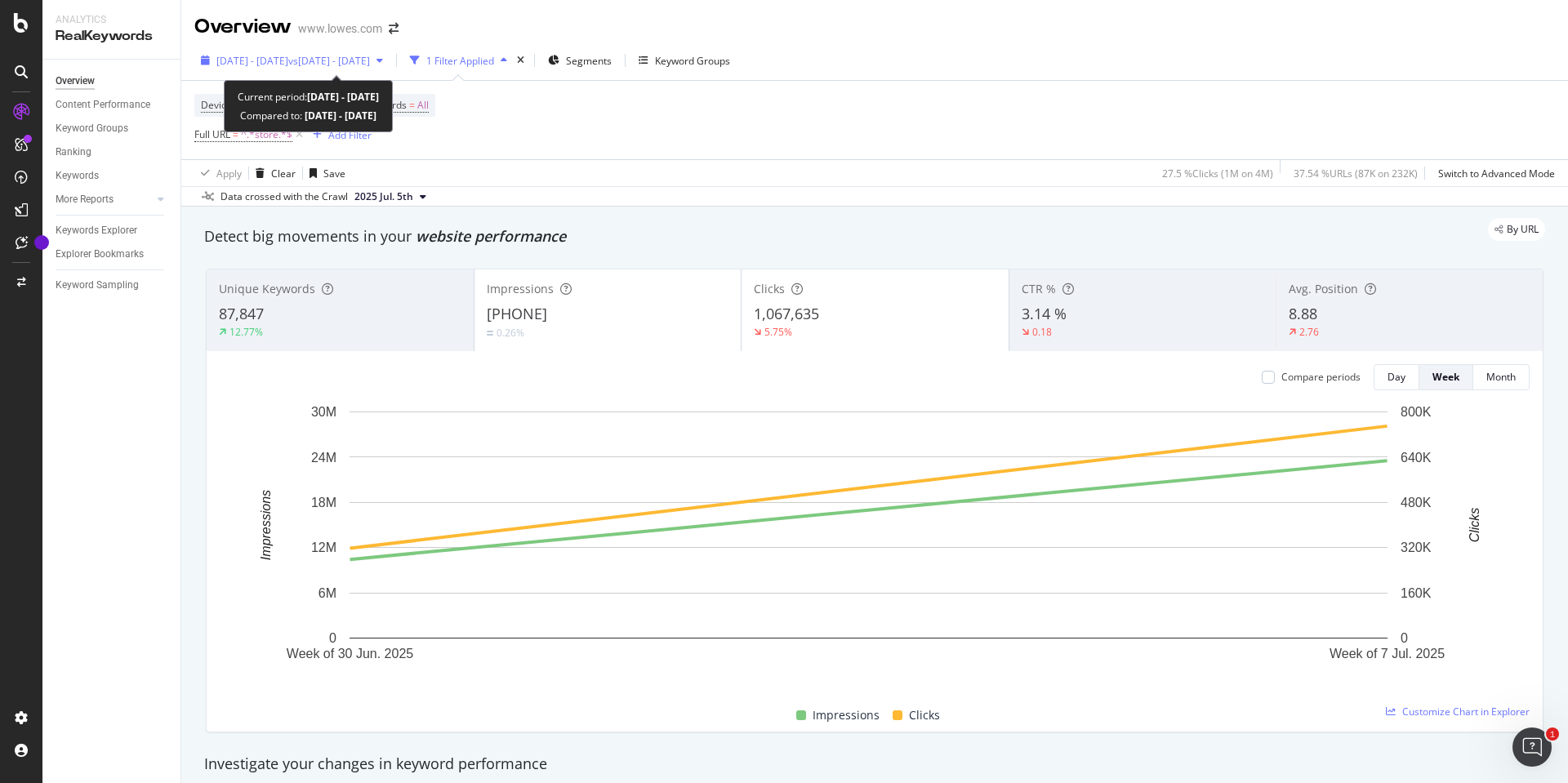 click on "[DATE] - [DATE]  vs  [DATE] - [DATE]" at bounding box center (292, 60) 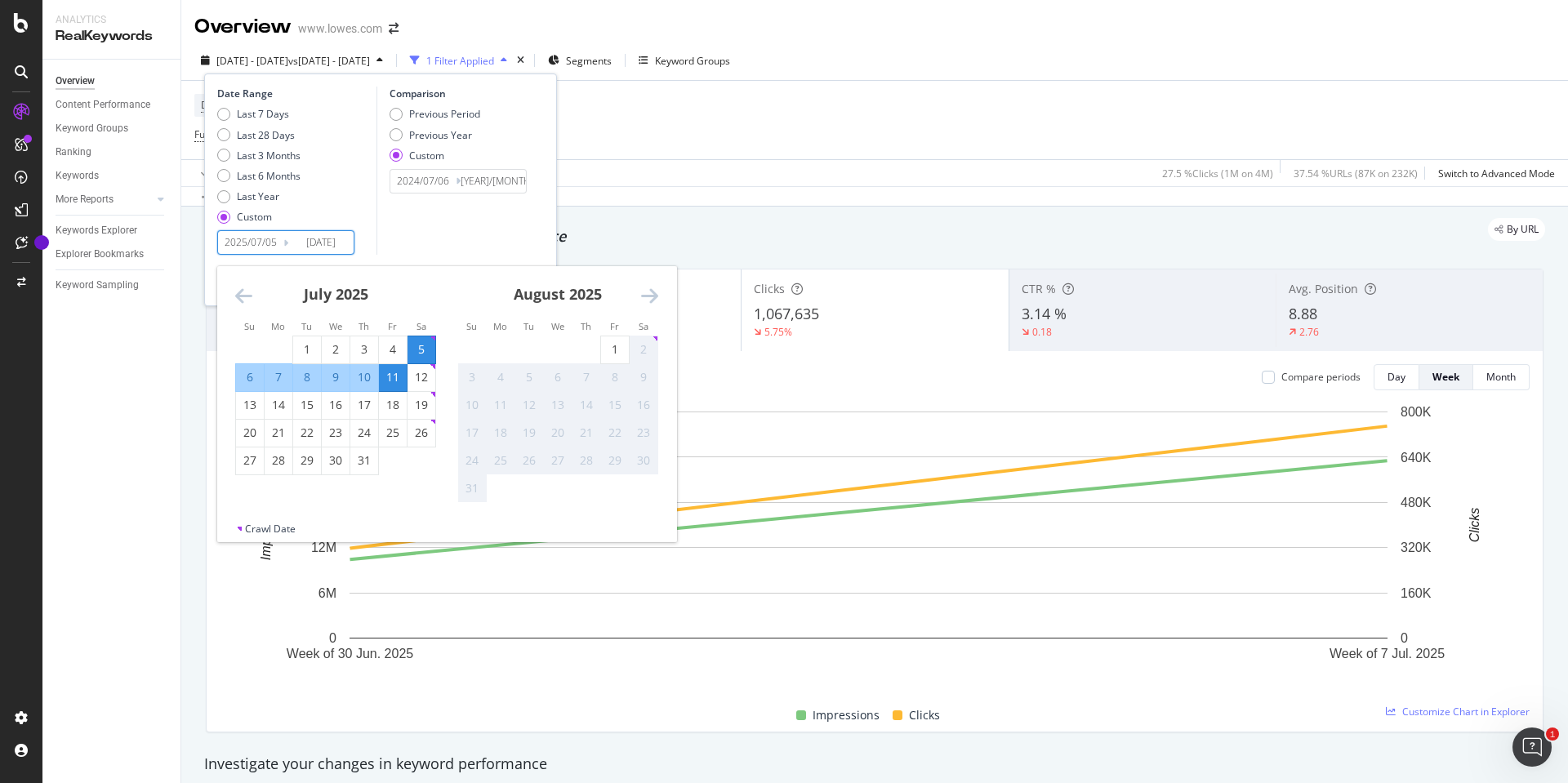 click on "2025/07/05" at bounding box center (251, 242) 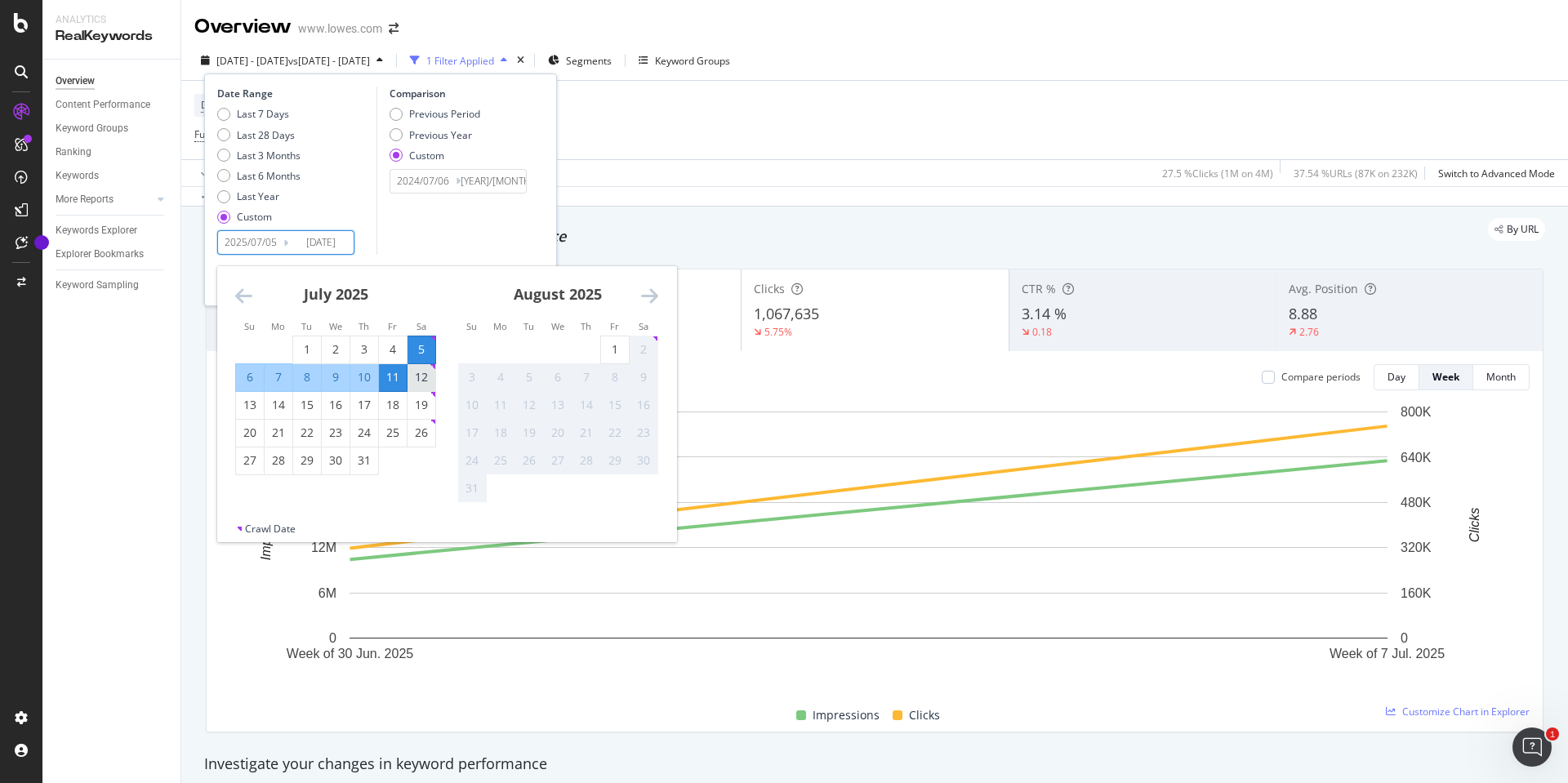 click on "12" at bounding box center [421, 377] 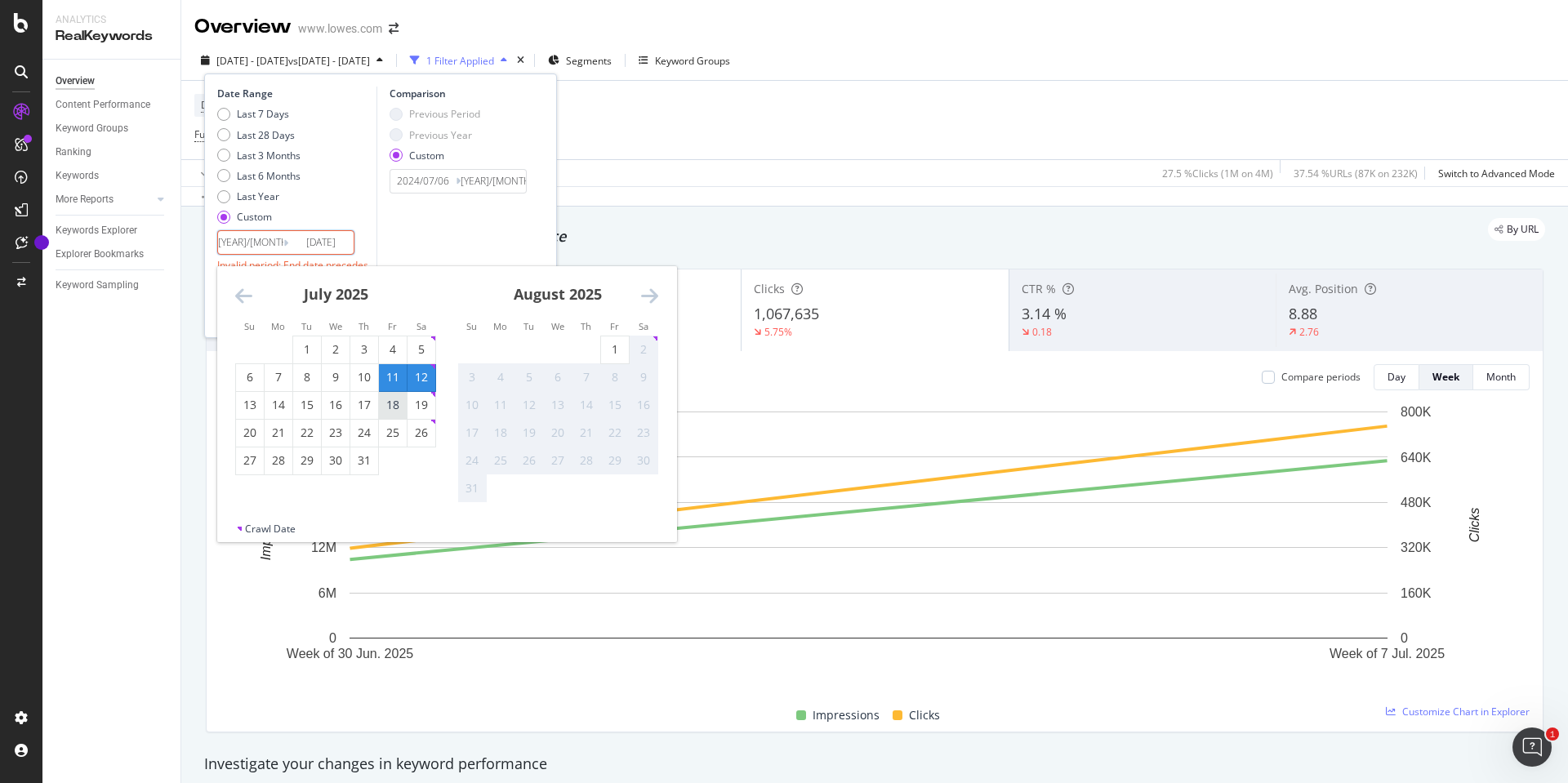 click on "18" at bounding box center [393, 405] 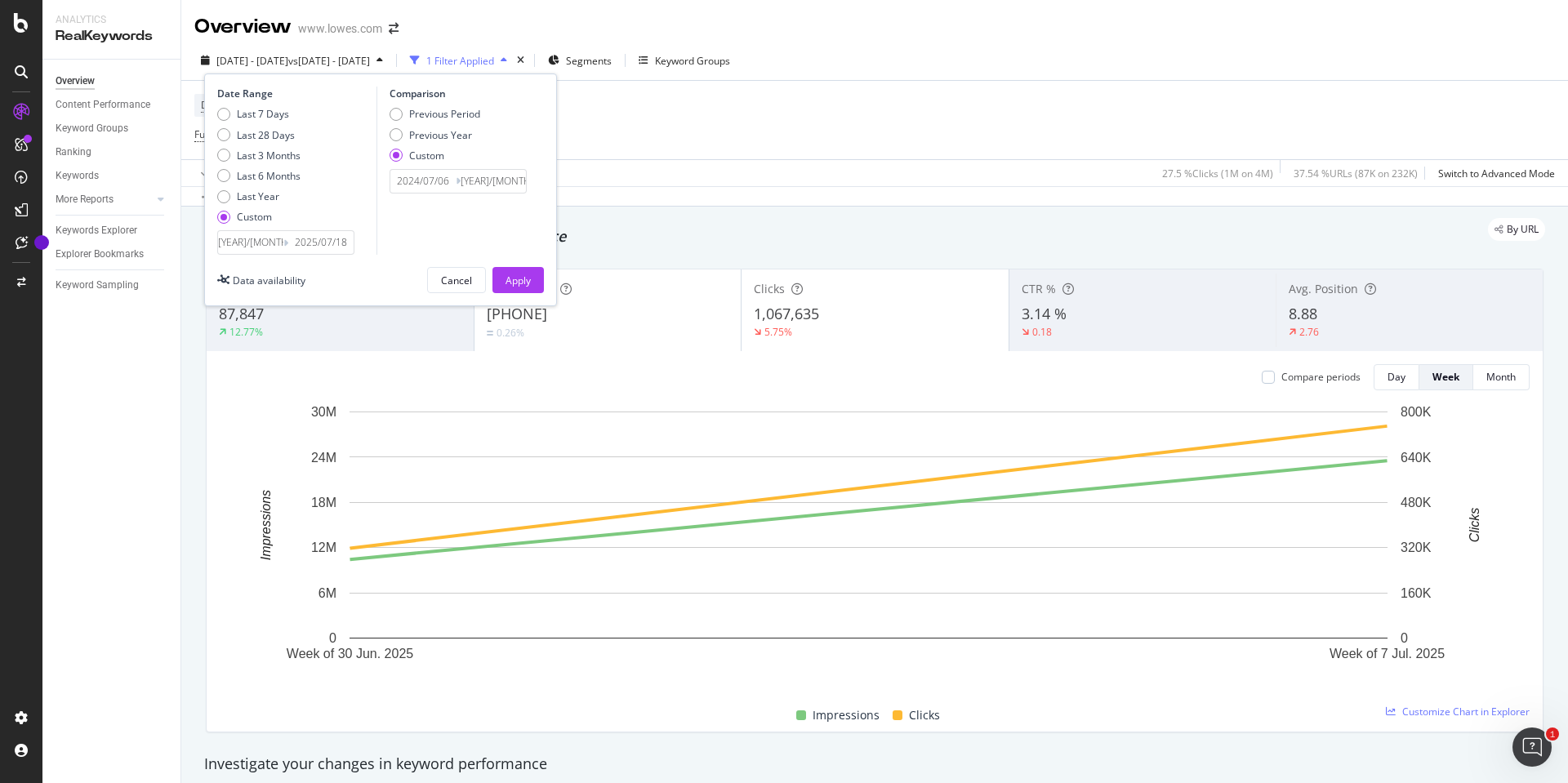 click on "Custom" at bounding box center [426, 155] 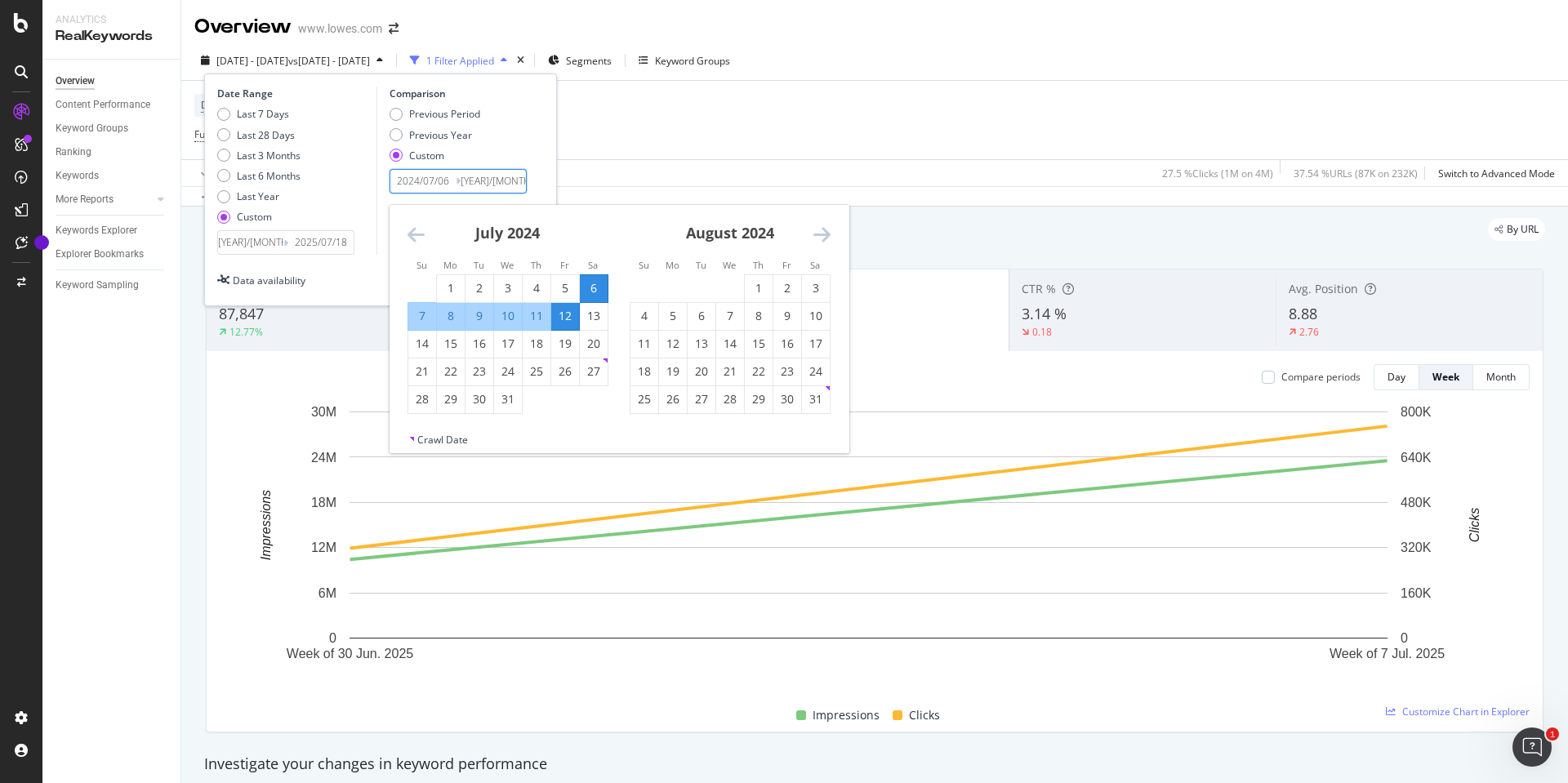click on "2024/07/06" at bounding box center (423, 181) 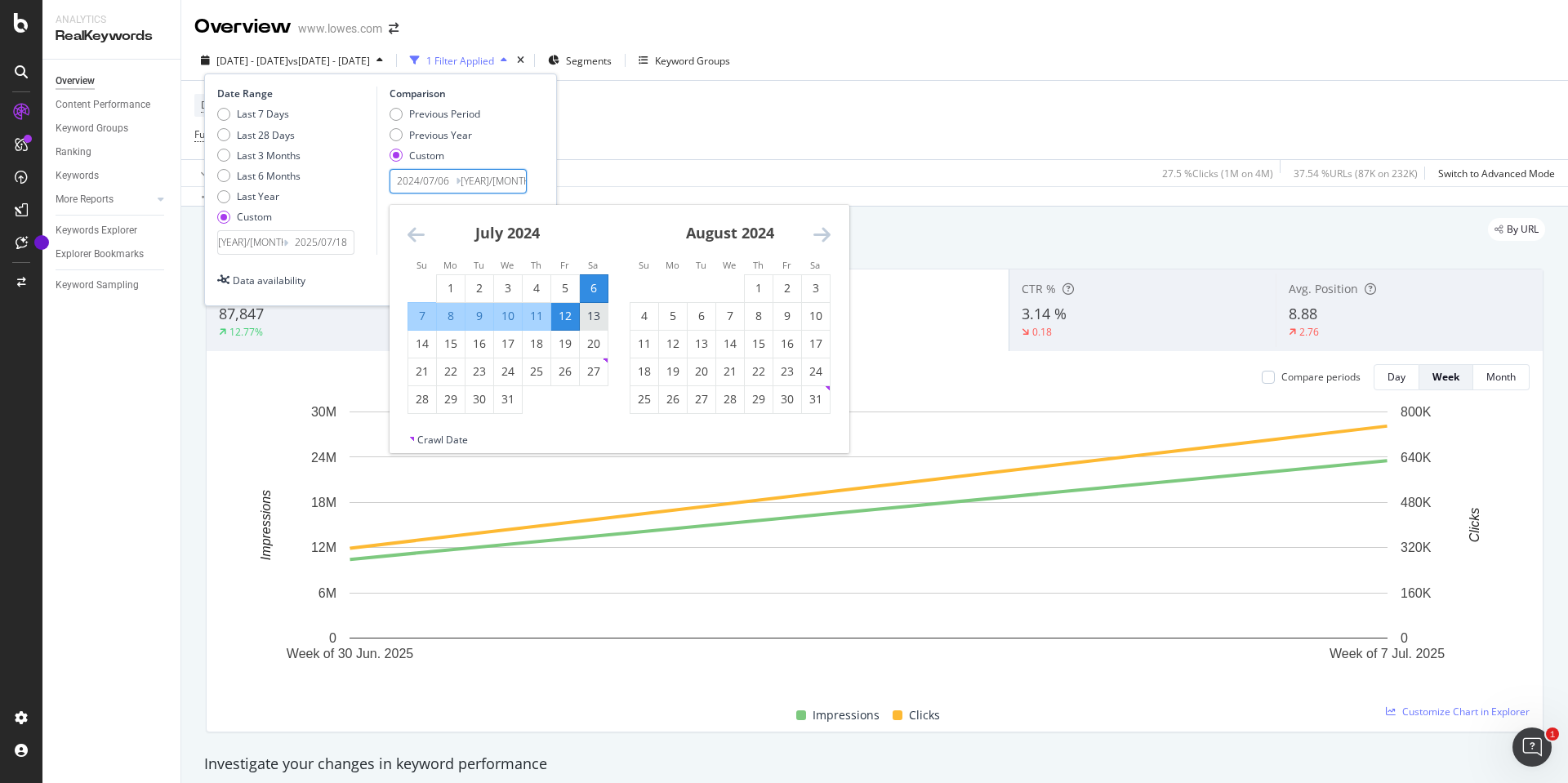 click on "13" at bounding box center (594, 316) 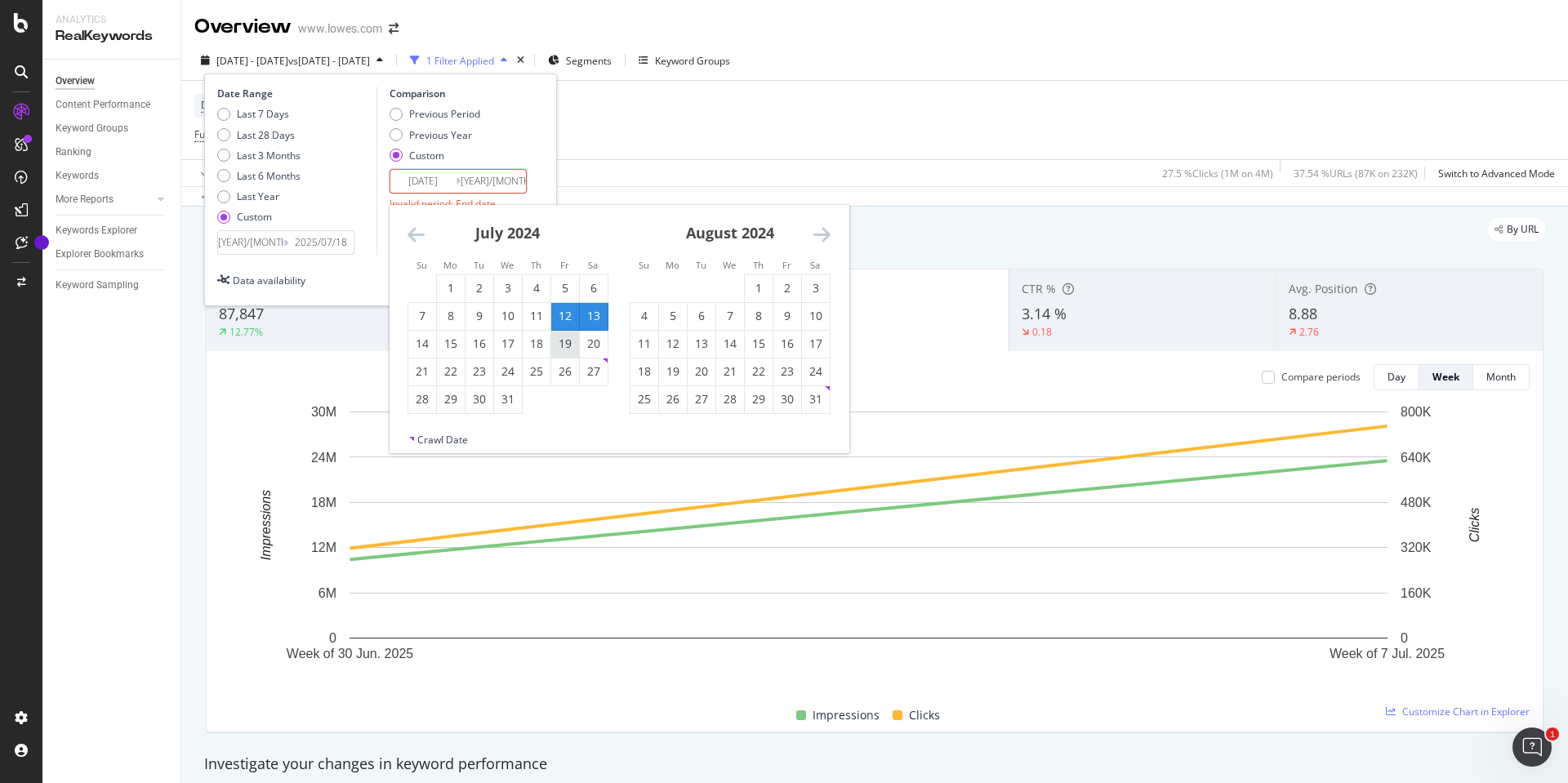click on "19" at bounding box center [565, 344] 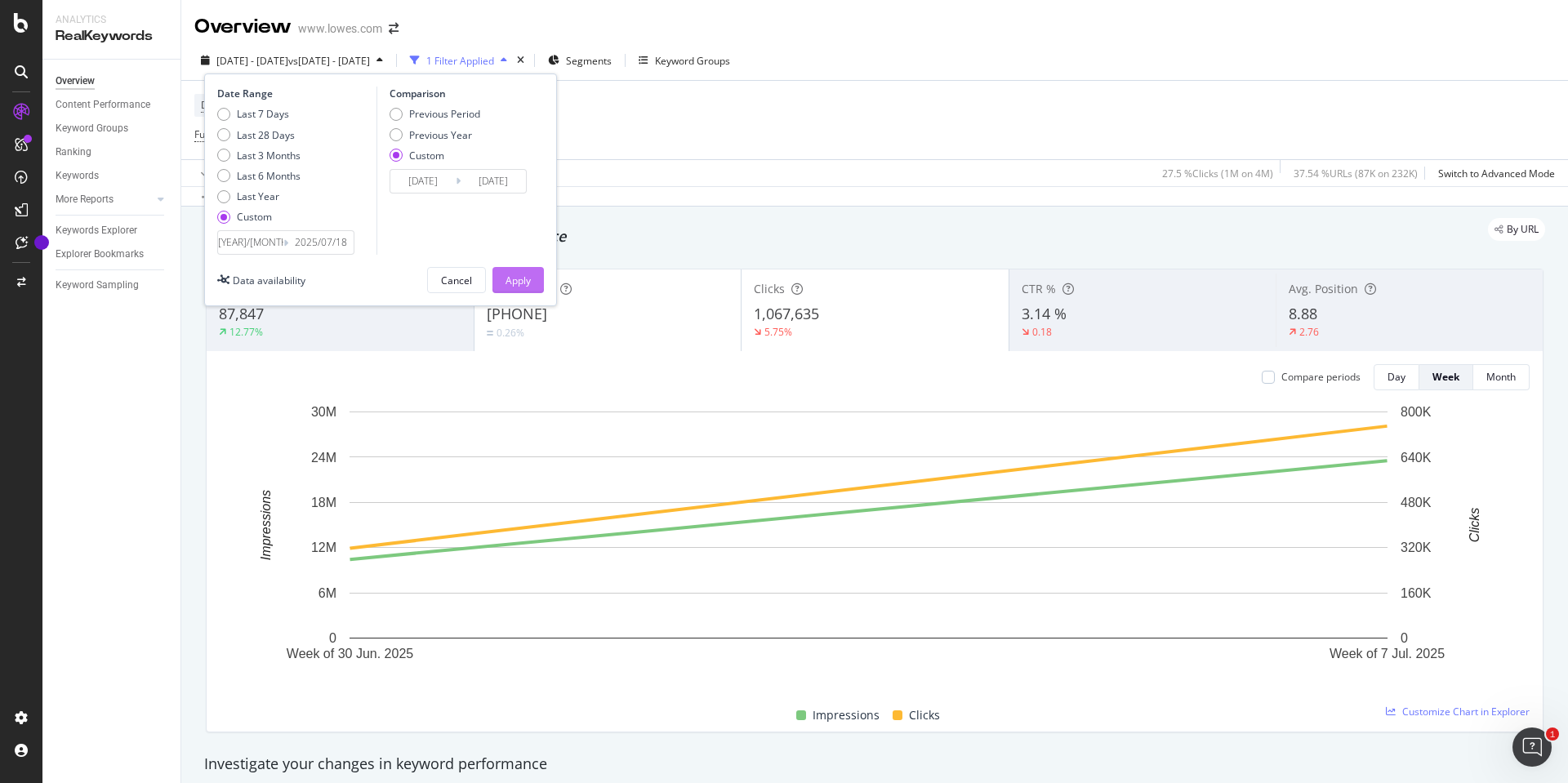 click on "Apply" at bounding box center (518, 280) 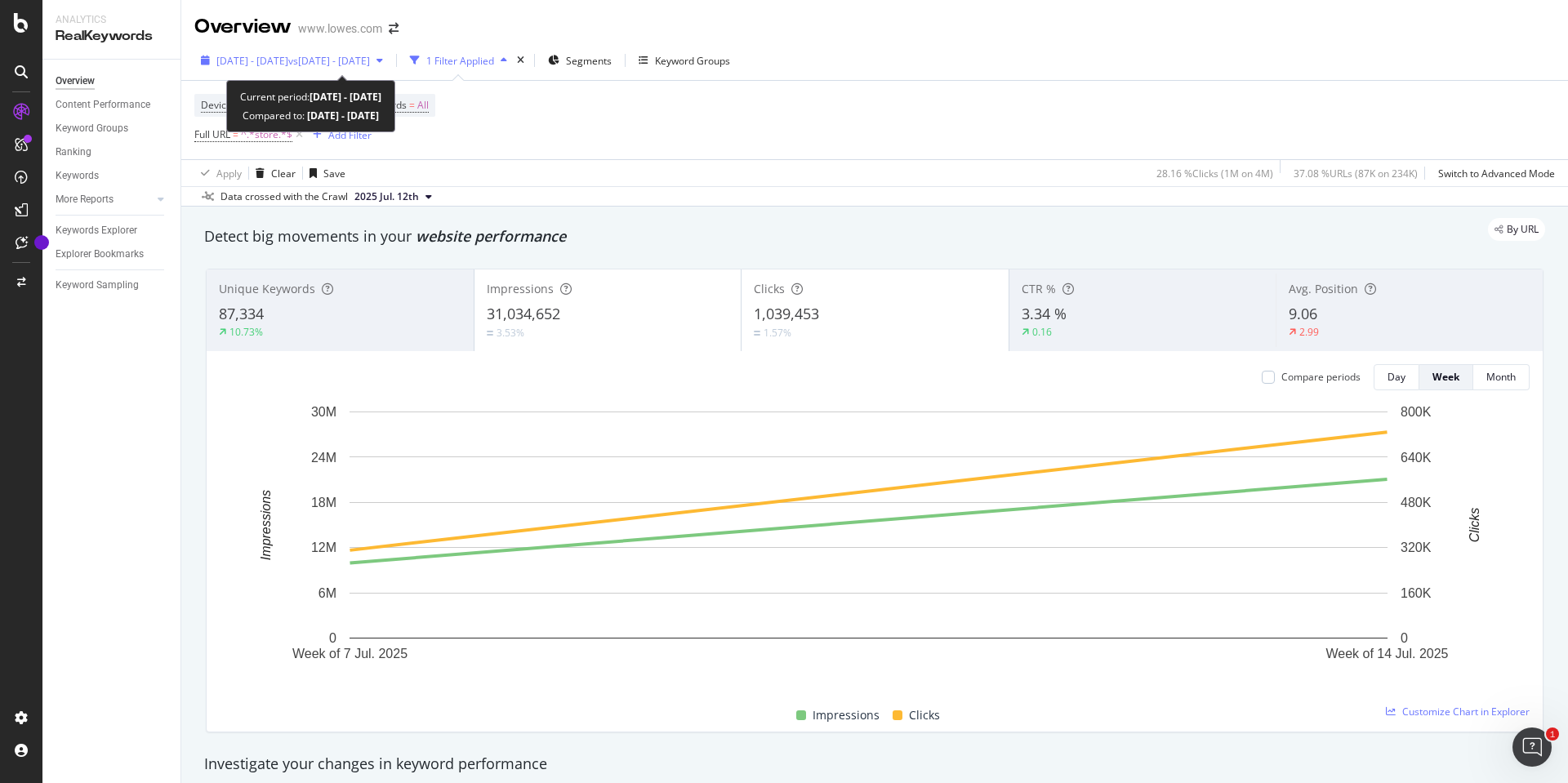 click on "[DATE] - [DATE]" at bounding box center (252, 60) 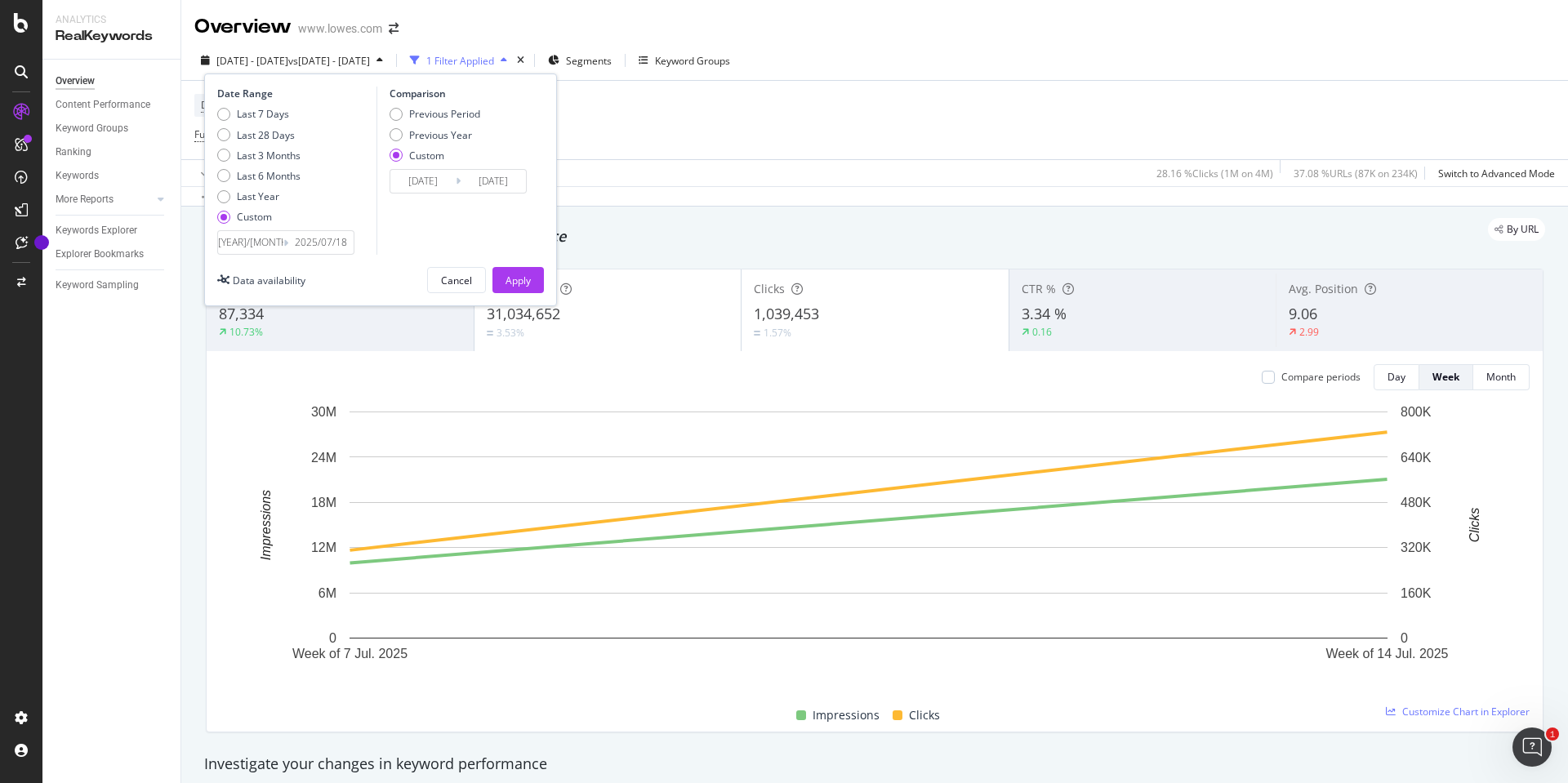 click on "[YEAR]/[MONTH]/[DAY]" at bounding box center (251, 242) 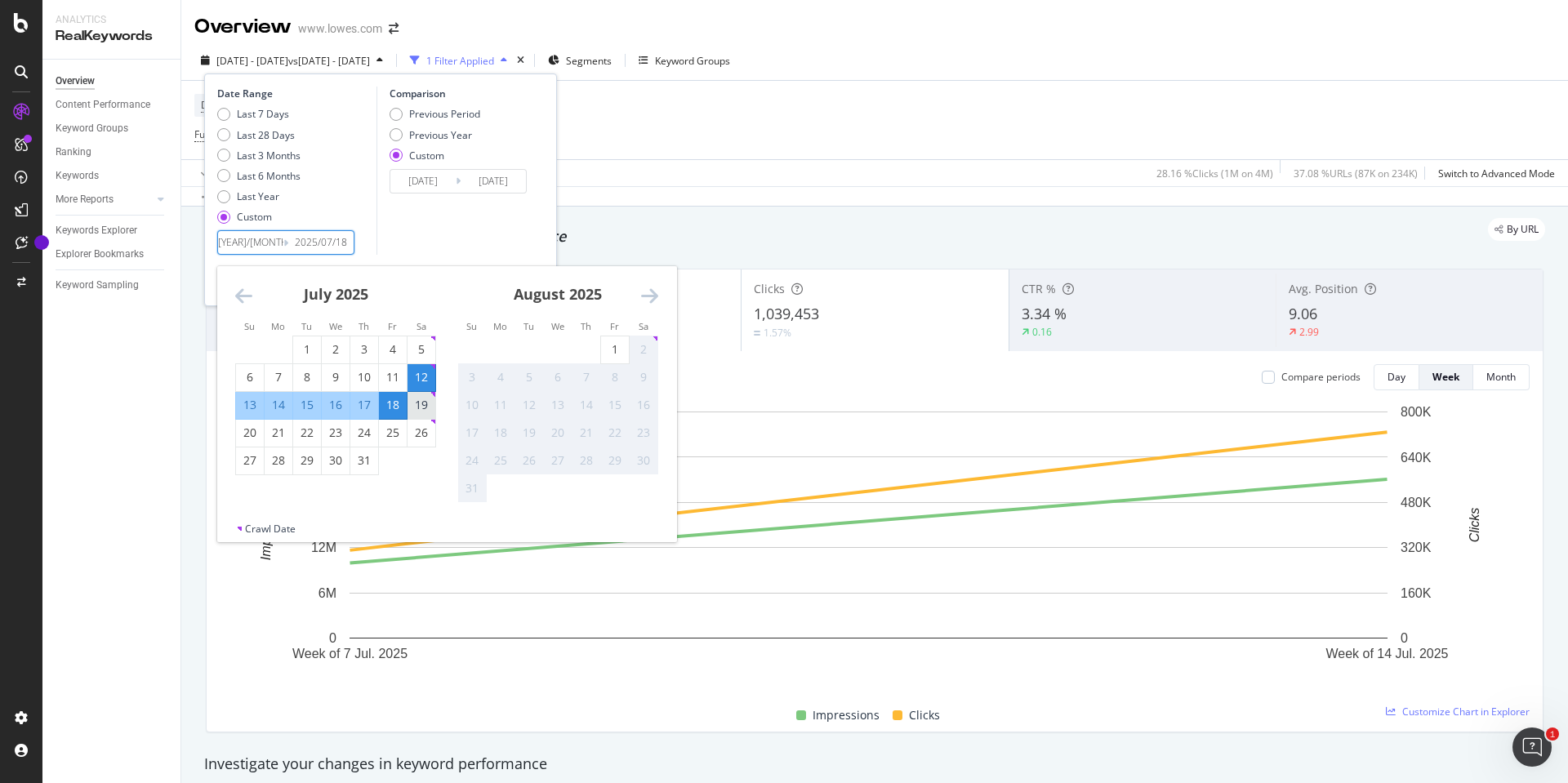 click on "19" at bounding box center (421, 405) 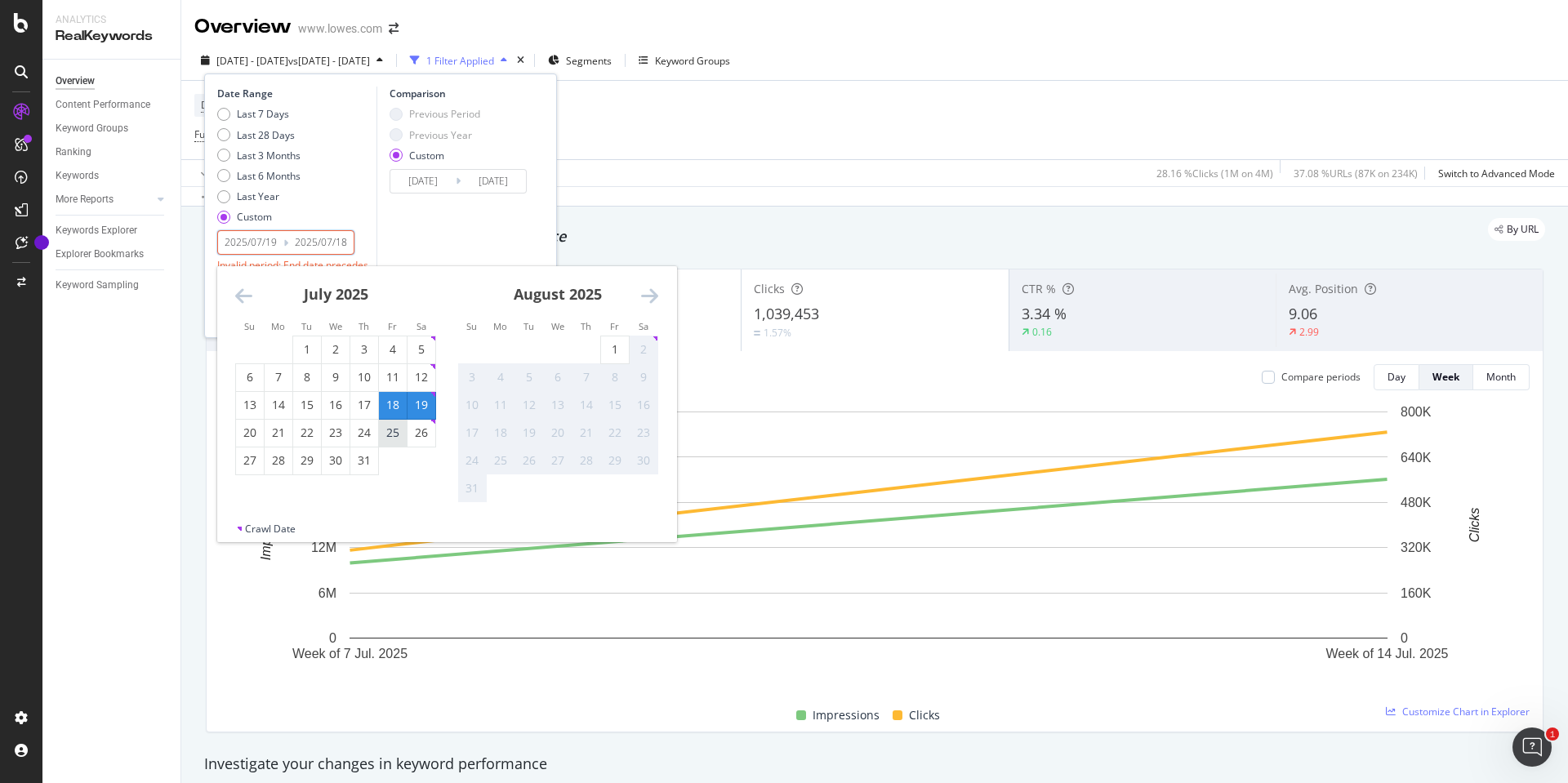 click on "25" at bounding box center (393, 433) 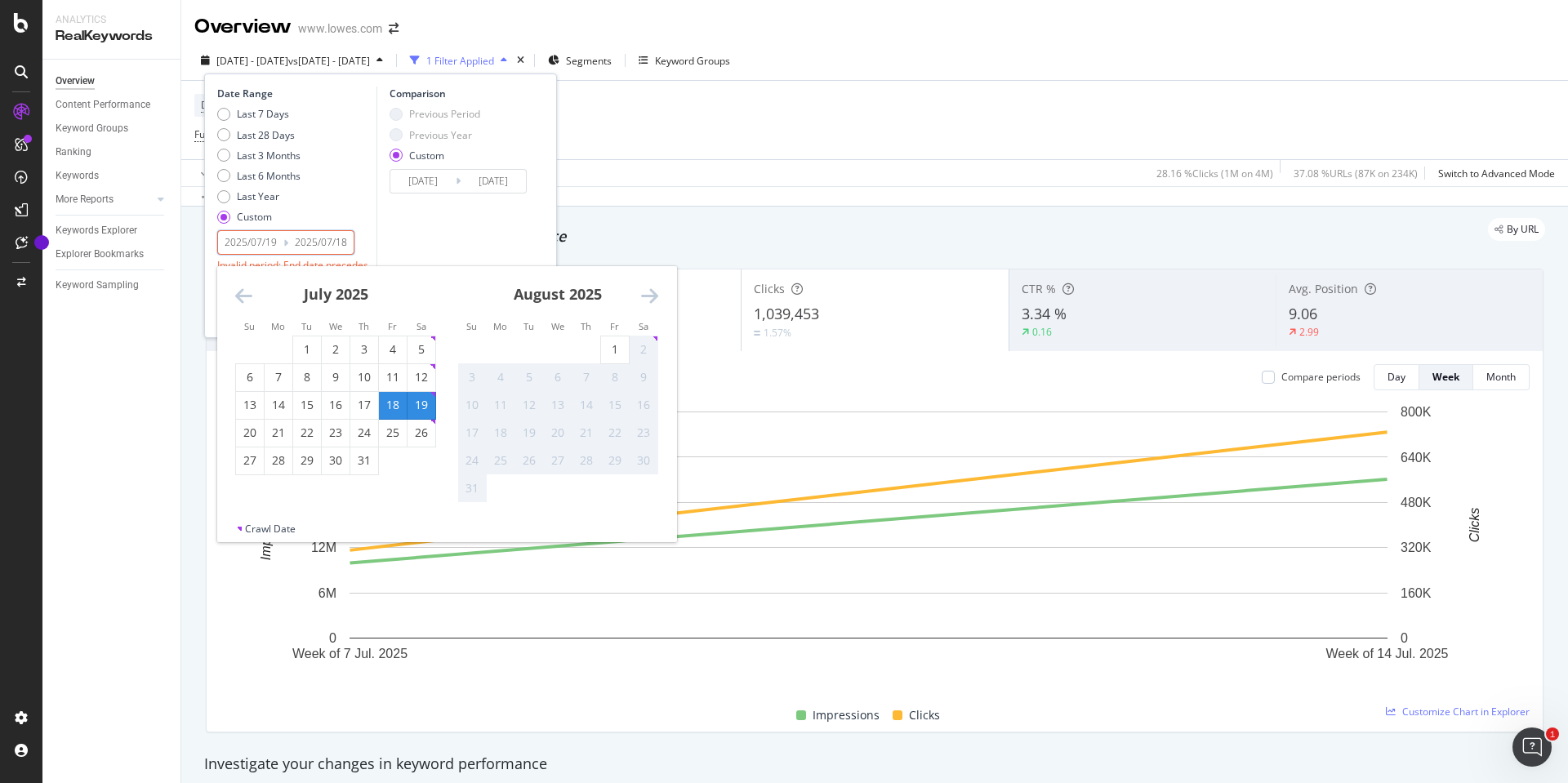 type on "2025/07/25" 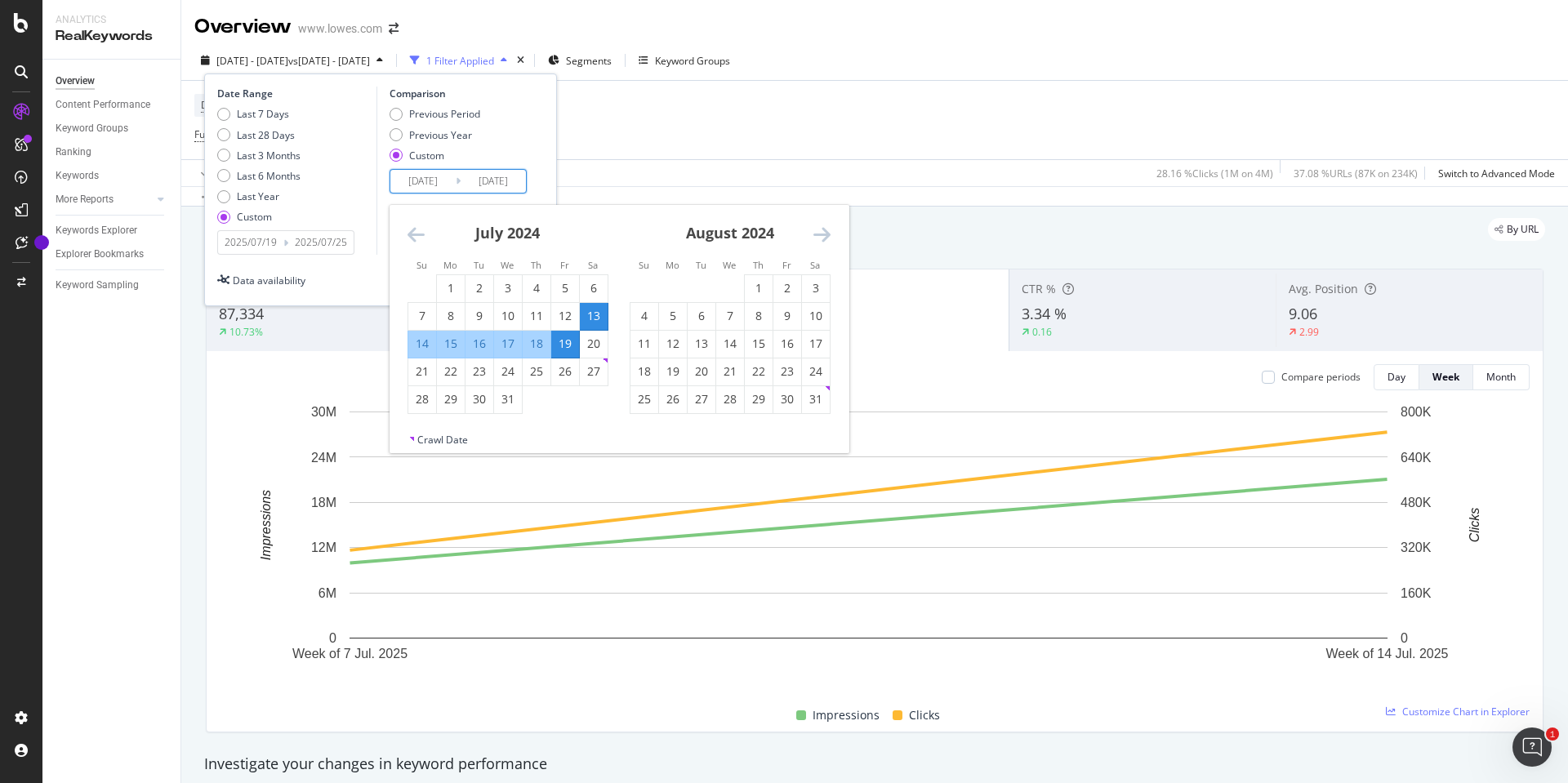 click on "[DATE]" at bounding box center (423, 181) 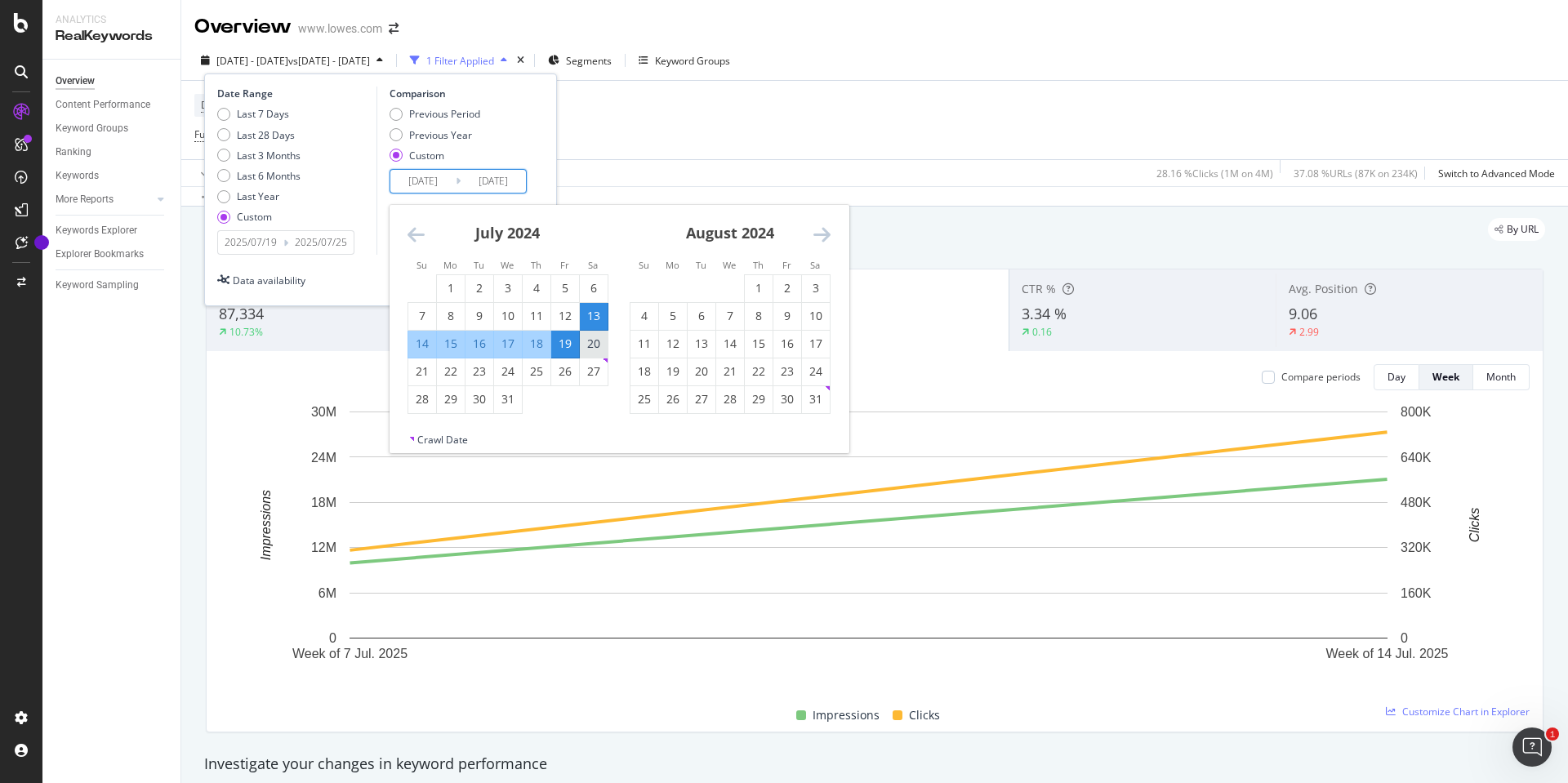 click on "20" at bounding box center (594, 344) 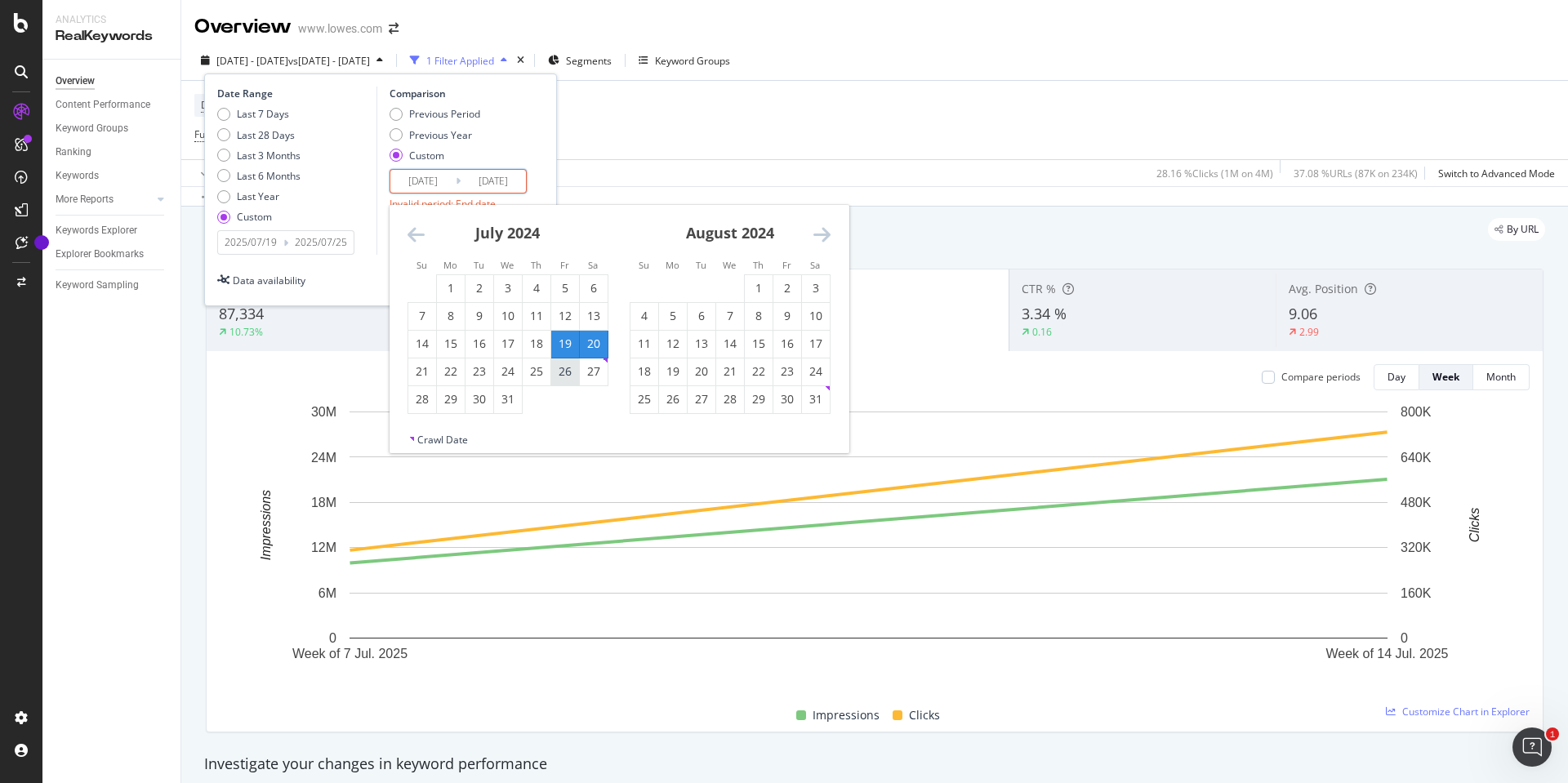 click on "26" at bounding box center (565, 371) 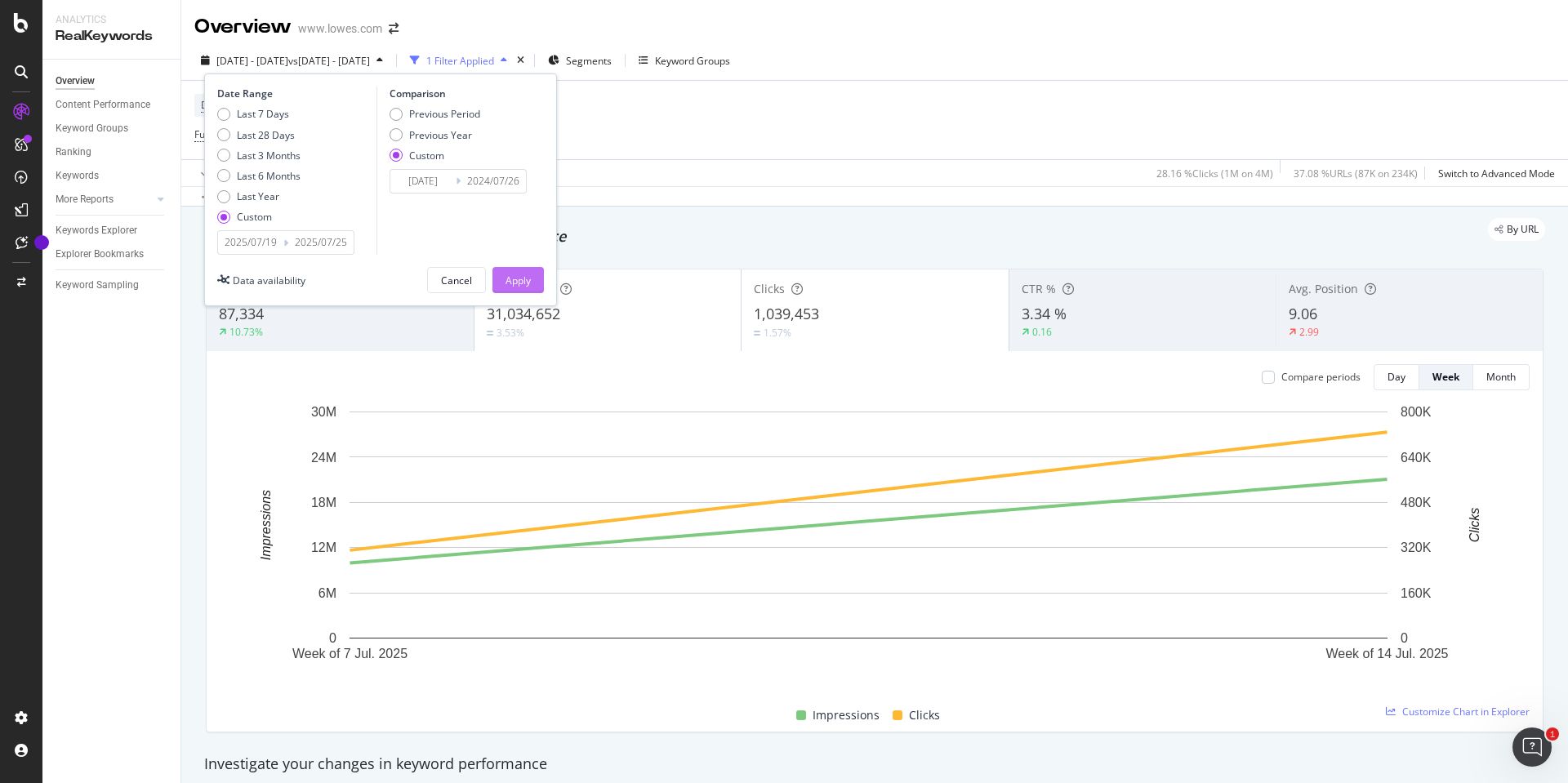 click on "Apply" at bounding box center (518, 280) 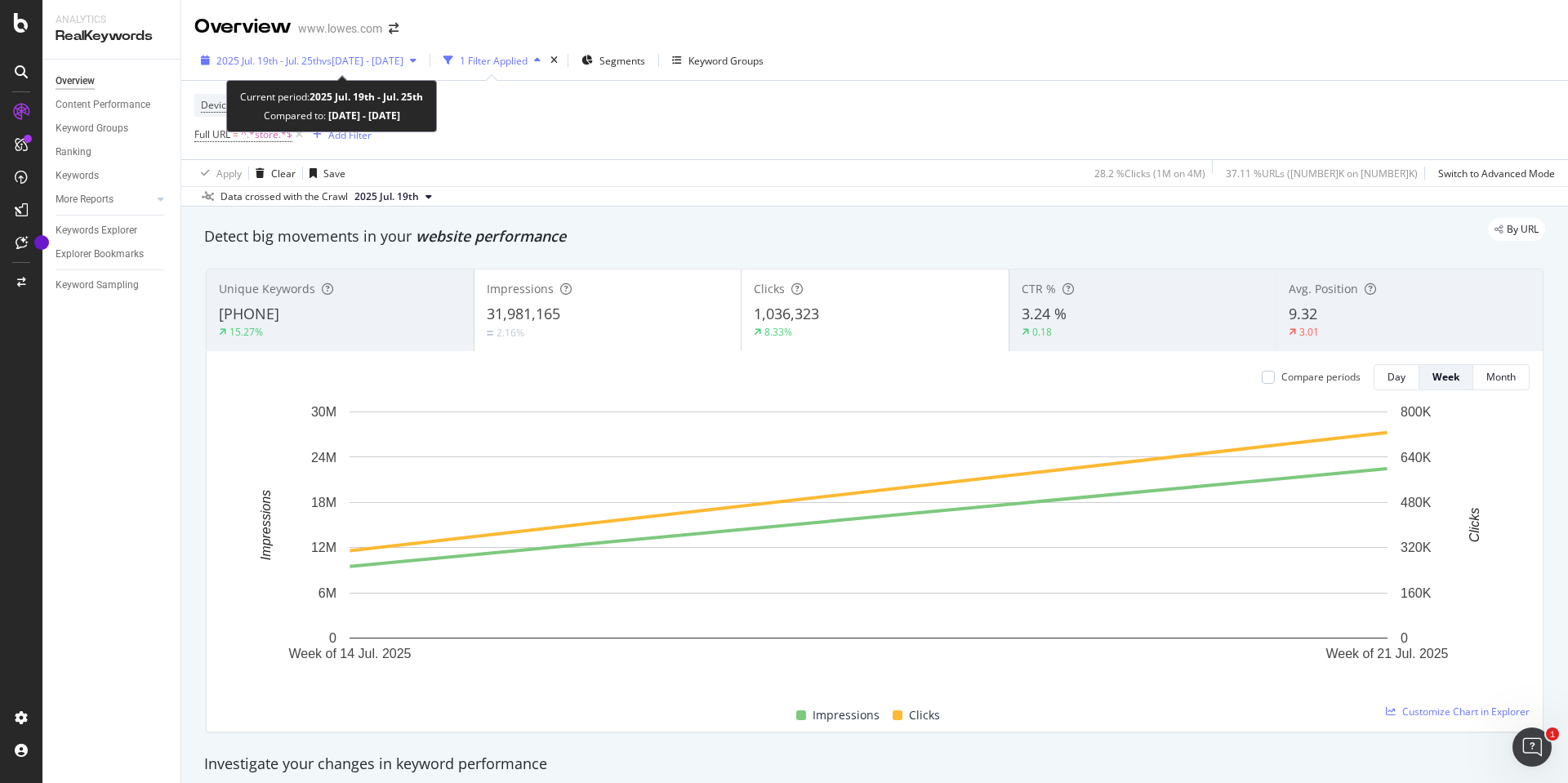 click on "2025 Jul. 19th - Jul. 25th" at bounding box center (269, 60) 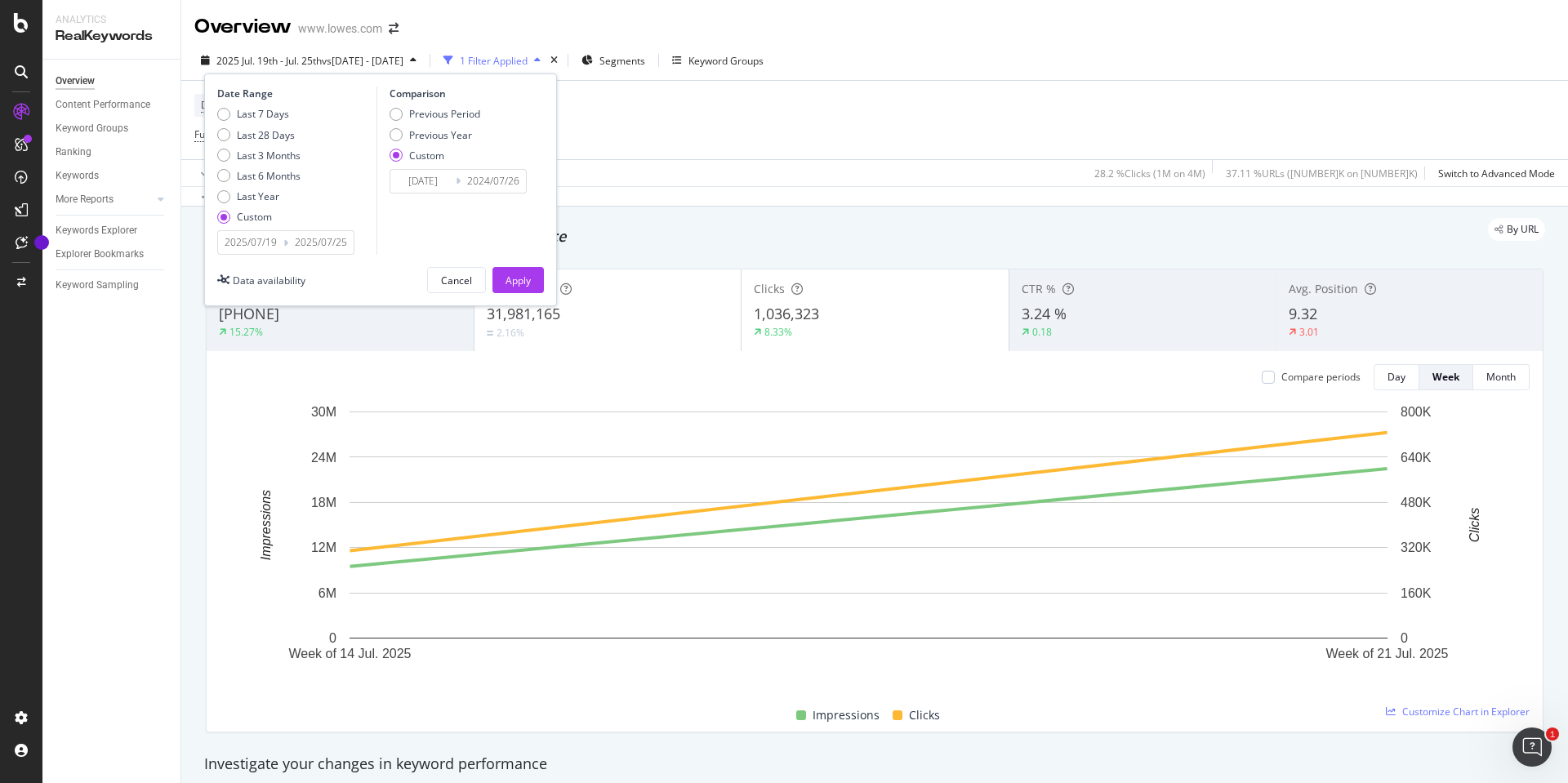 click on "2025/07/19" at bounding box center [251, 242] 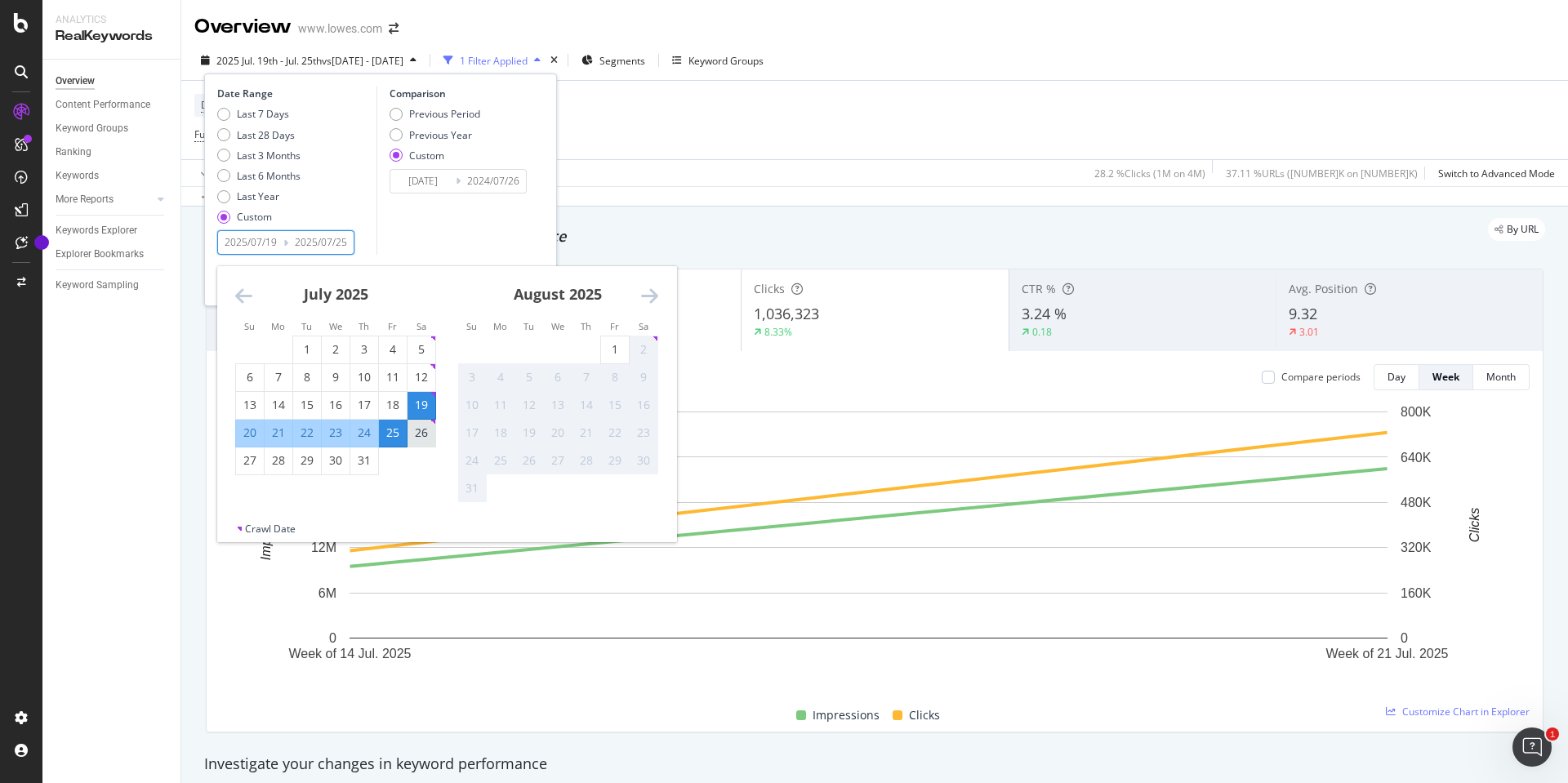 click on "26" at bounding box center [421, 433] 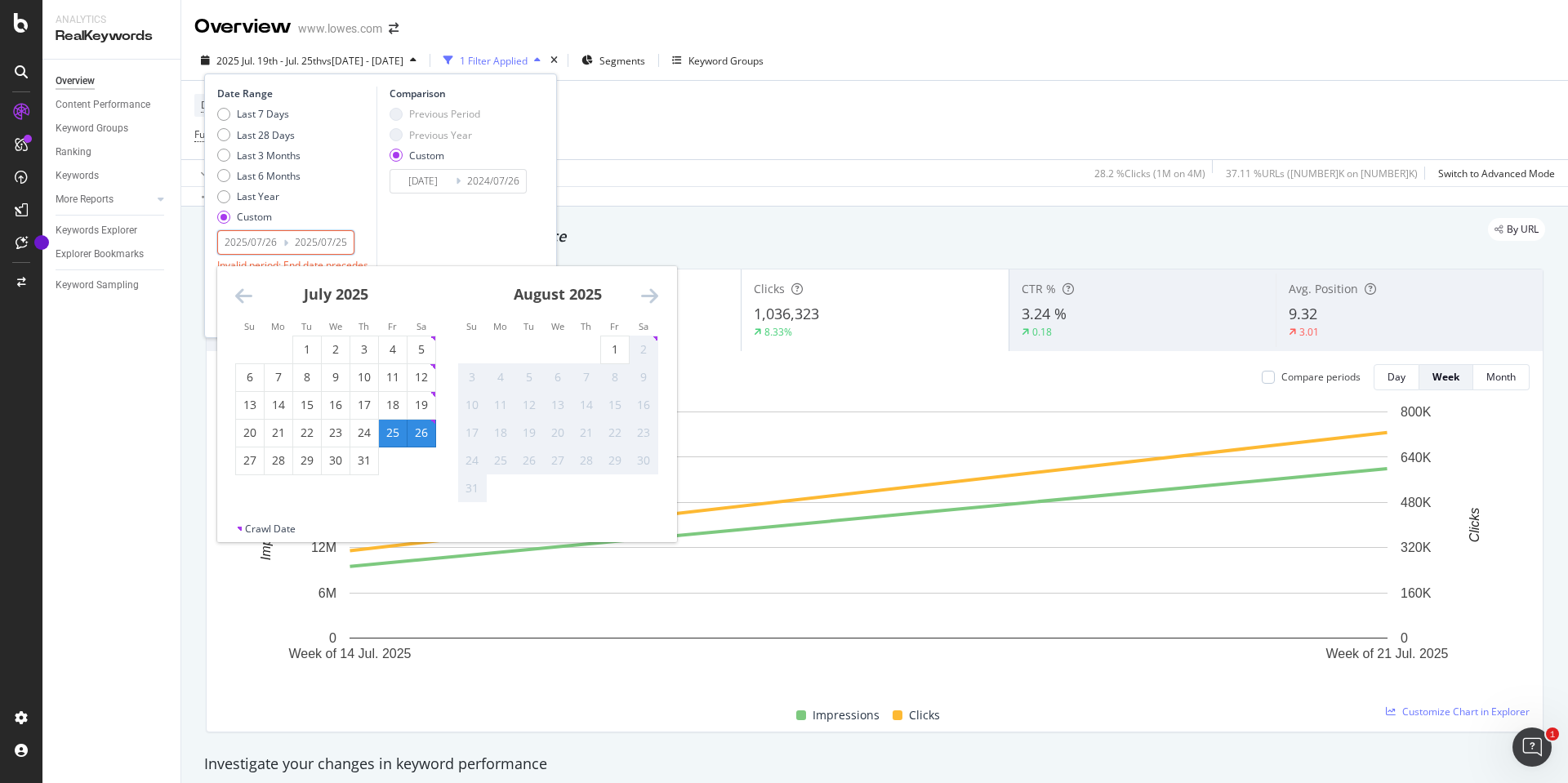 type on "2025/07/26" 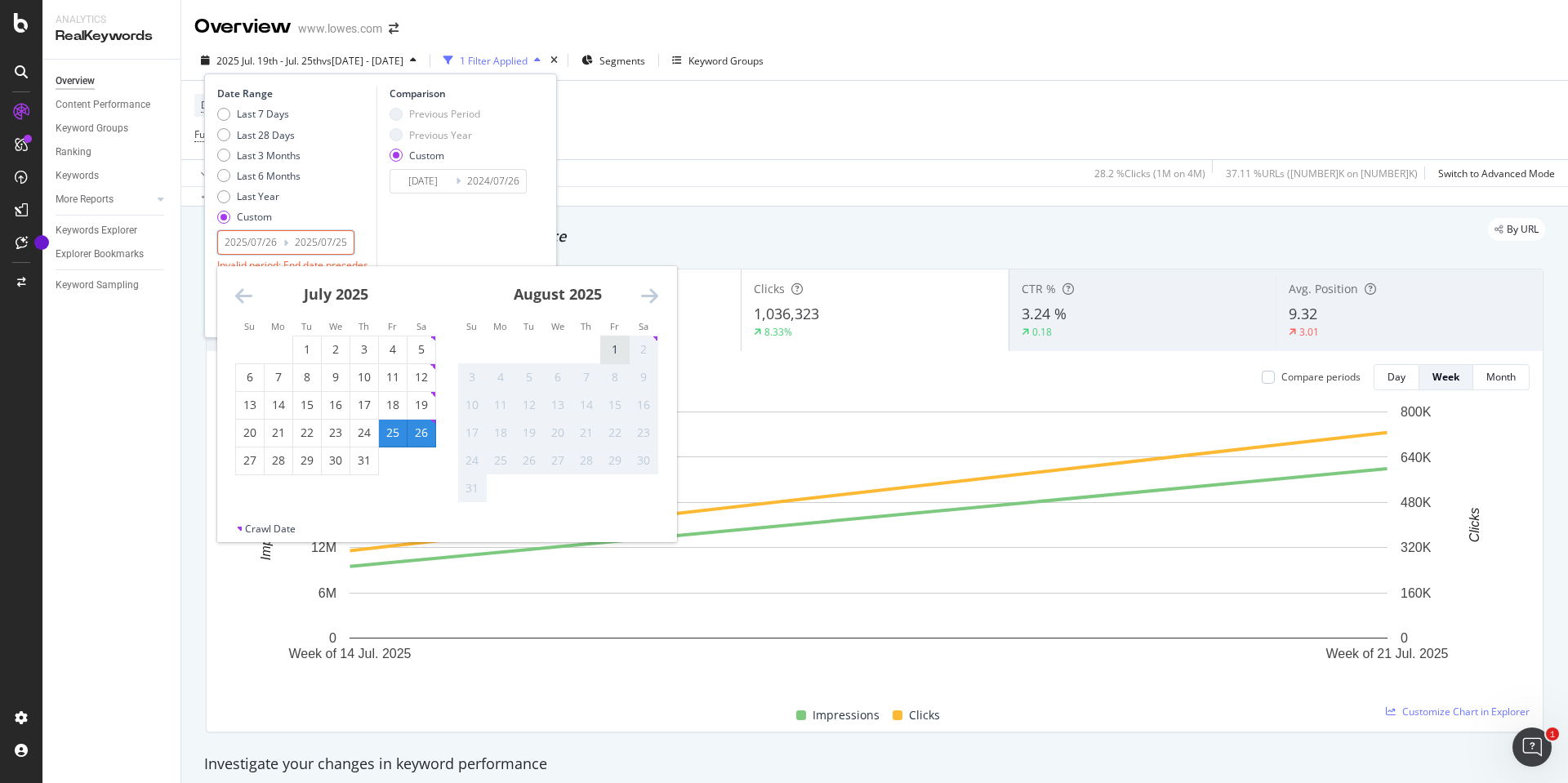 click on "1" at bounding box center [615, 349] 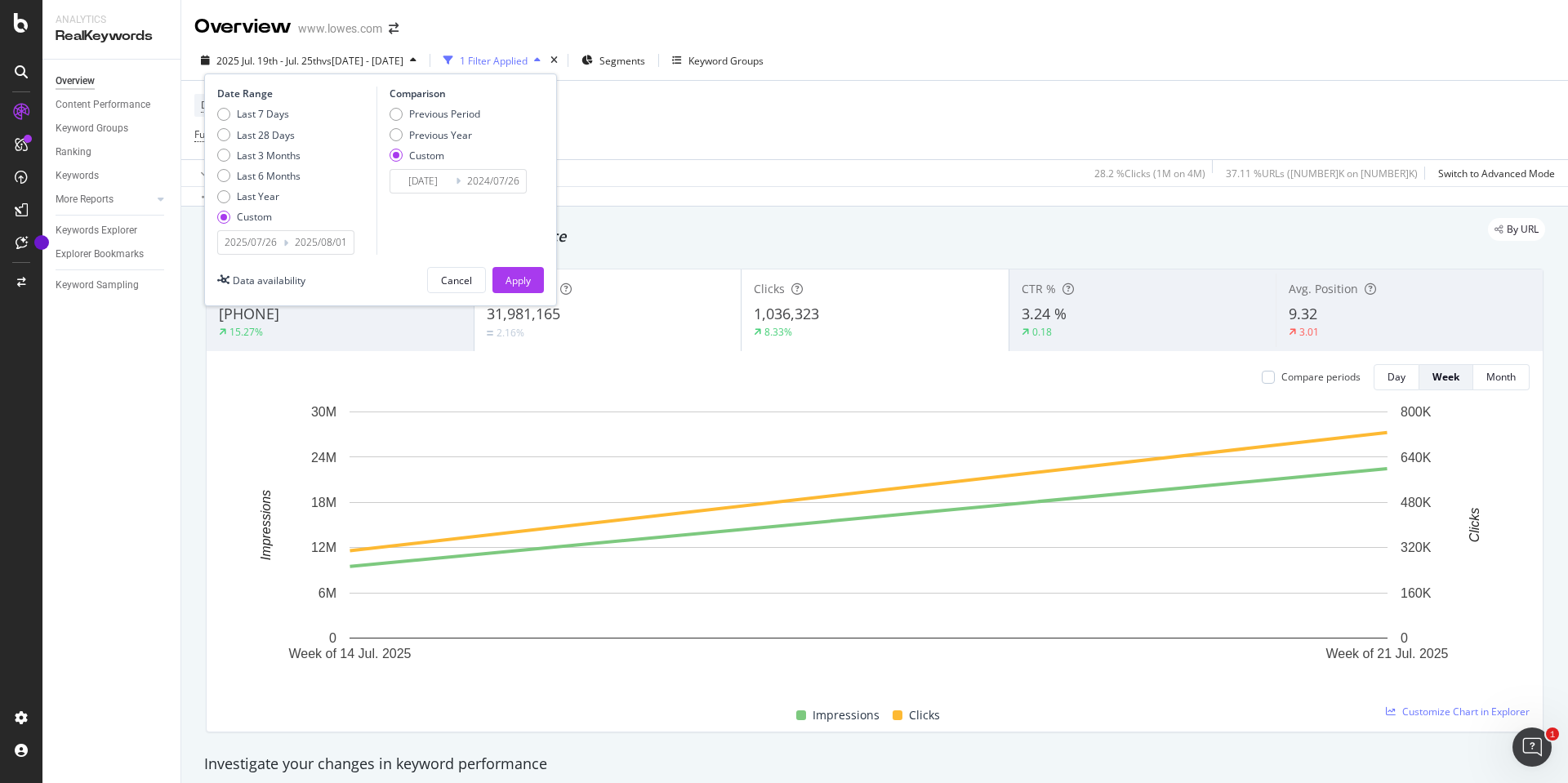 click on "[DATE]" at bounding box center (423, 181) 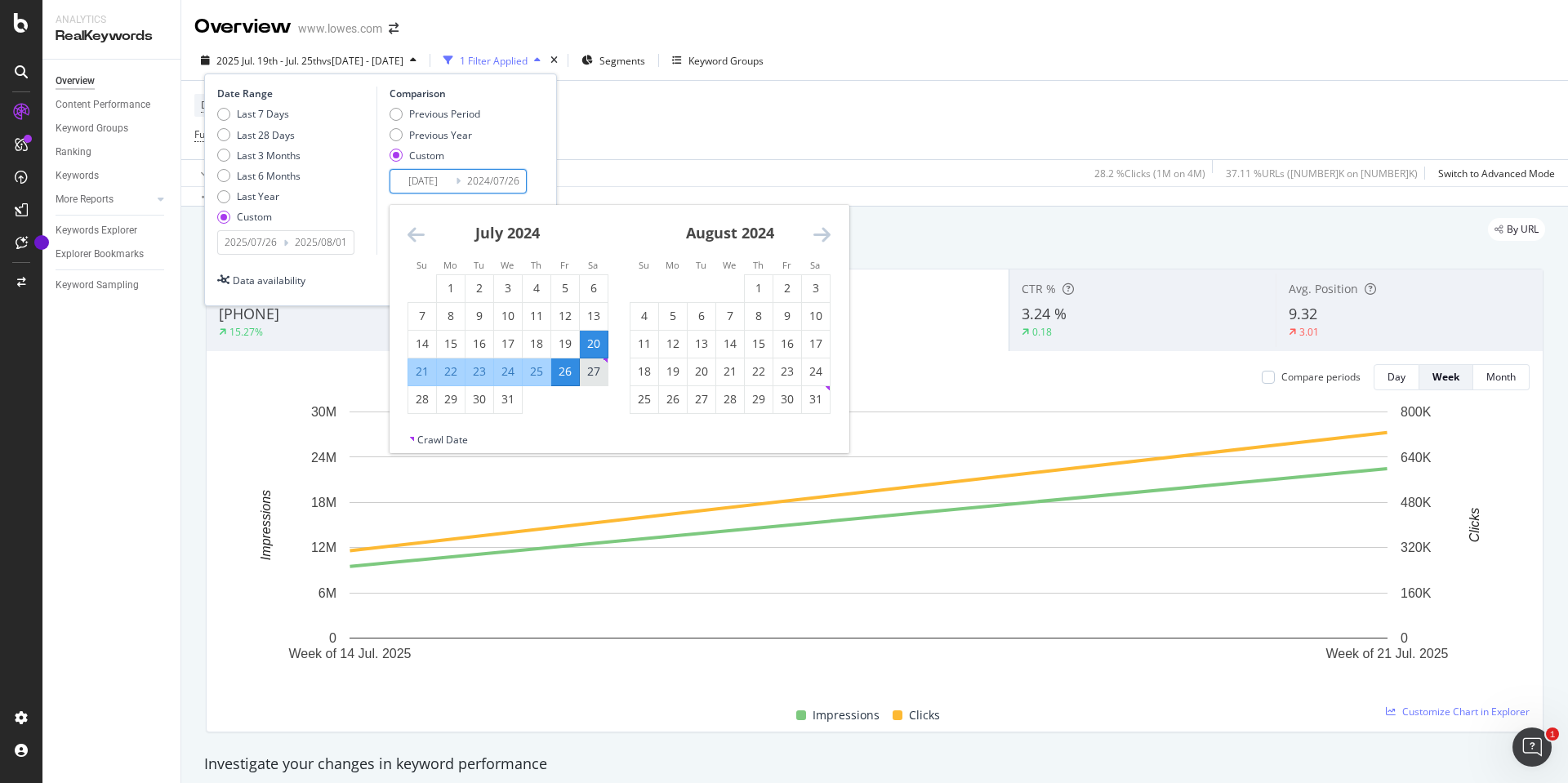 click on "27" at bounding box center [594, 371] 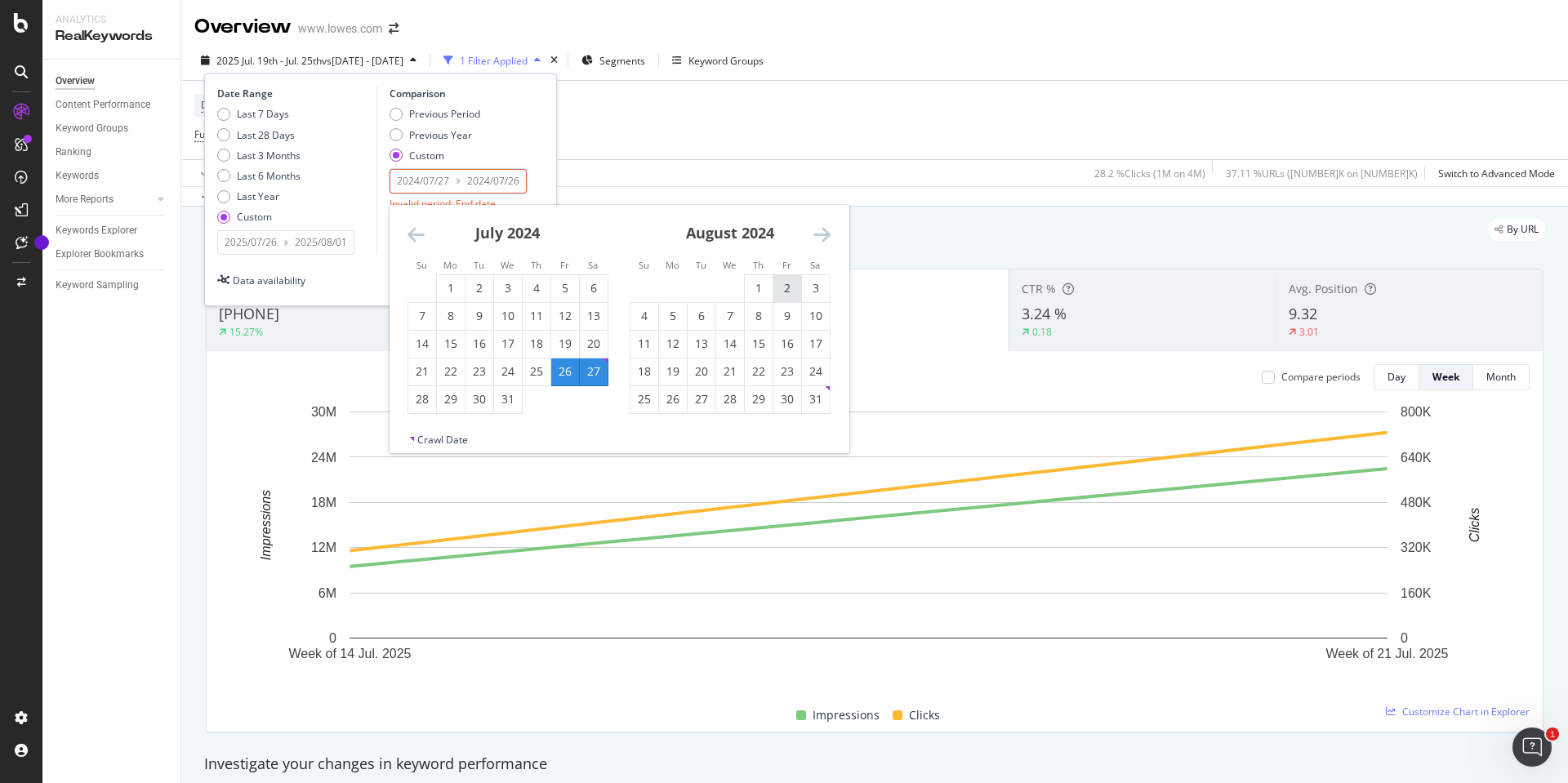click on "2" at bounding box center [787, 288] 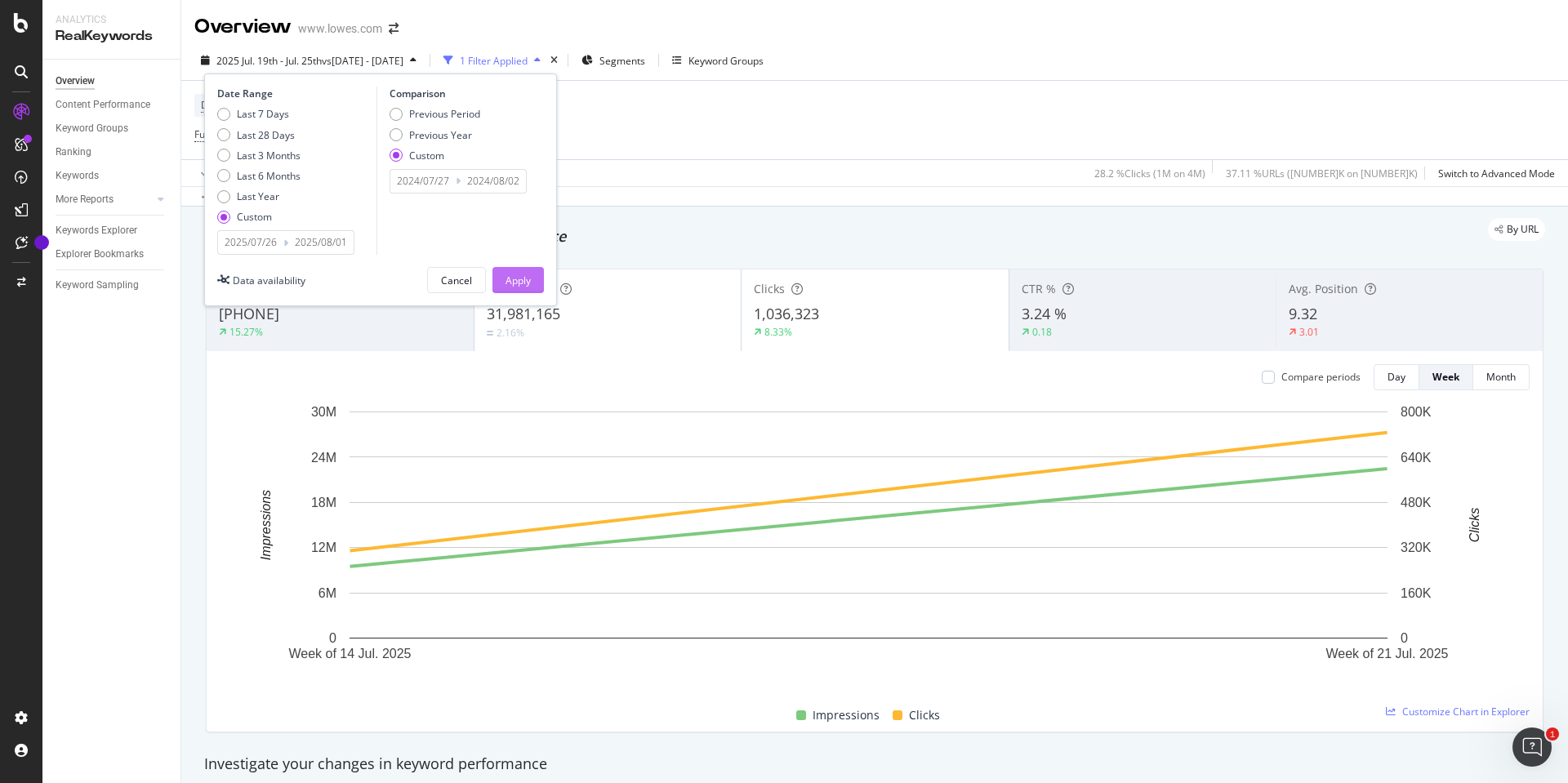click on "Apply" at bounding box center [518, 280] 